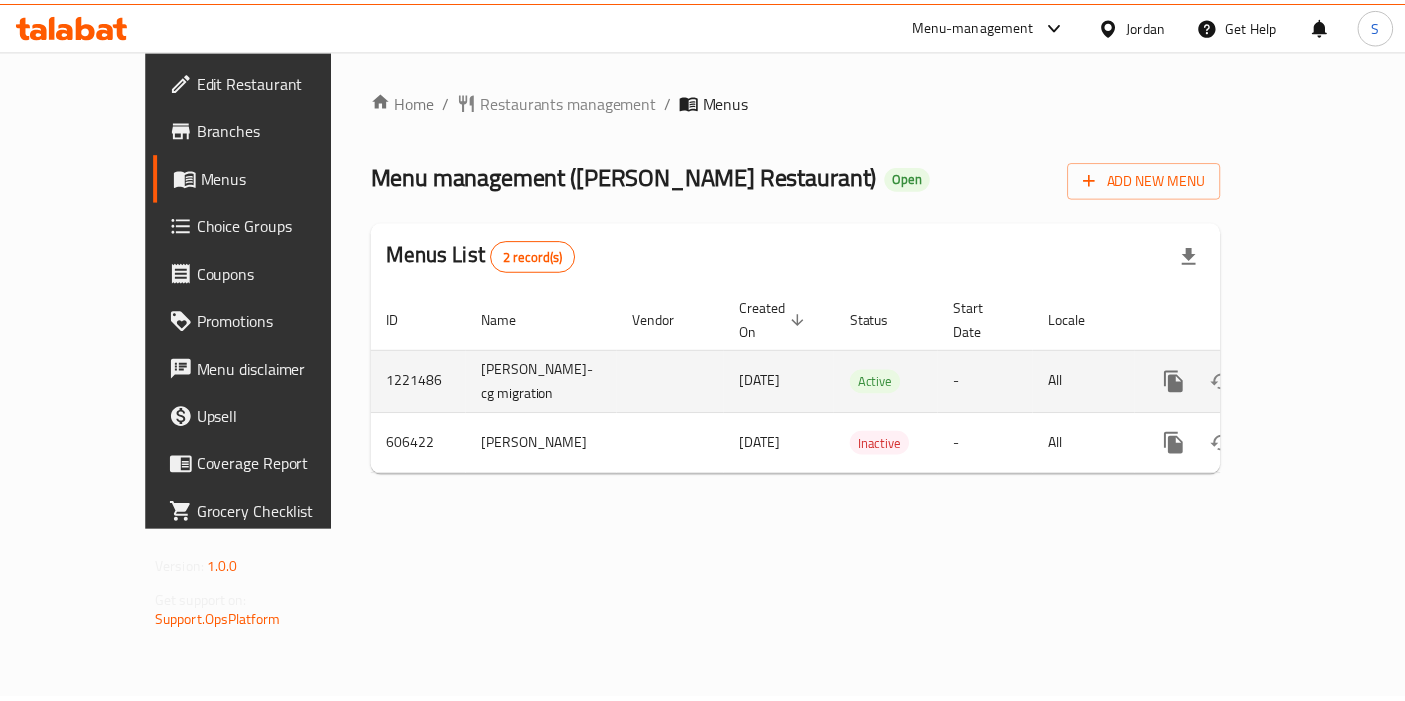 scroll, scrollTop: 0, scrollLeft: 0, axis: both 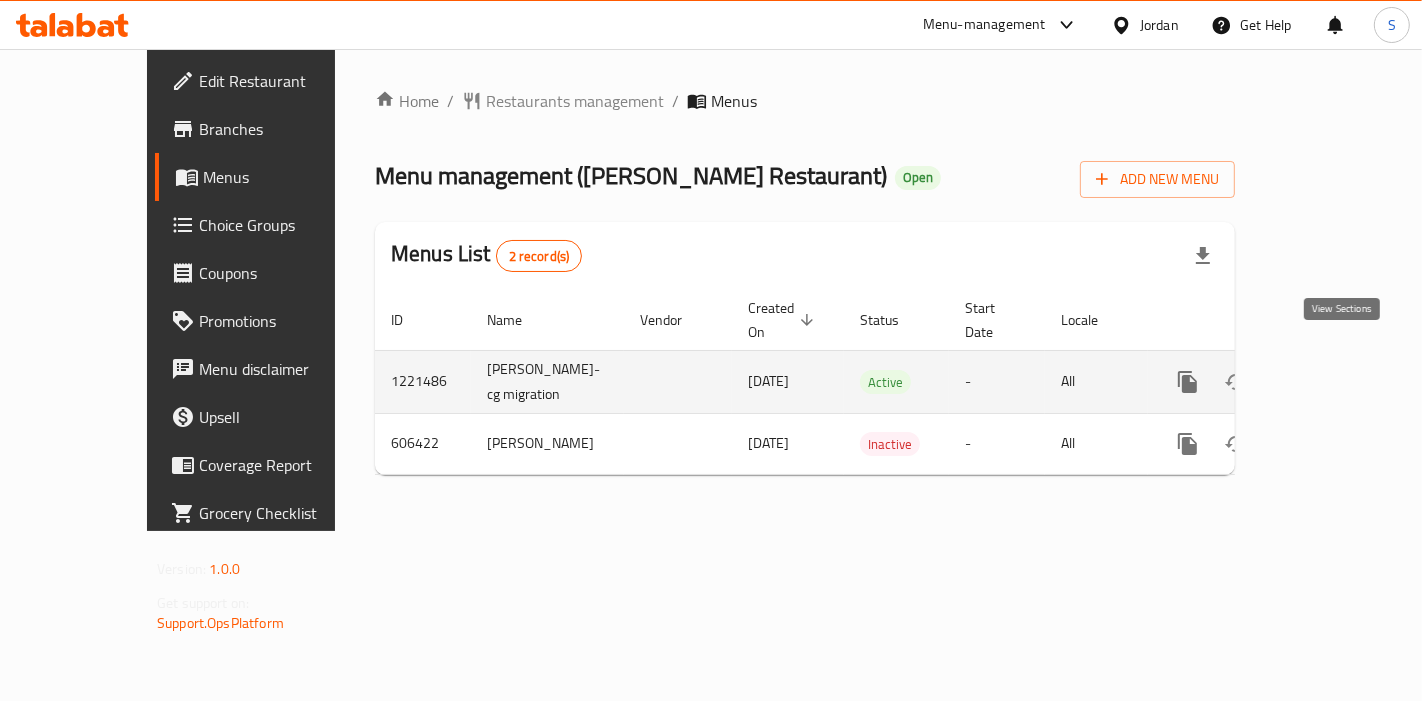 click 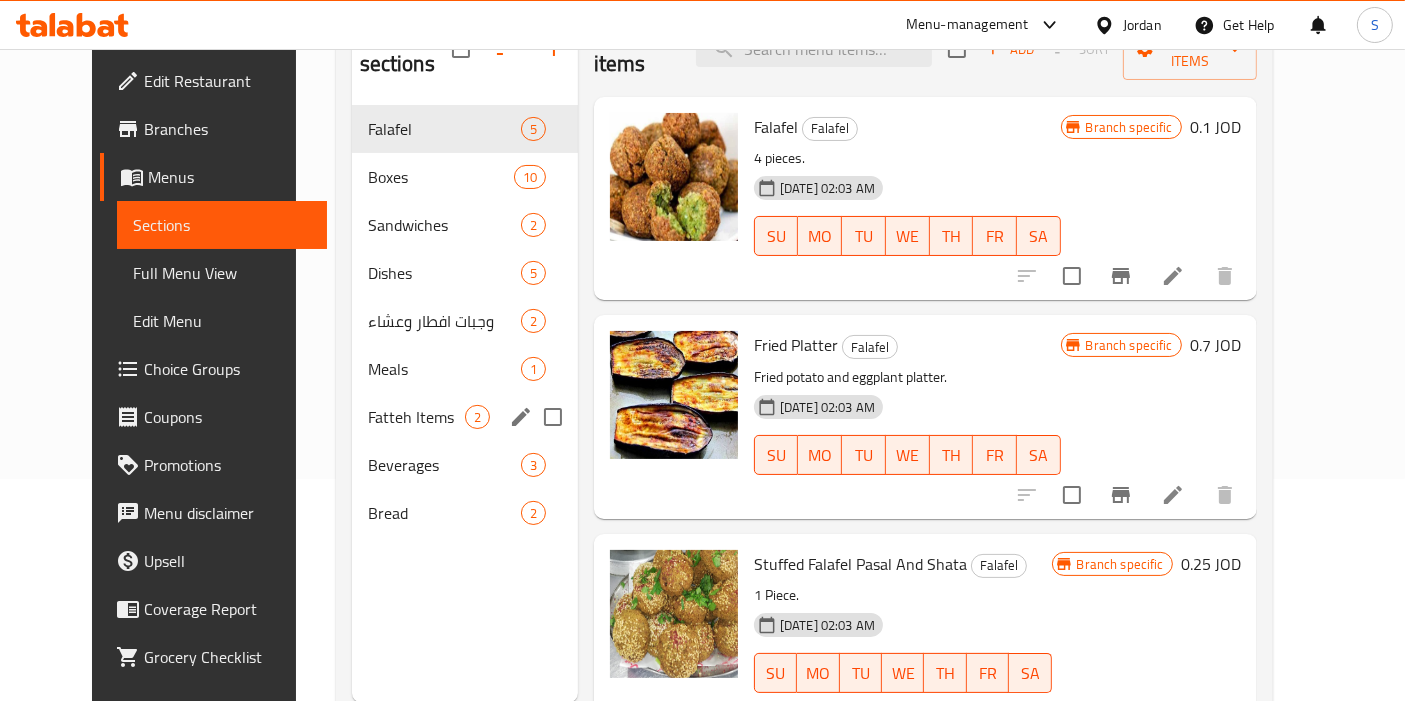 scroll, scrollTop: 0, scrollLeft: 0, axis: both 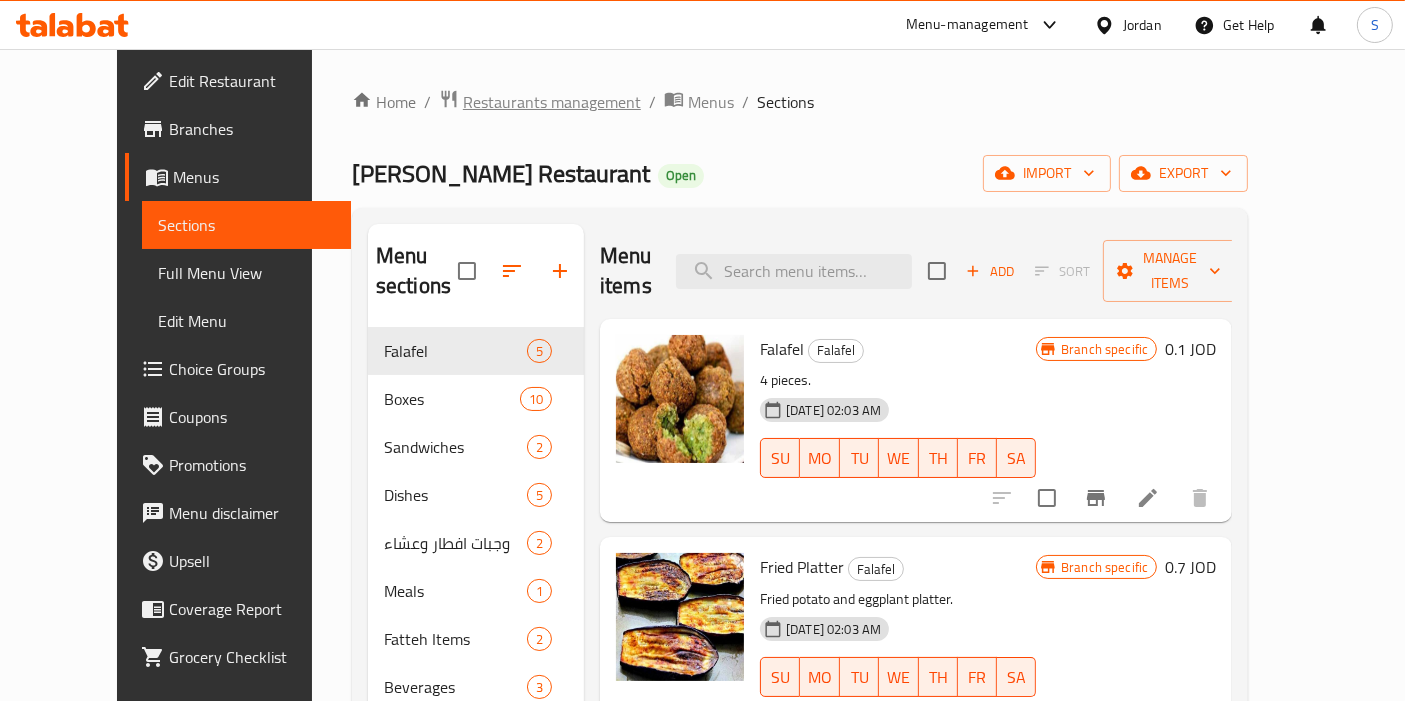 click on "Restaurants management" at bounding box center [552, 102] 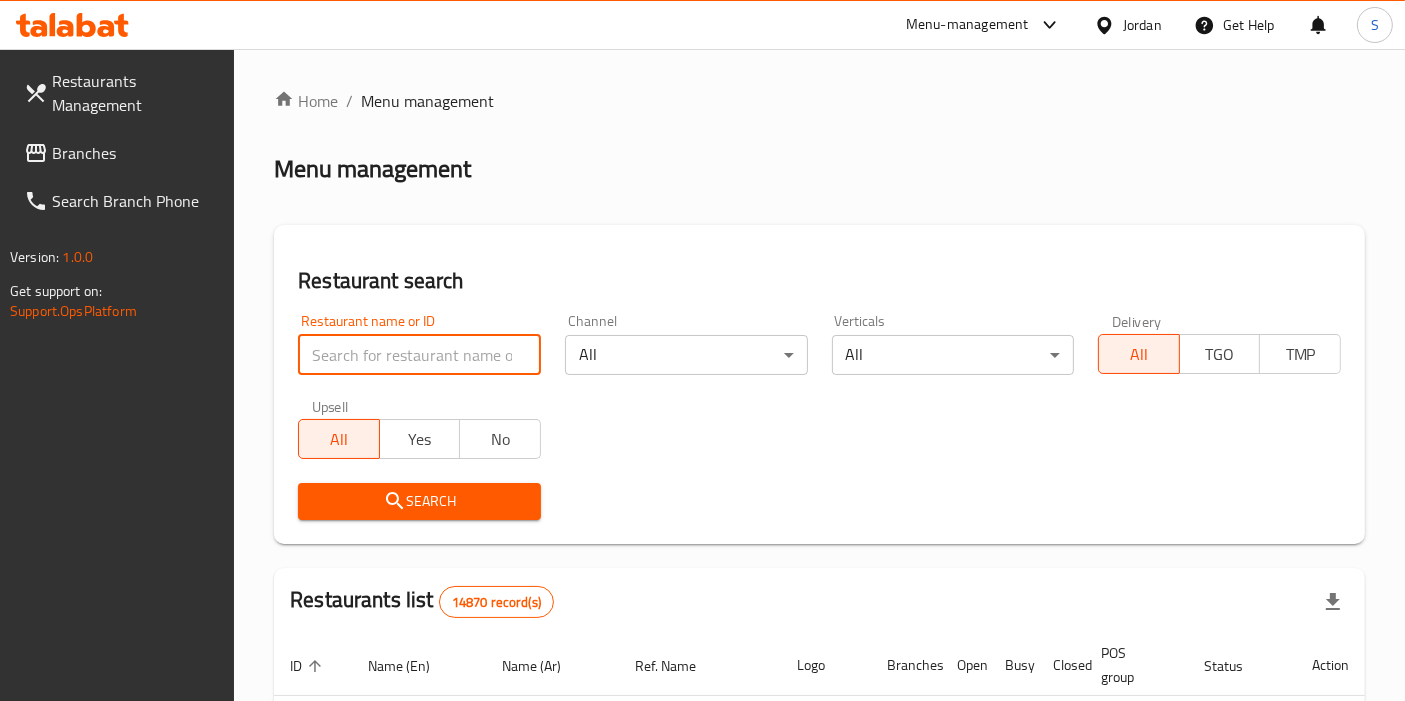 click at bounding box center [419, 355] 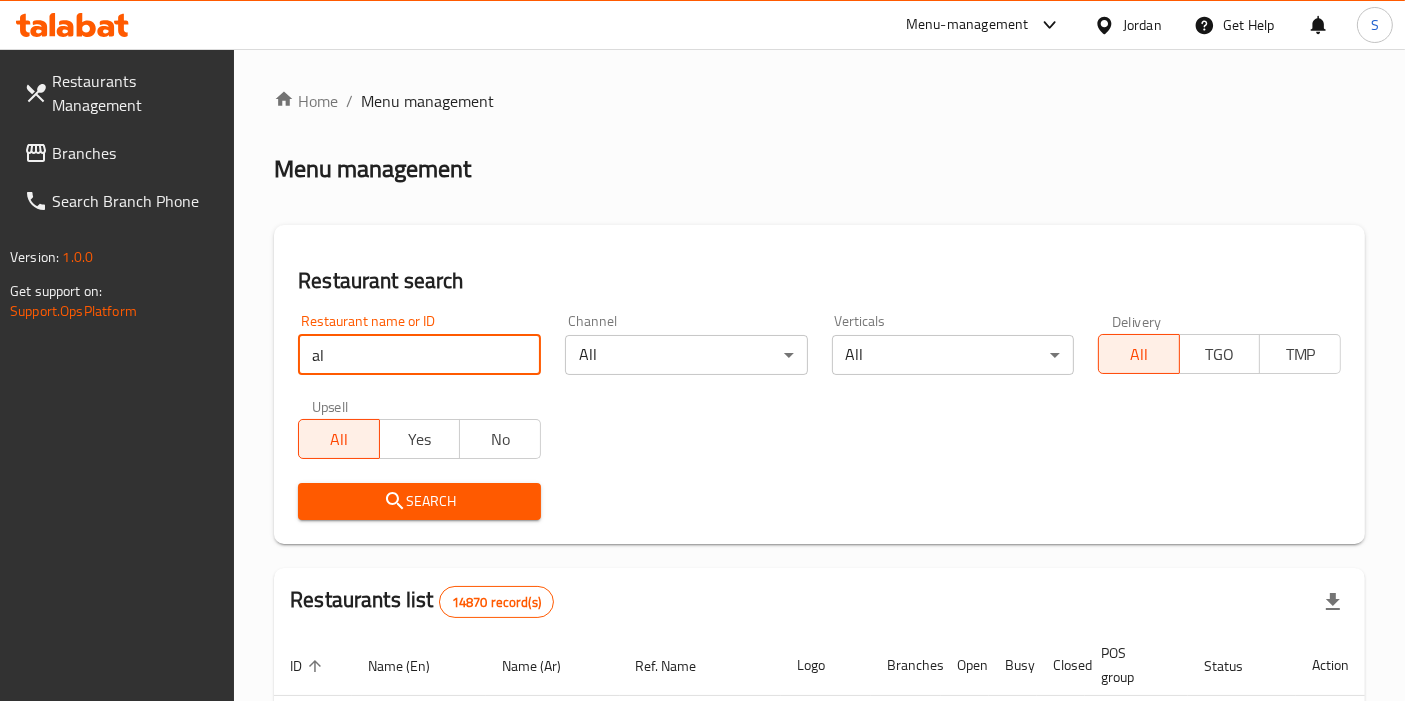 type on "Al-Hanaa Butchery & Grill" 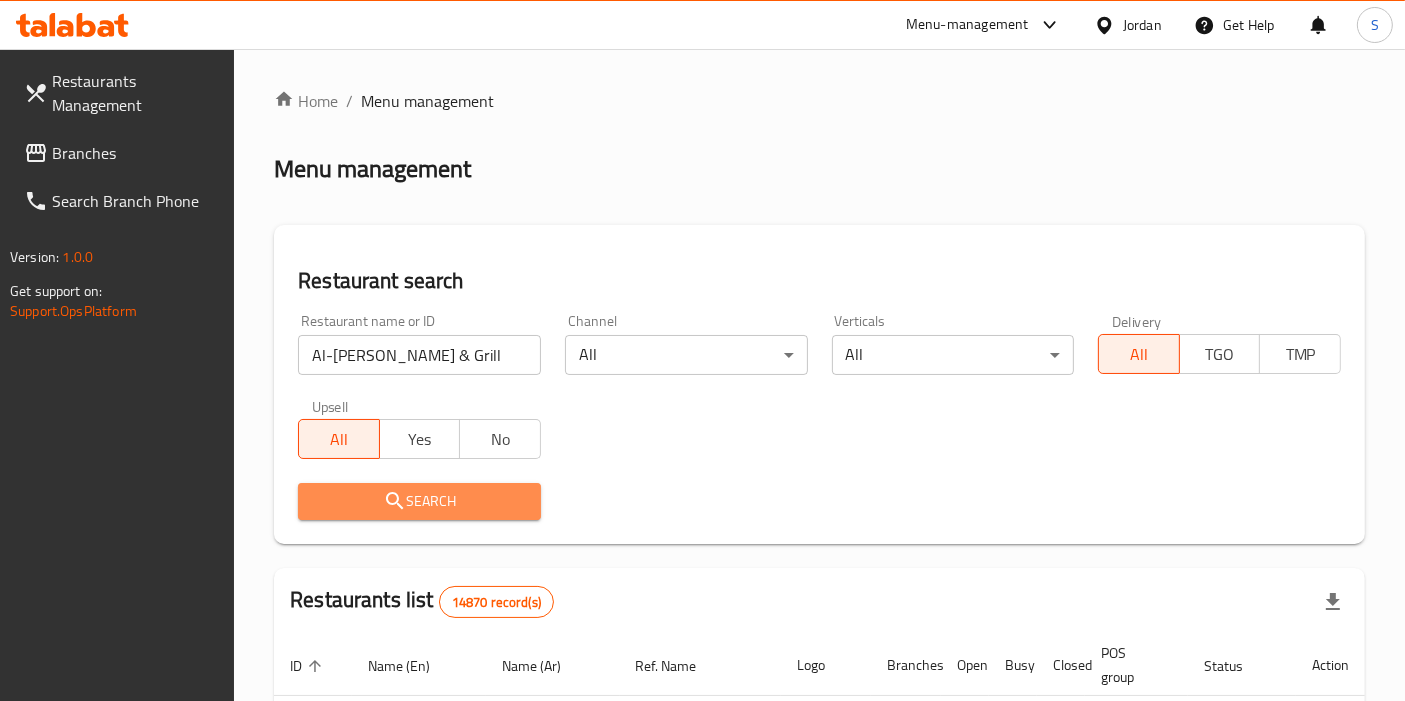 click 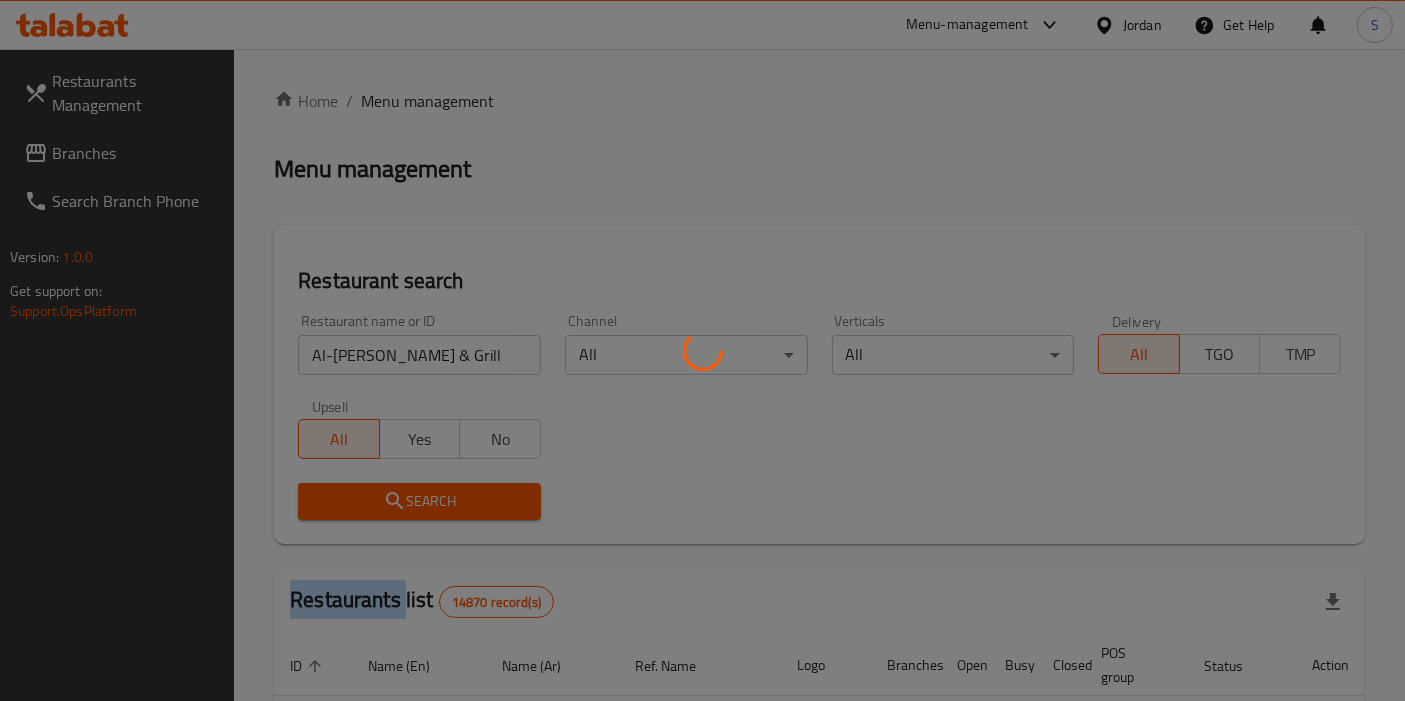 click at bounding box center [702, 350] 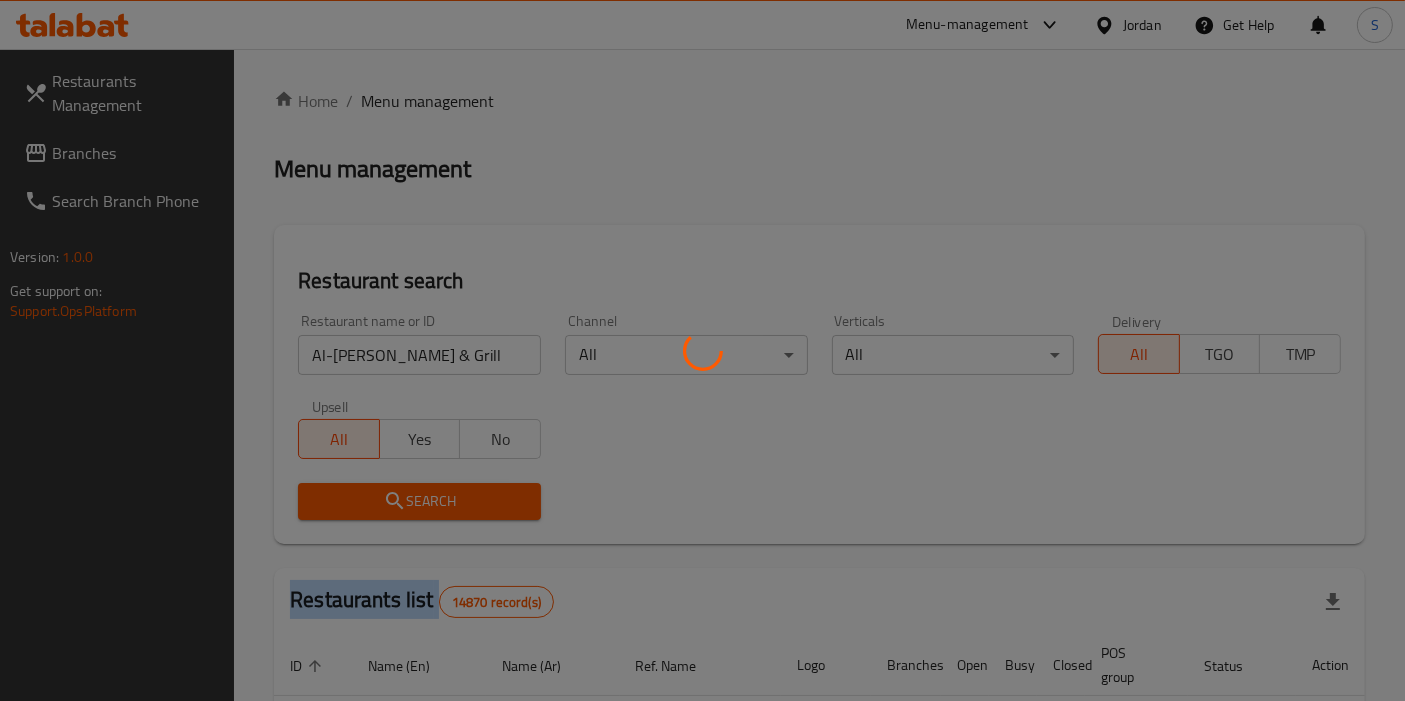 click at bounding box center (702, 350) 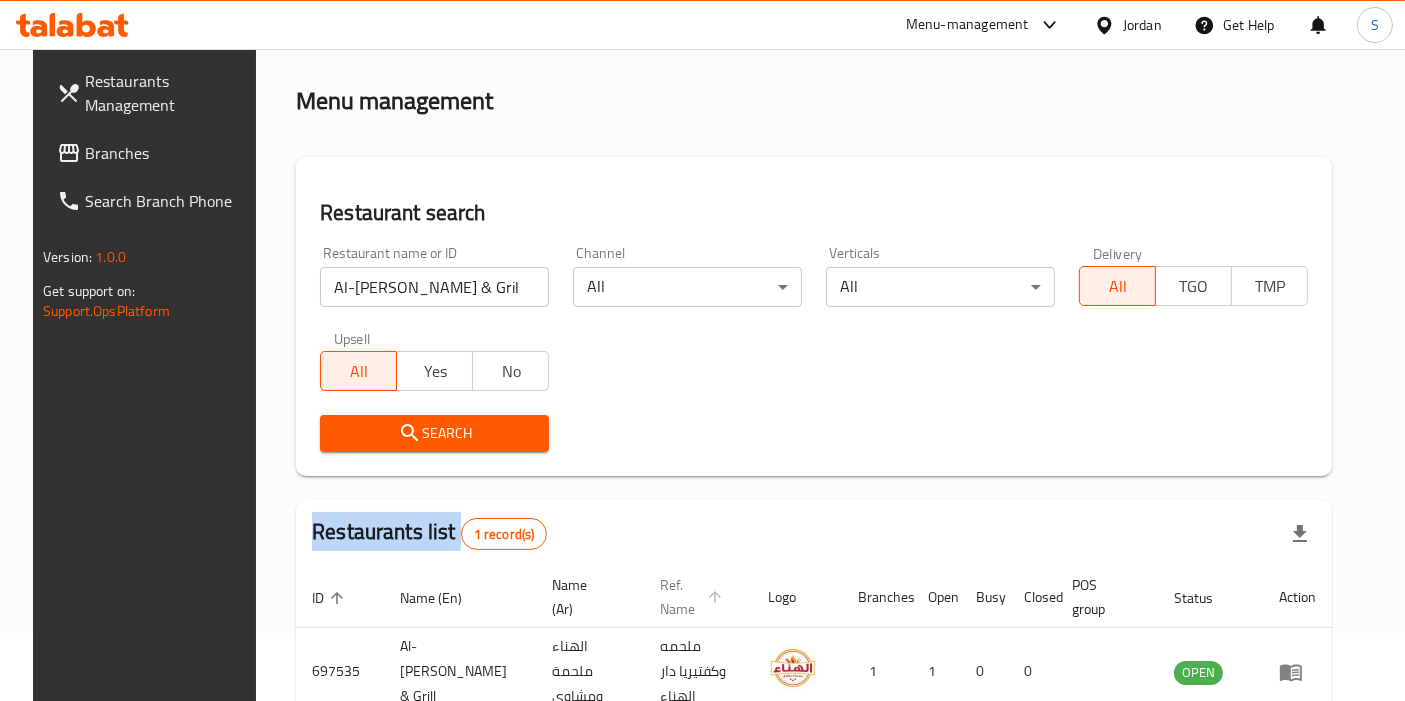 scroll, scrollTop: 173, scrollLeft: 0, axis: vertical 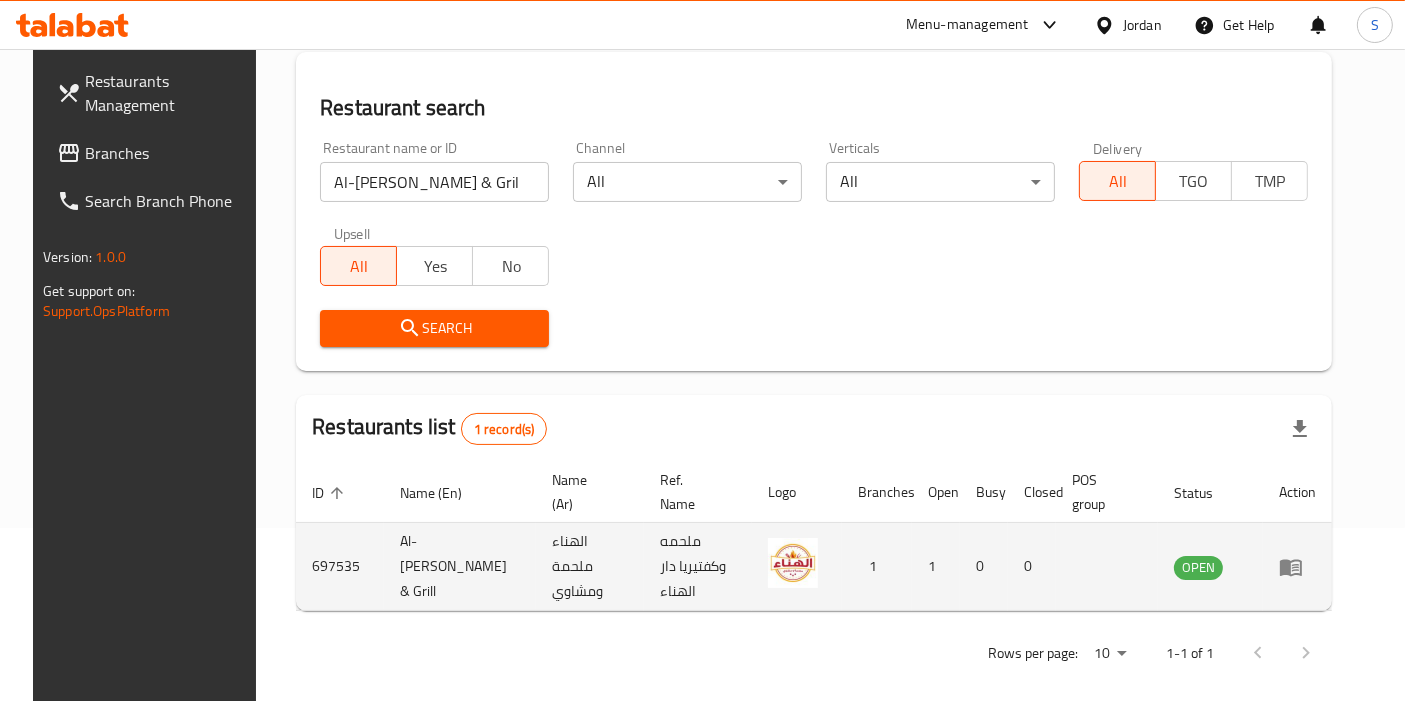 click at bounding box center (1297, 567) 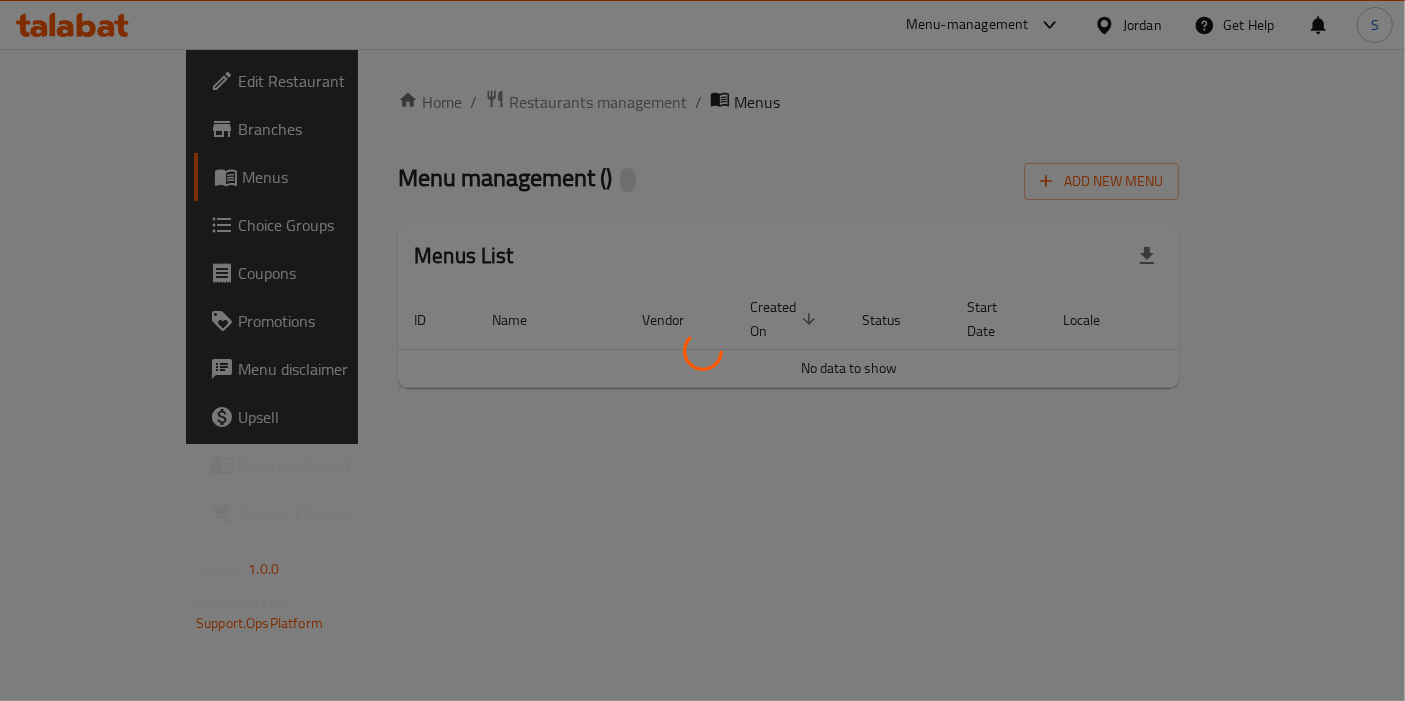 scroll, scrollTop: 0, scrollLeft: 0, axis: both 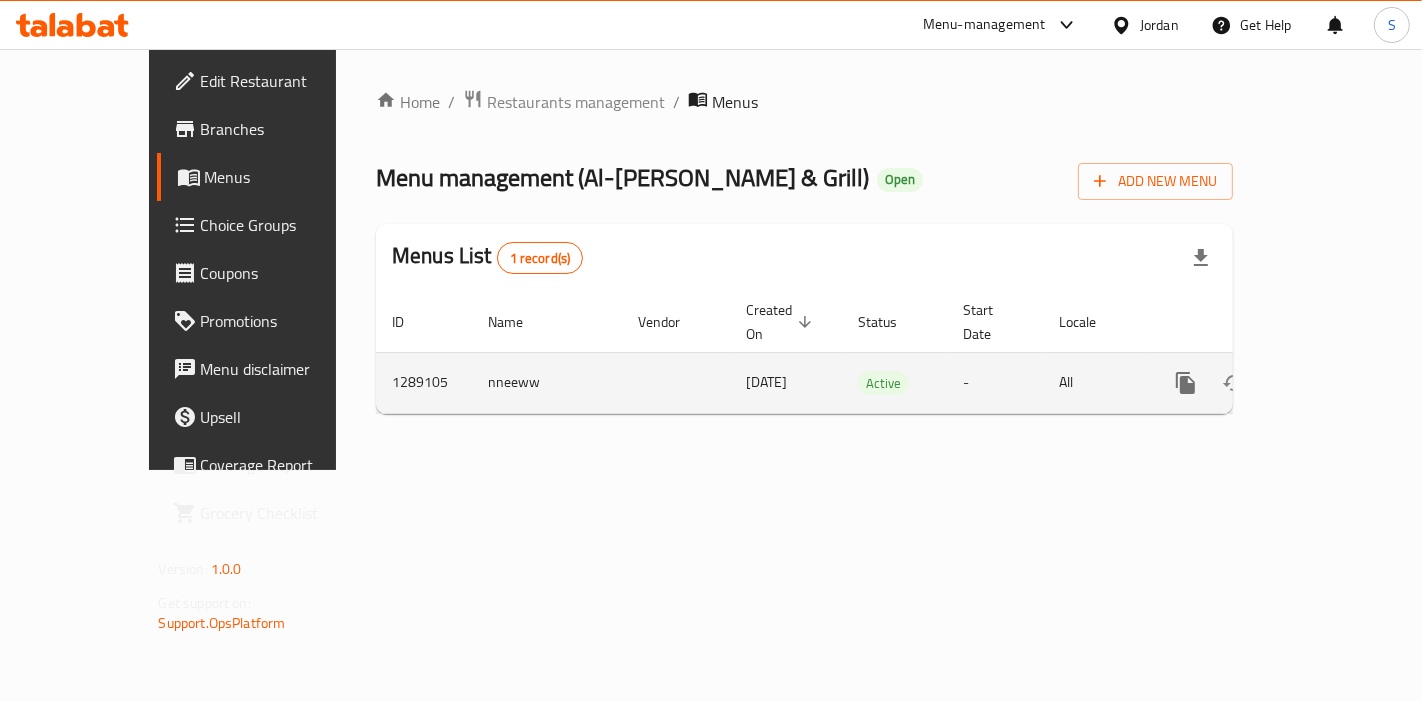 click 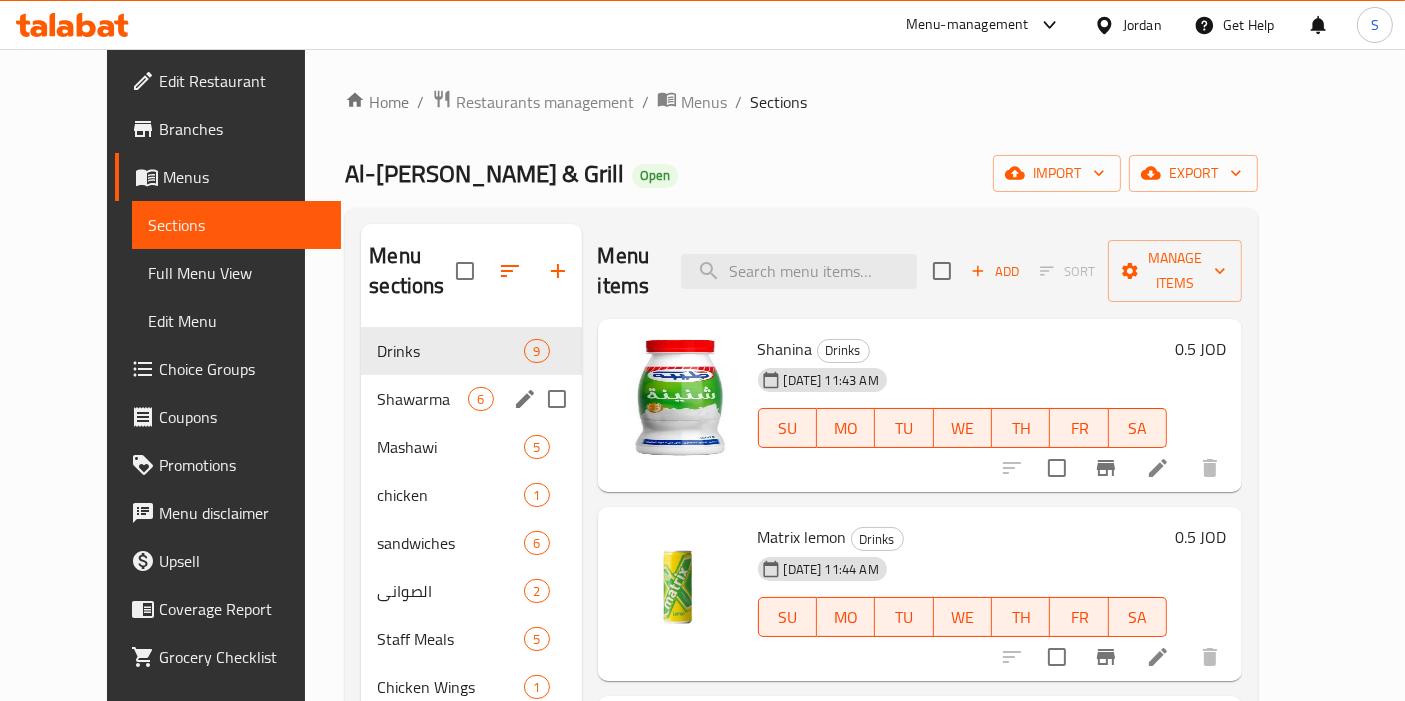 scroll, scrollTop: 111, scrollLeft: 0, axis: vertical 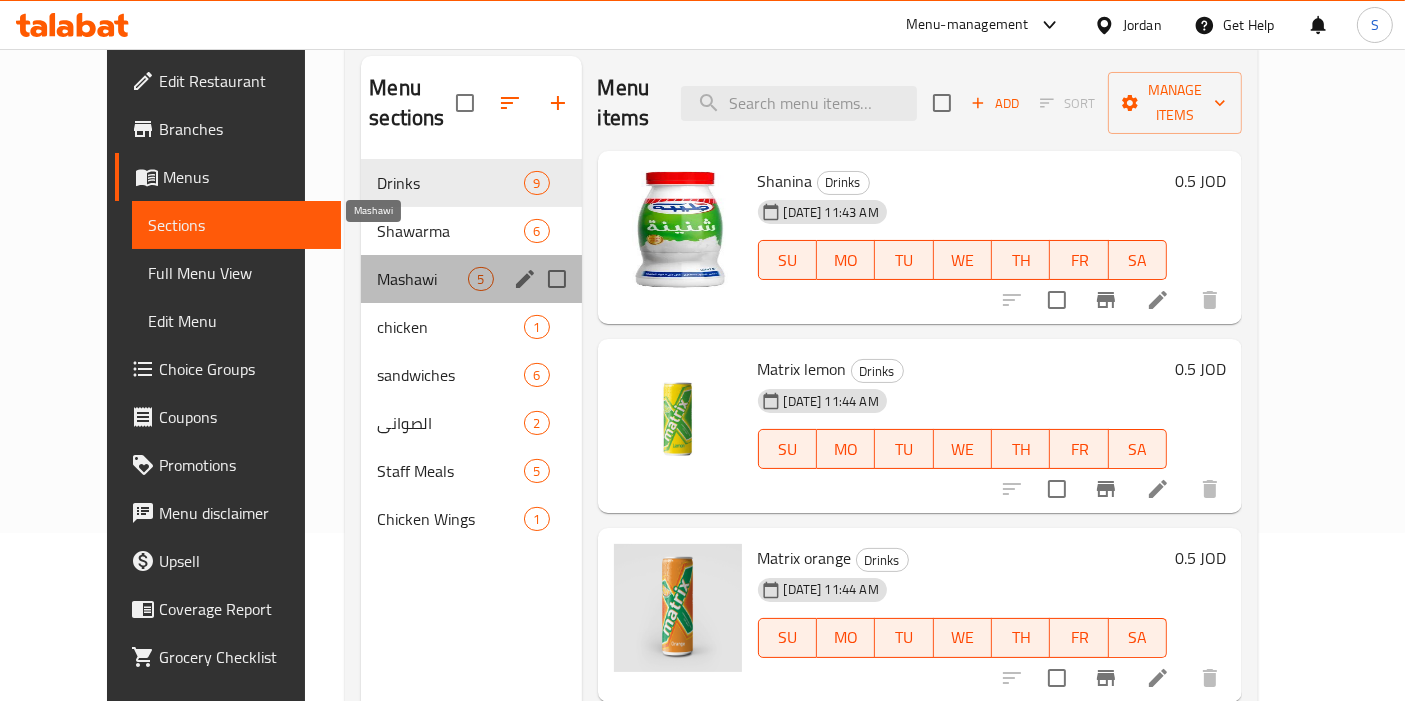 click on "Mashawi" at bounding box center [422, 279] 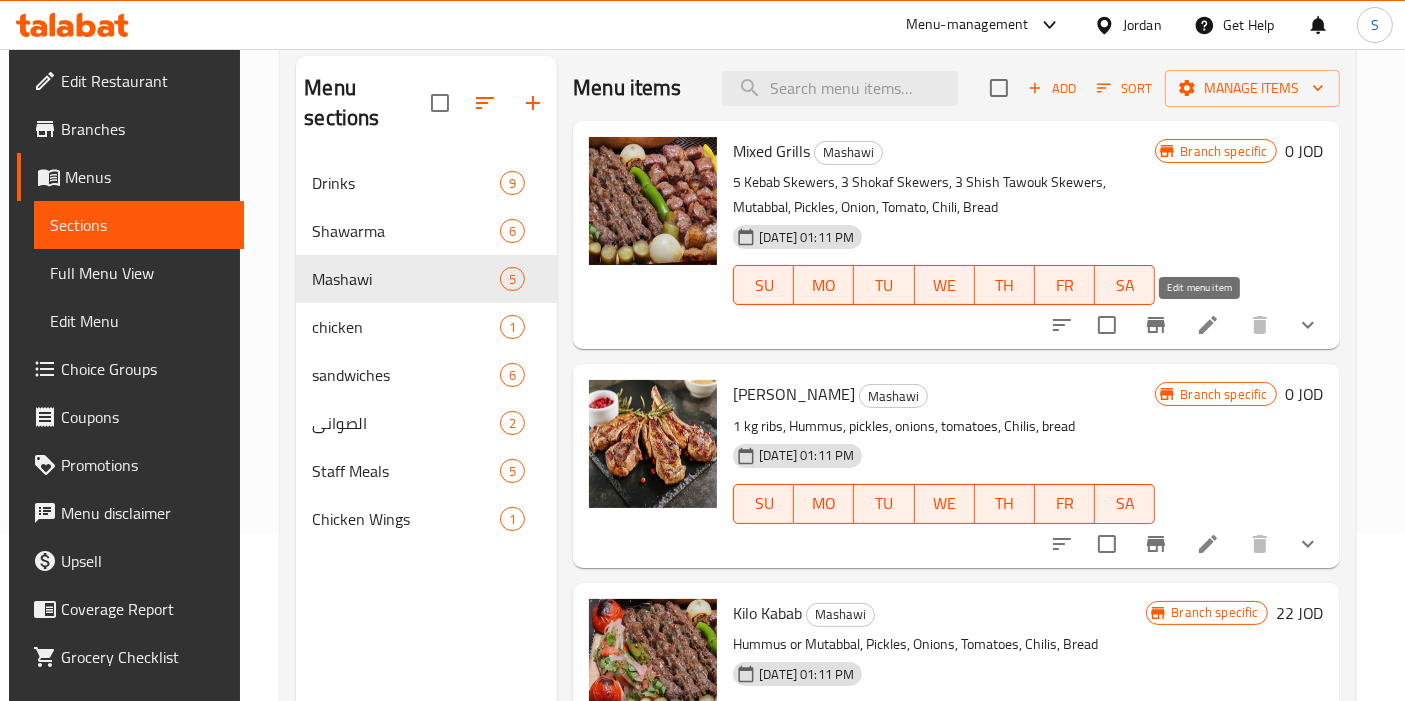 click 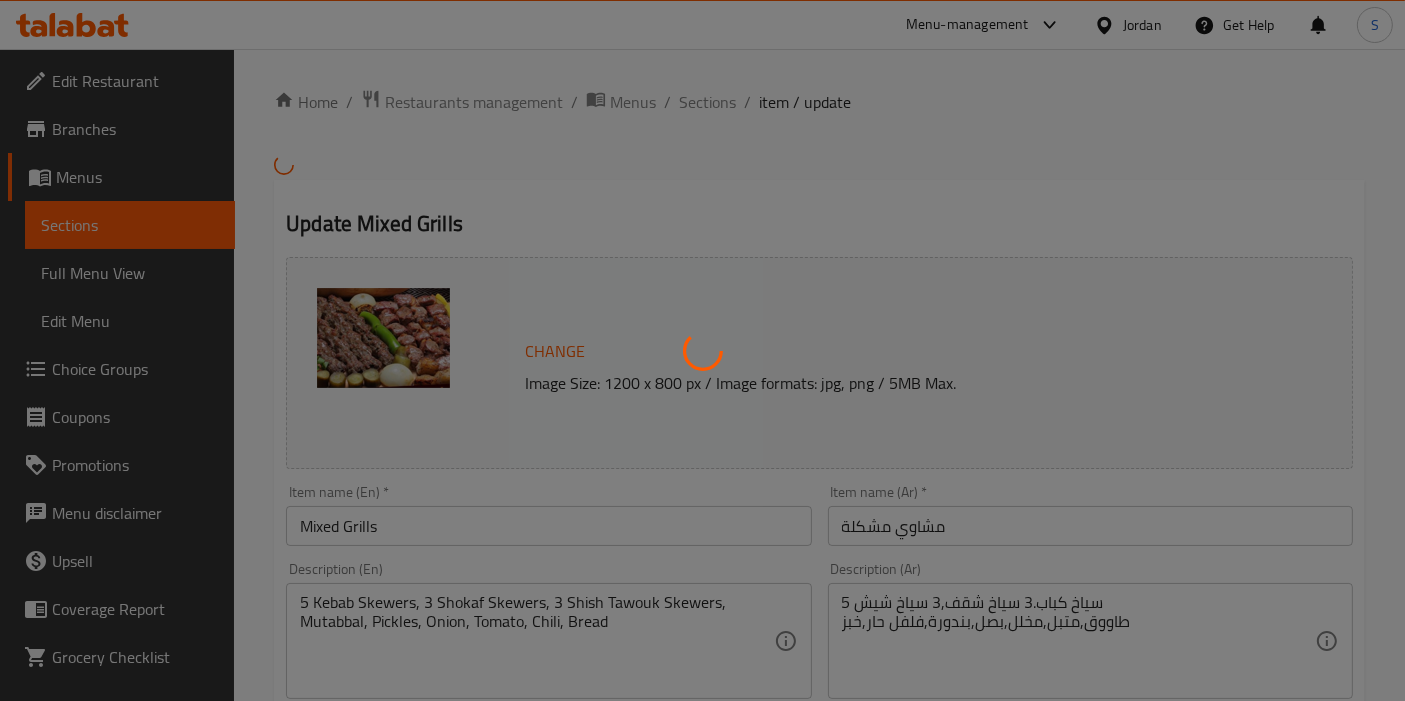 scroll, scrollTop: 771, scrollLeft: 0, axis: vertical 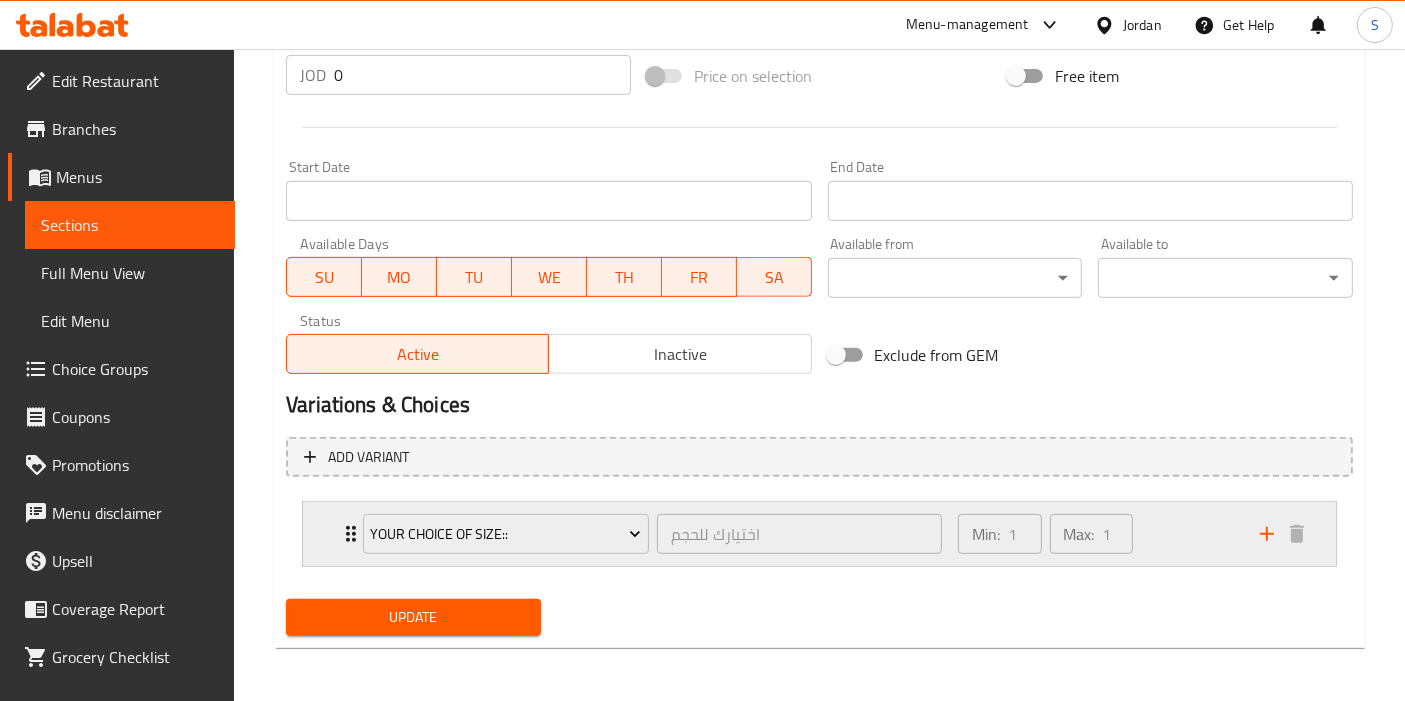 click on "your choice of size:: اختيارك للحجم ​ Min: 1 ​ Max: 1 ​" at bounding box center (819, 534) 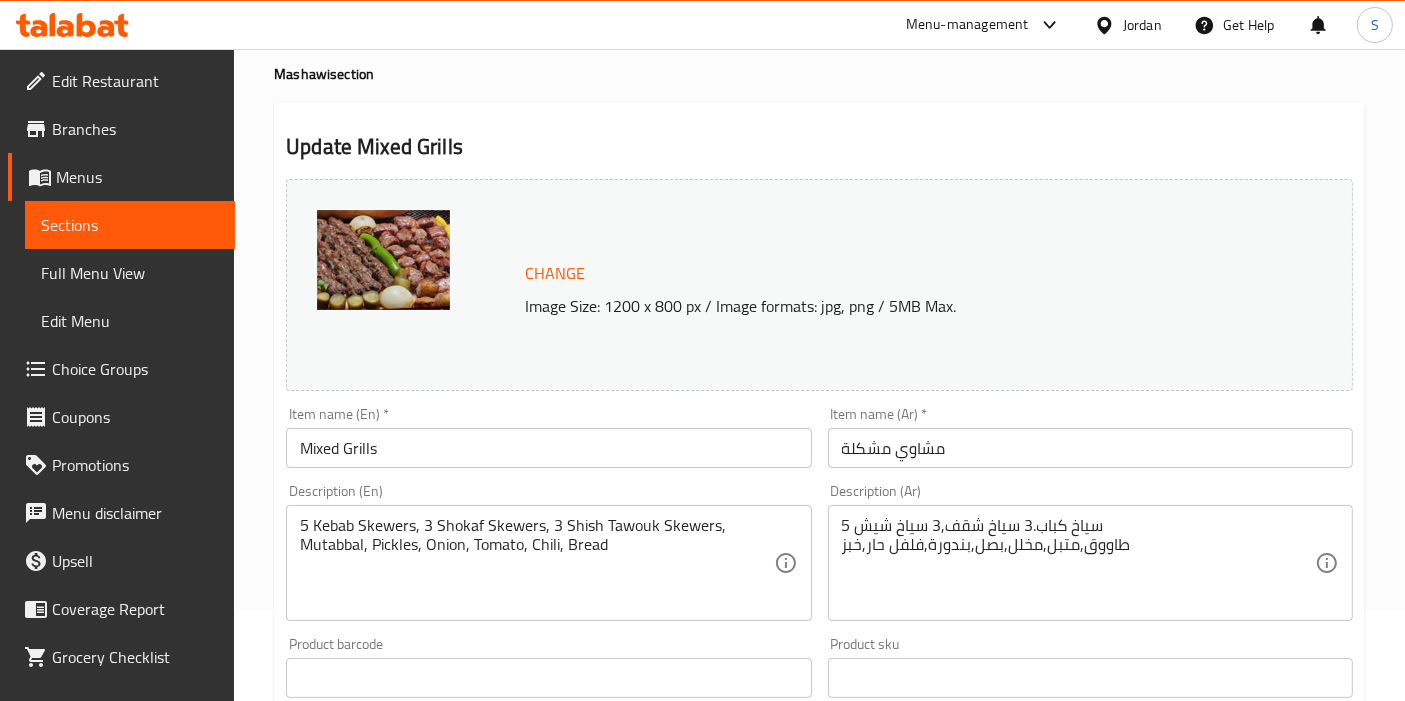 scroll, scrollTop: 0, scrollLeft: 0, axis: both 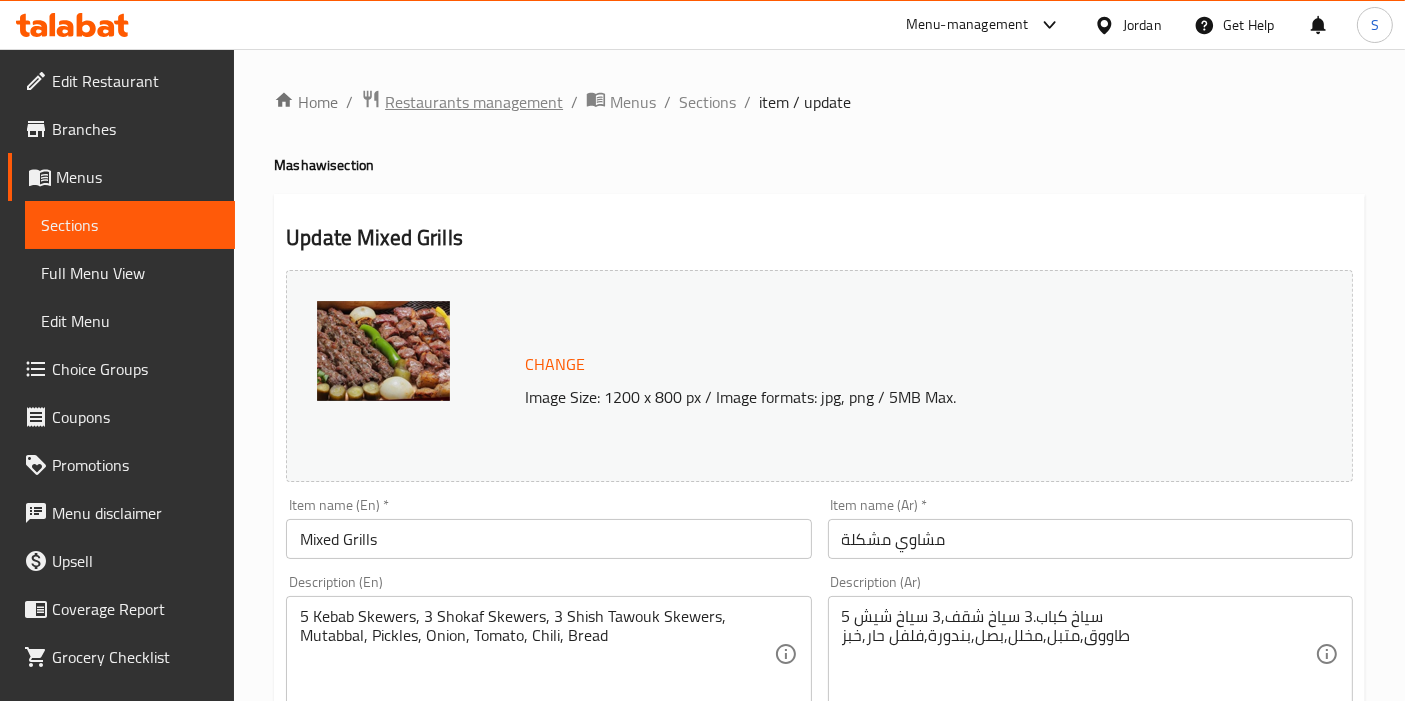 click on "Restaurants management" at bounding box center (474, 102) 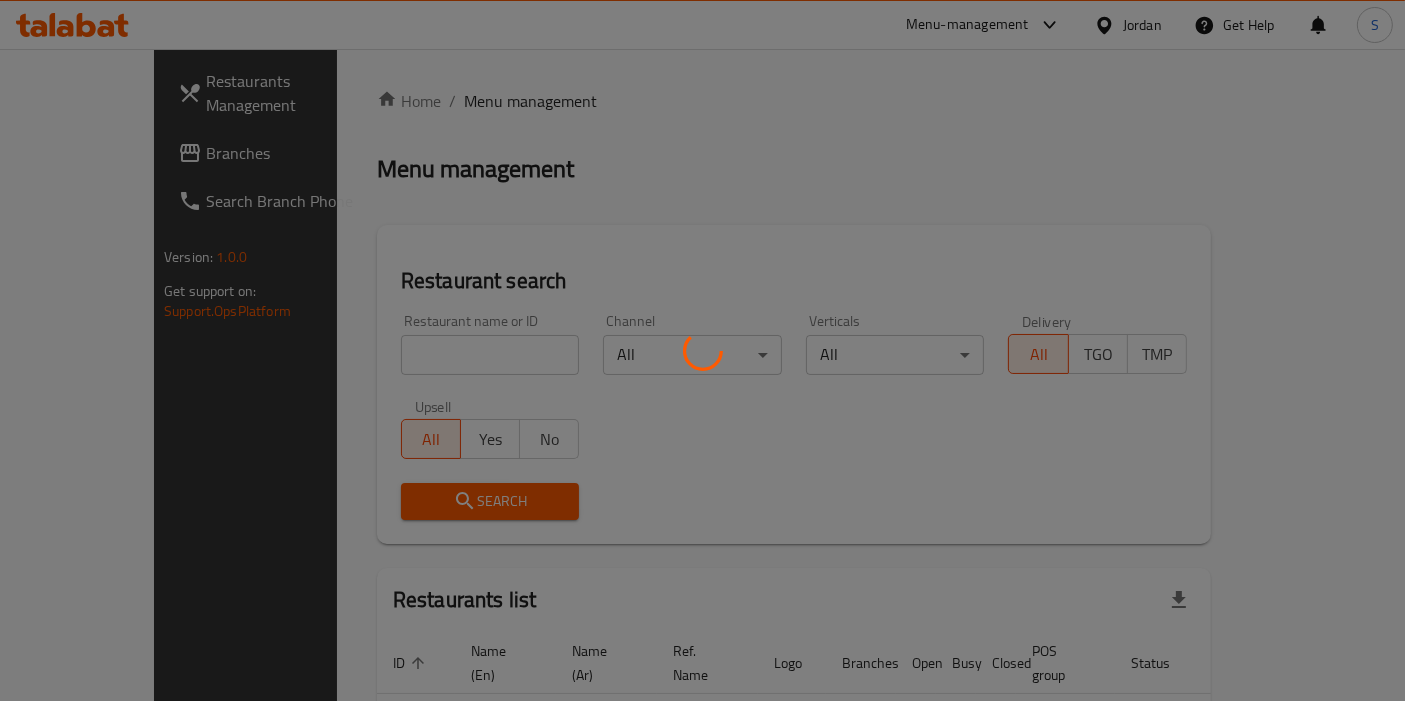 click at bounding box center [702, 350] 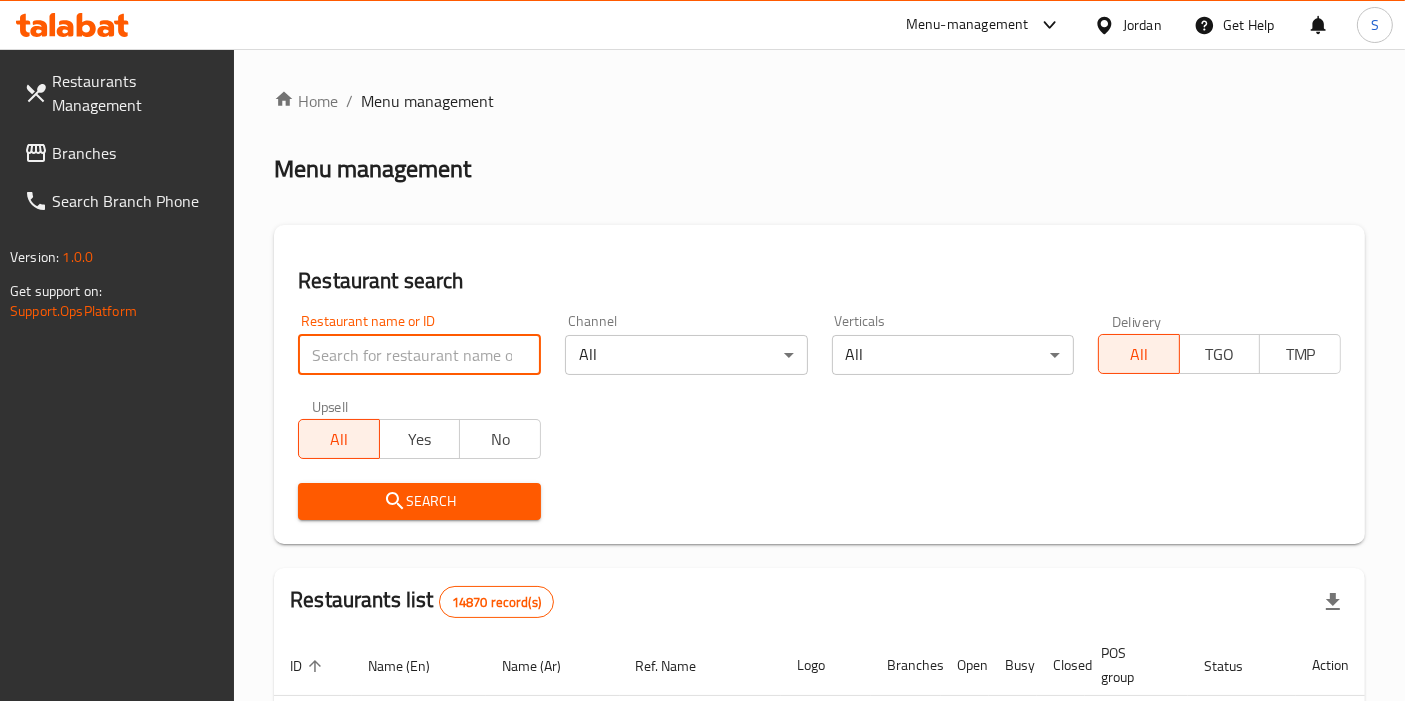 click at bounding box center (419, 355) 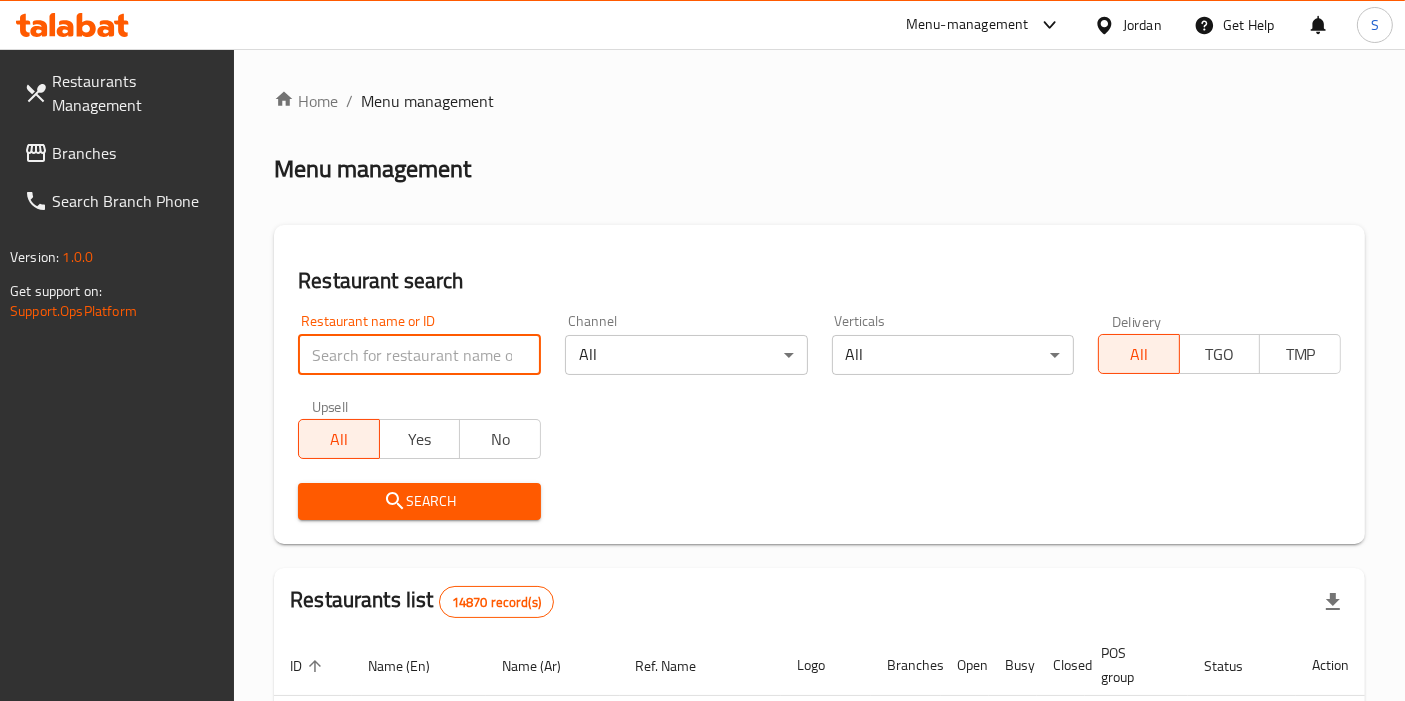 paste on "Snack Way" 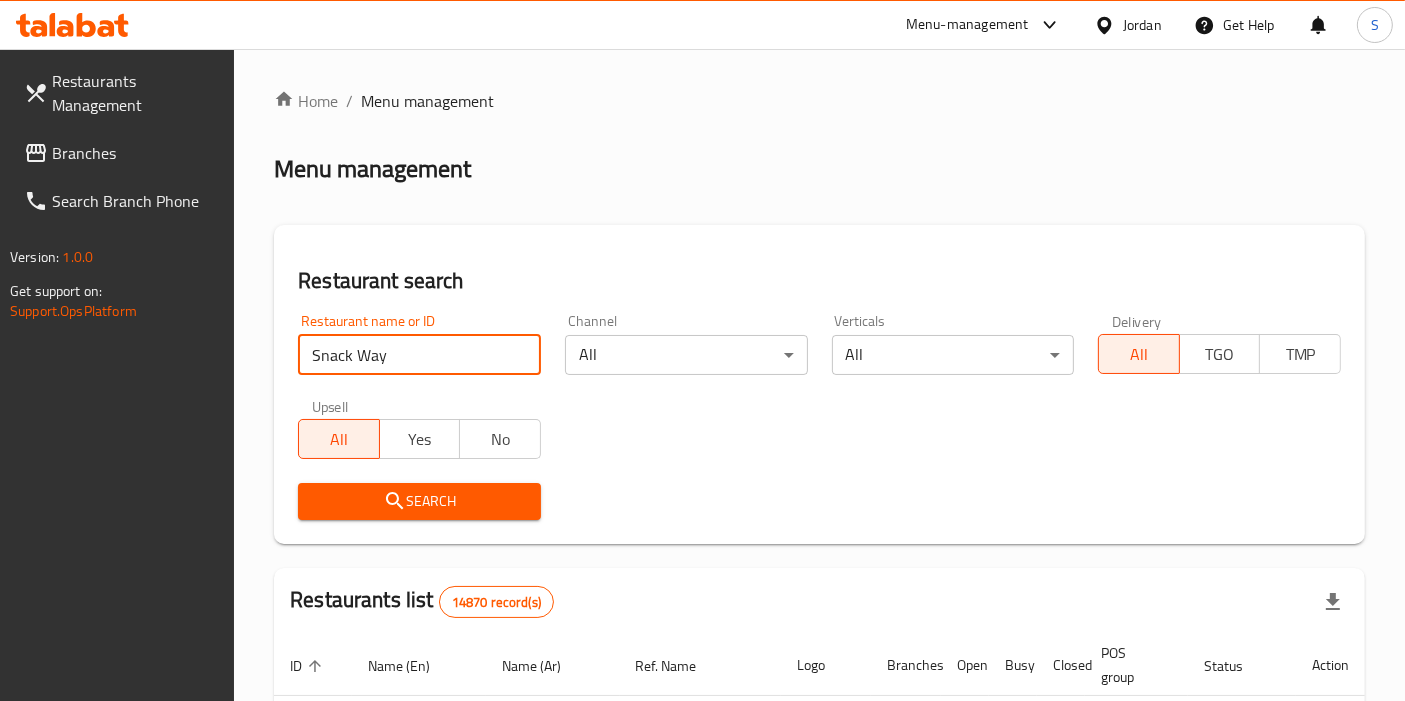 type on "Snack Way" 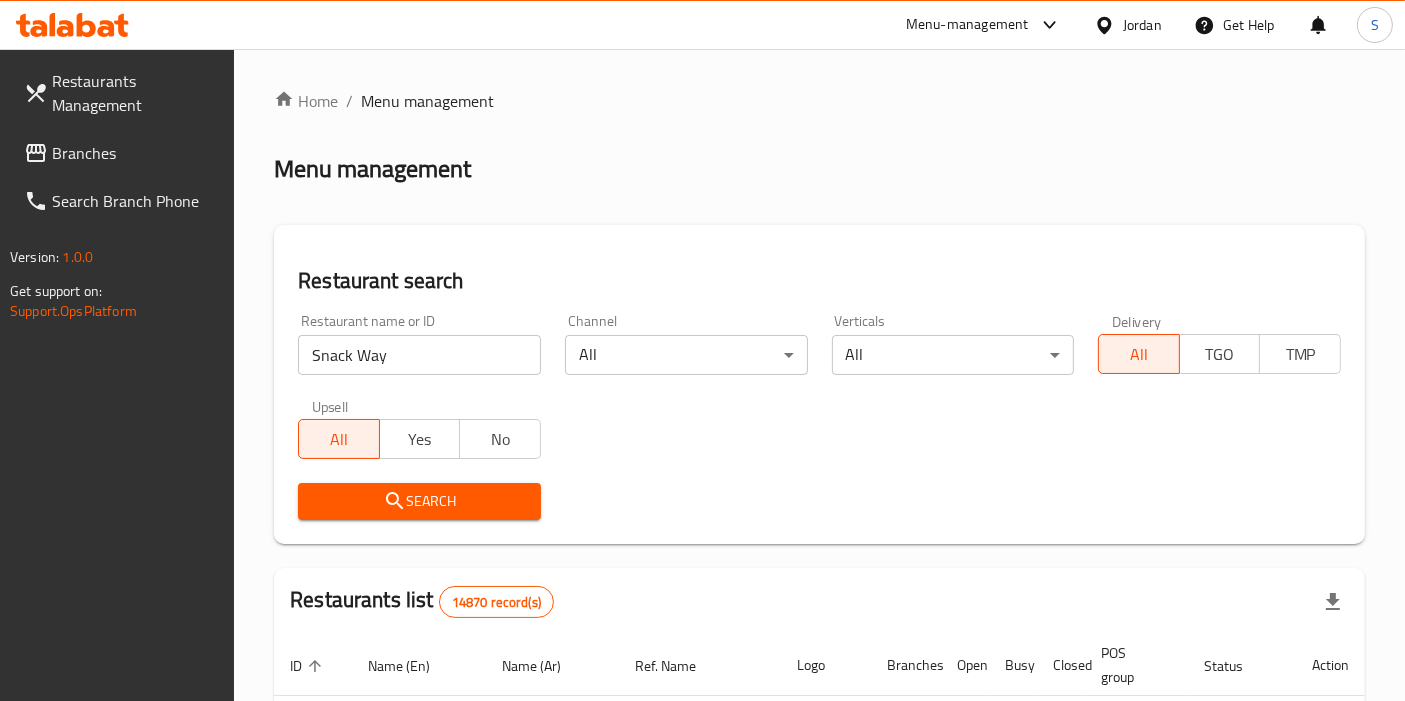 click on "Search" at bounding box center [419, 501] 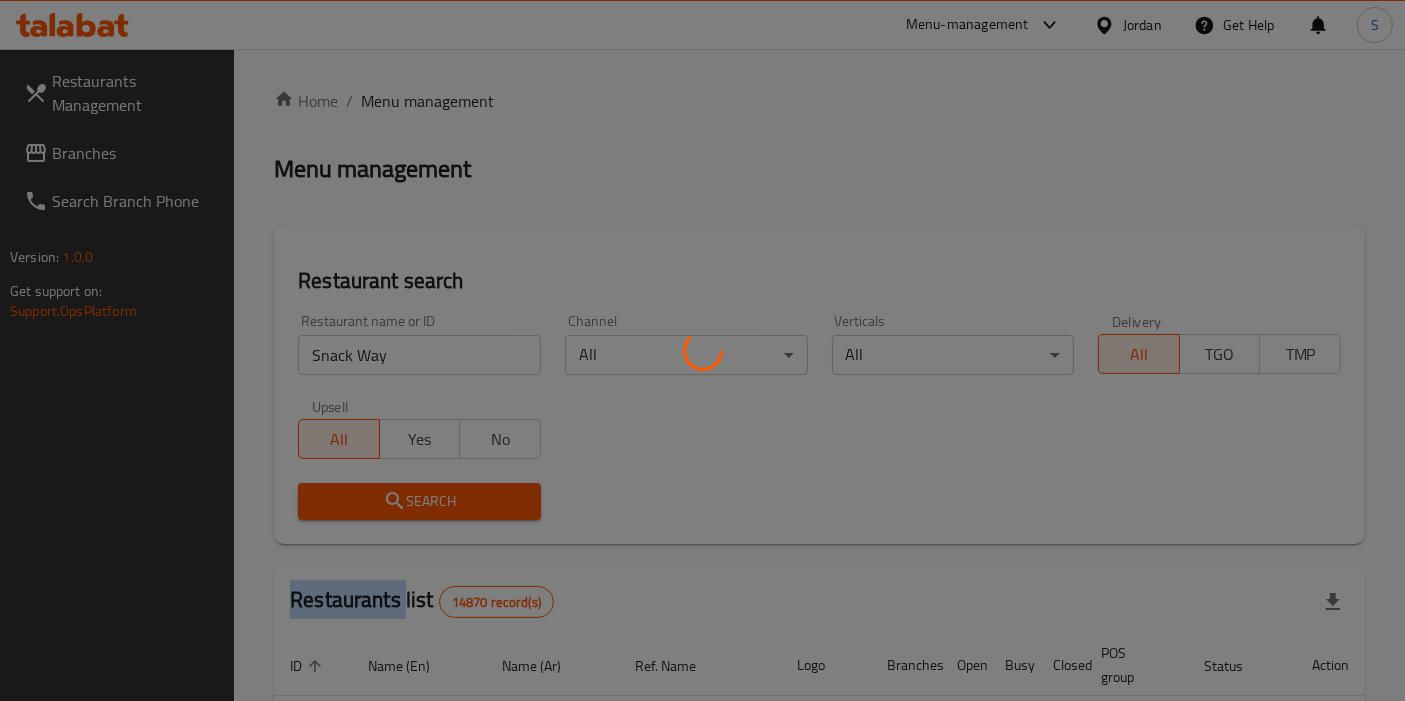 click at bounding box center [702, 350] 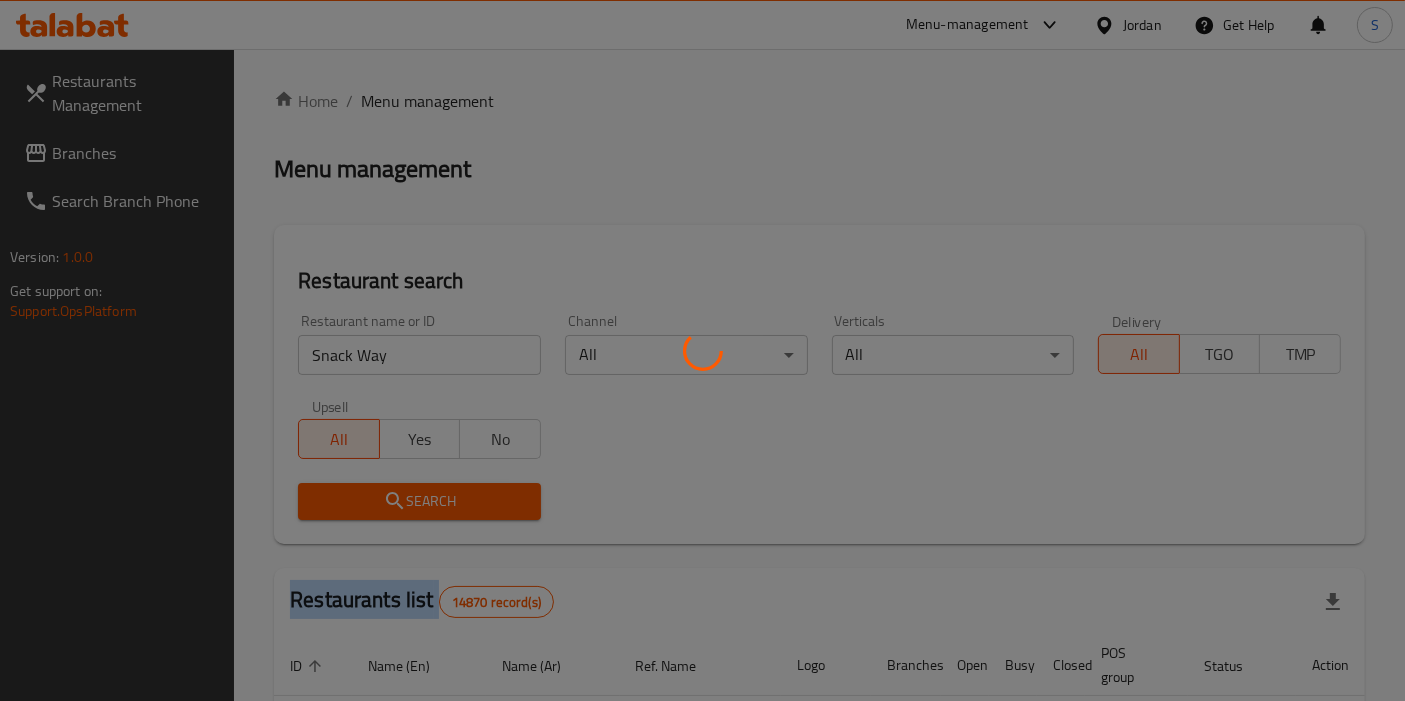 click at bounding box center [702, 350] 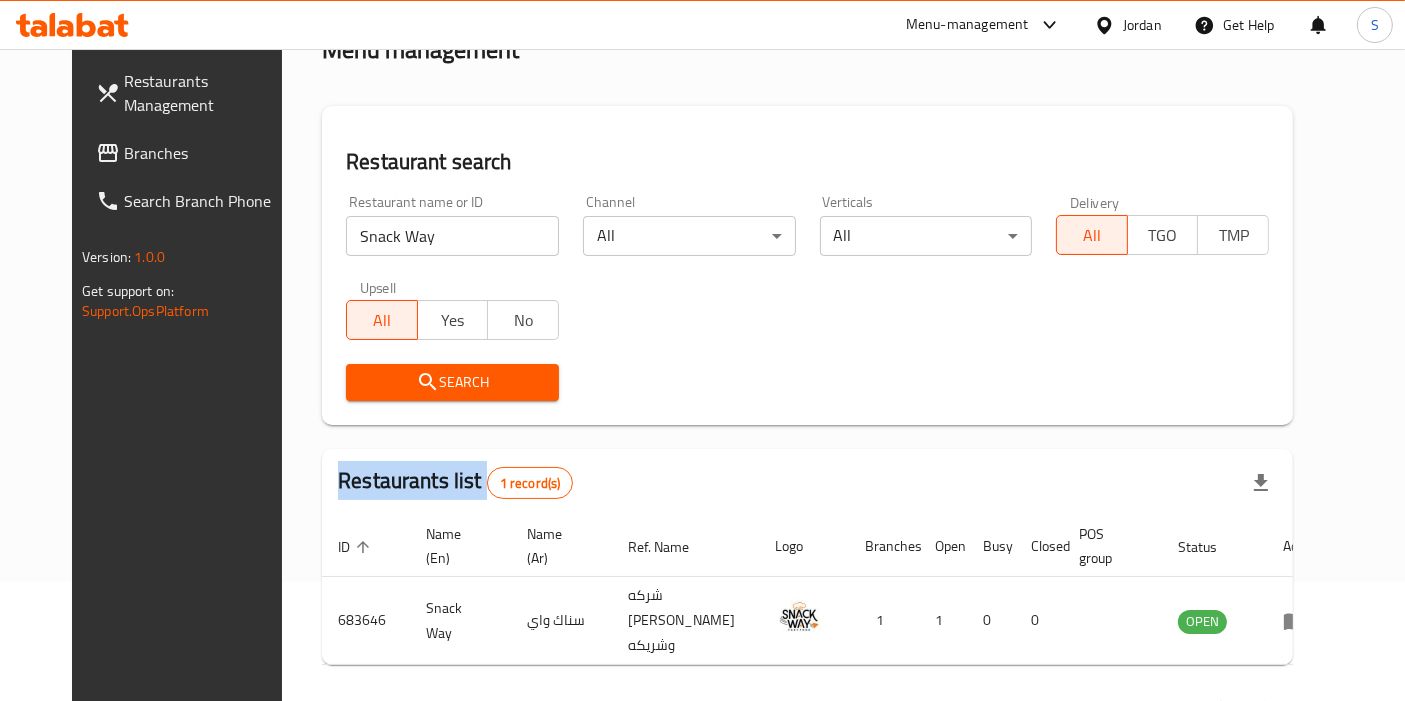 scroll, scrollTop: 173, scrollLeft: 0, axis: vertical 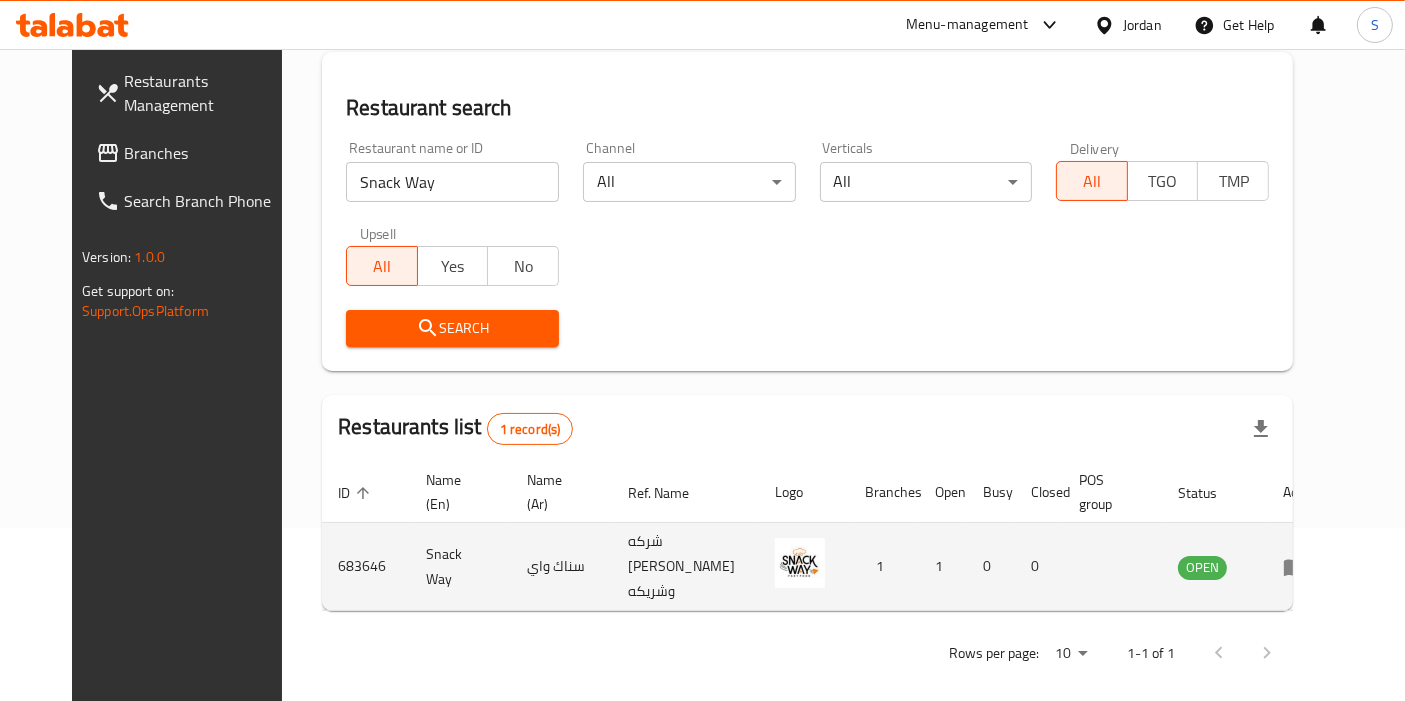 click on "683646" at bounding box center (366, 567) 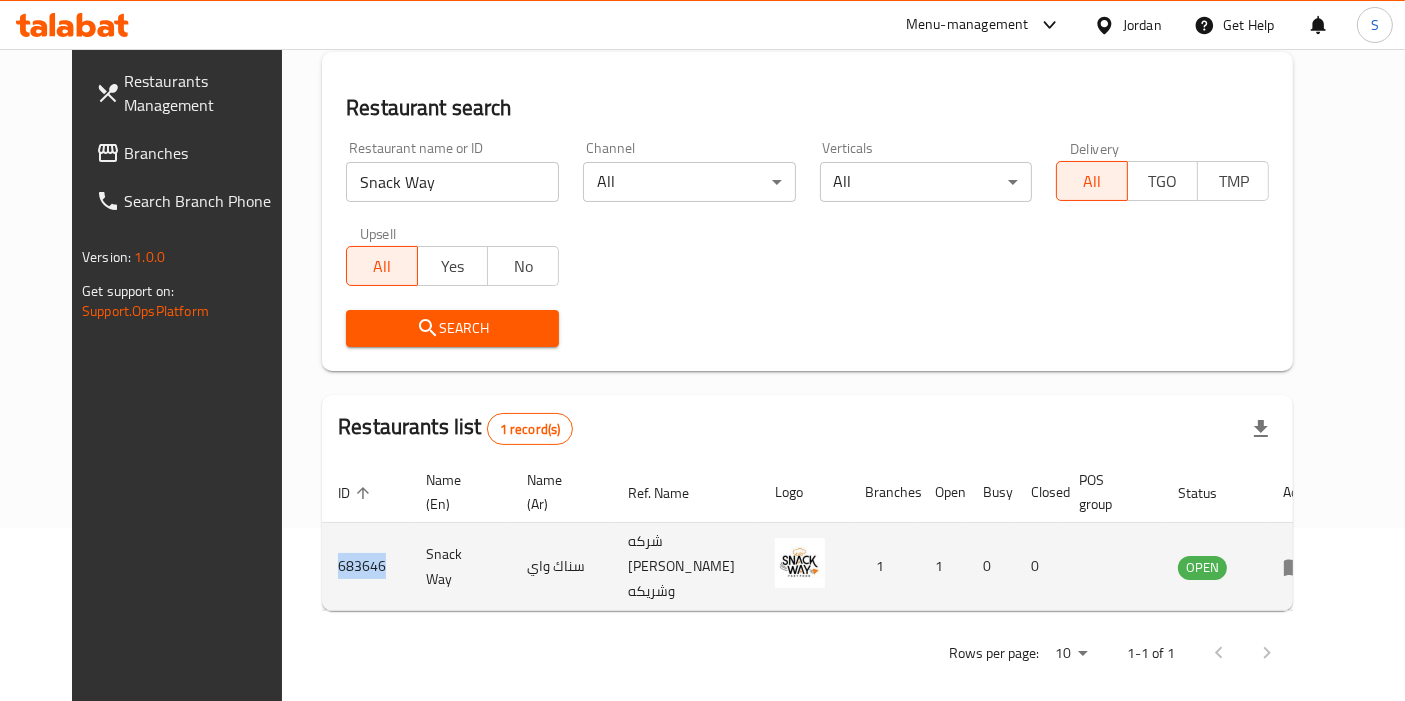 click on "683646" at bounding box center (366, 567) 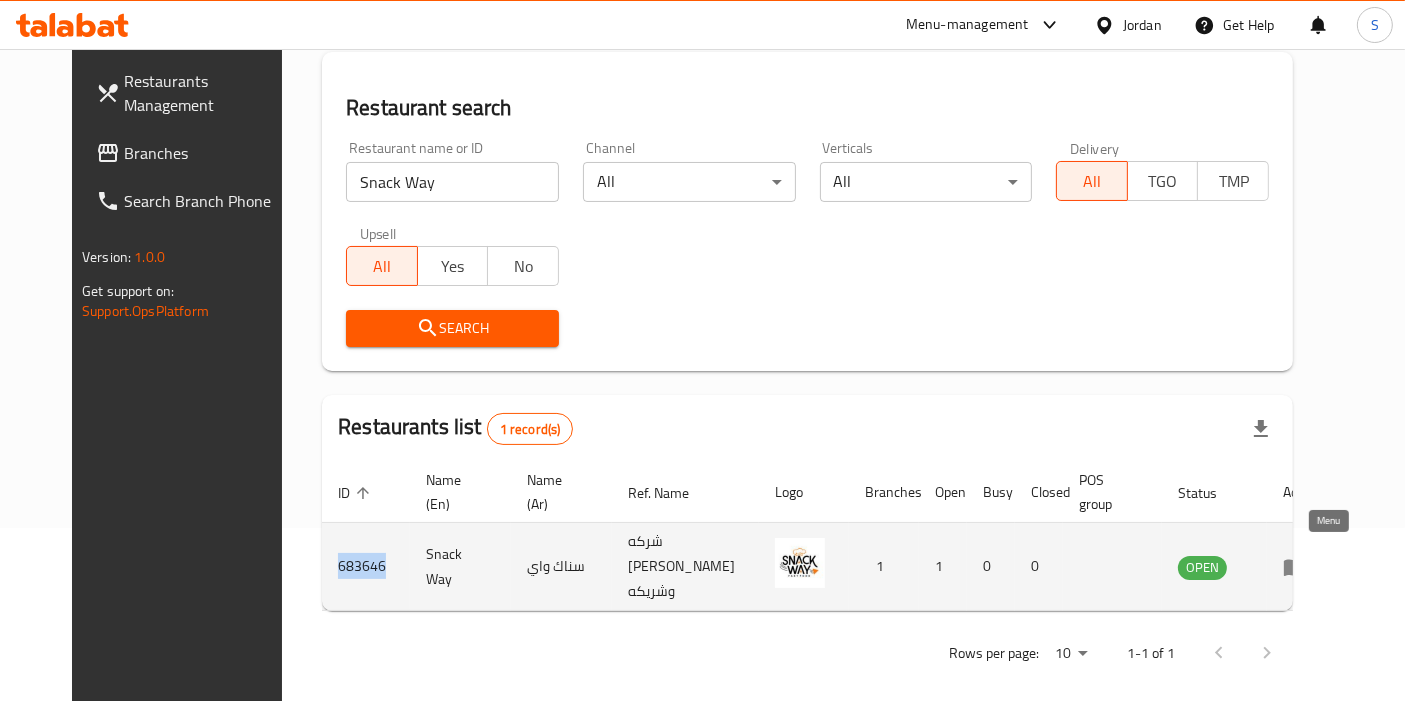 click 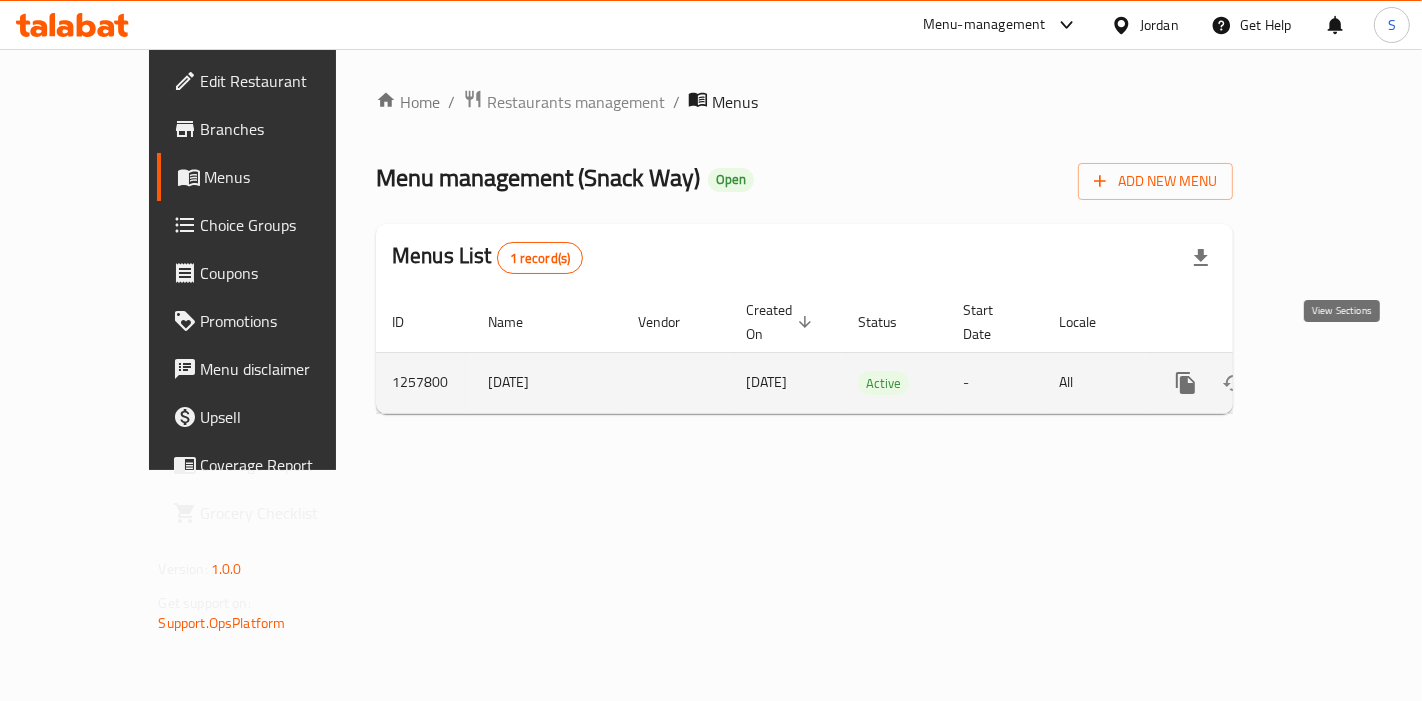 click 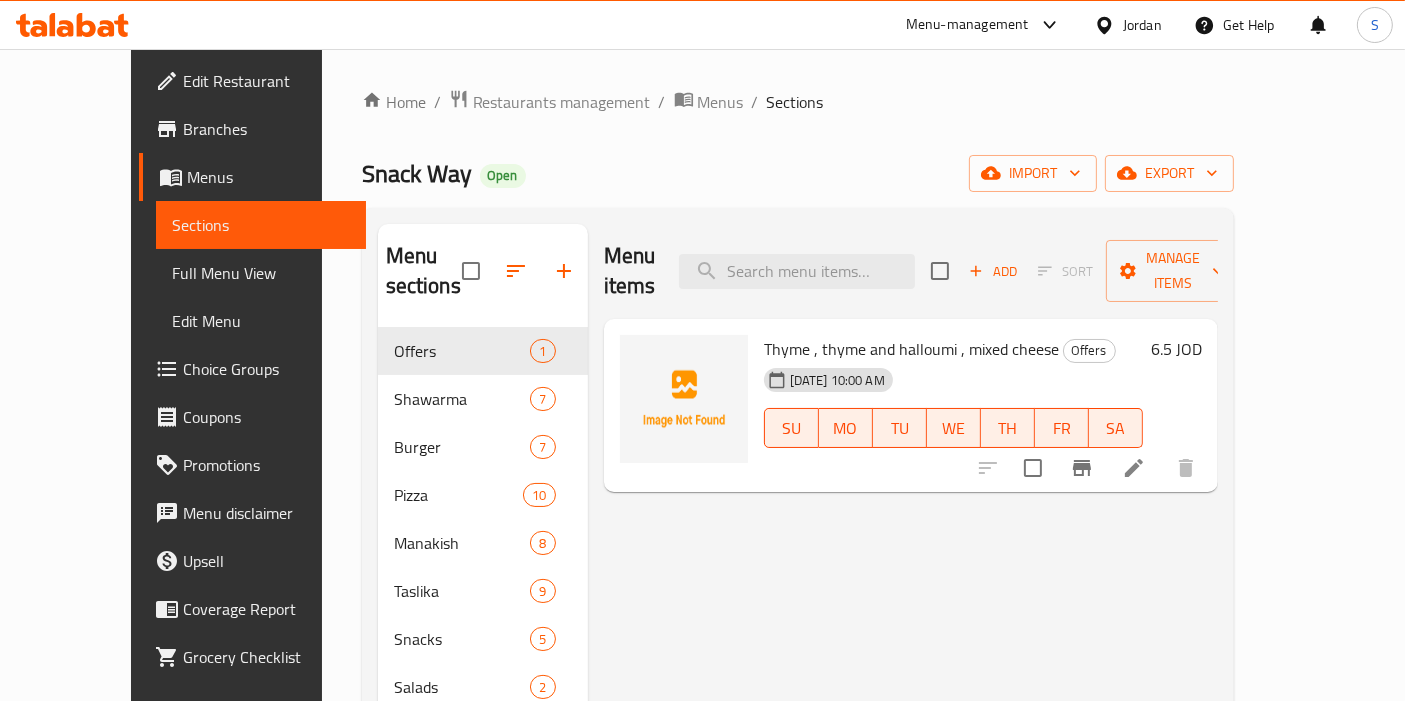 click on "Branches" at bounding box center (266, 129) 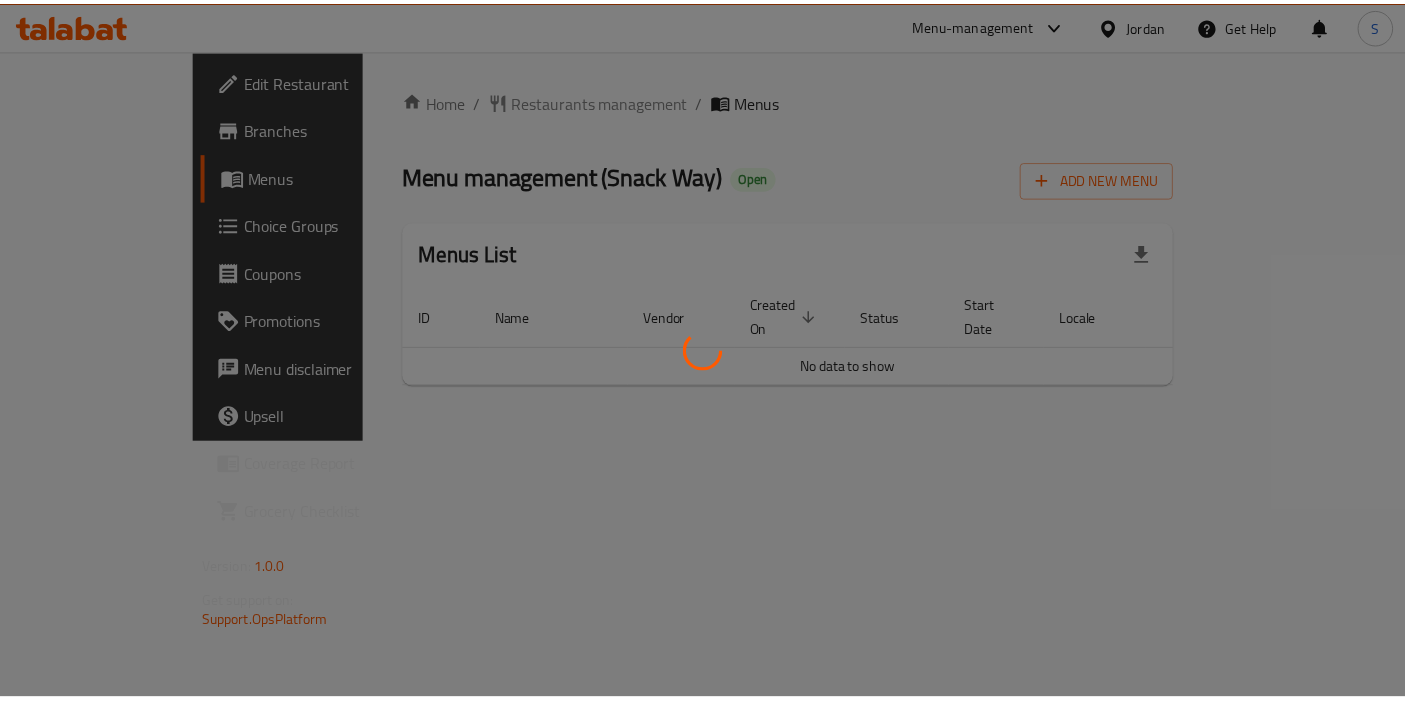 scroll, scrollTop: 0, scrollLeft: 0, axis: both 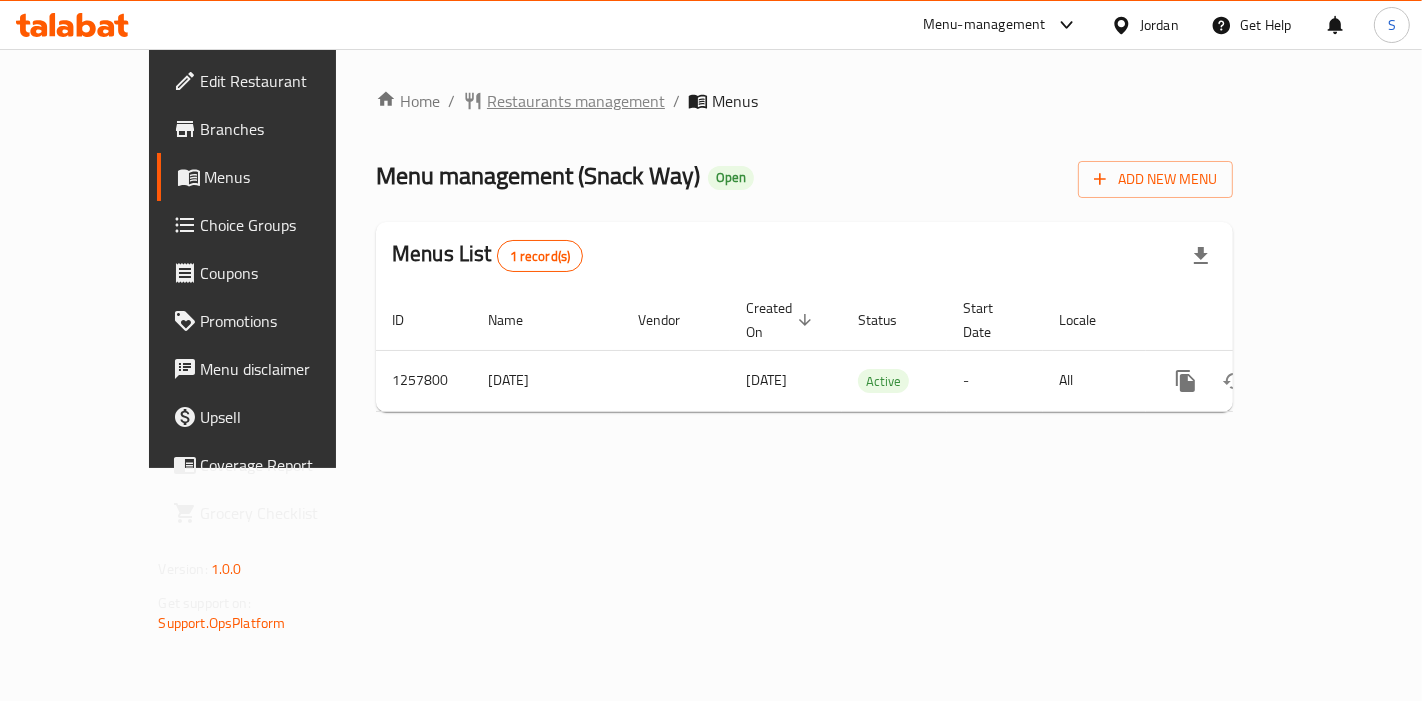 click on "Restaurants management" at bounding box center [576, 101] 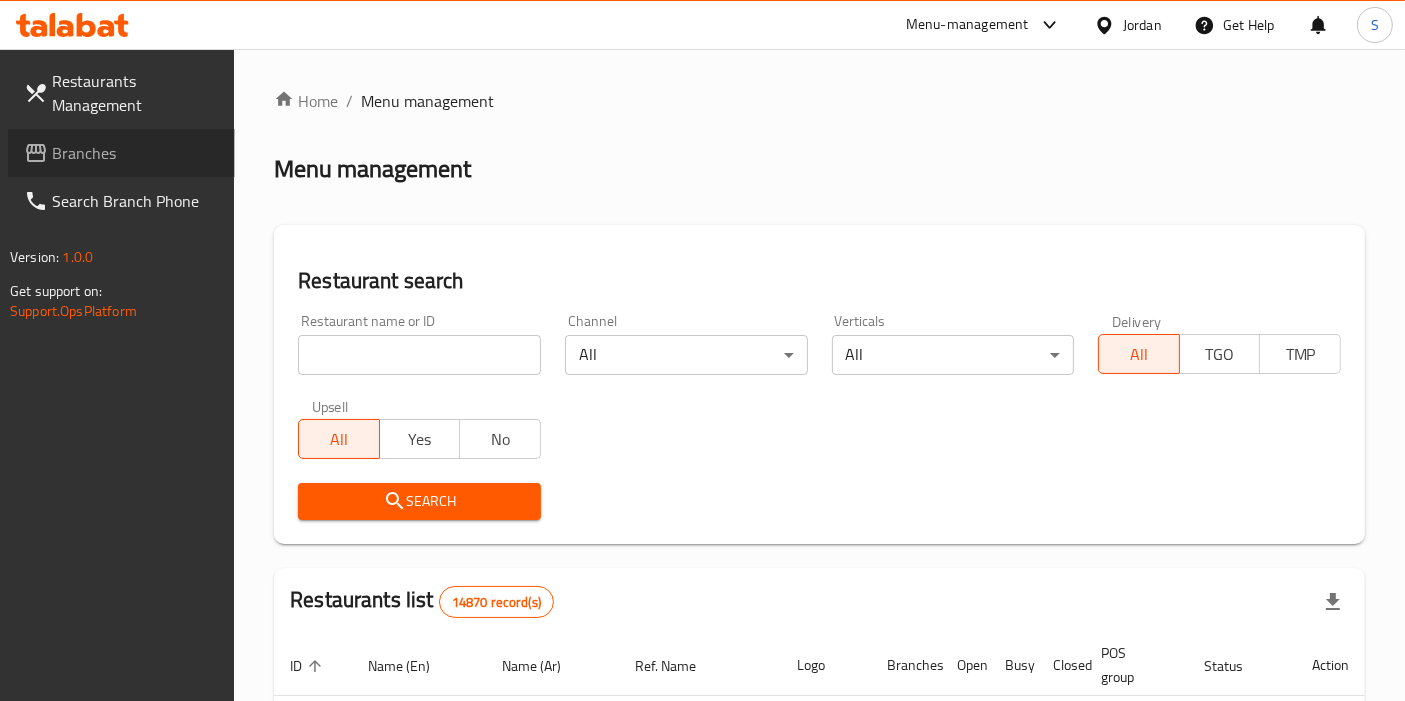 click on "Branches" at bounding box center [135, 153] 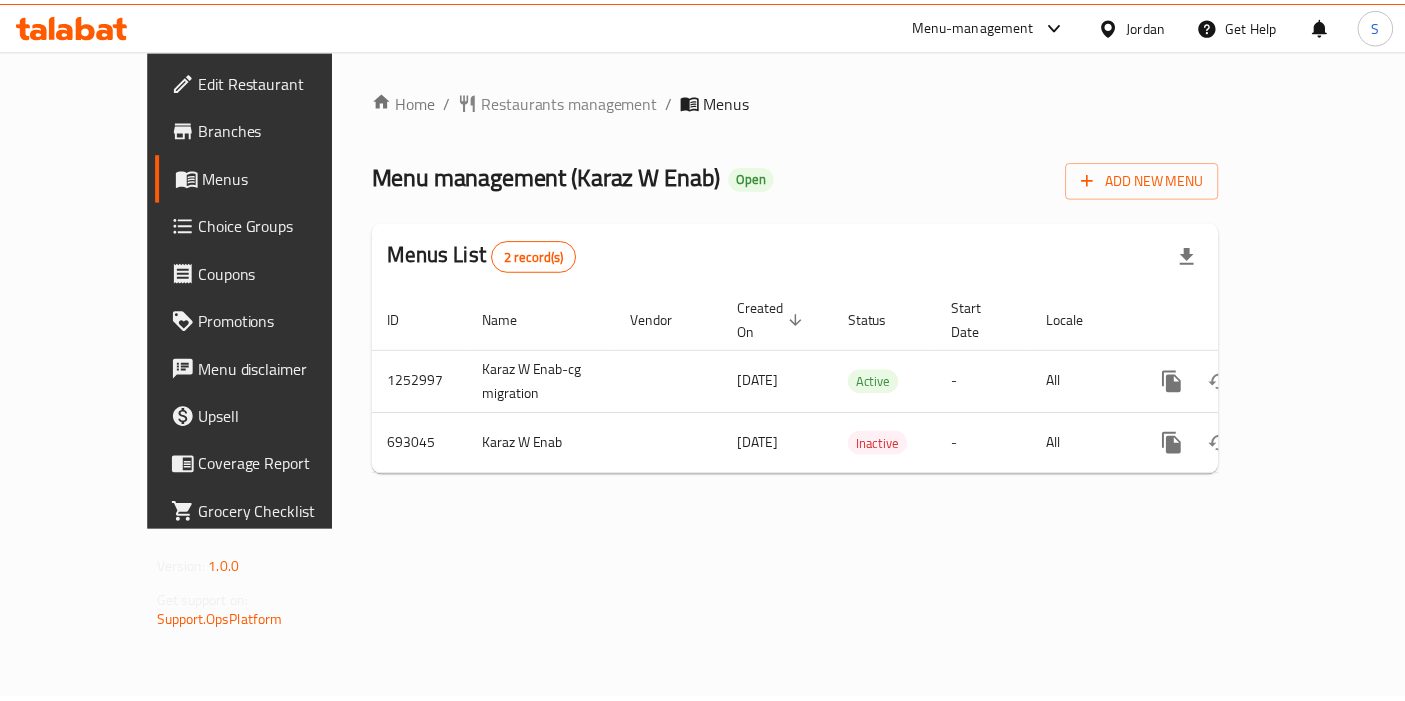 scroll, scrollTop: 0, scrollLeft: 0, axis: both 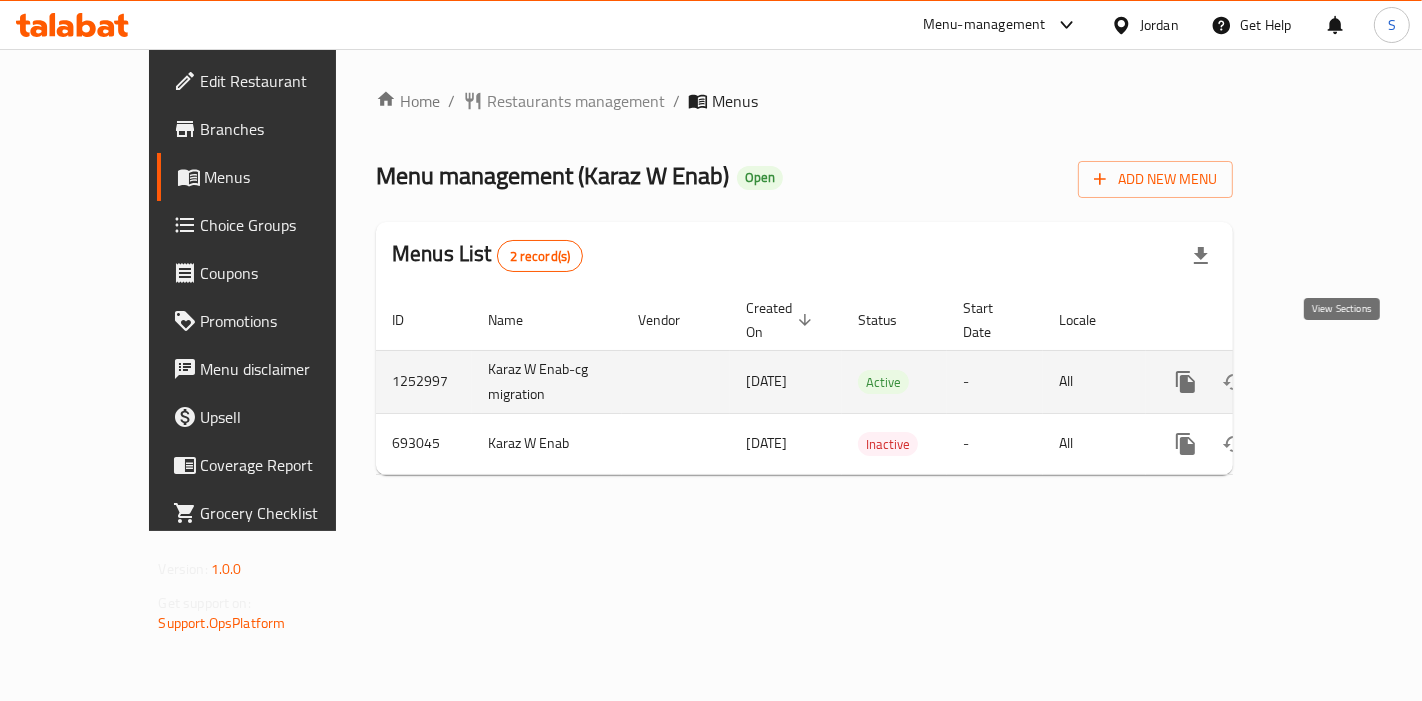 click 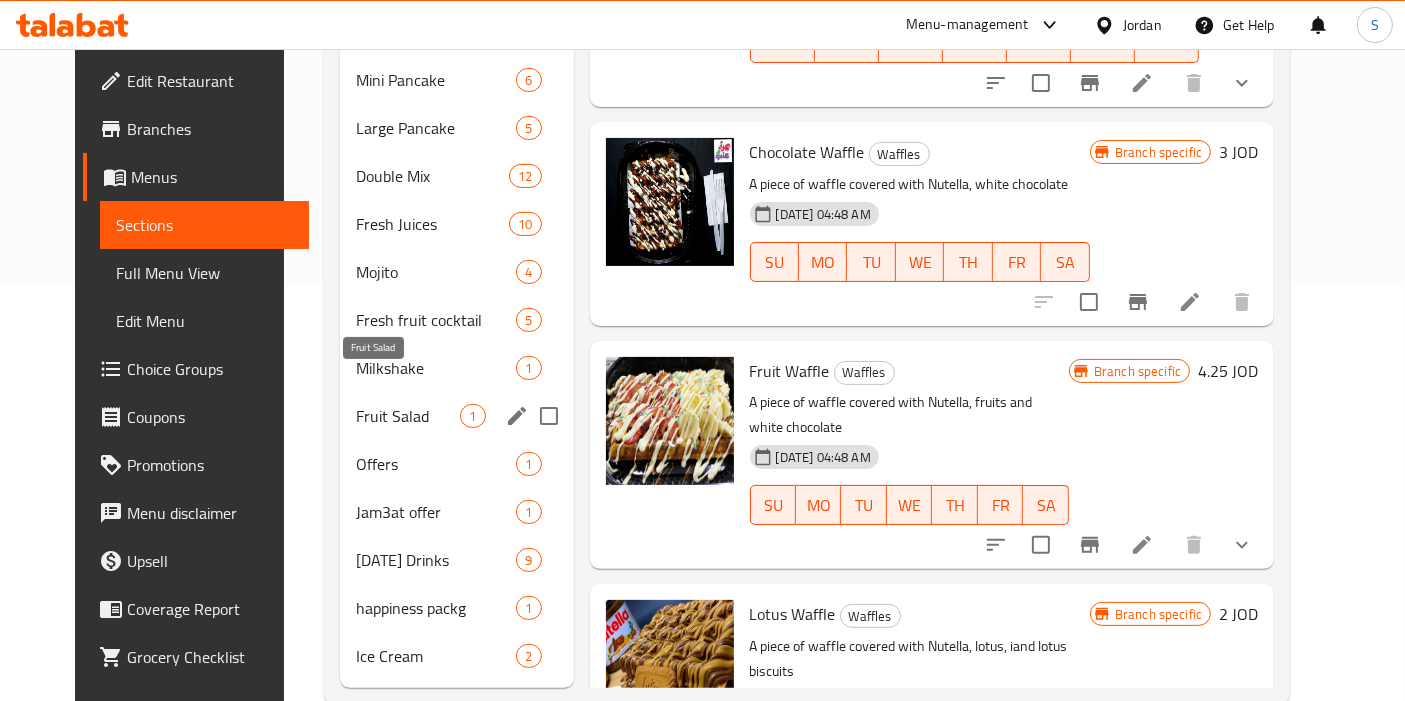 scroll, scrollTop: 426, scrollLeft: 0, axis: vertical 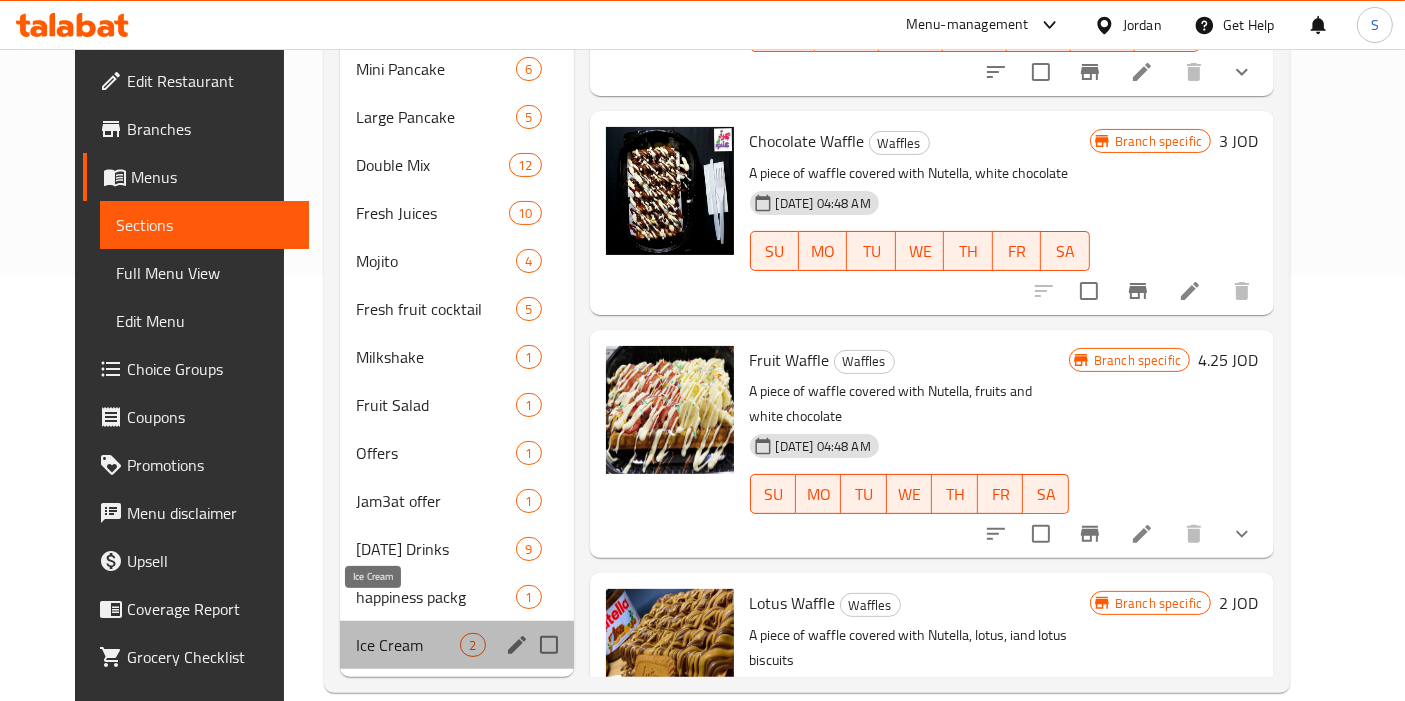 click on "Ice Cream" at bounding box center (408, 645) 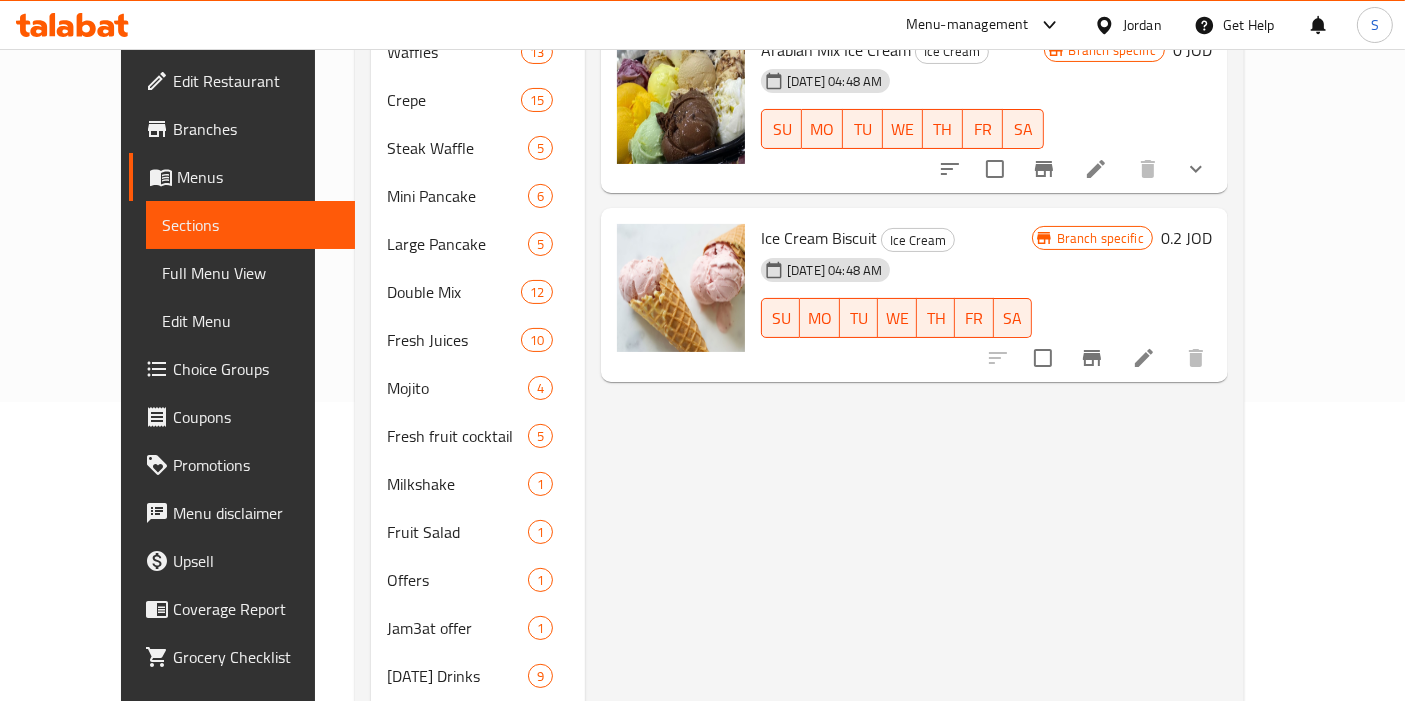 scroll, scrollTop: 93, scrollLeft: 0, axis: vertical 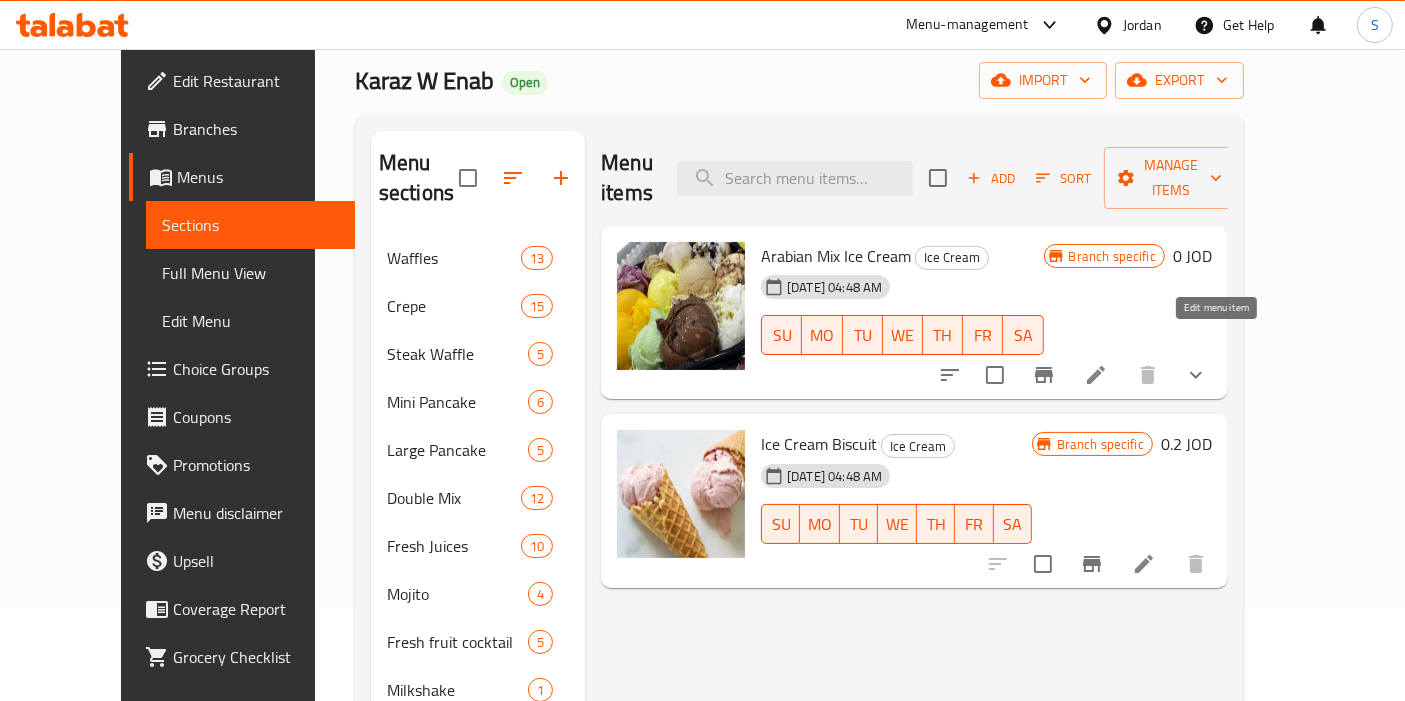 click 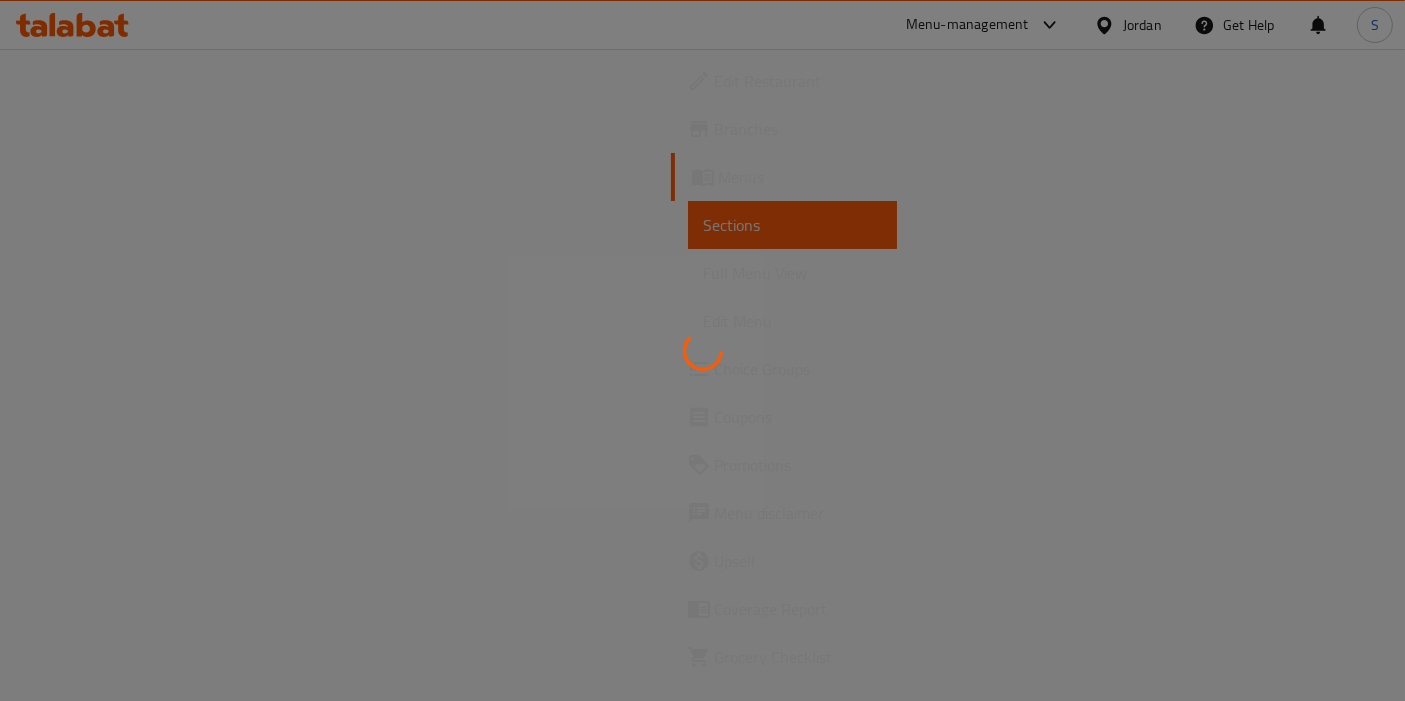 scroll, scrollTop: 0, scrollLeft: 0, axis: both 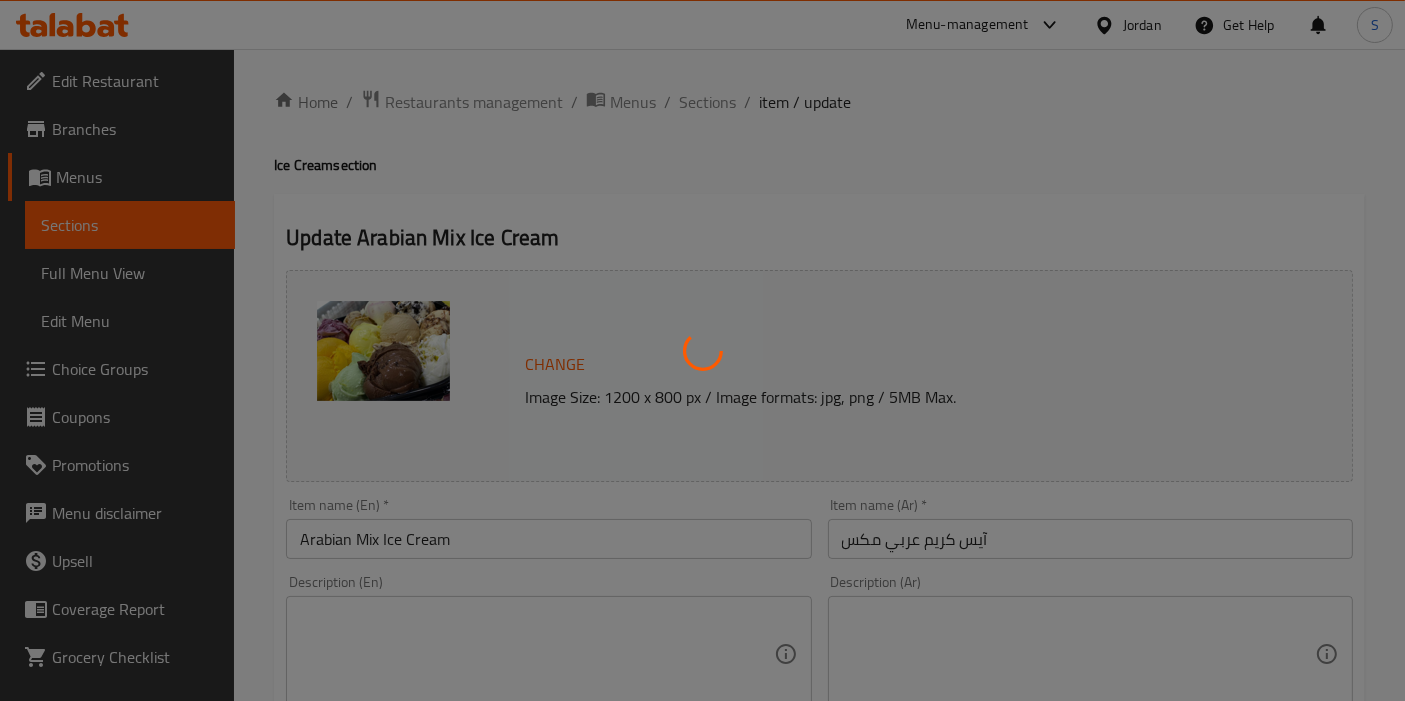 type on "إختيارك من النكهة:" 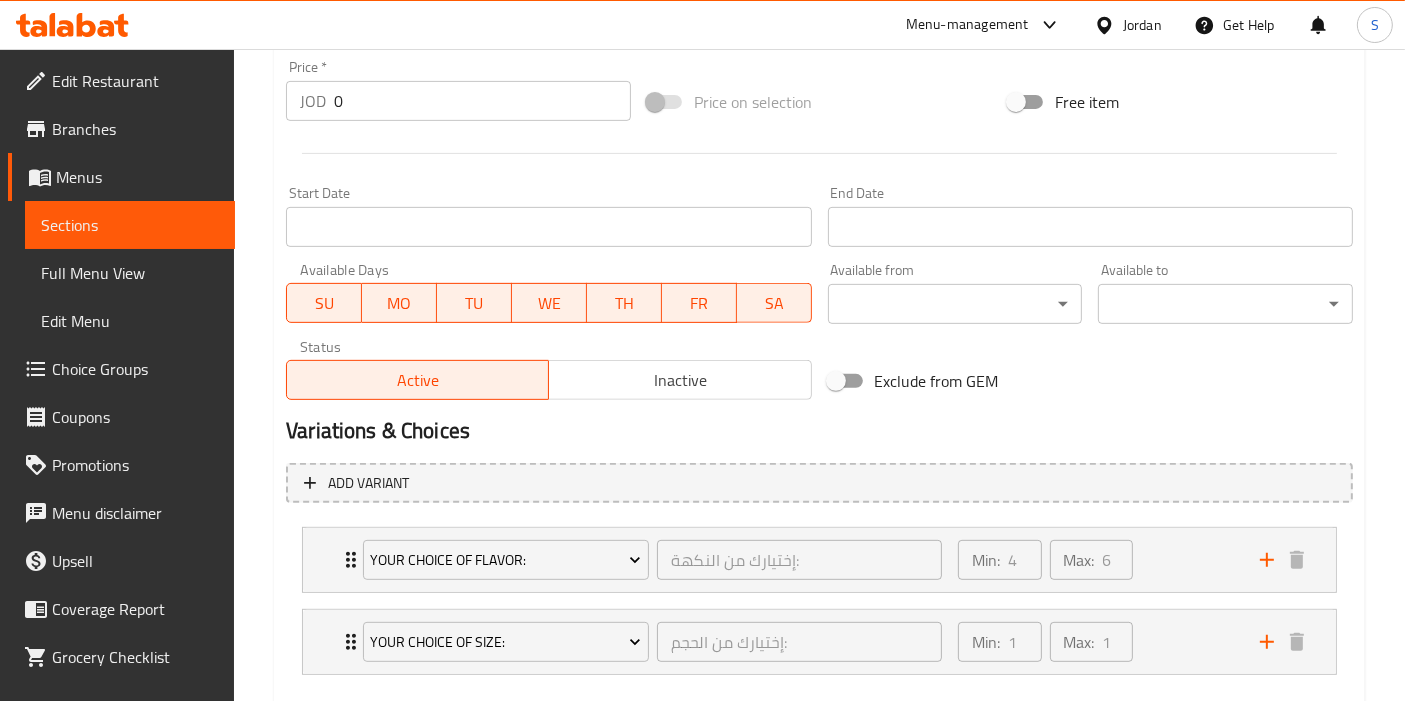 scroll, scrollTop: 853, scrollLeft: 0, axis: vertical 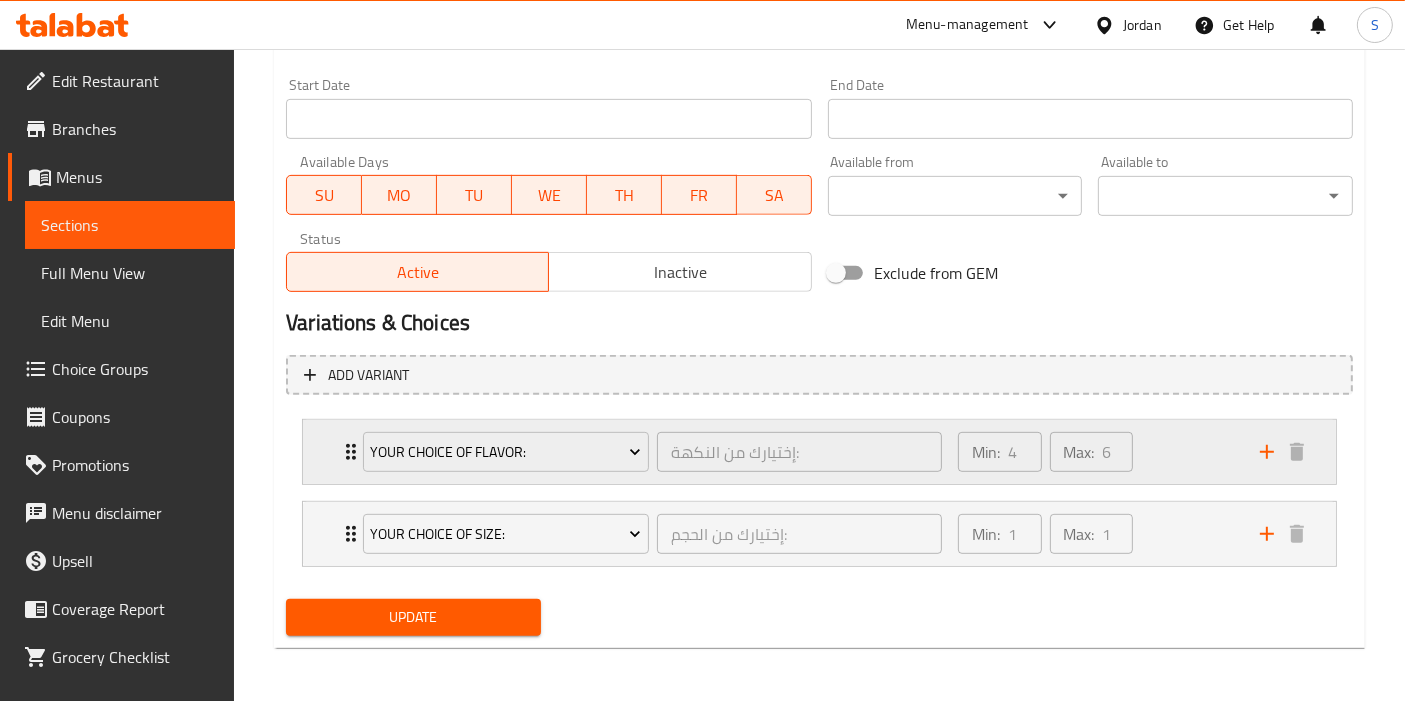 click on "Your Choice Of Flavor: إختيارك من النكهة: ​ Min: 4 ​ Max: 6 ​" at bounding box center [819, 452] 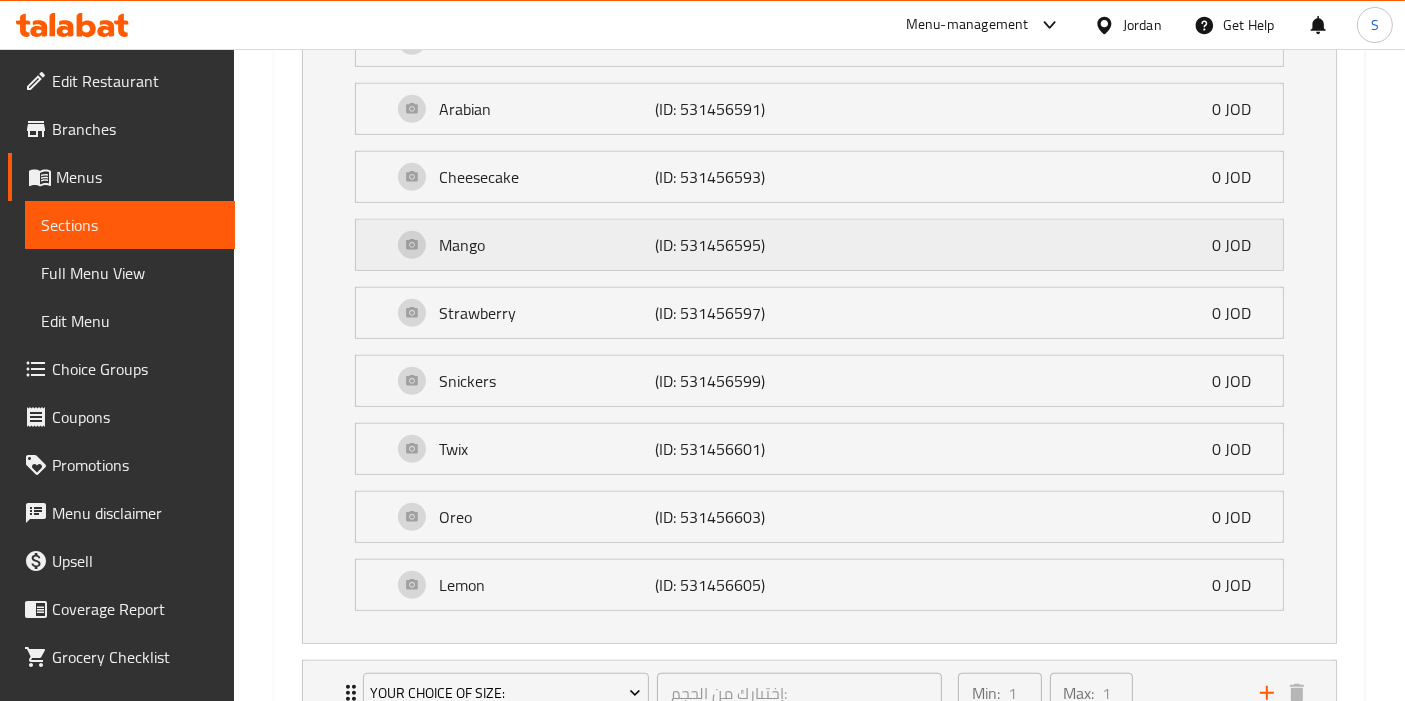 scroll, scrollTop: 1501, scrollLeft: 0, axis: vertical 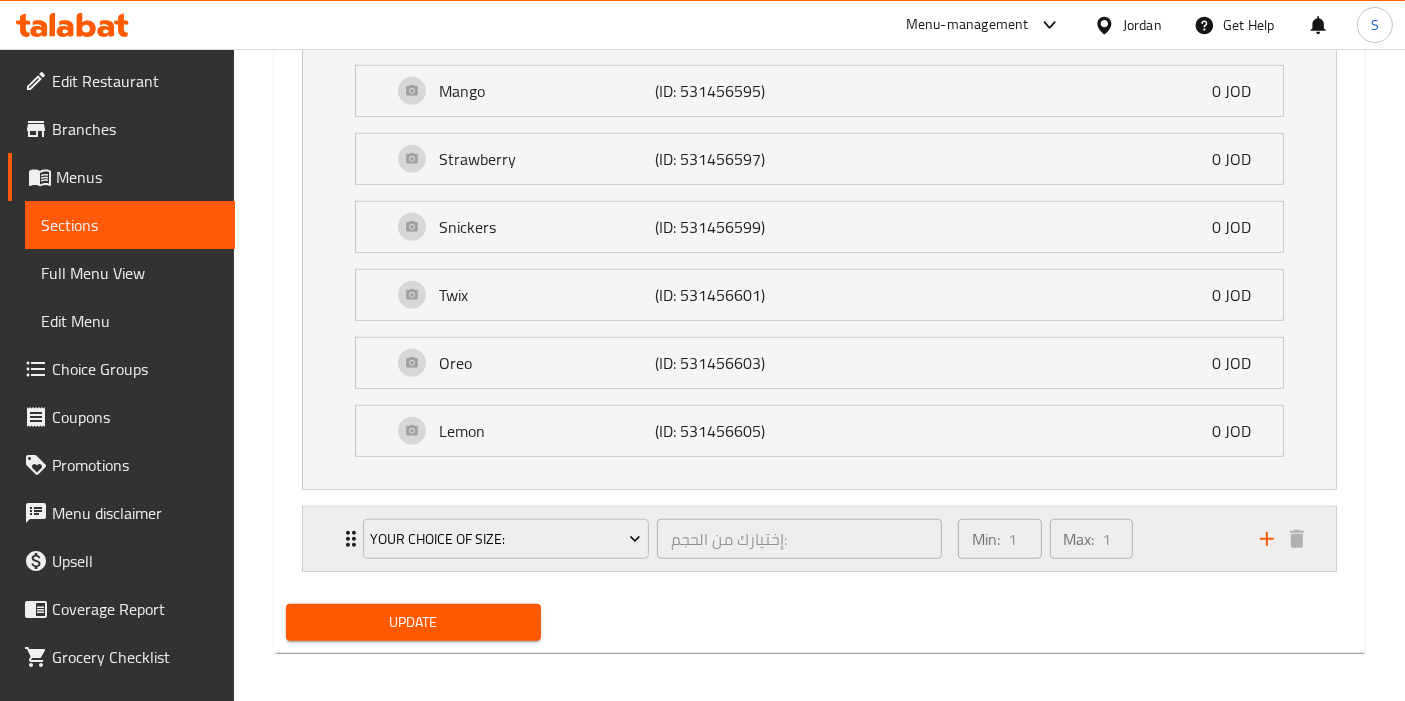 click 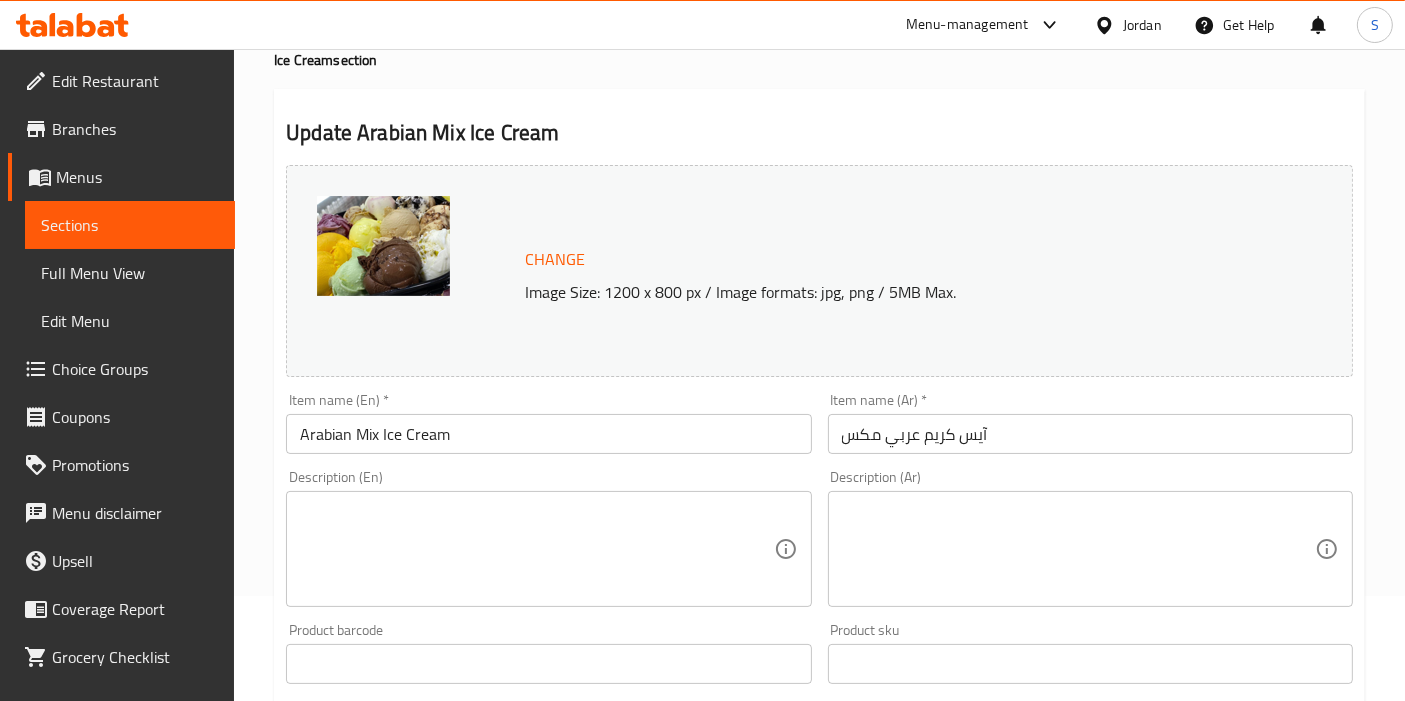 scroll, scrollTop: 0, scrollLeft: 0, axis: both 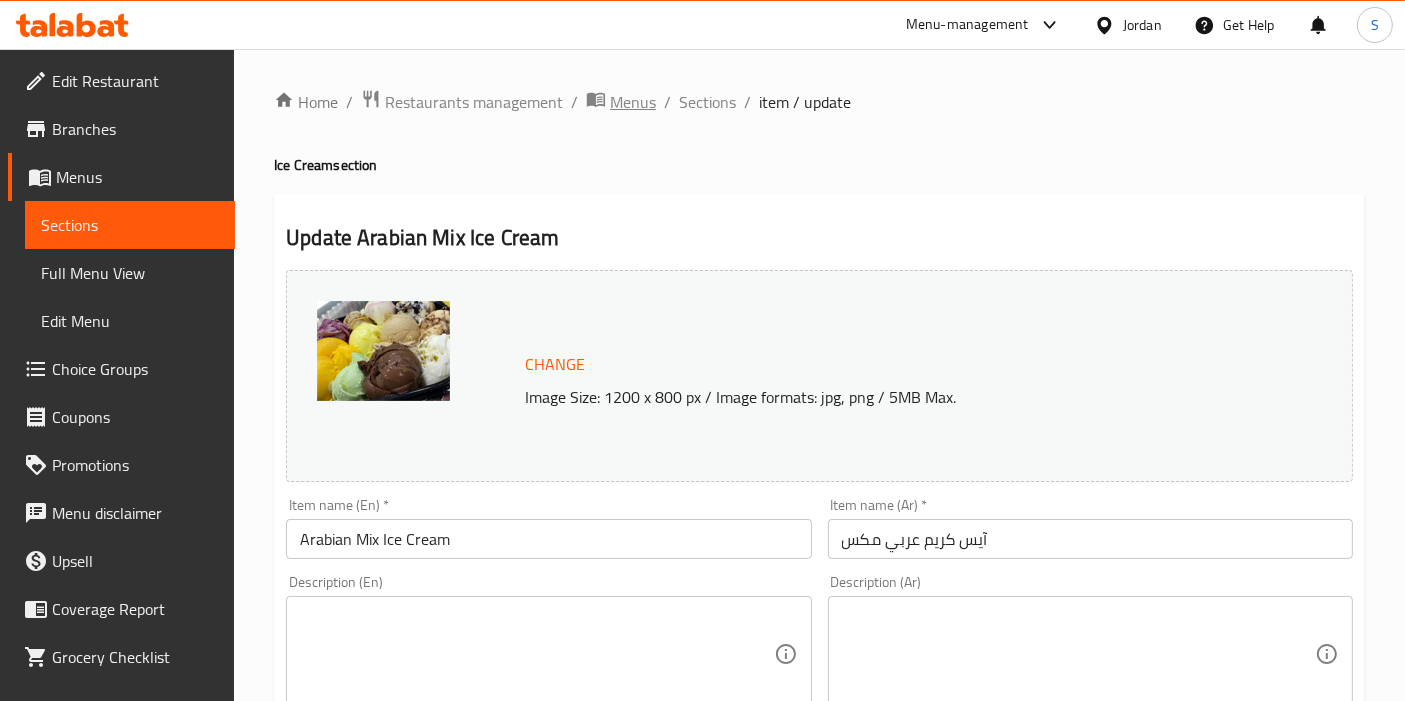 click on "Menus" at bounding box center (633, 102) 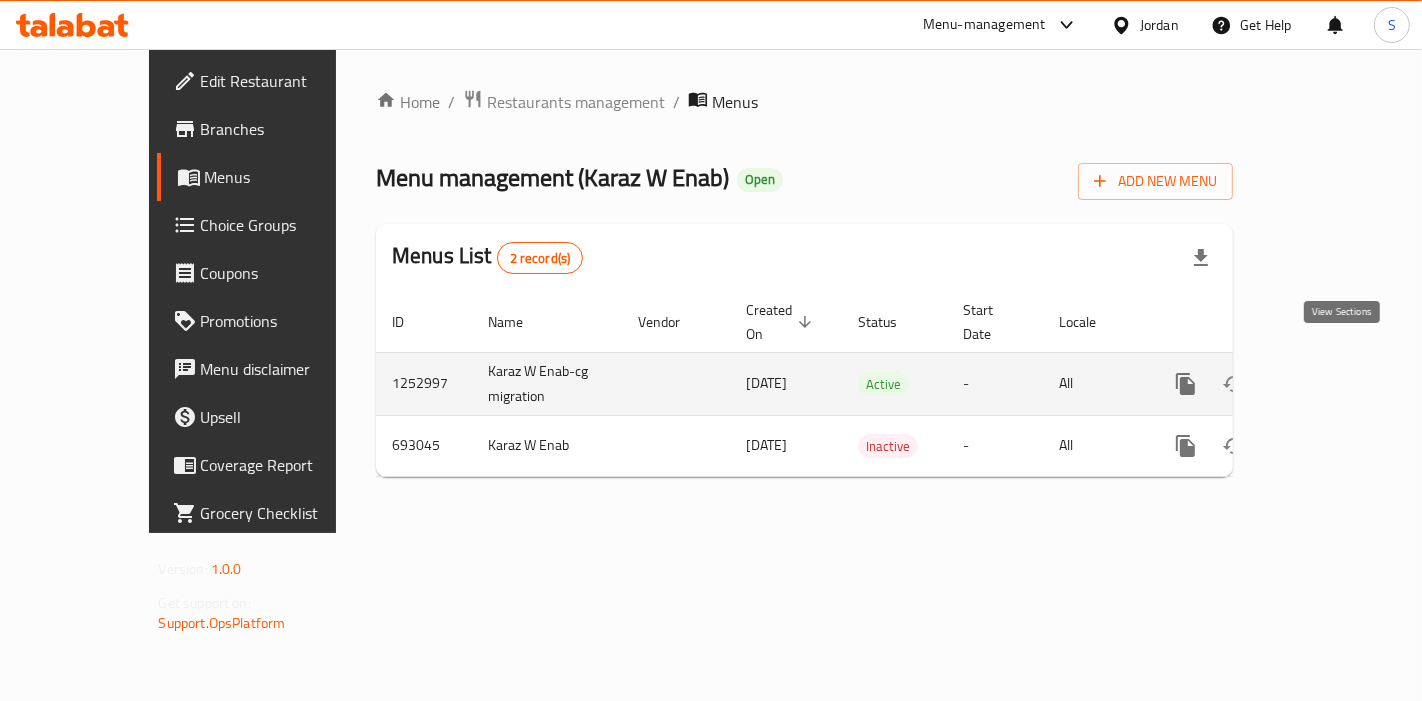 click 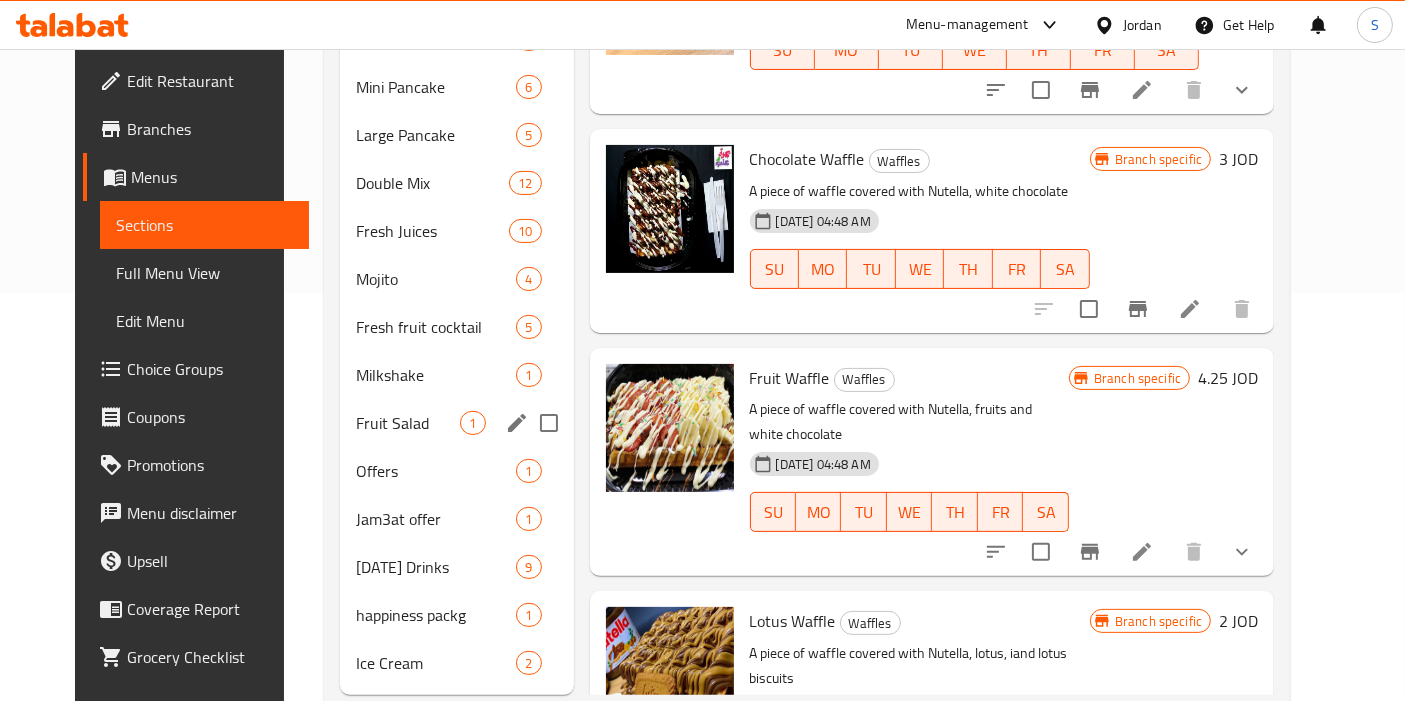 scroll, scrollTop: 426, scrollLeft: 0, axis: vertical 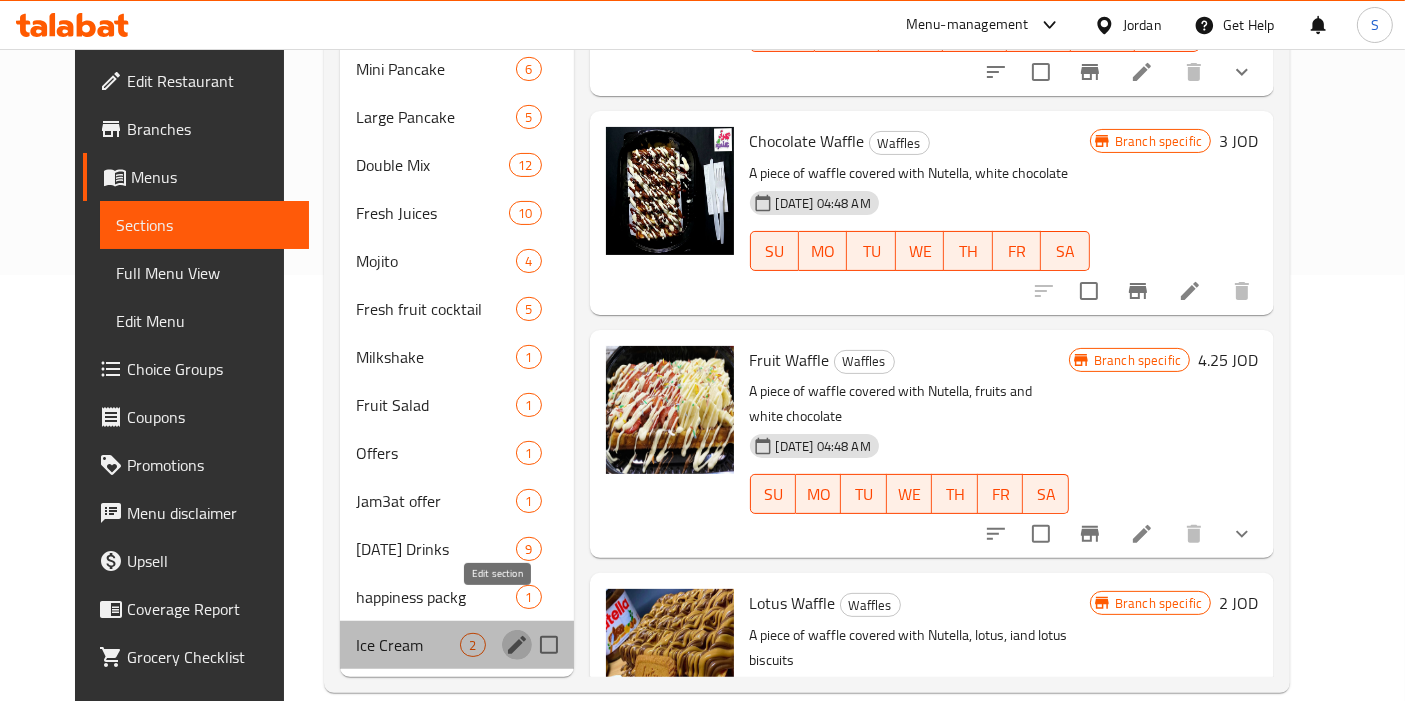 click 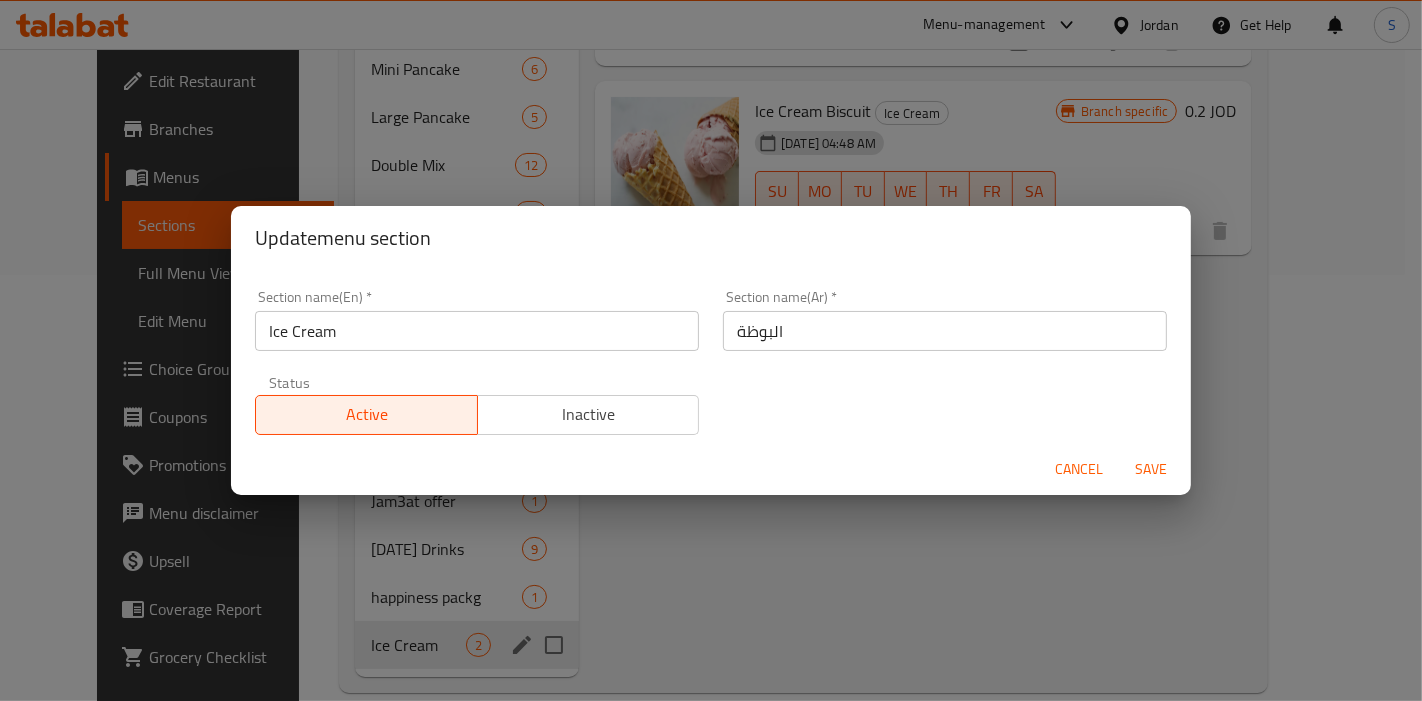 click on "Cancel" at bounding box center (1079, 469) 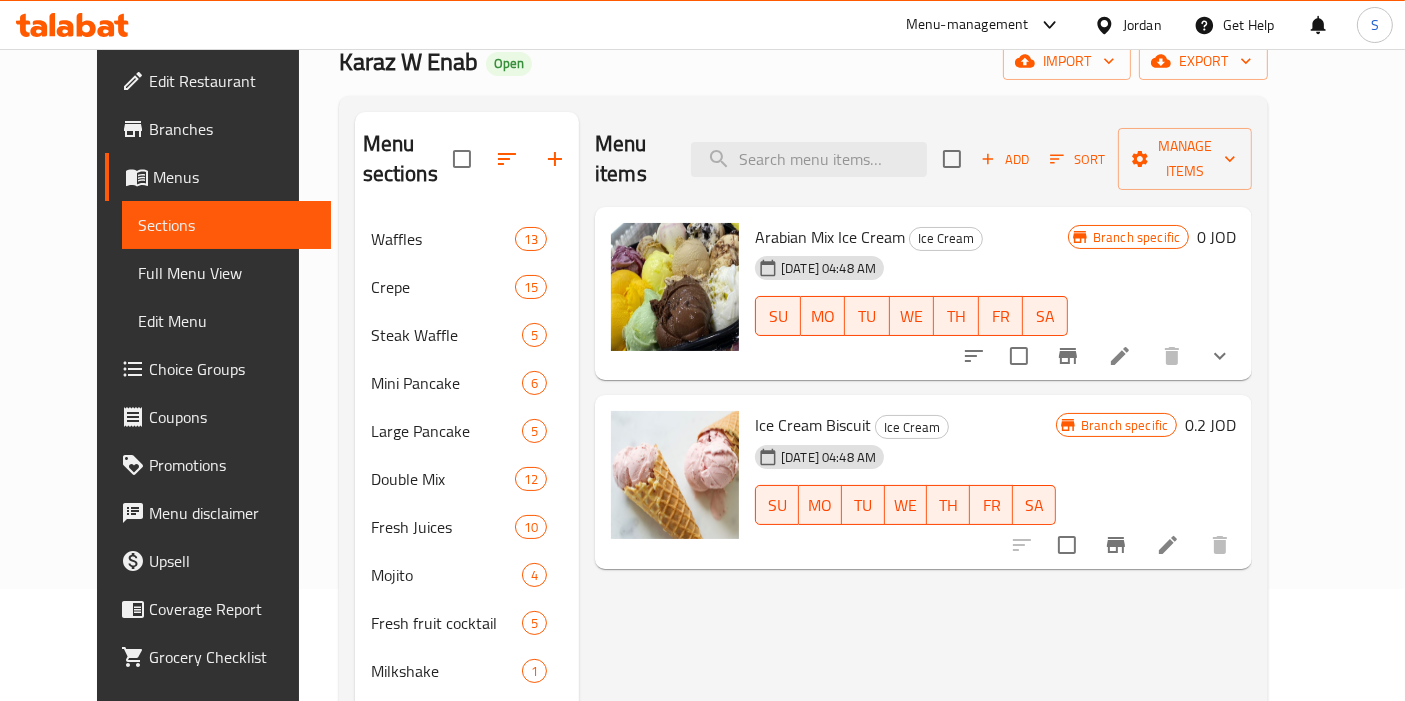 scroll, scrollTop: 222, scrollLeft: 0, axis: vertical 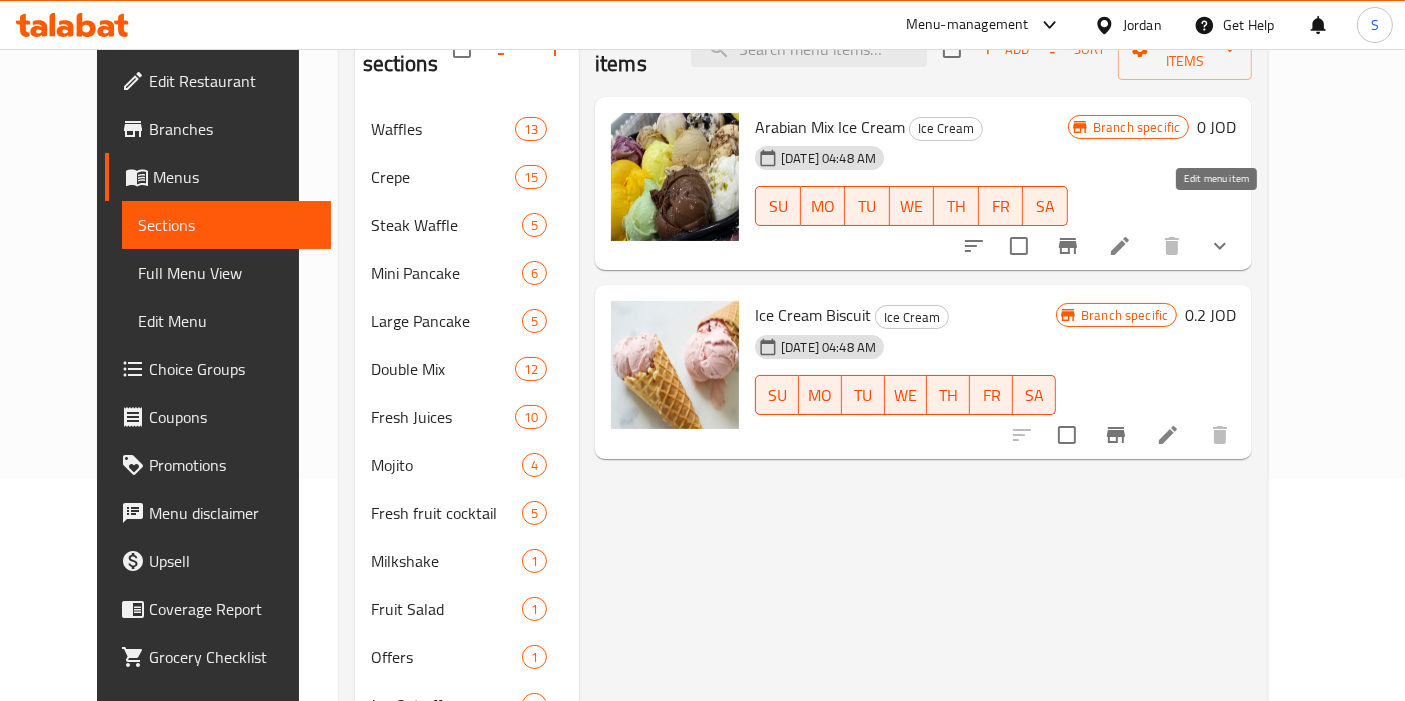 click 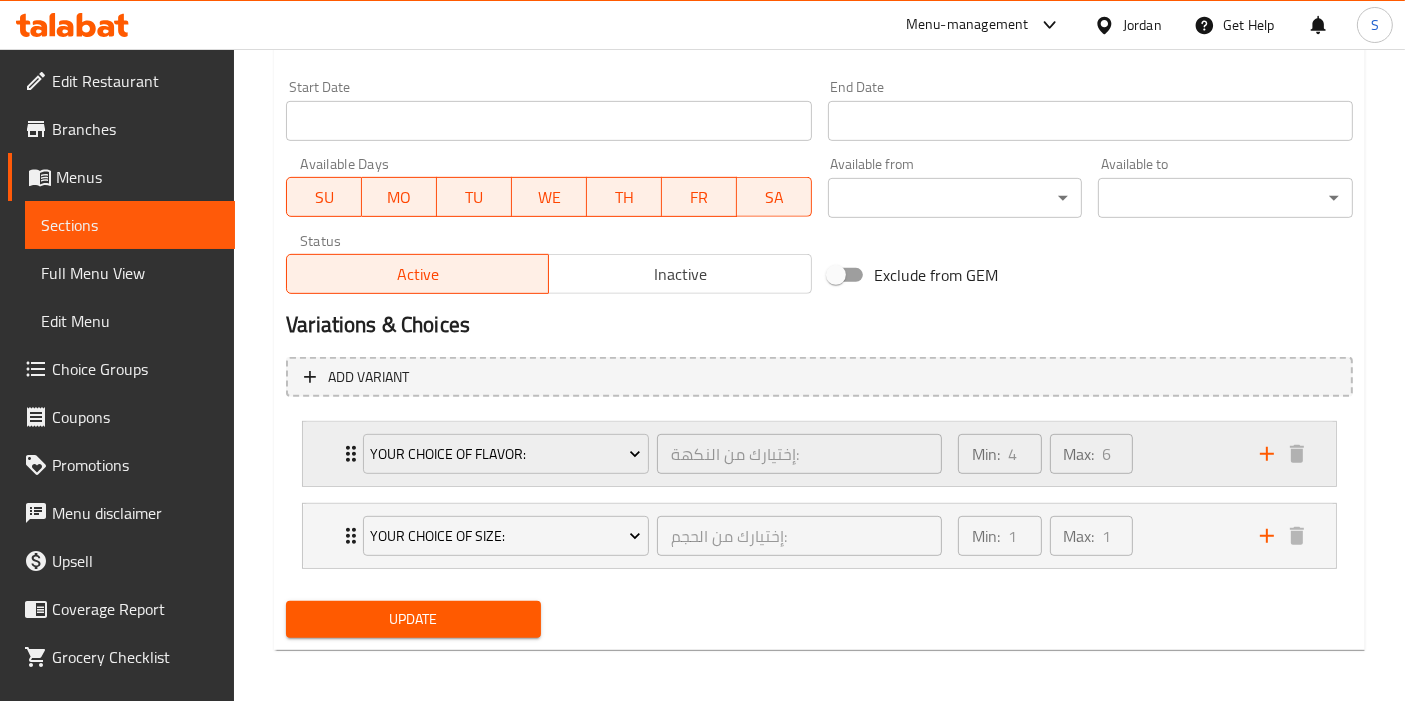 scroll, scrollTop: 853, scrollLeft: 0, axis: vertical 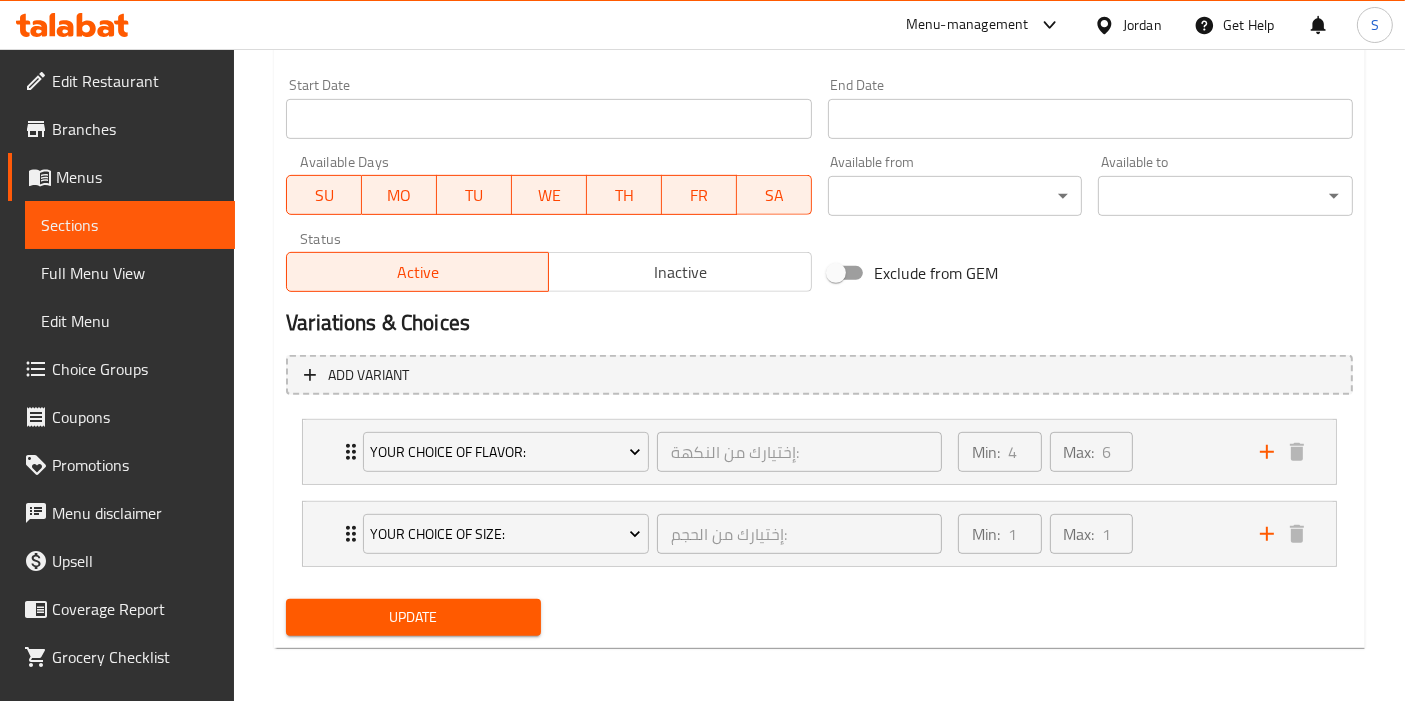 click on "Inactive" at bounding box center [679, 272] 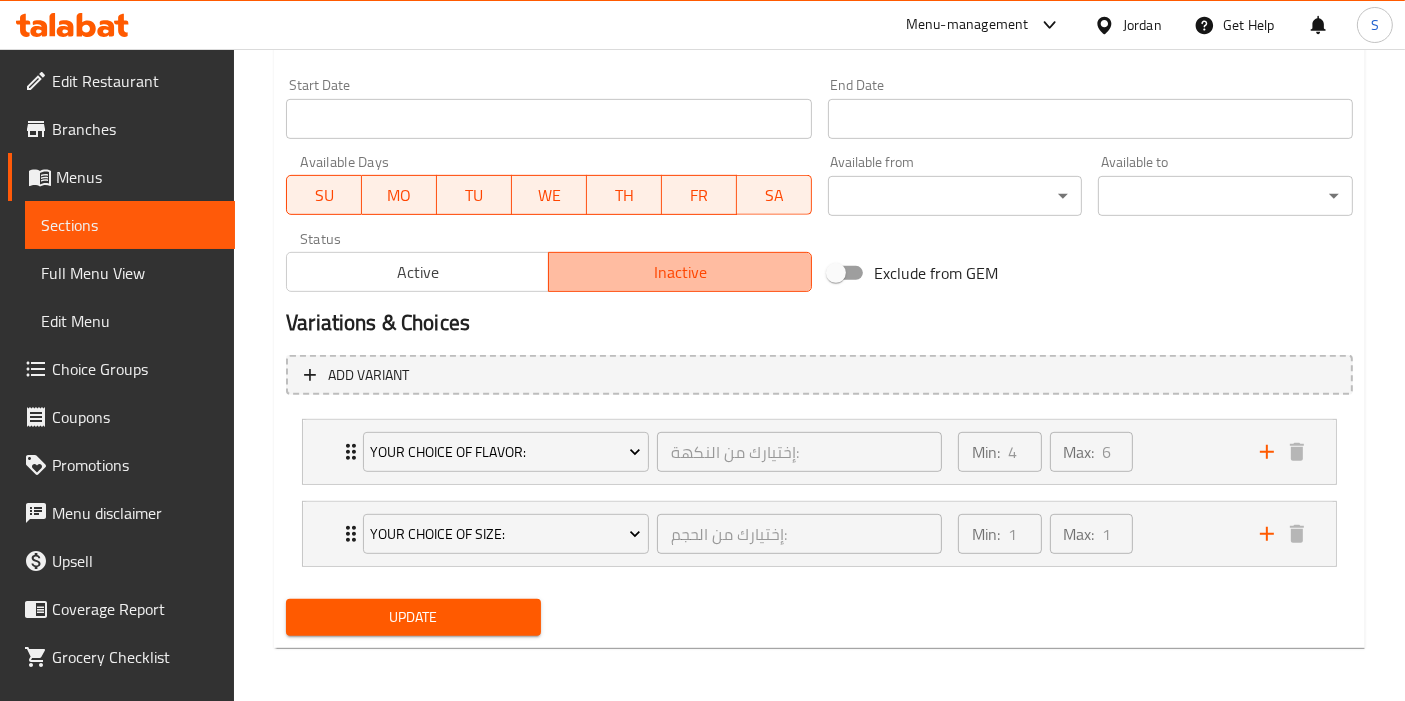 click on "Inactive" at bounding box center [680, 272] 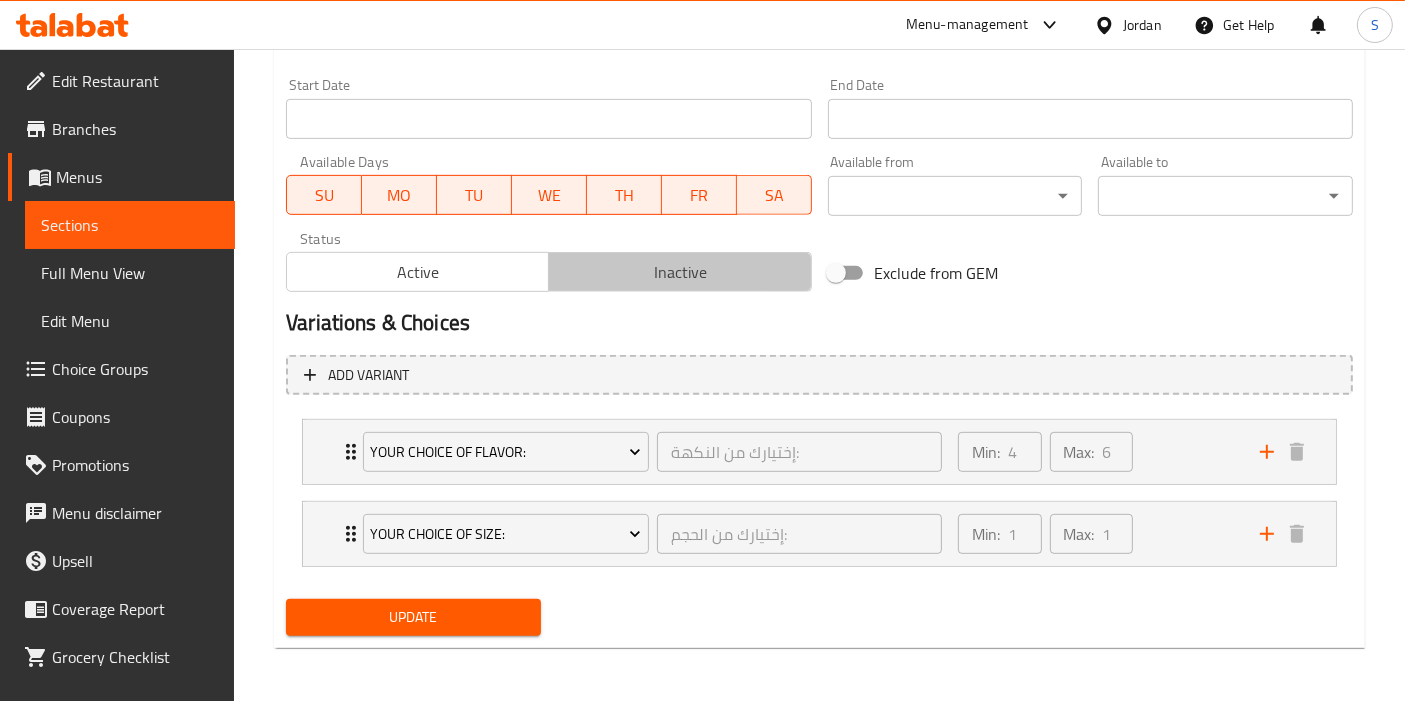 click on "Inactive" at bounding box center [680, 272] 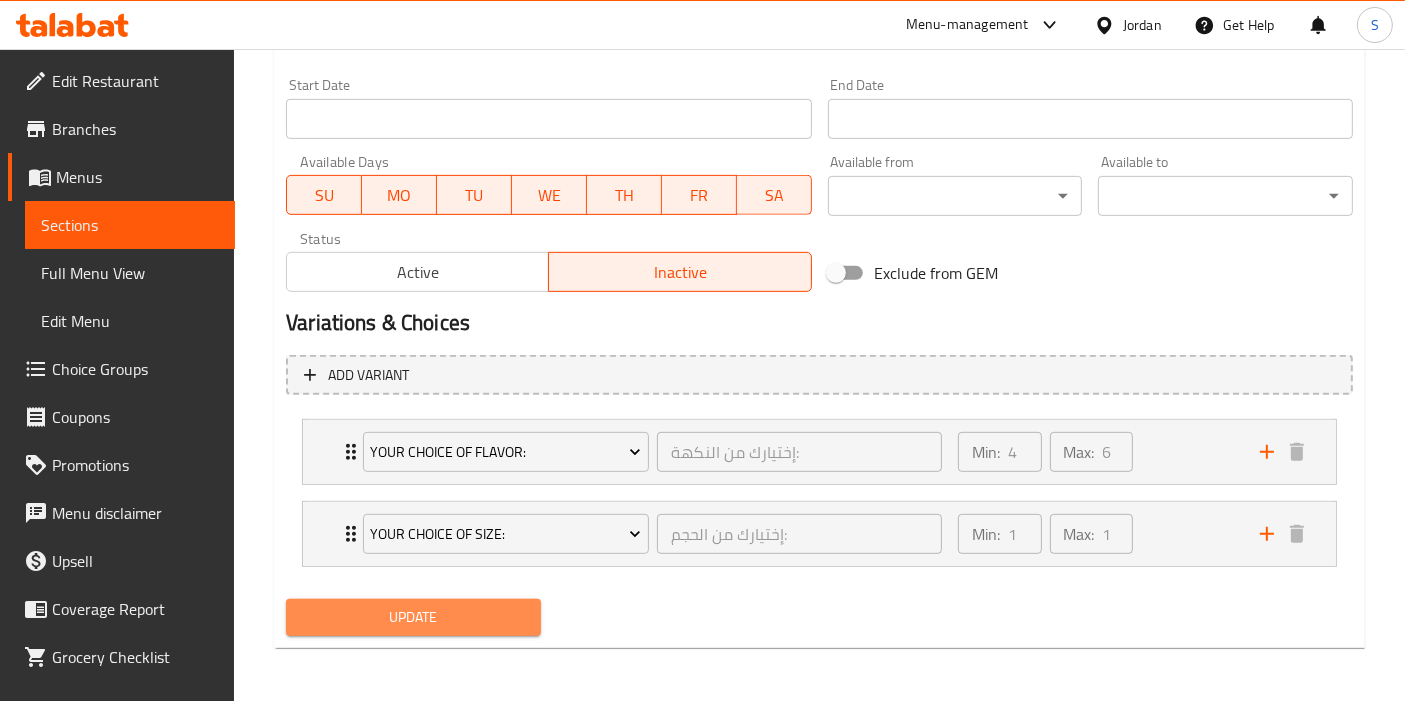 click on "Update" at bounding box center [413, 617] 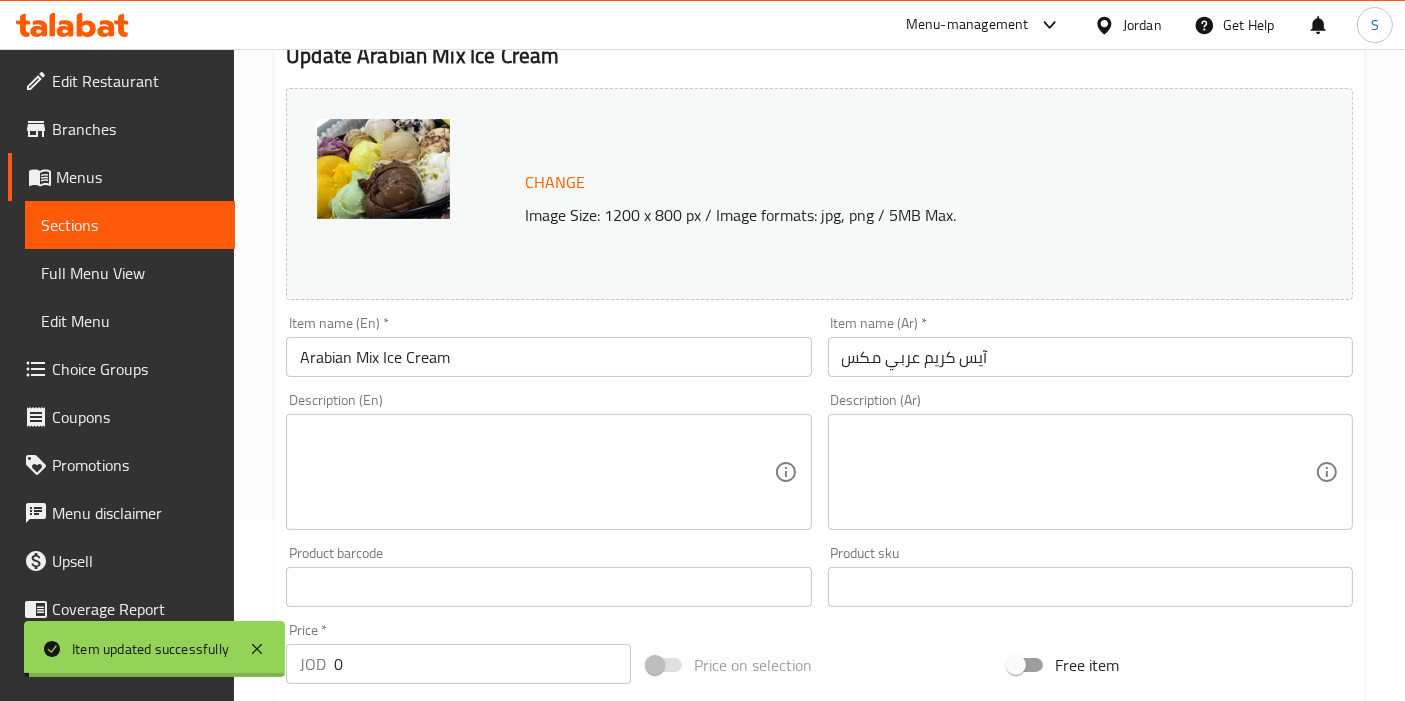 scroll, scrollTop: 0, scrollLeft: 0, axis: both 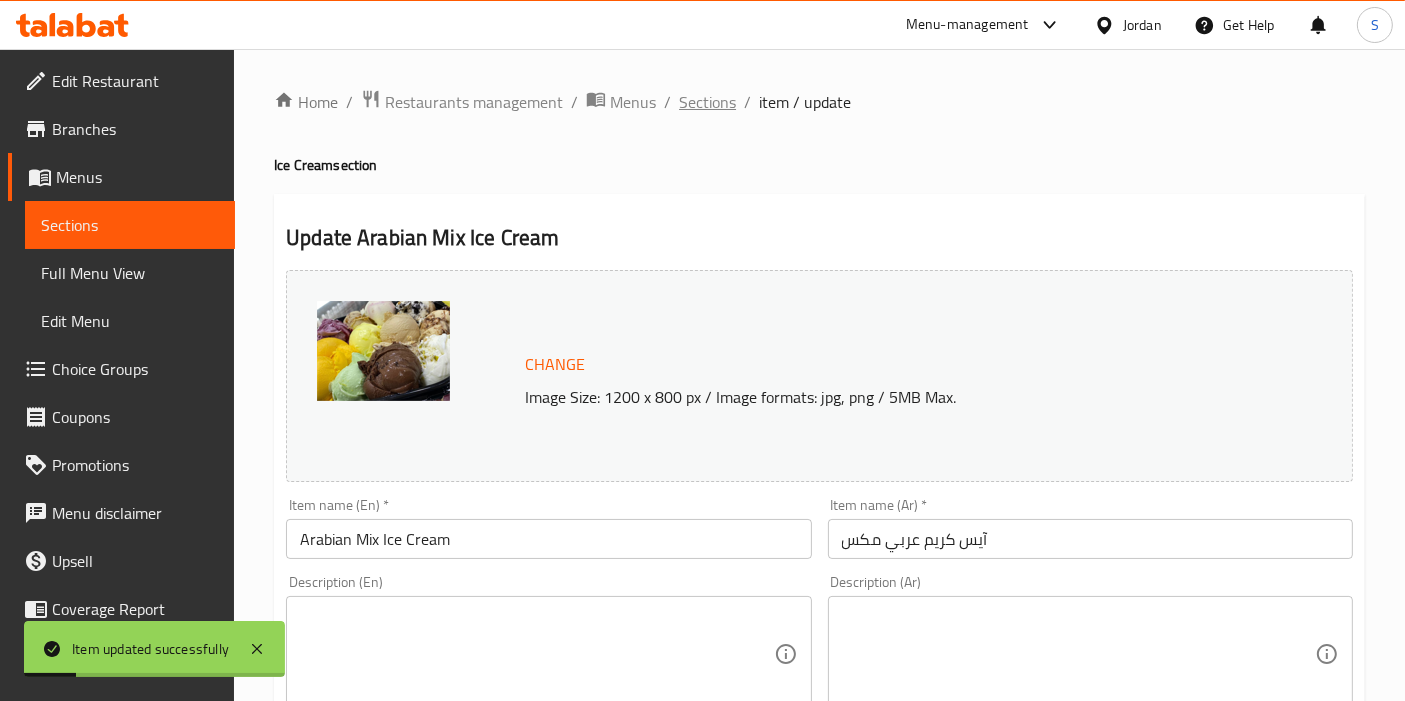 click on "Sections" at bounding box center (707, 102) 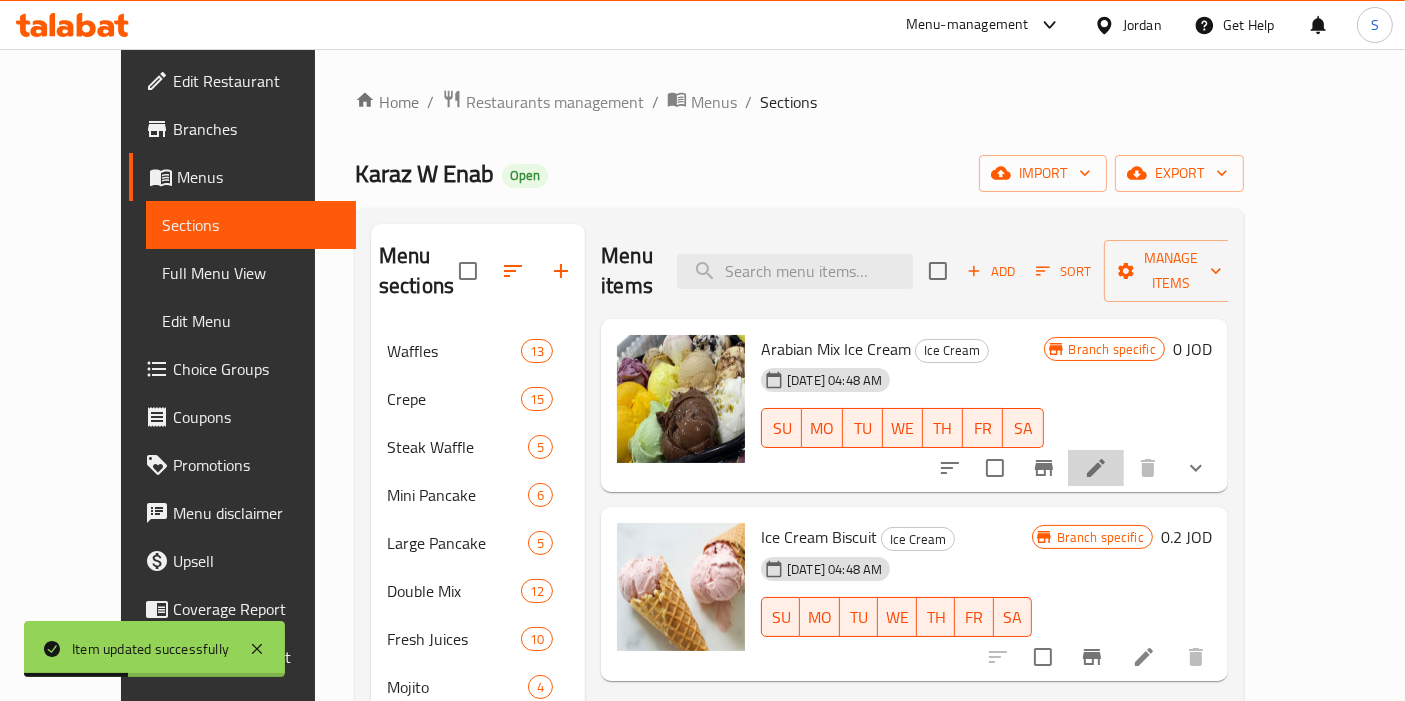 drag, startPoint x: 1232, startPoint y: 427, endPoint x: 1183, endPoint y: 441, distance: 50.96077 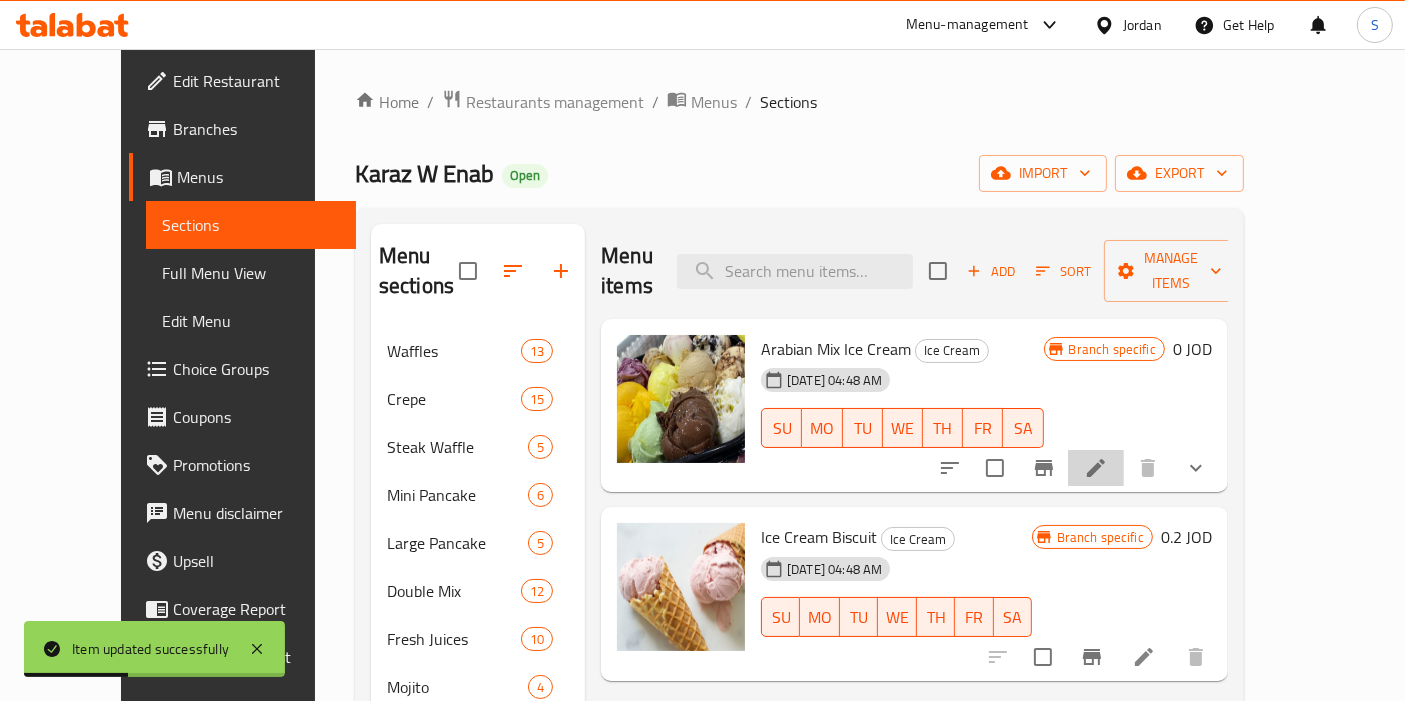 click at bounding box center [1073, 468] 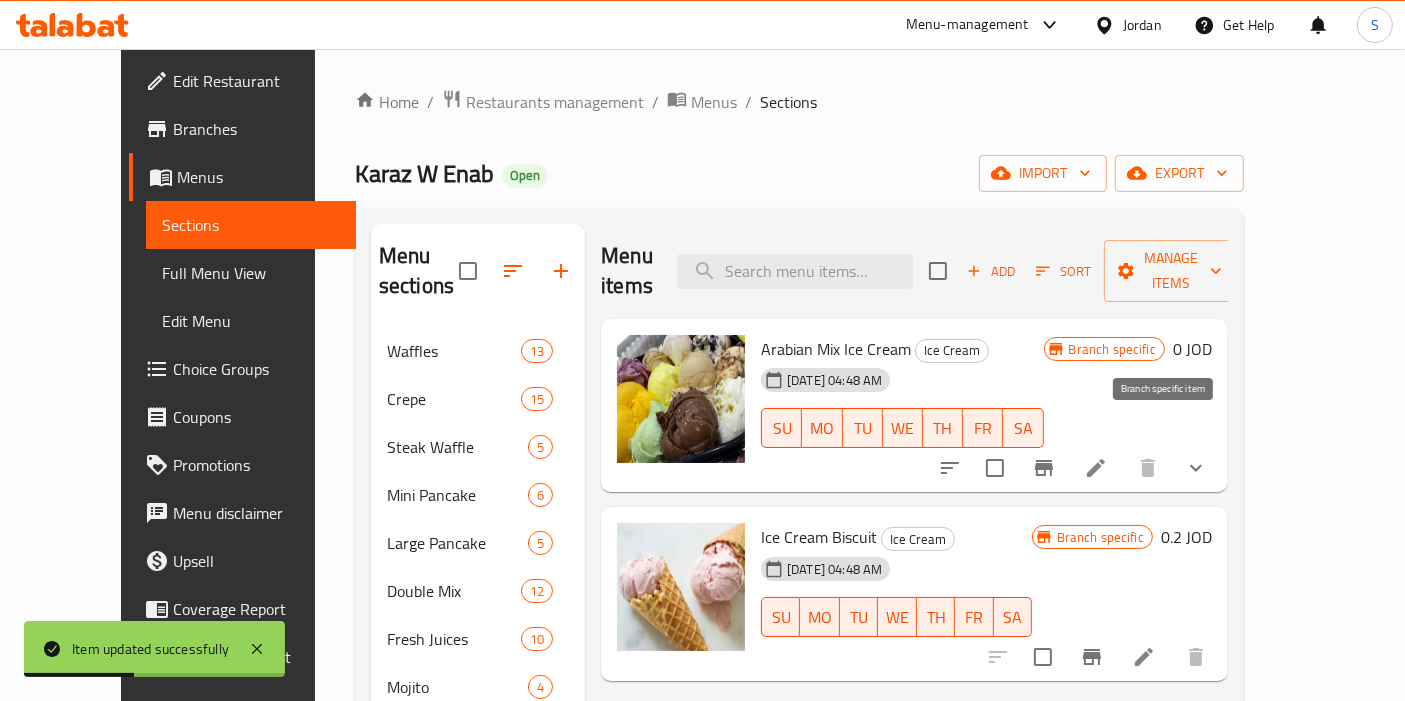 click 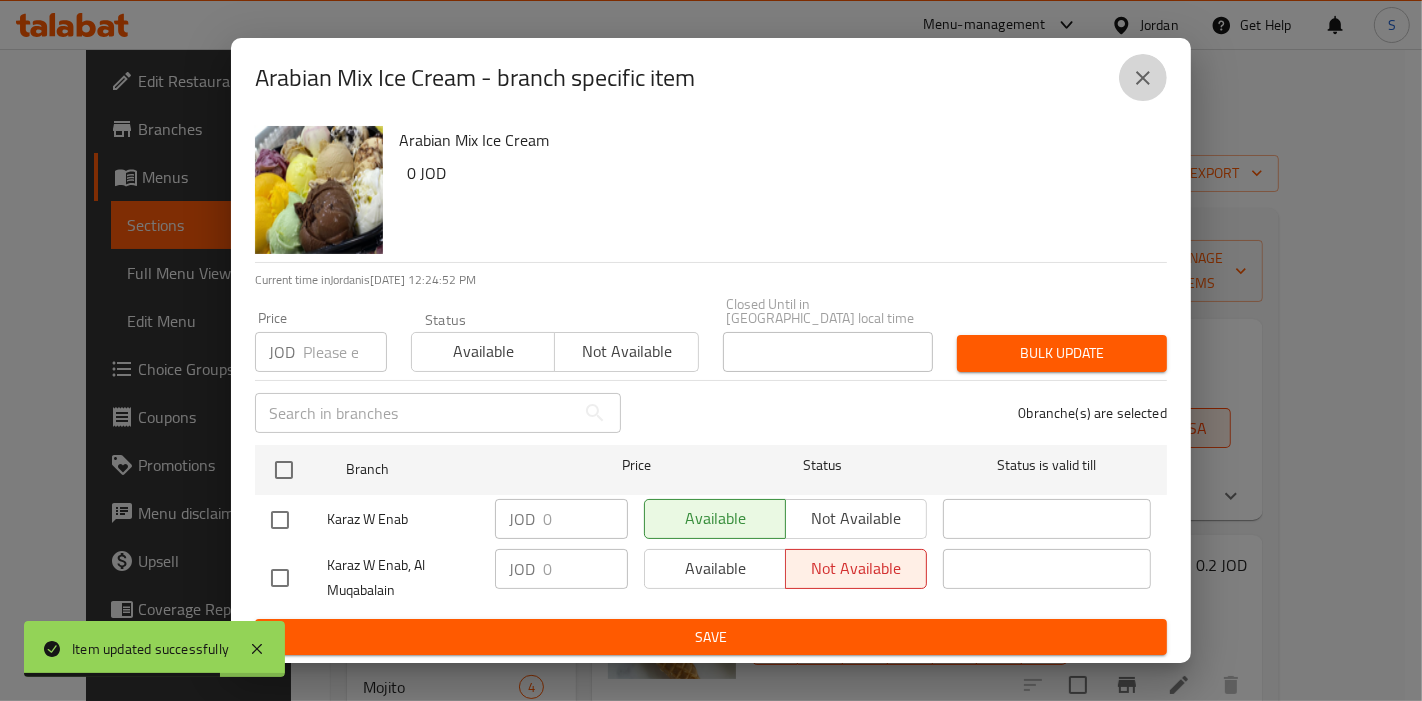 click at bounding box center [1143, 78] 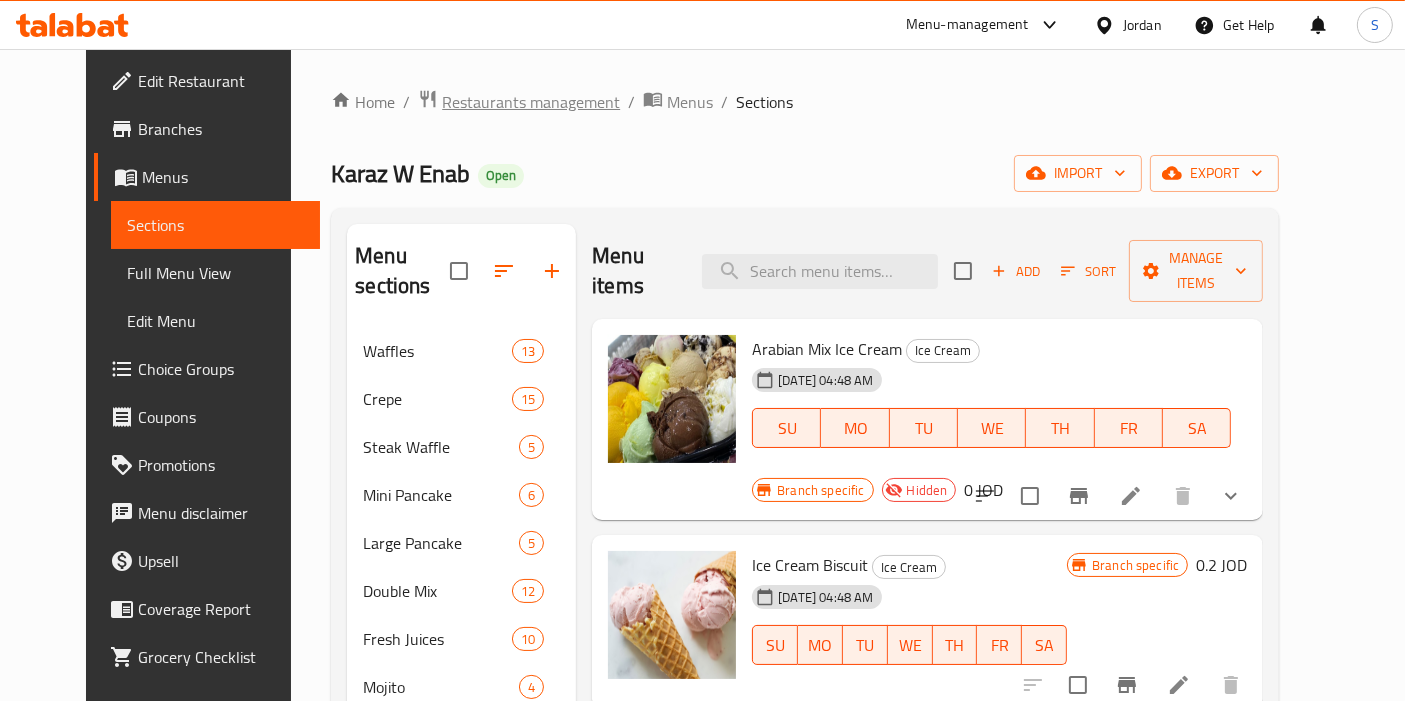 click on "Restaurants management" at bounding box center [531, 102] 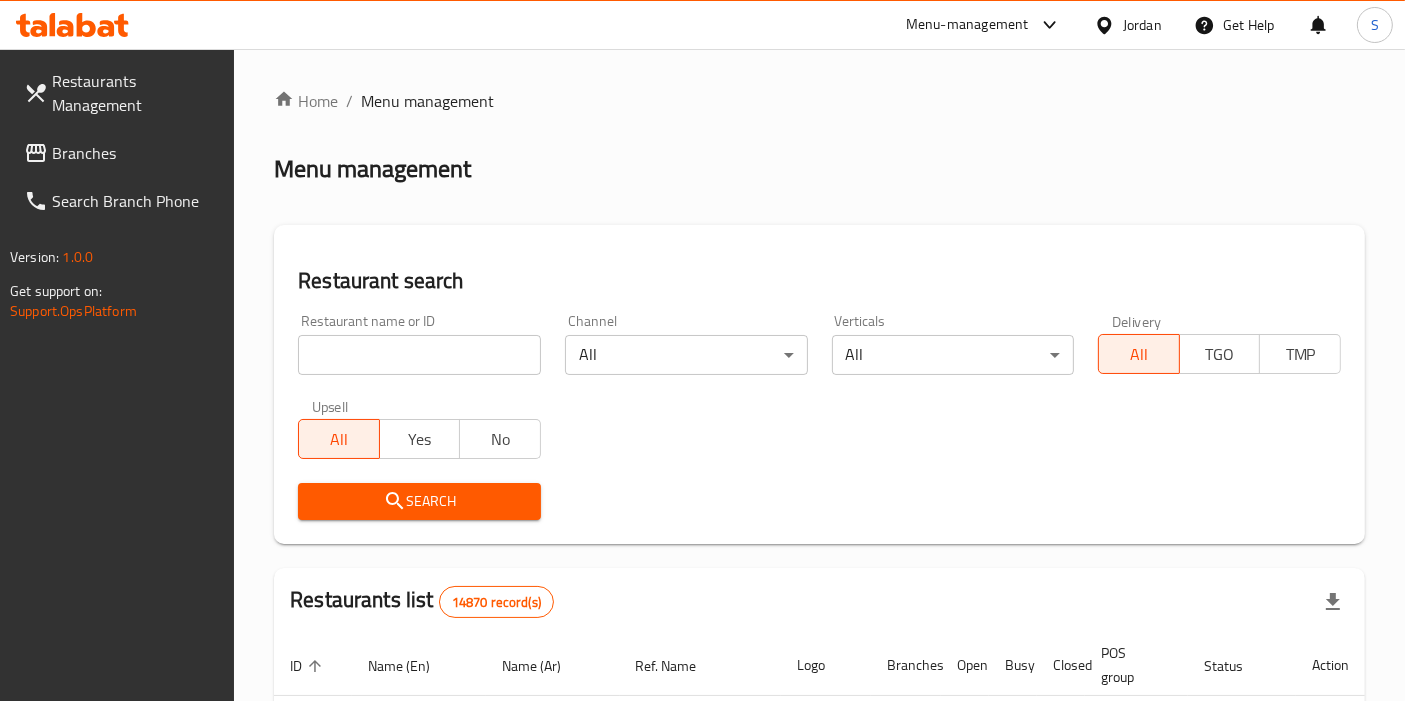 click at bounding box center (702, 350) 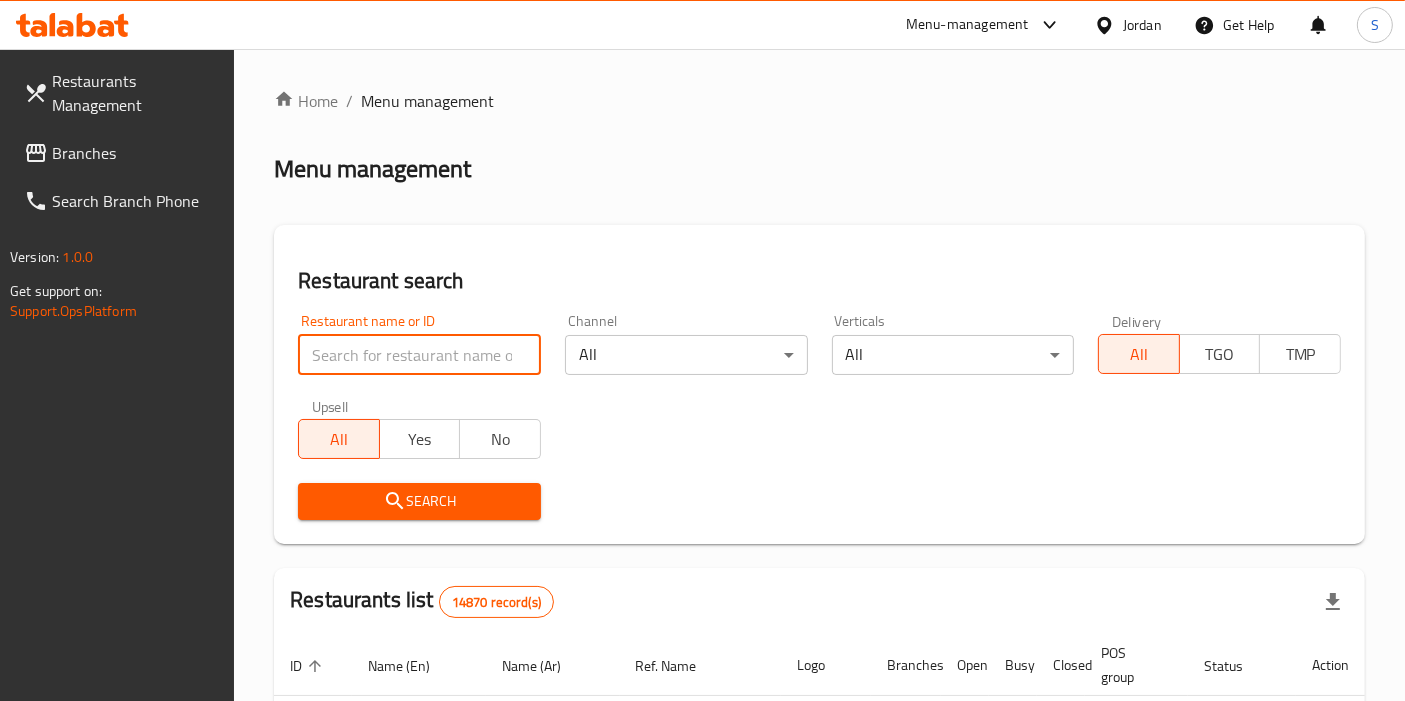 click at bounding box center (419, 355) 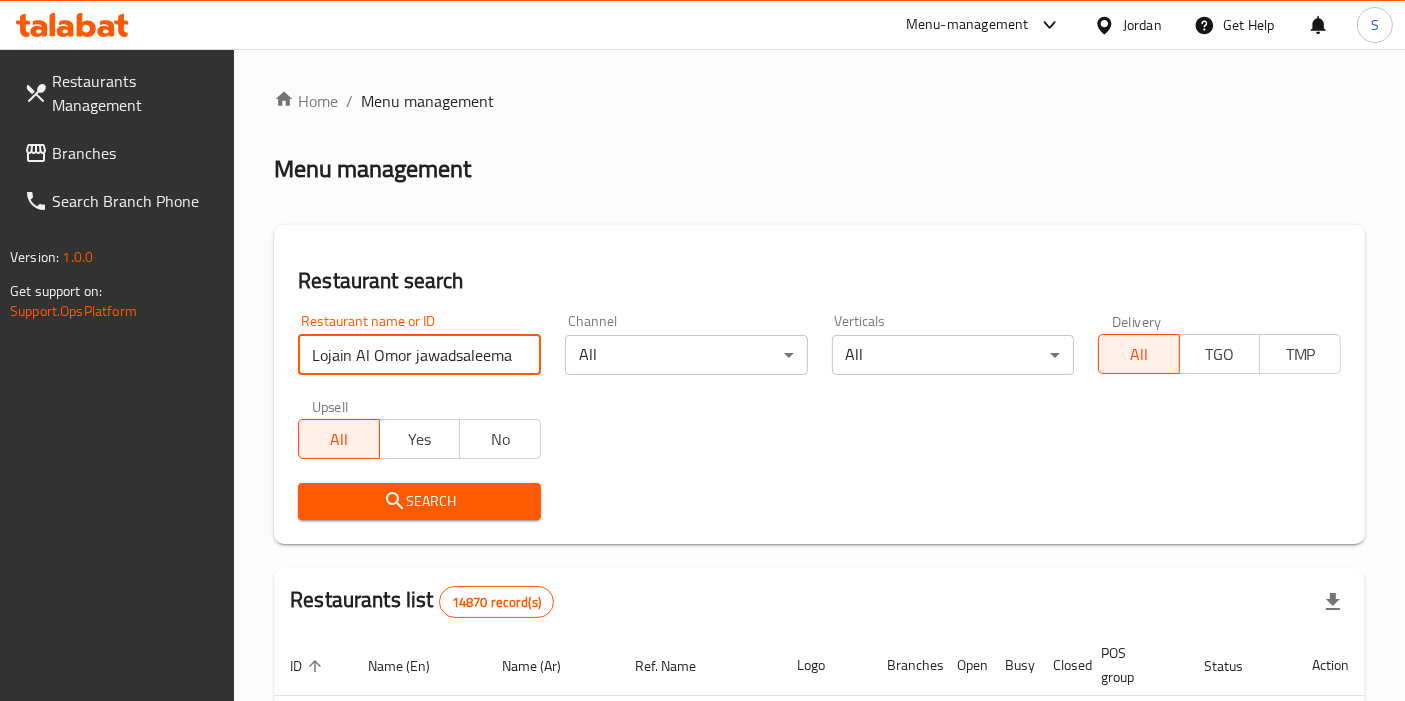 scroll, scrollTop: 0, scrollLeft: 5, axis: horizontal 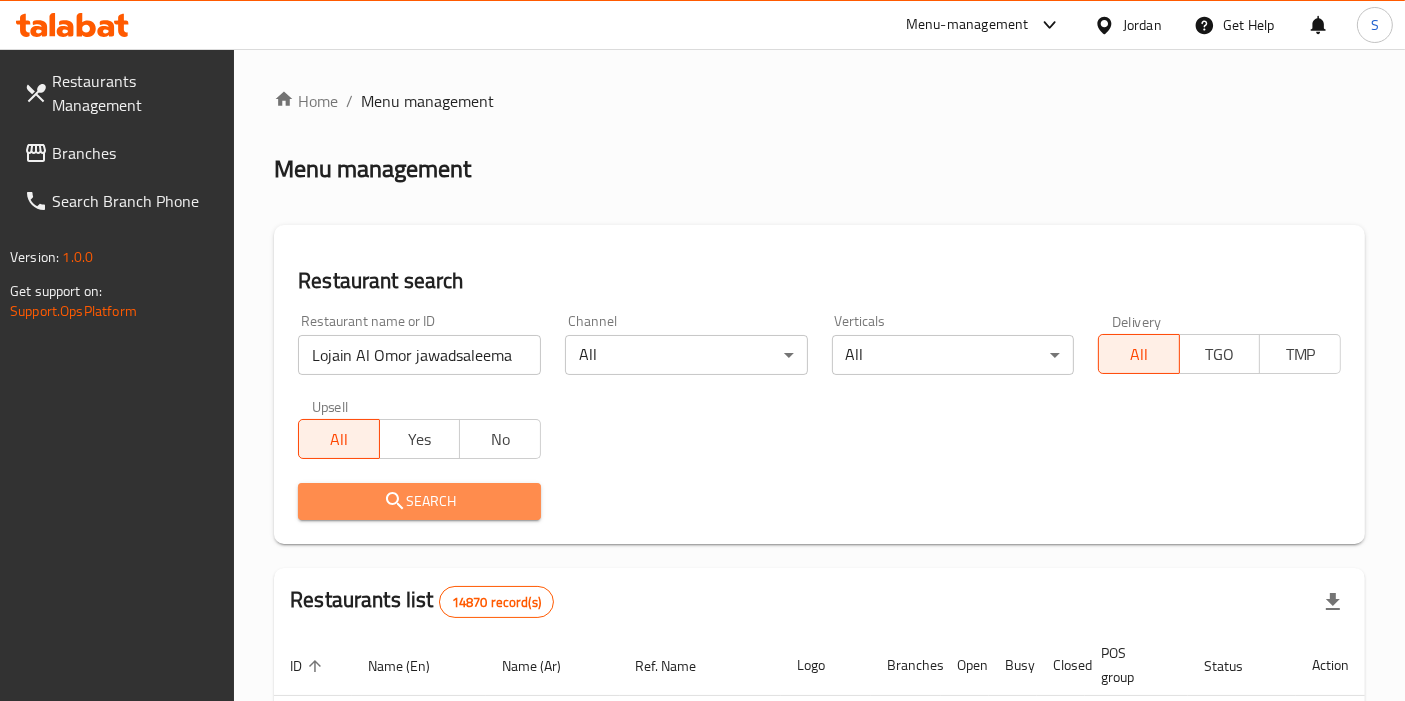click on "Search" at bounding box center [419, 501] 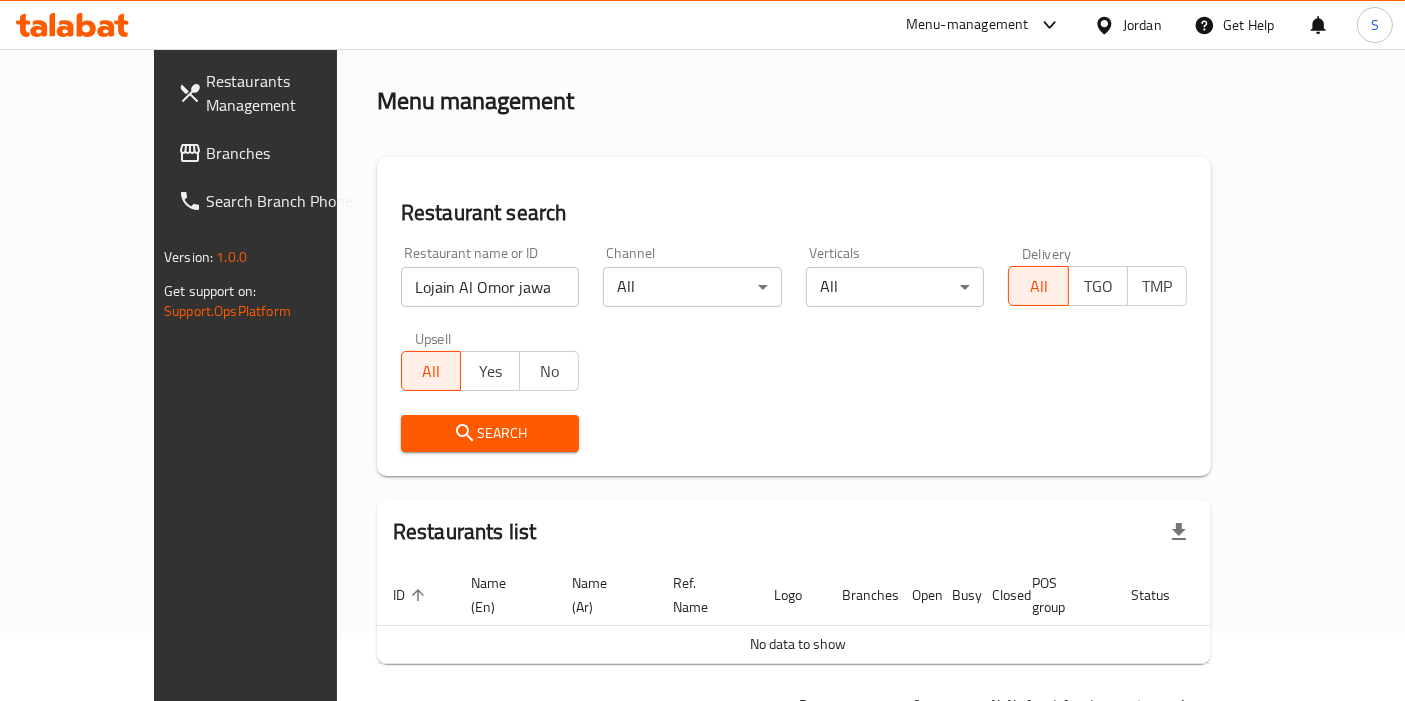 scroll, scrollTop: 114, scrollLeft: 0, axis: vertical 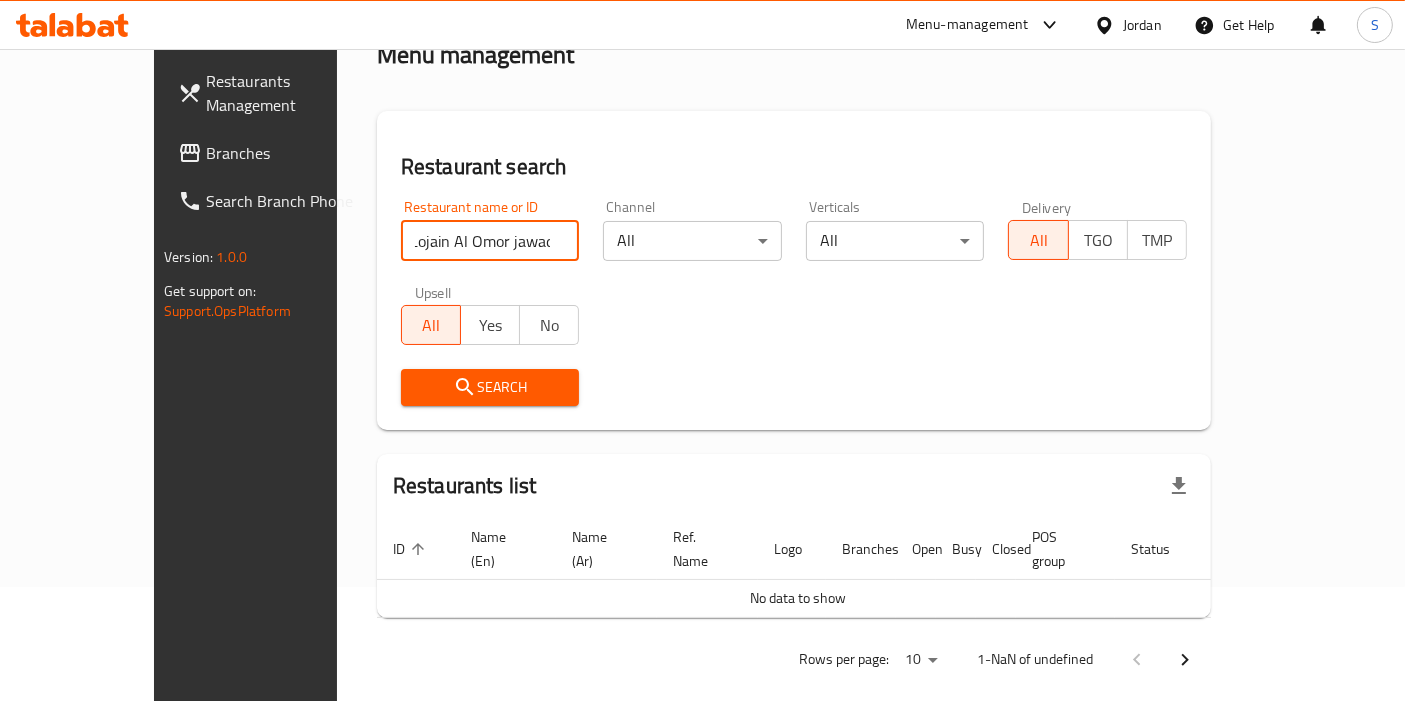 drag, startPoint x: 348, startPoint y: 244, endPoint x: 563, endPoint y: 241, distance: 215.02094 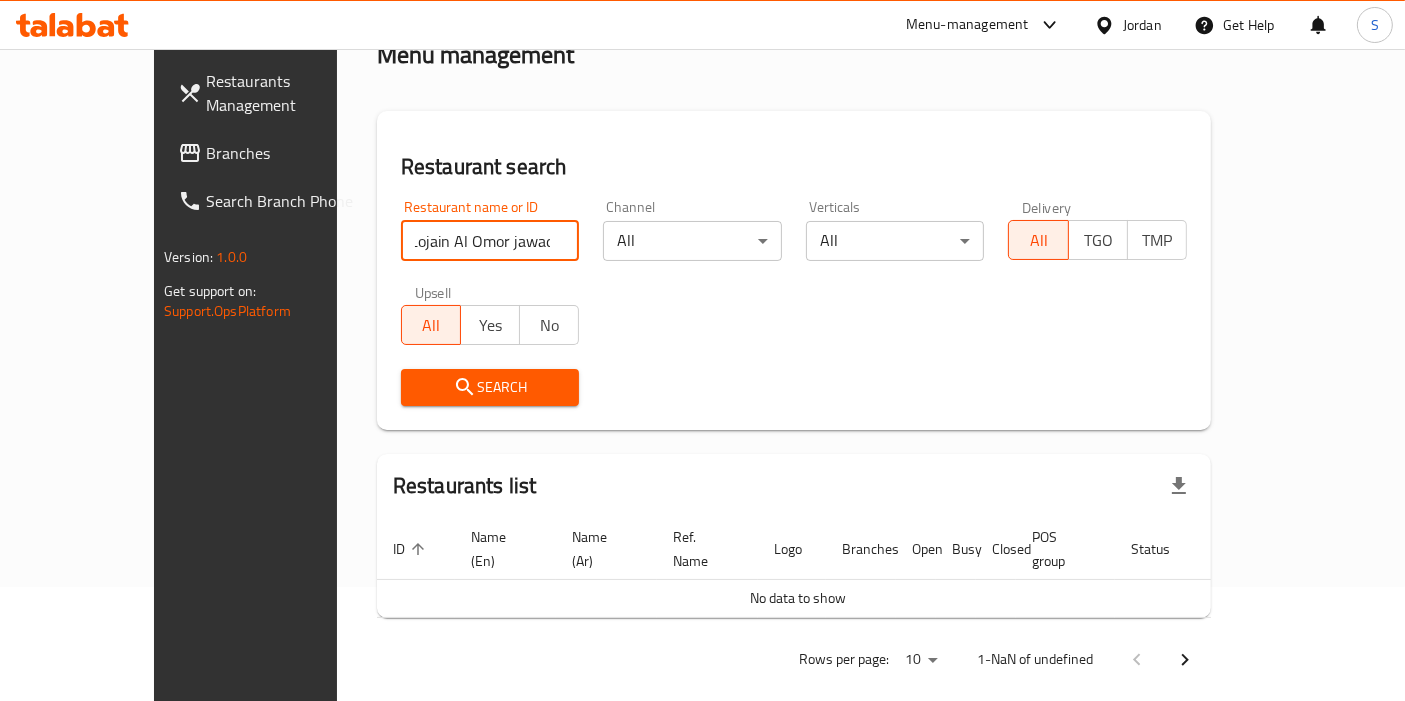 click on "Restaurant name or ID Lojain Al Omor jawadsaleemail Restaurant name or ID Channel All ​ Verticals All ​ Delivery All TGO TMP Upsell All Yes No   Search" at bounding box center [794, 303] 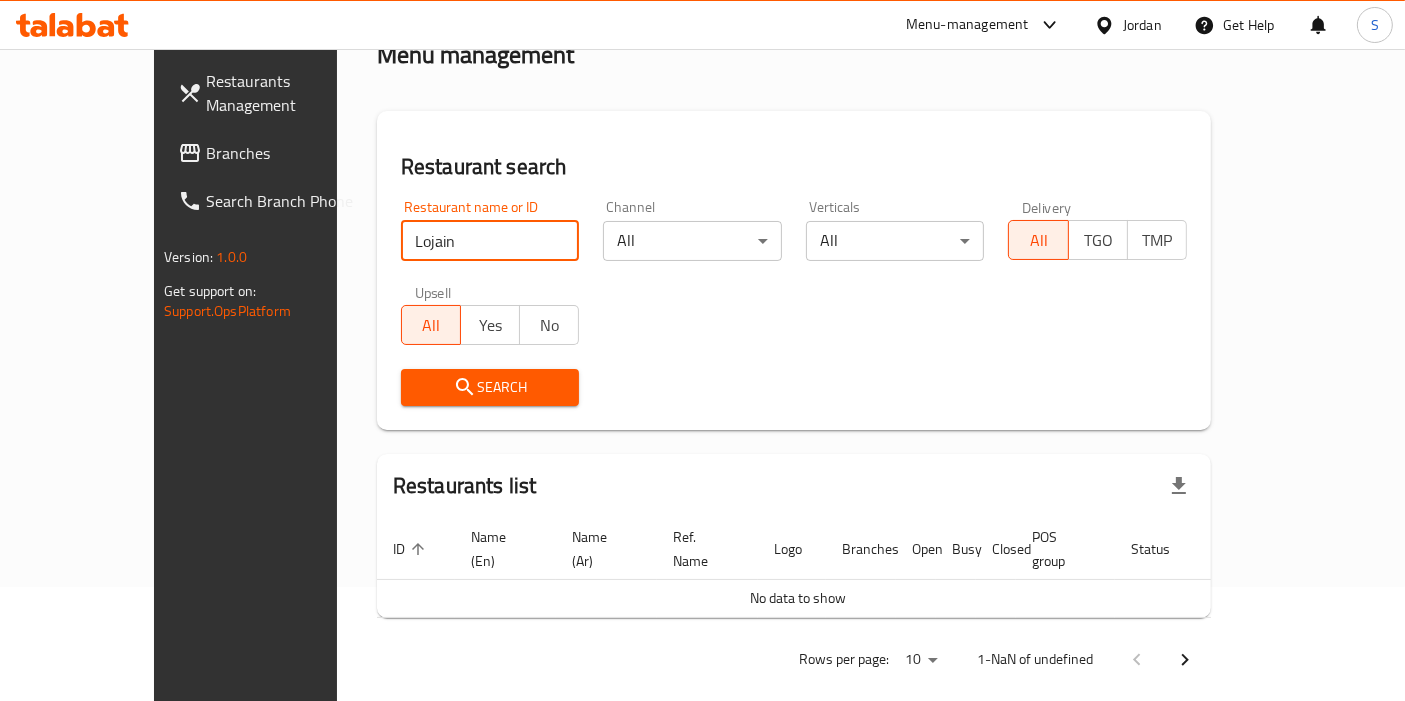scroll, scrollTop: 0, scrollLeft: 0, axis: both 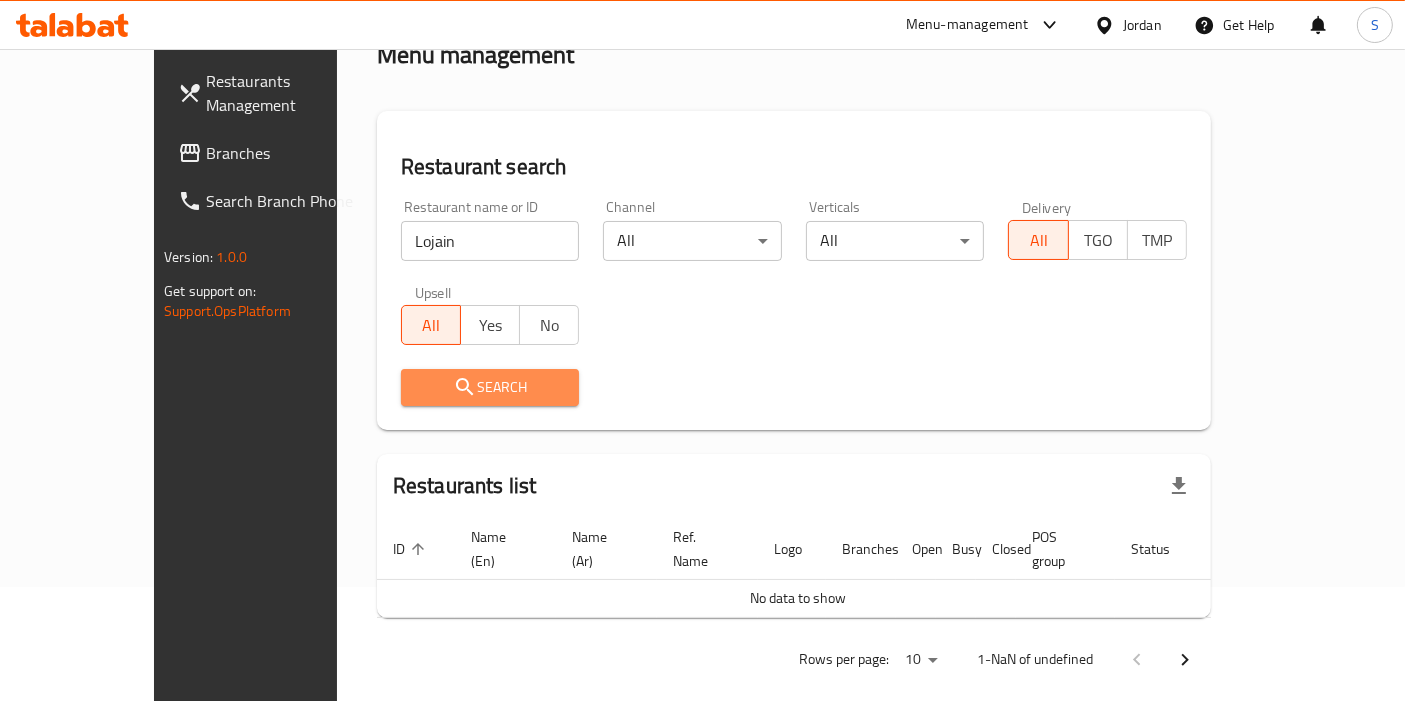 click 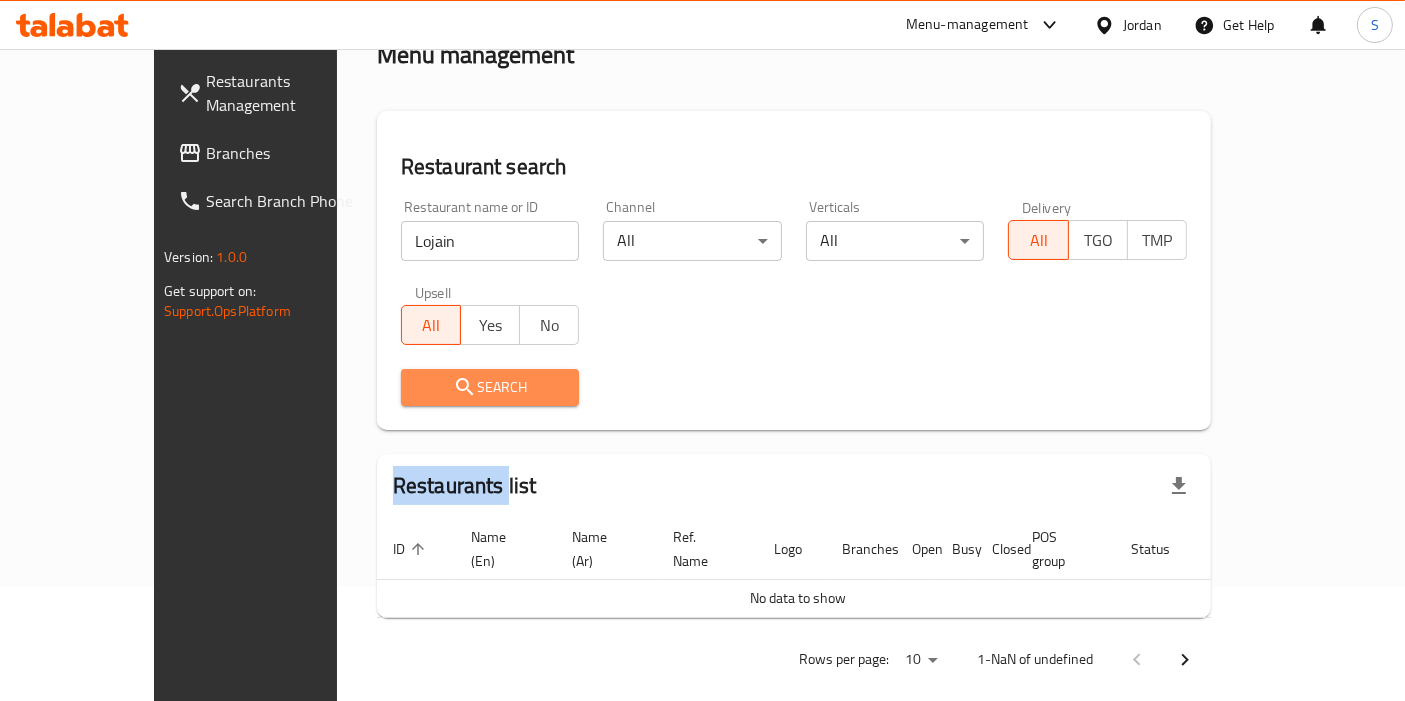 click at bounding box center (702, 350) 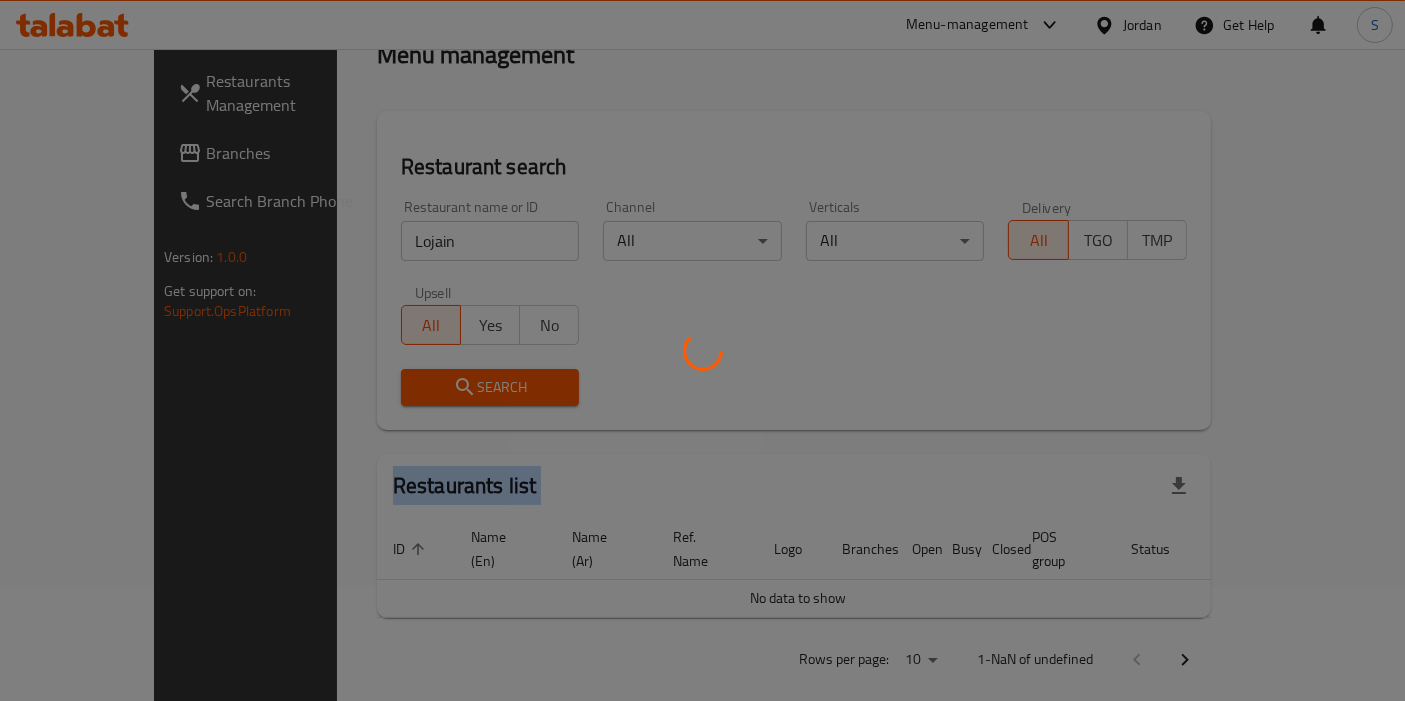 click at bounding box center [702, 350] 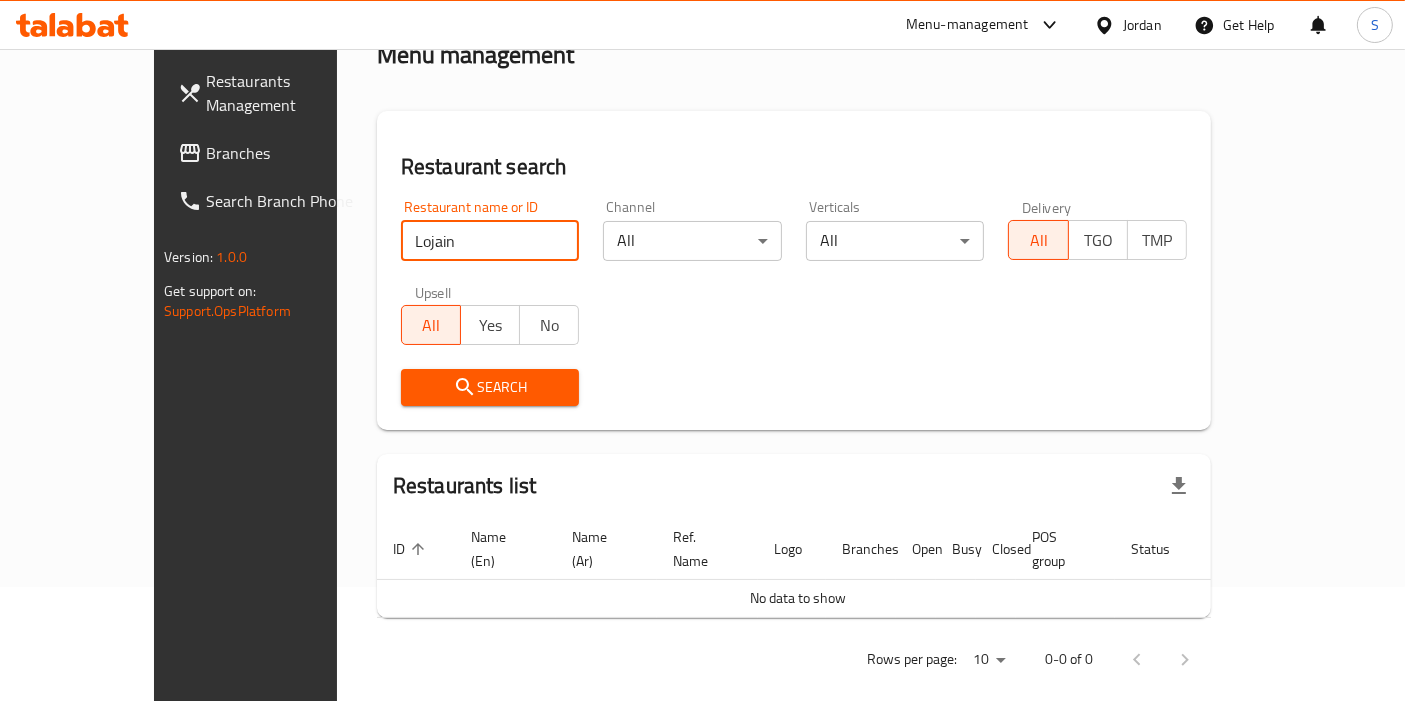 drag, startPoint x: 381, startPoint y: 244, endPoint x: 184, endPoint y: 241, distance: 197.02284 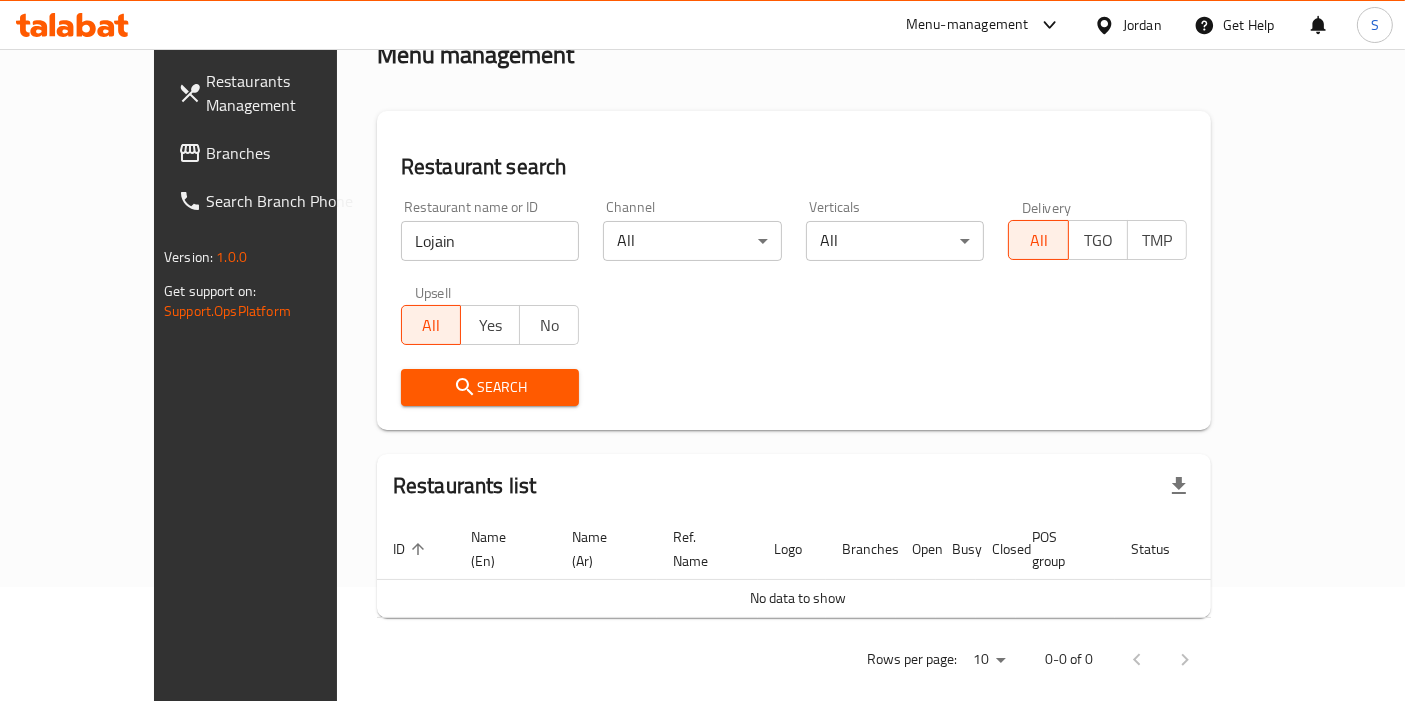 click on "Version:    1.0.0  Get support on:    Support.OpsPlatform" at bounding box center [271, 284] 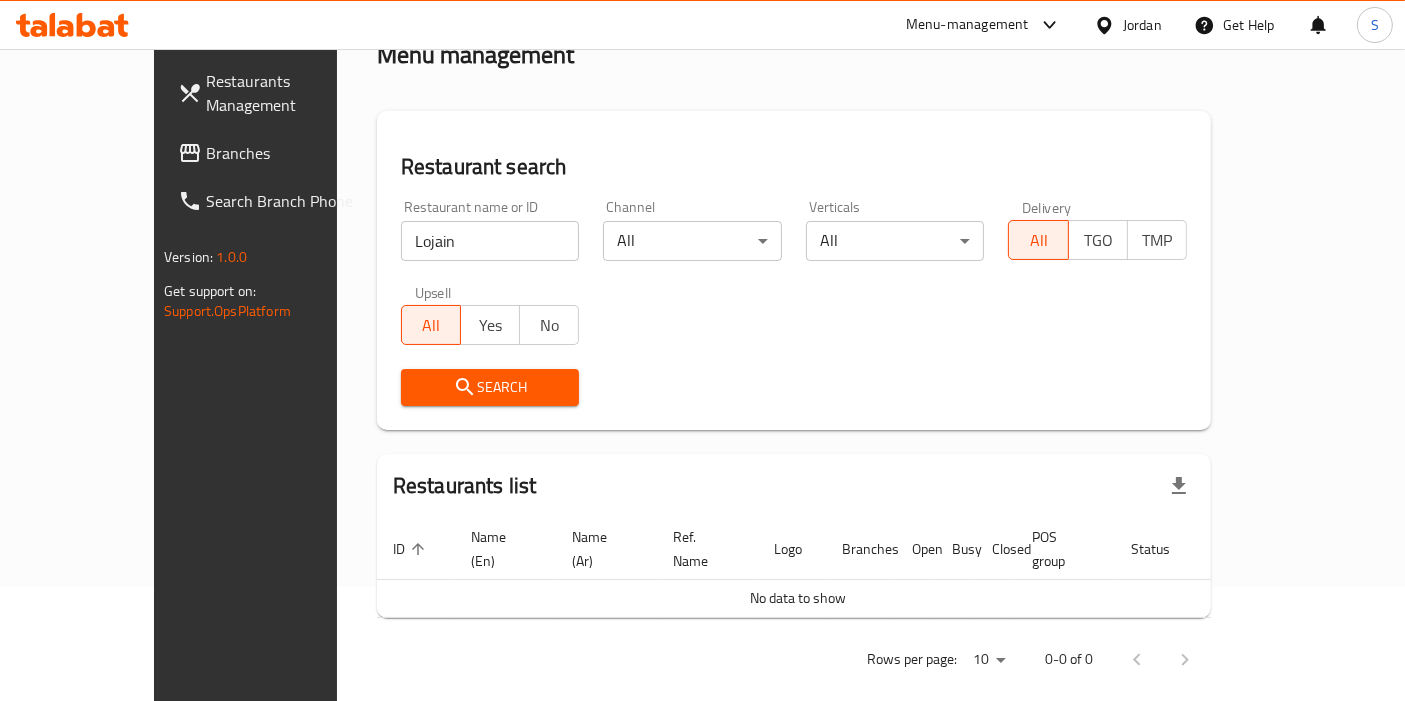 click on "Lojain" at bounding box center (490, 241) 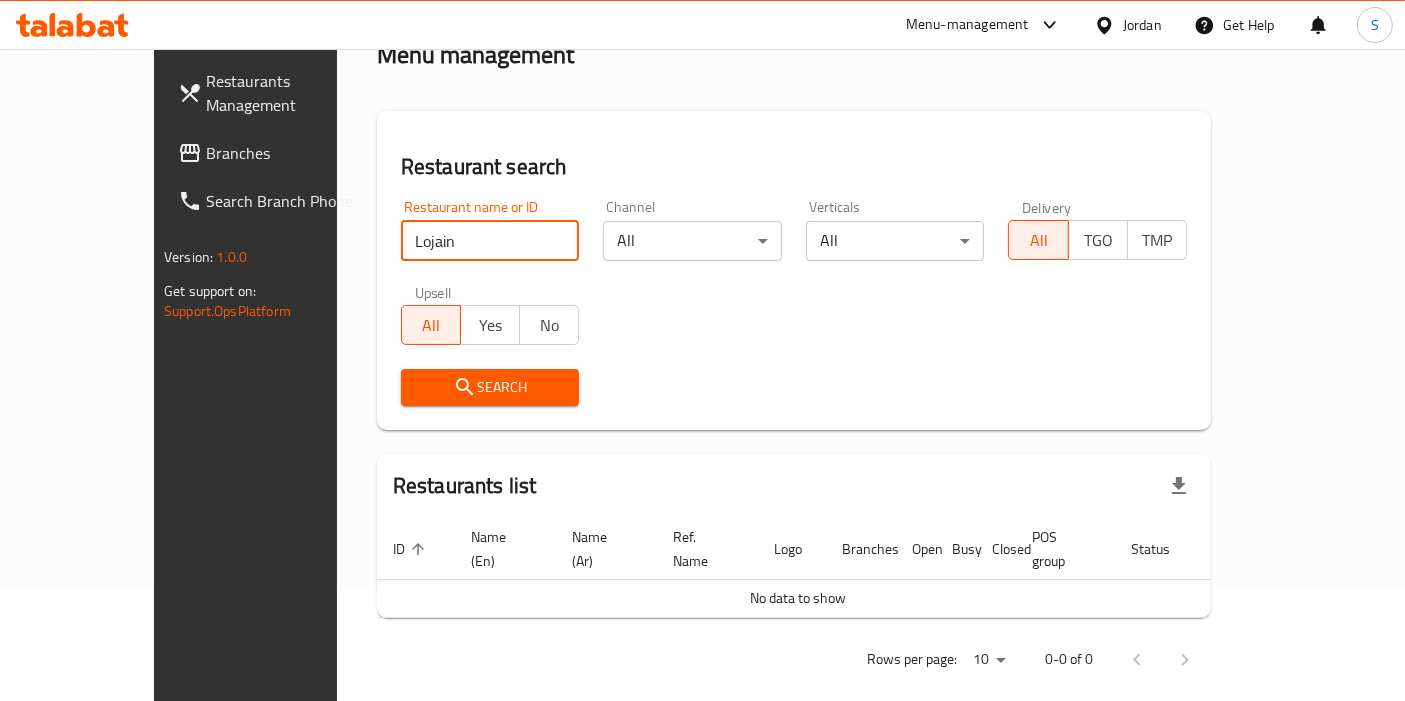 click on "Lojain" at bounding box center [490, 241] 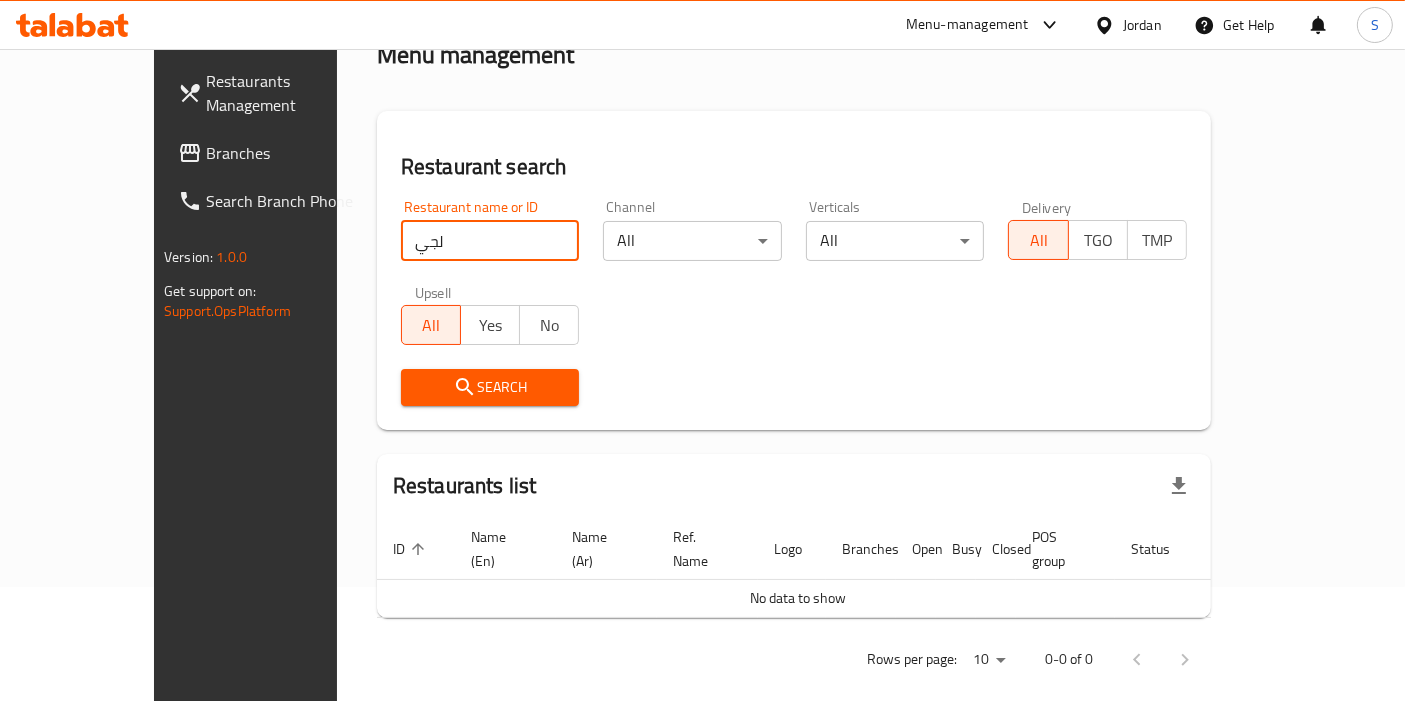 type on "لجين العمر" 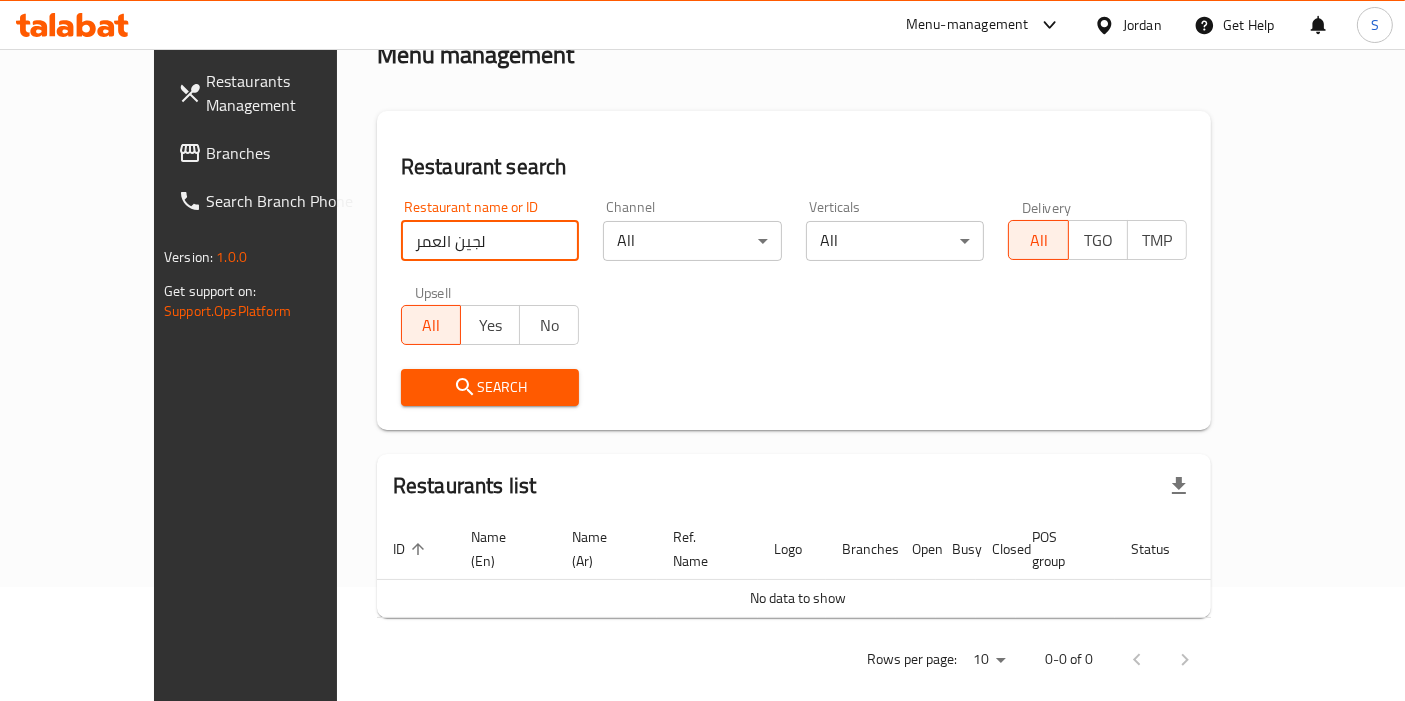click on "Search" at bounding box center (490, 387) 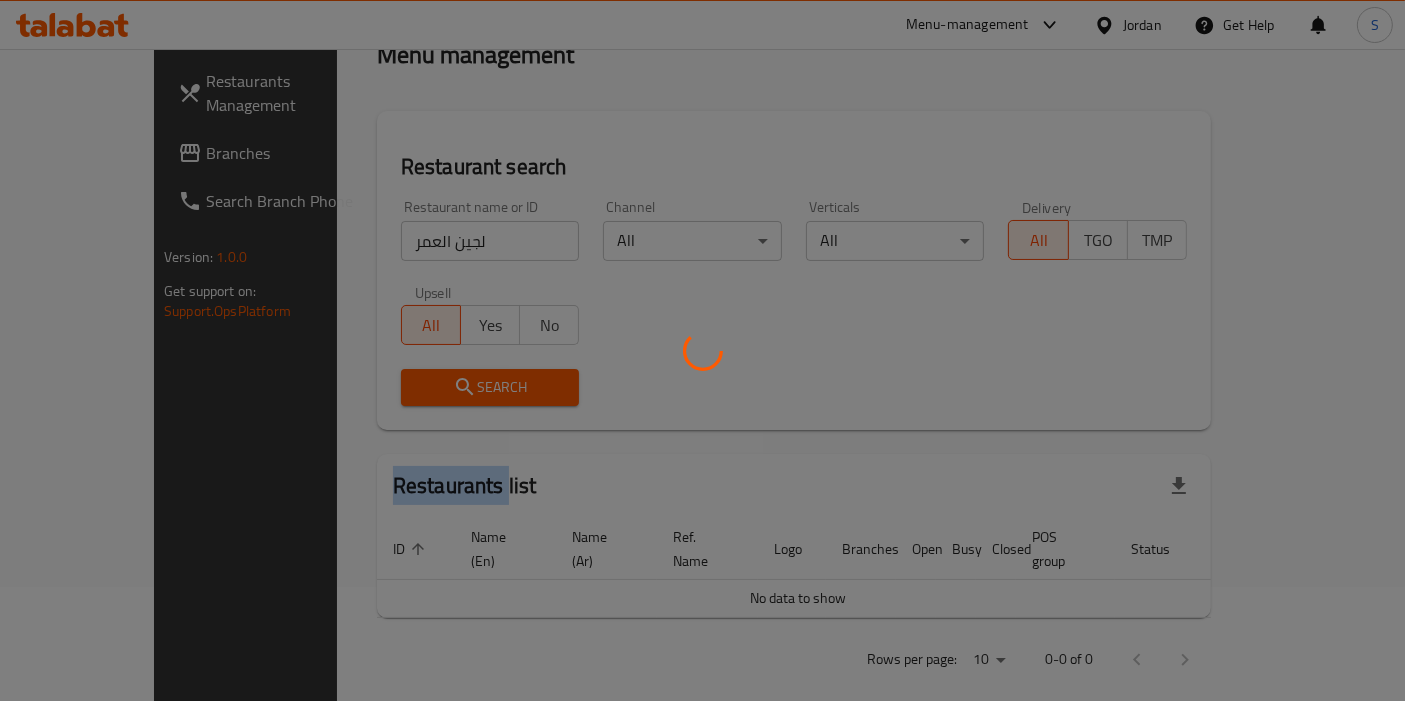 click at bounding box center (702, 350) 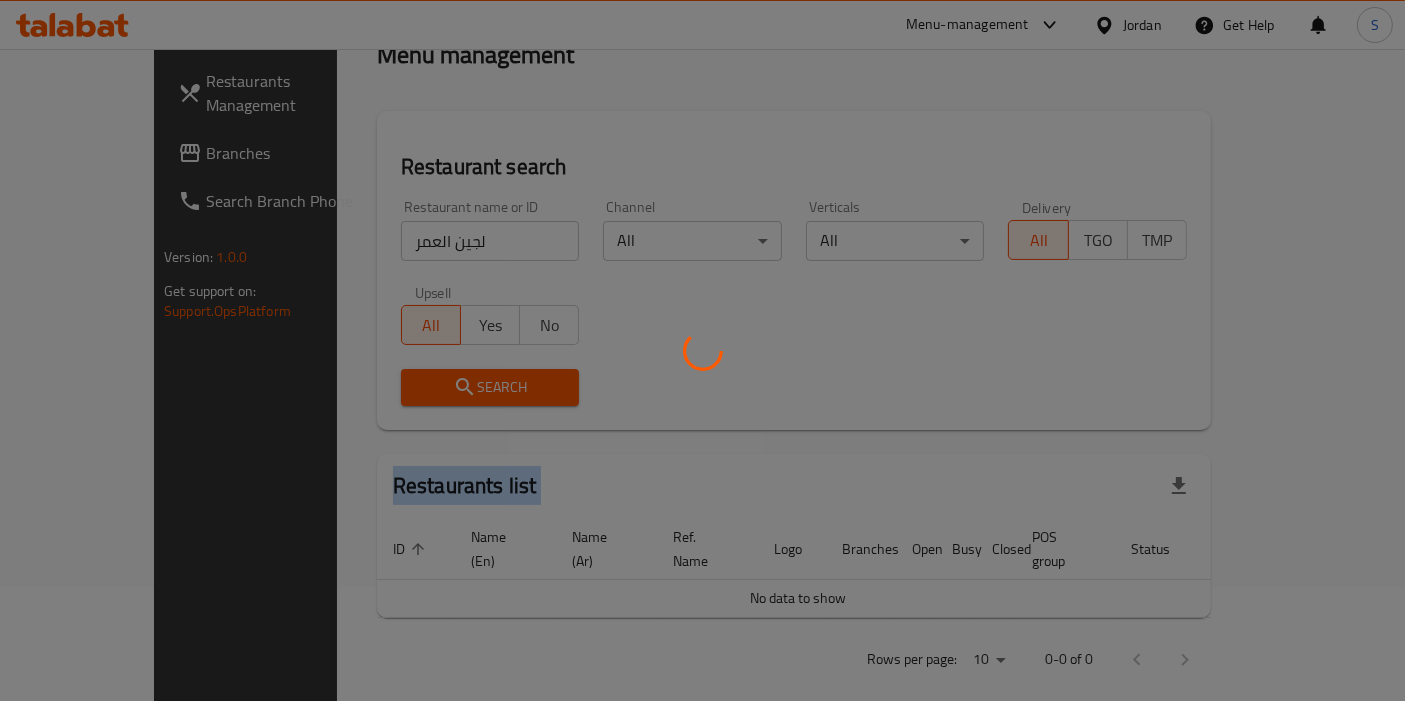 click at bounding box center [702, 350] 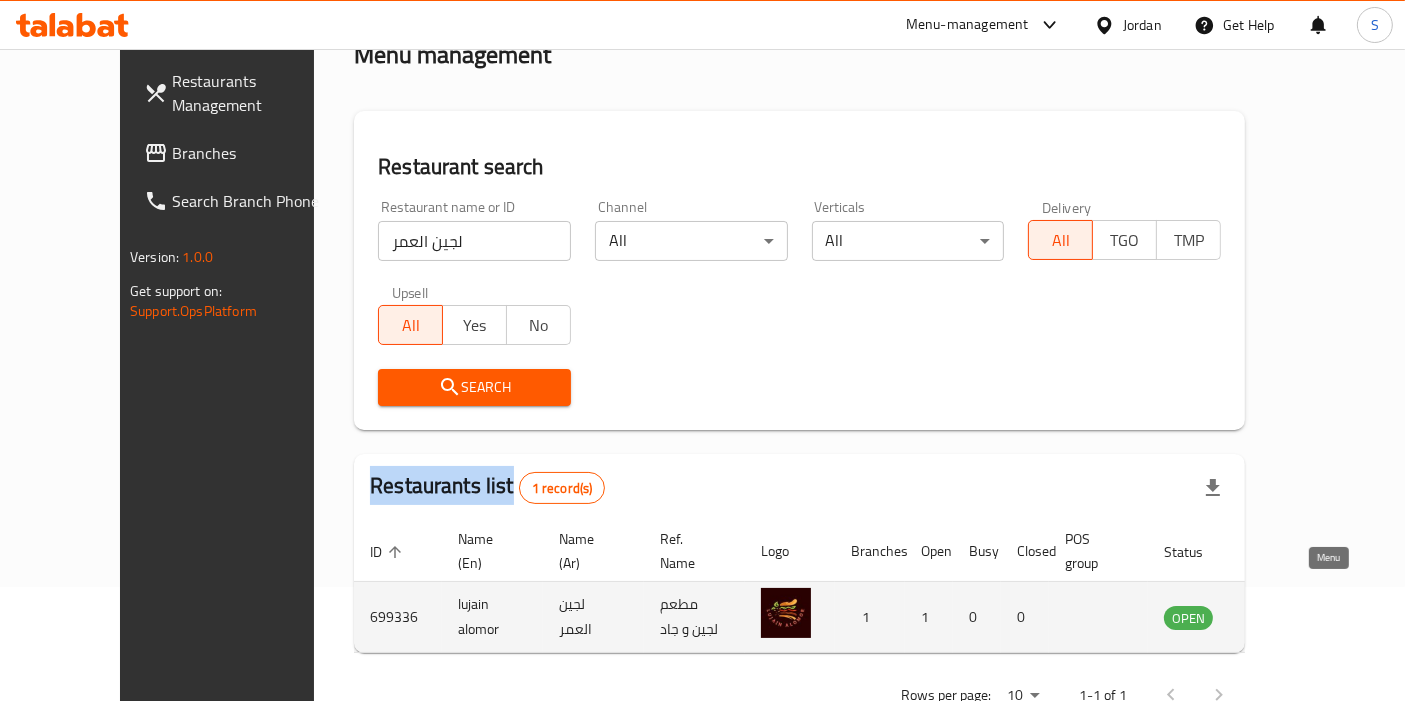 click 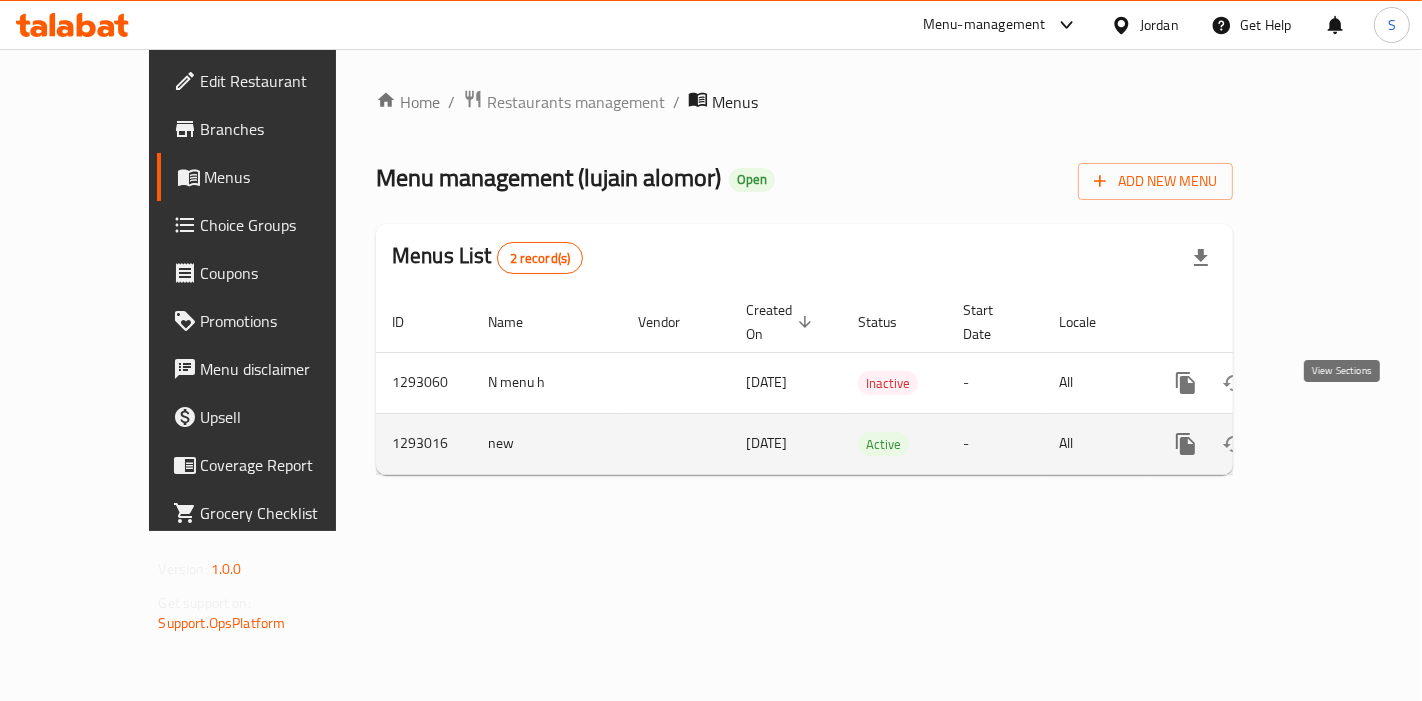 click 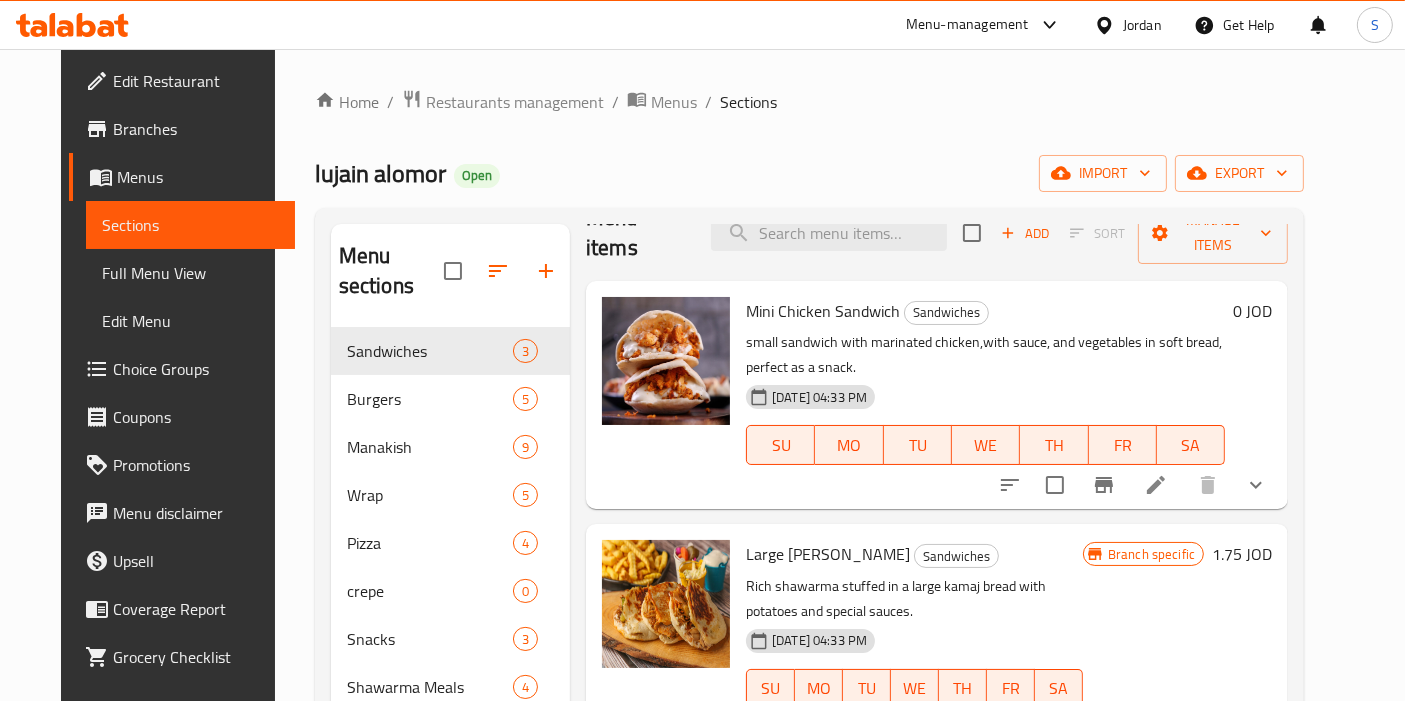 scroll, scrollTop: 75, scrollLeft: 0, axis: vertical 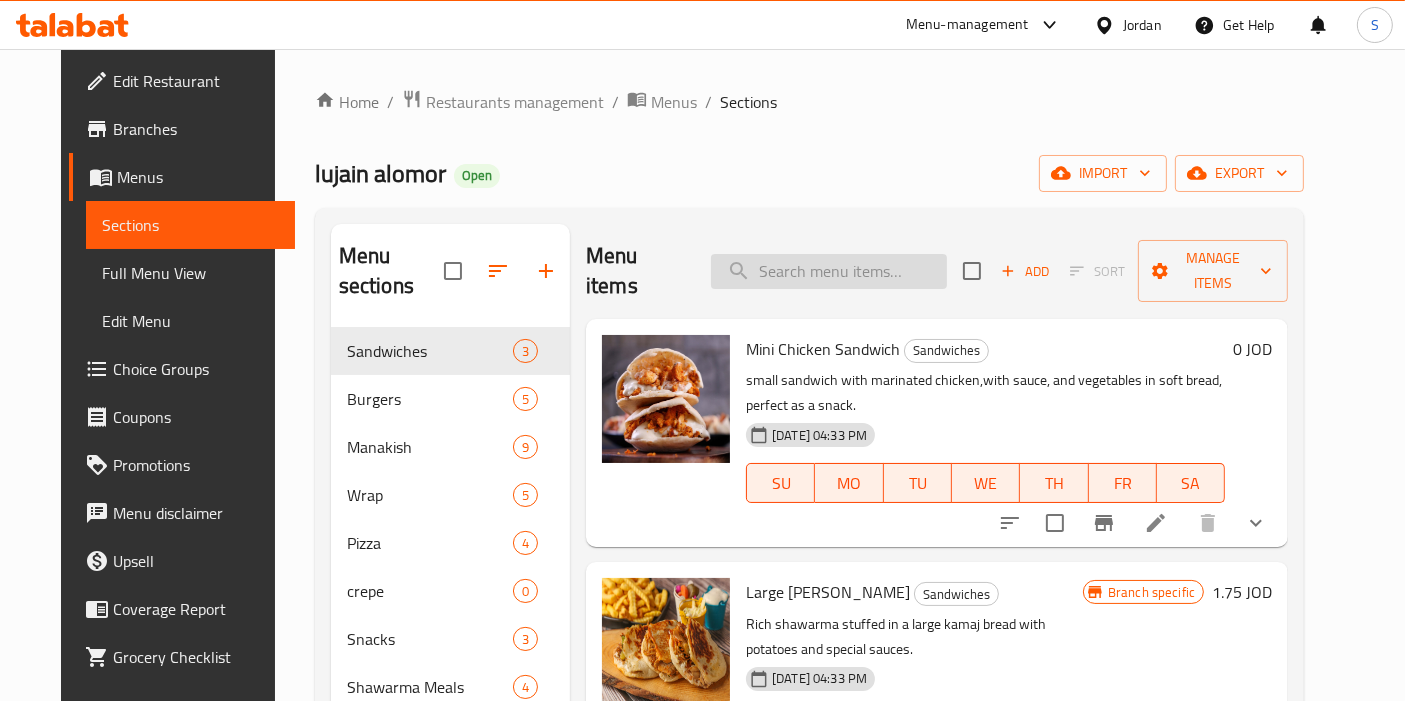 click at bounding box center [829, 271] 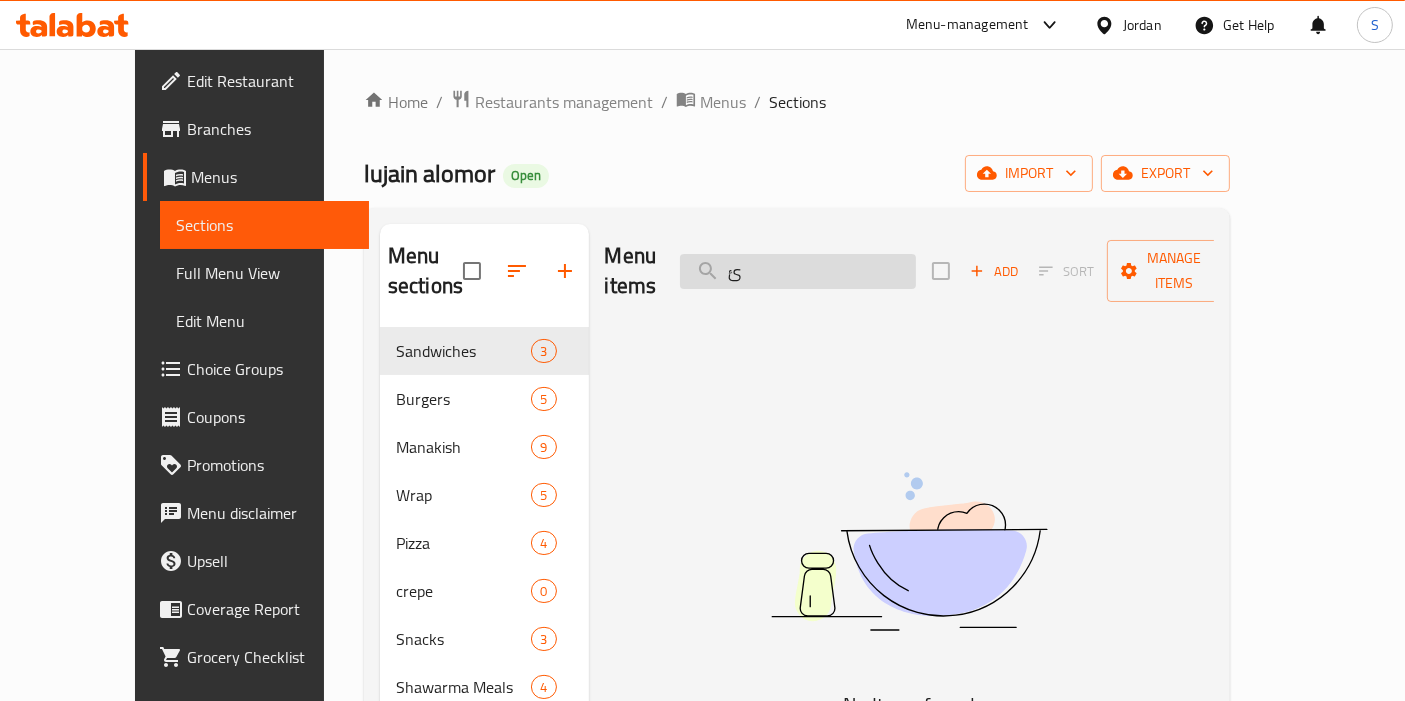 click on "ئ" at bounding box center (798, 271) 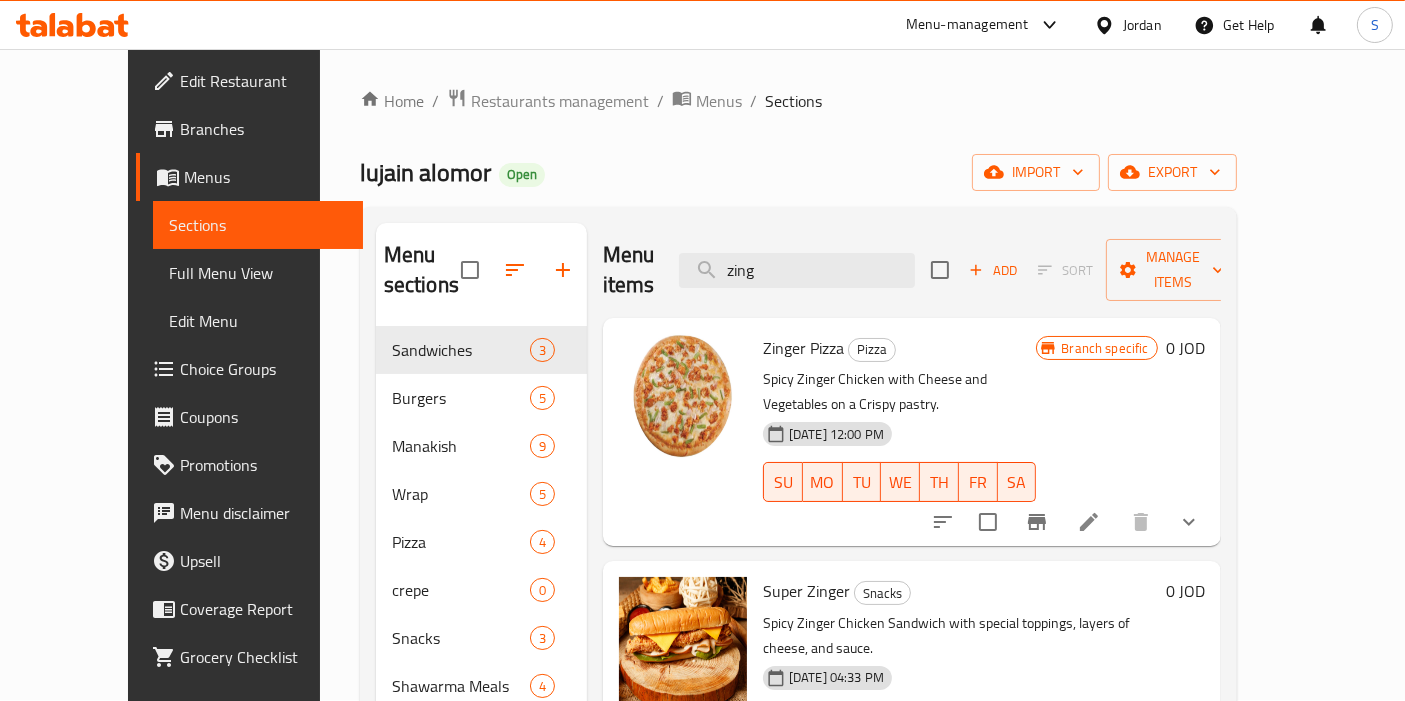 scroll, scrollTop: 222, scrollLeft: 0, axis: vertical 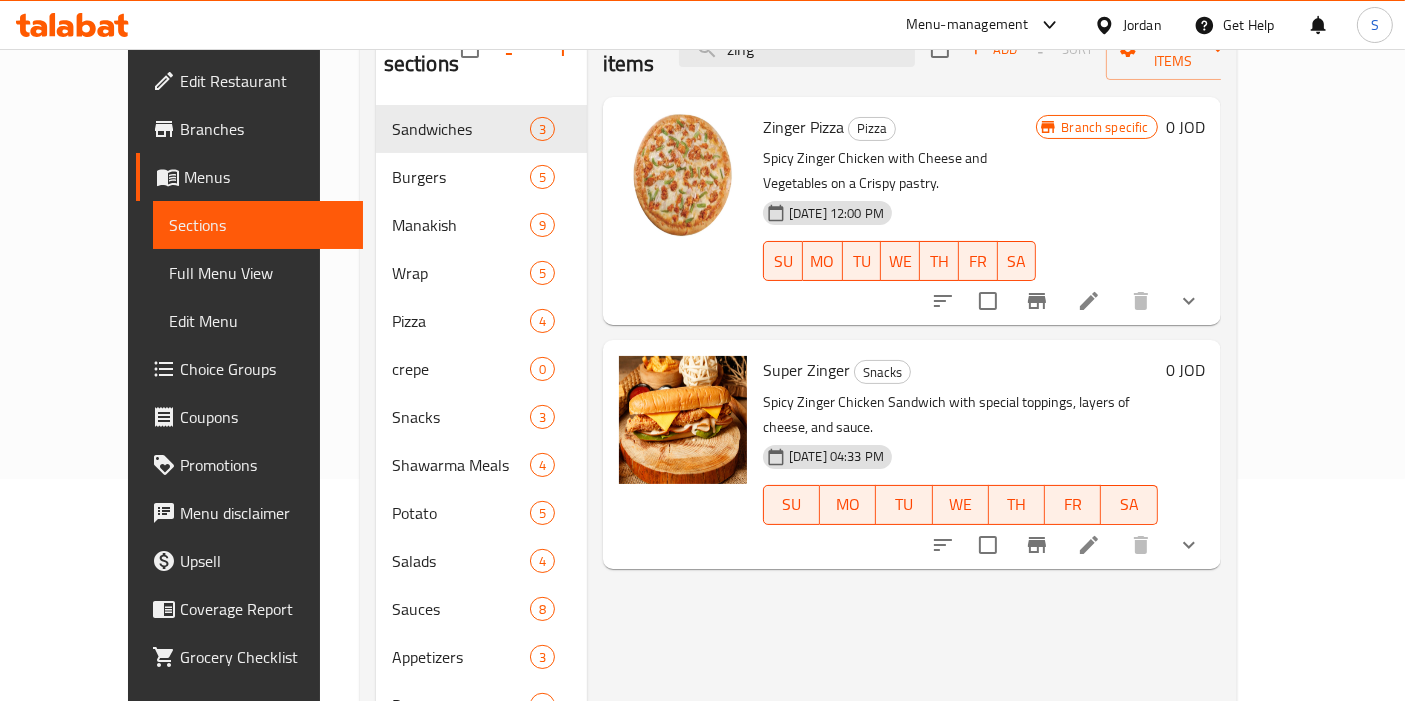 type on "zing" 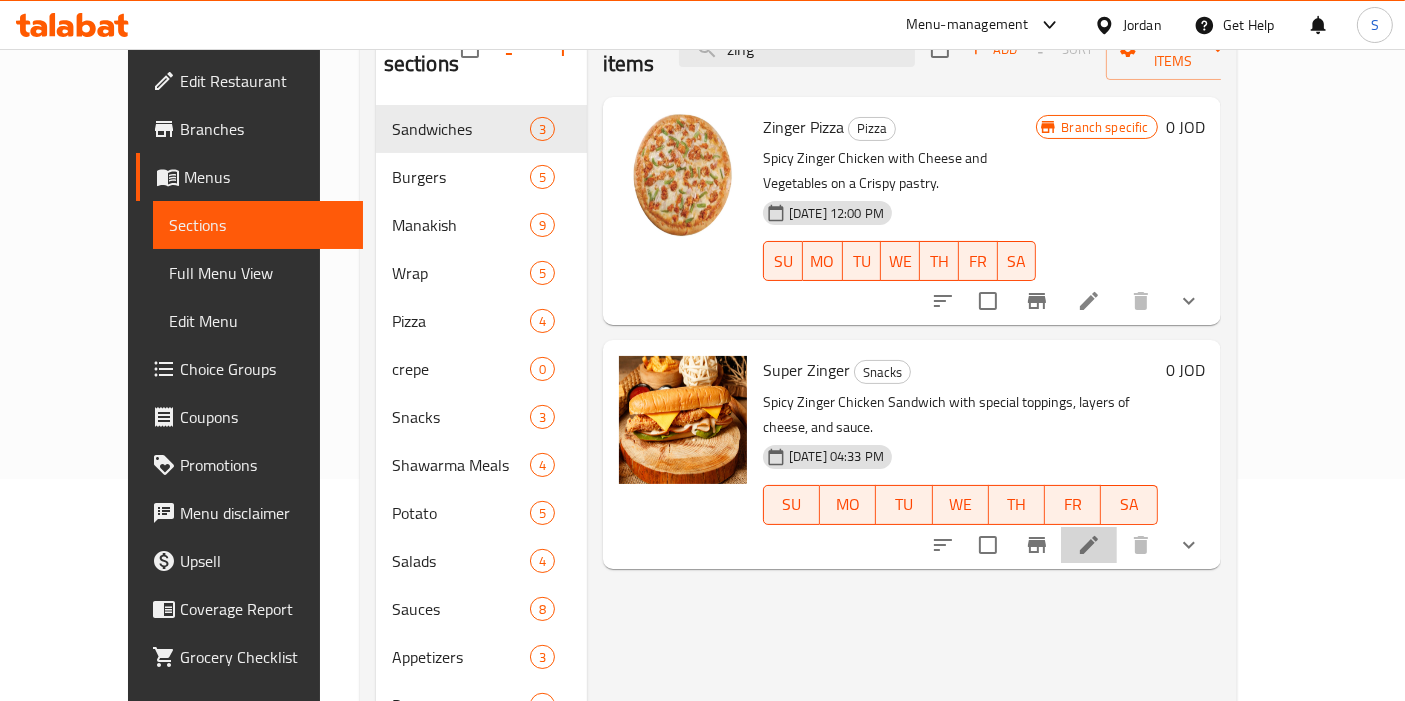 click at bounding box center [1089, 545] 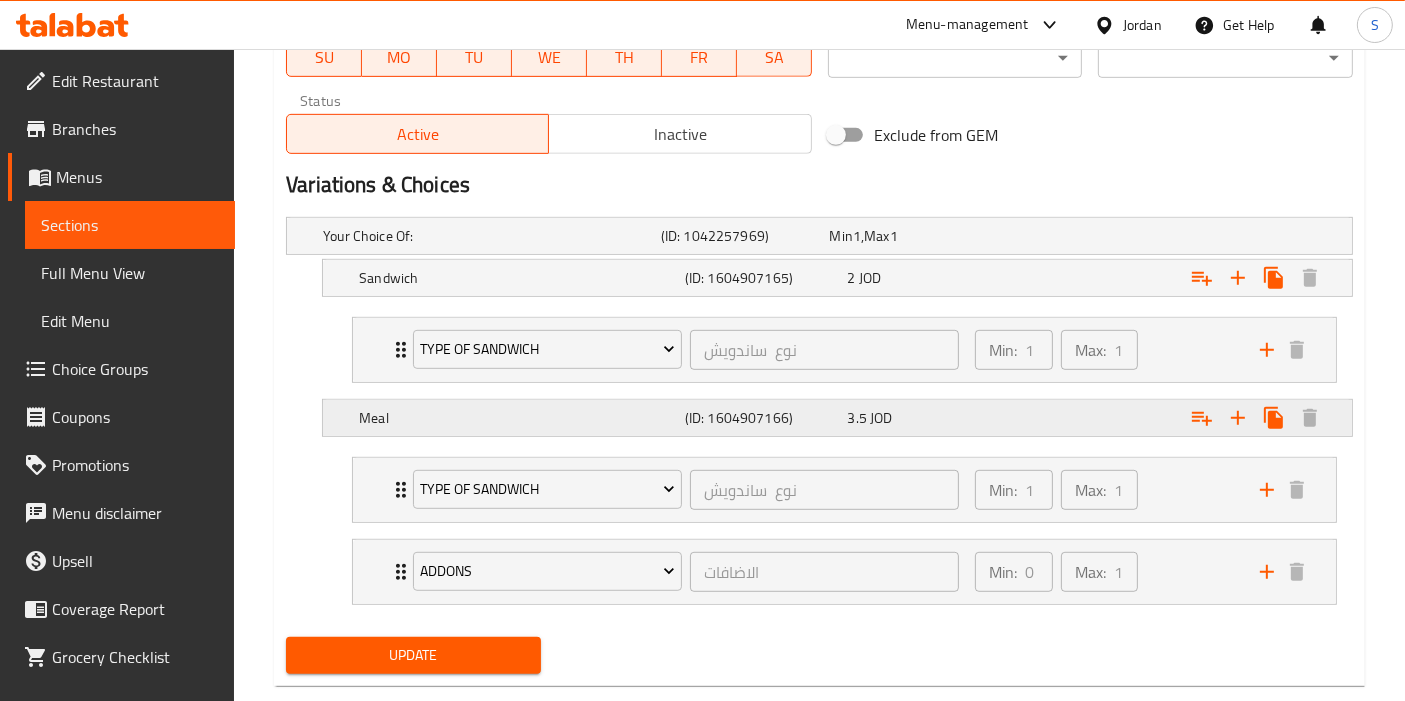 scroll, scrollTop: 1027, scrollLeft: 0, axis: vertical 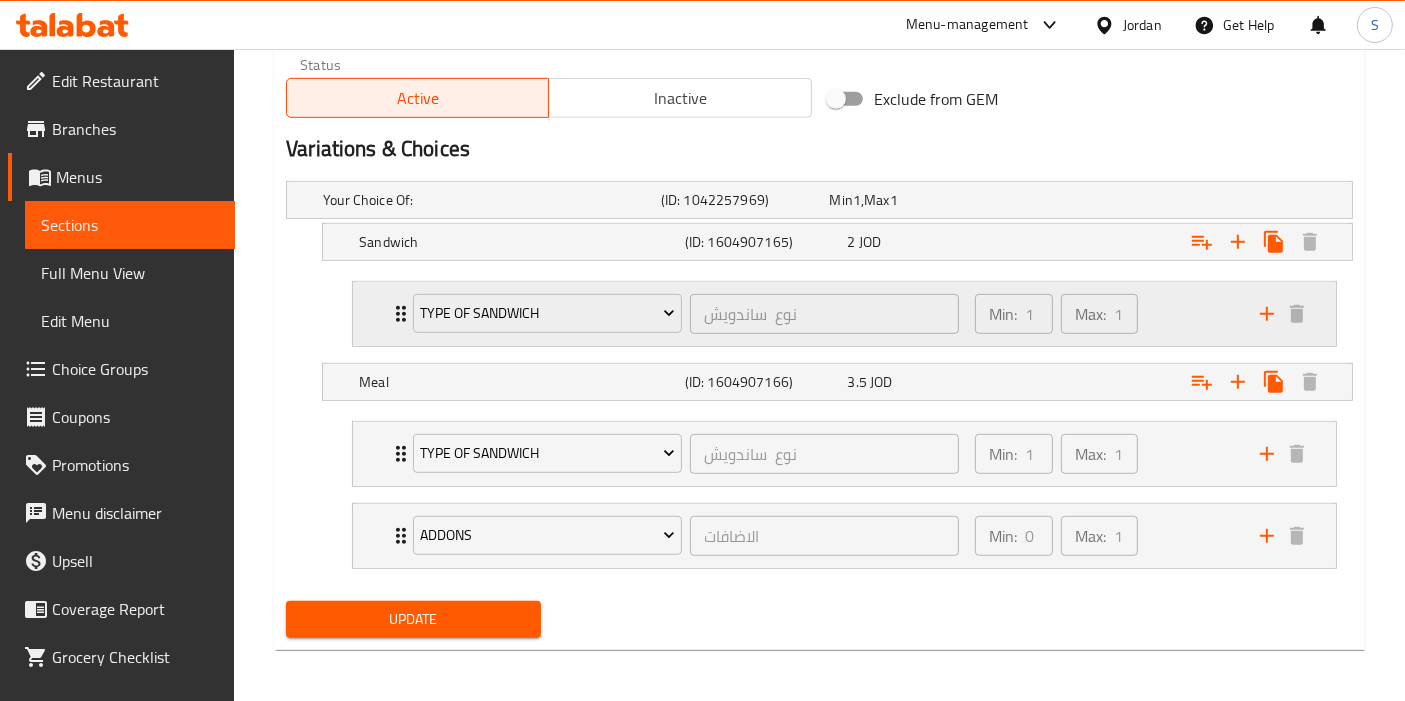 click on "type of Sandwich نوع  ساندويش ​ Min: 1 ​ Max: 1 ​" at bounding box center [844, 314] 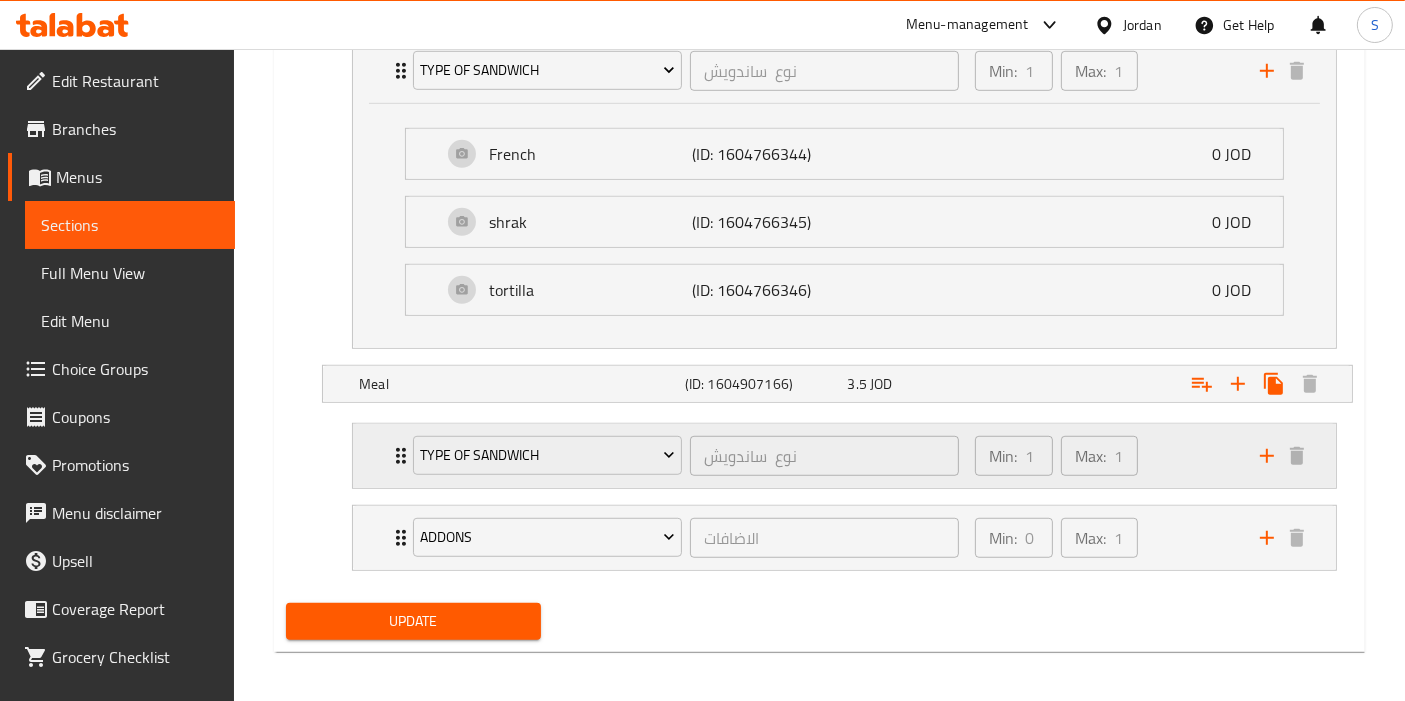 click on "type of Sandwich نوع  ساندويش ​ Min: 1 ​ Max: 1 ​" at bounding box center (844, 456) 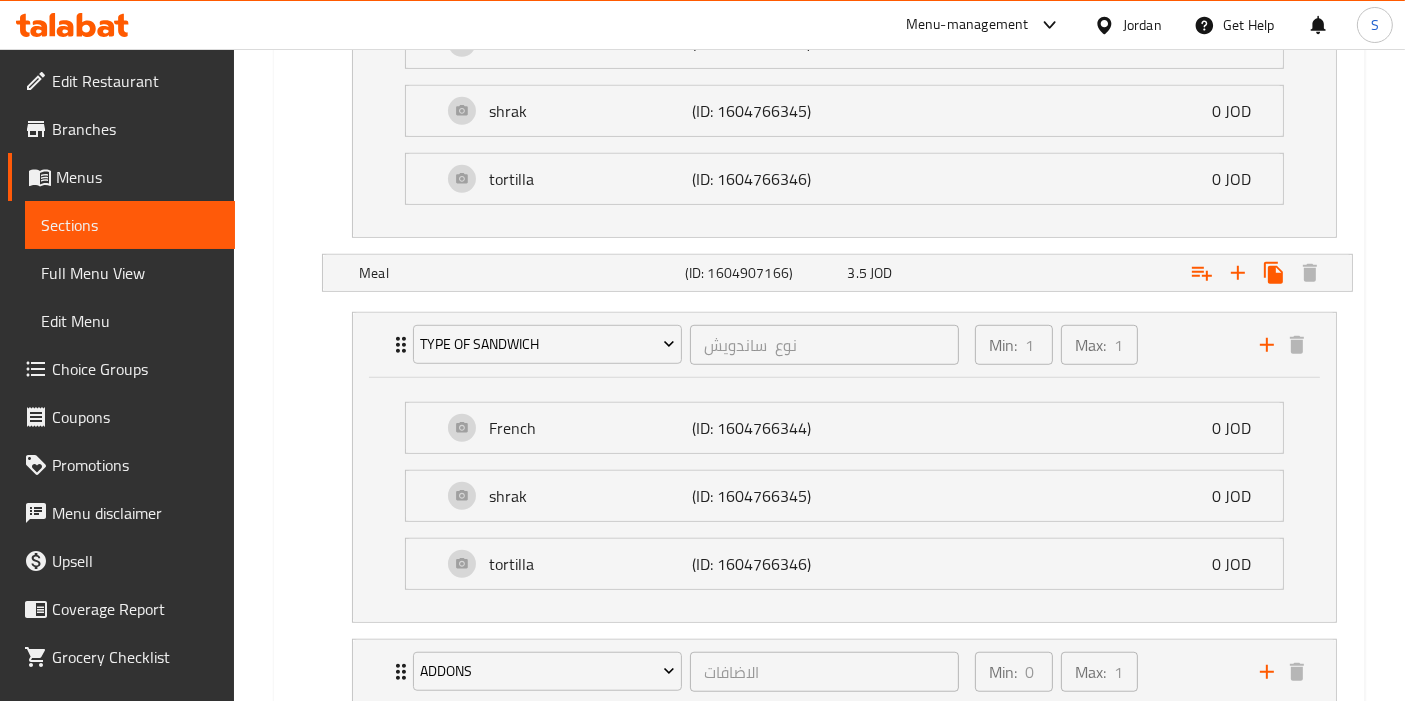 scroll, scrollTop: 1492, scrollLeft: 0, axis: vertical 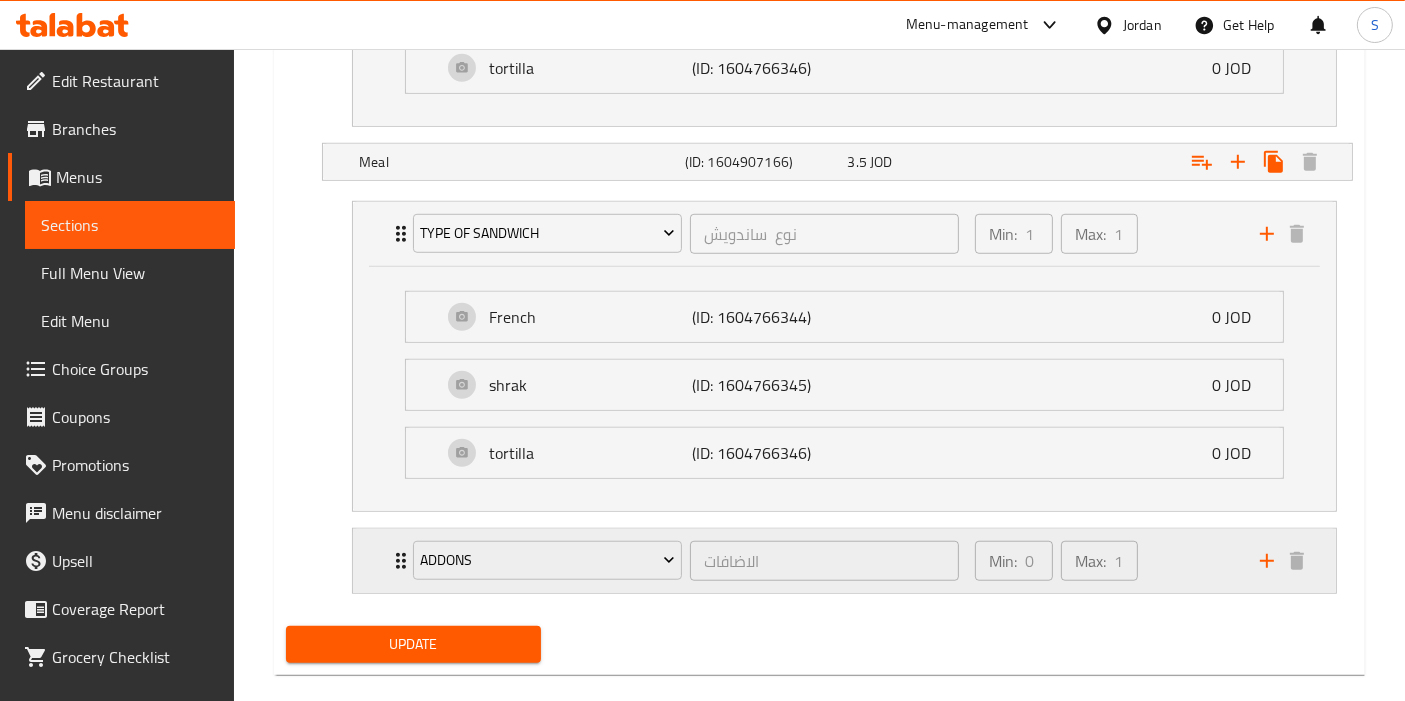 click on "addonS الاضافات ​ Min: 0 ​ Max: 1 ​" at bounding box center [844, 234] 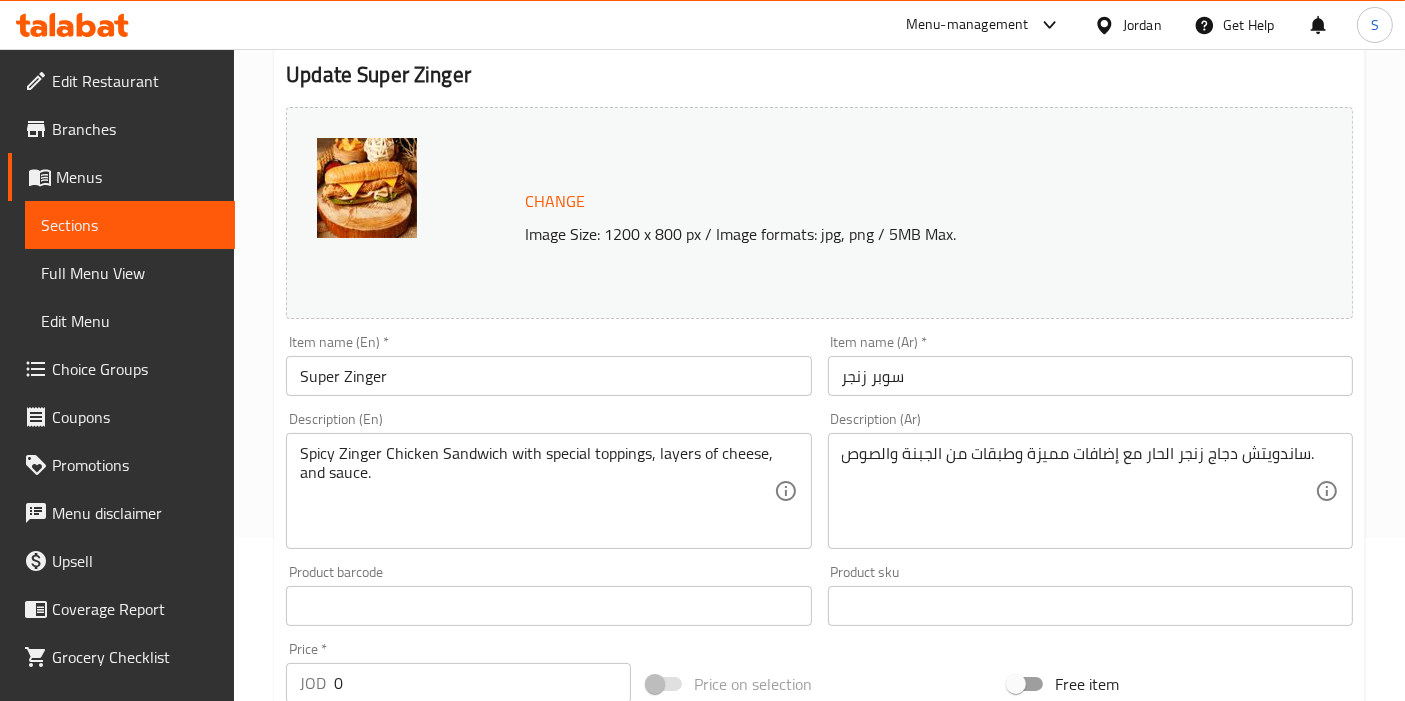 scroll, scrollTop: 0, scrollLeft: 0, axis: both 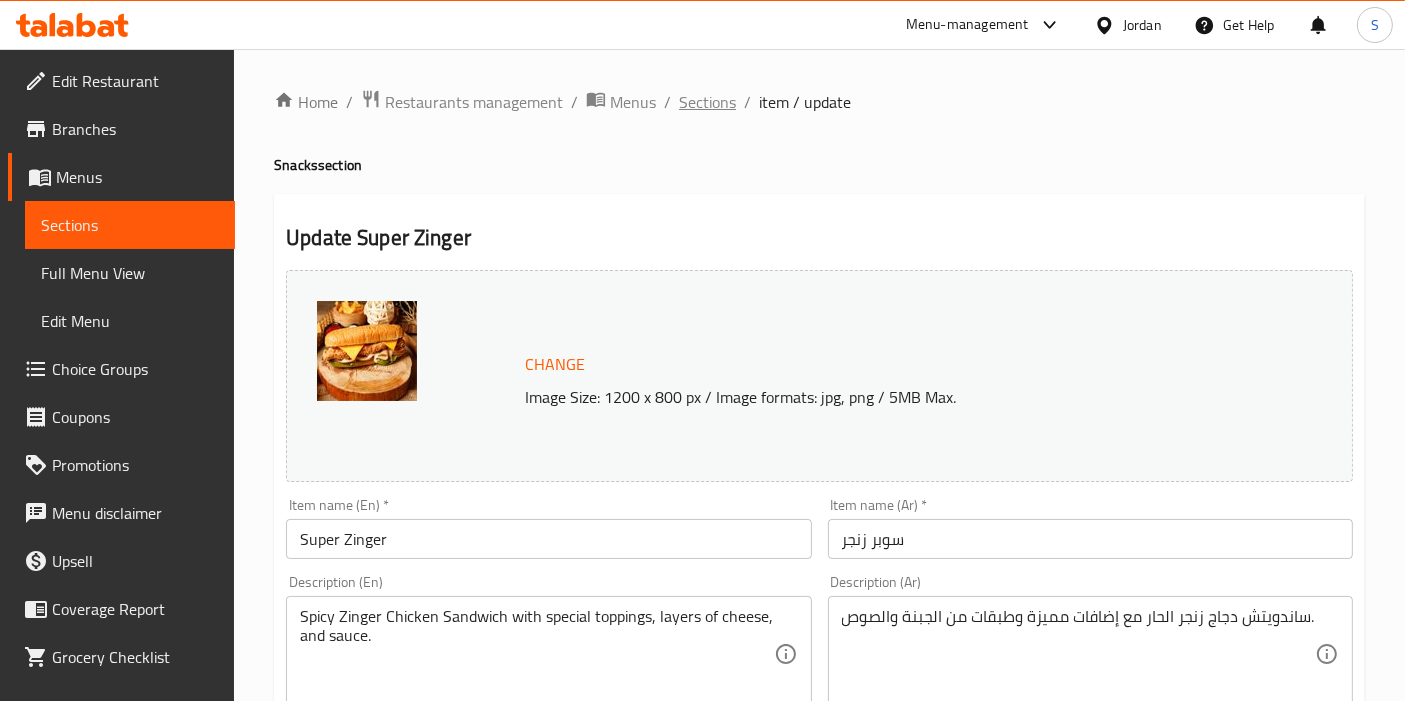 click on "Sections" at bounding box center [707, 102] 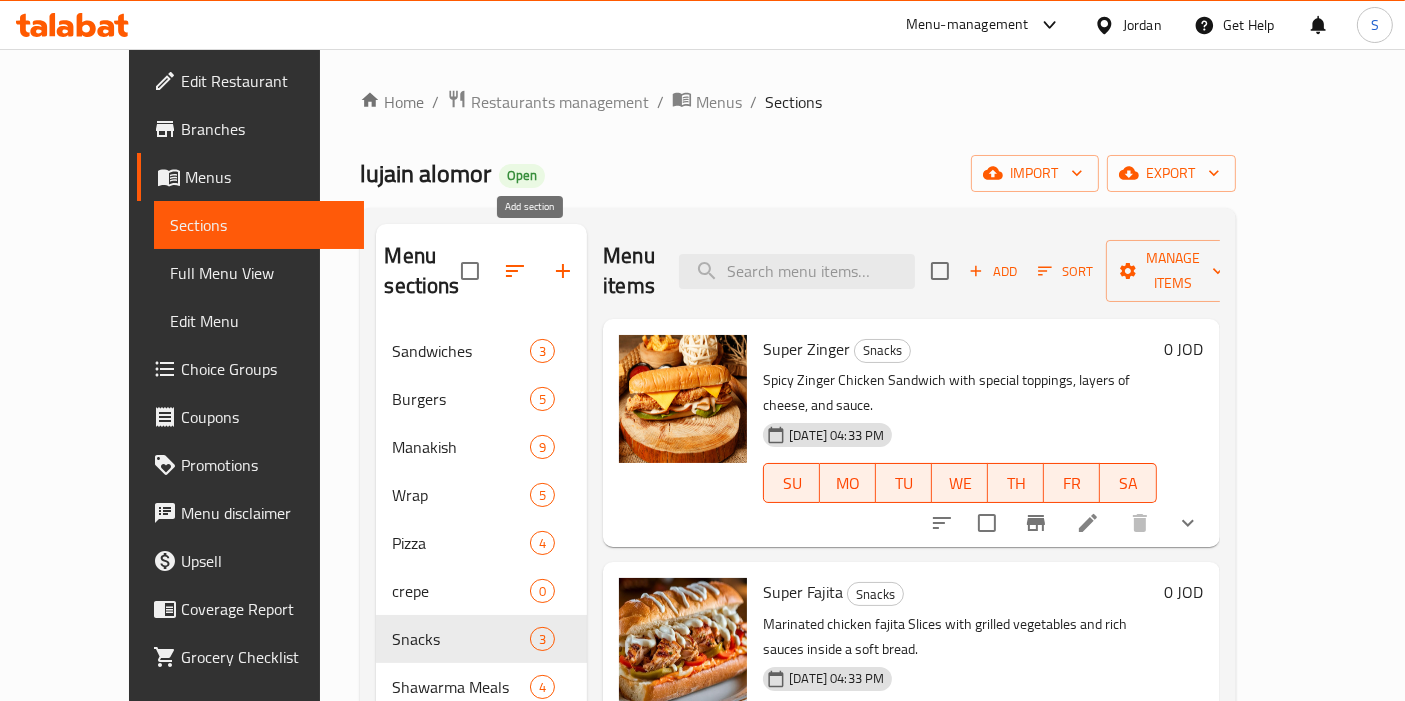 click 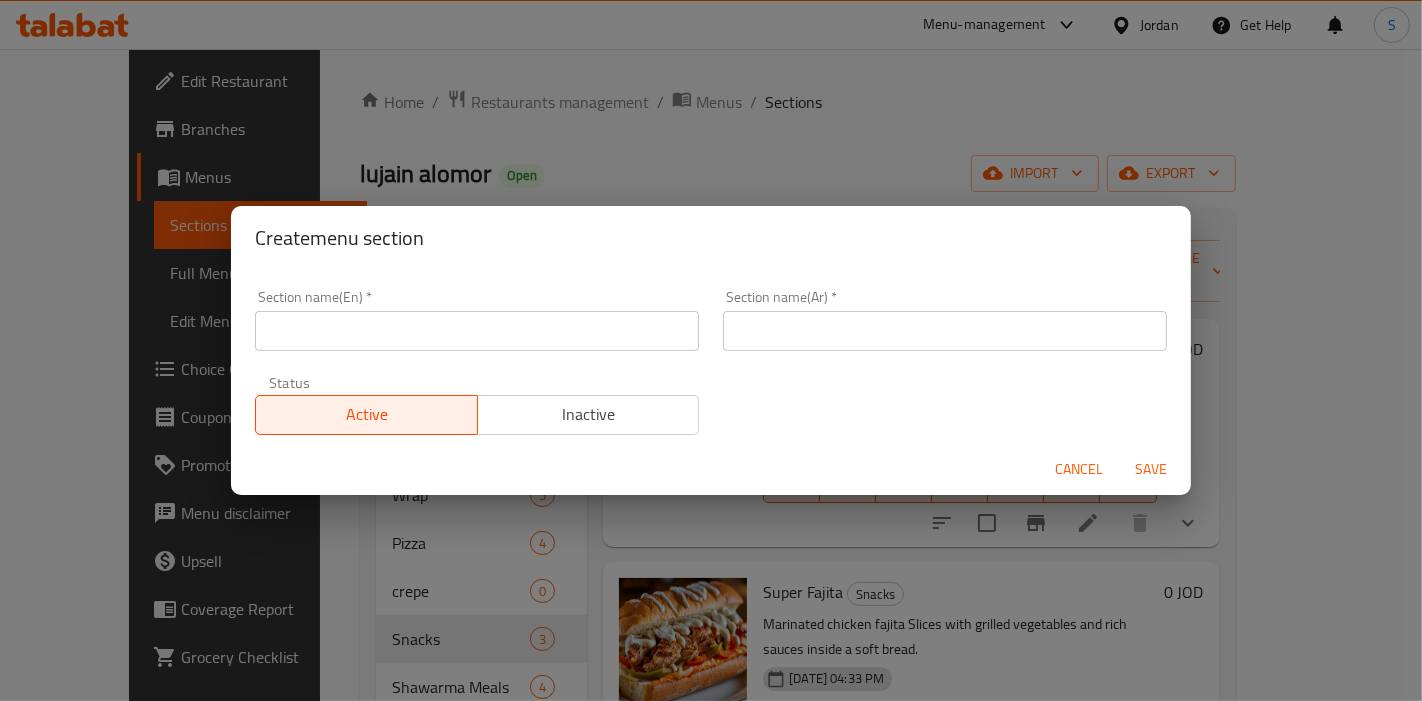 click at bounding box center [477, 331] 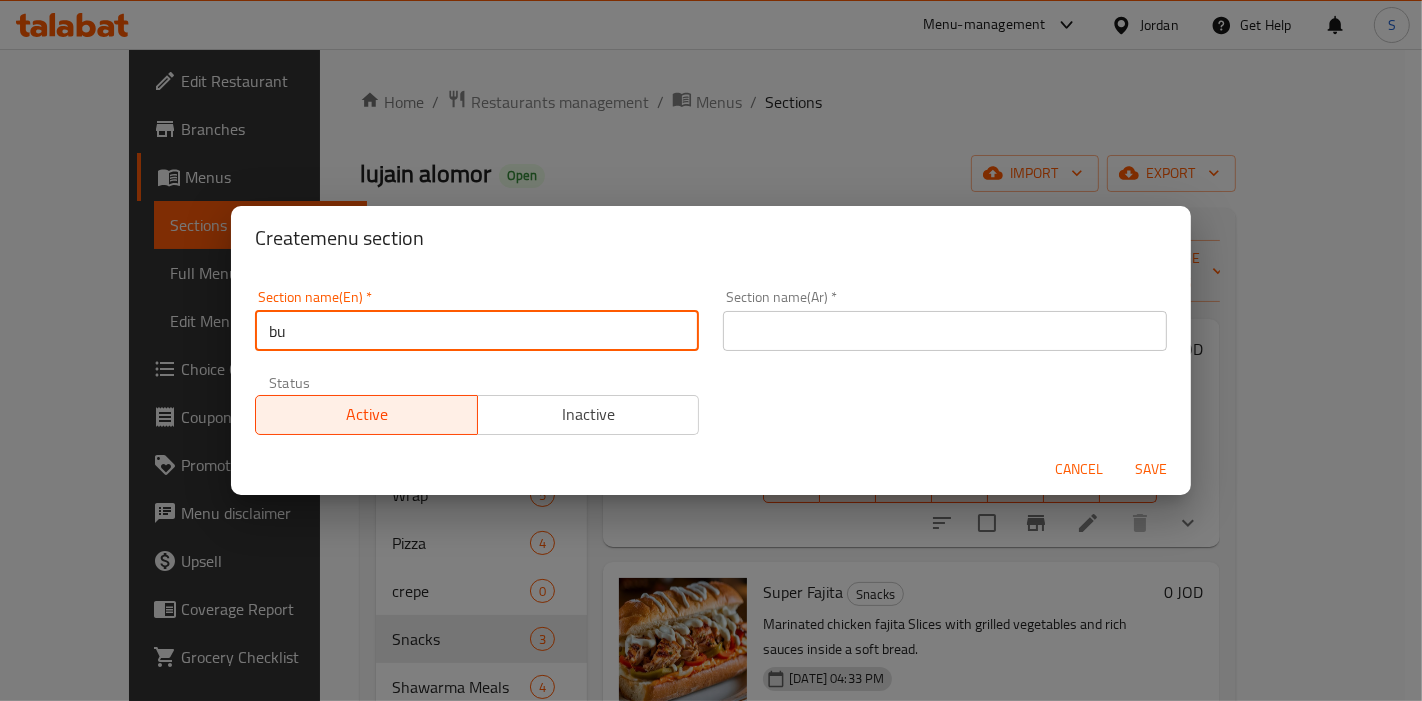 type on "Buy 1 get 1 free" 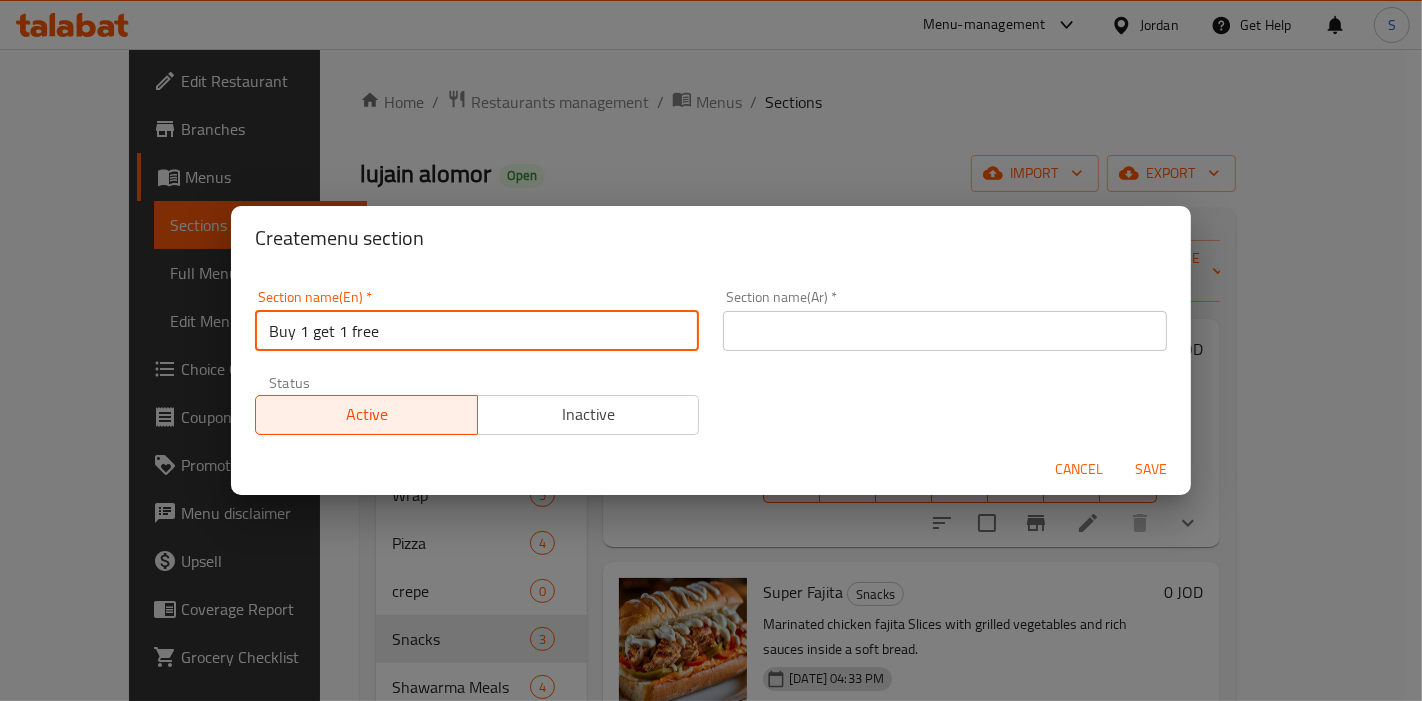 click at bounding box center [945, 331] 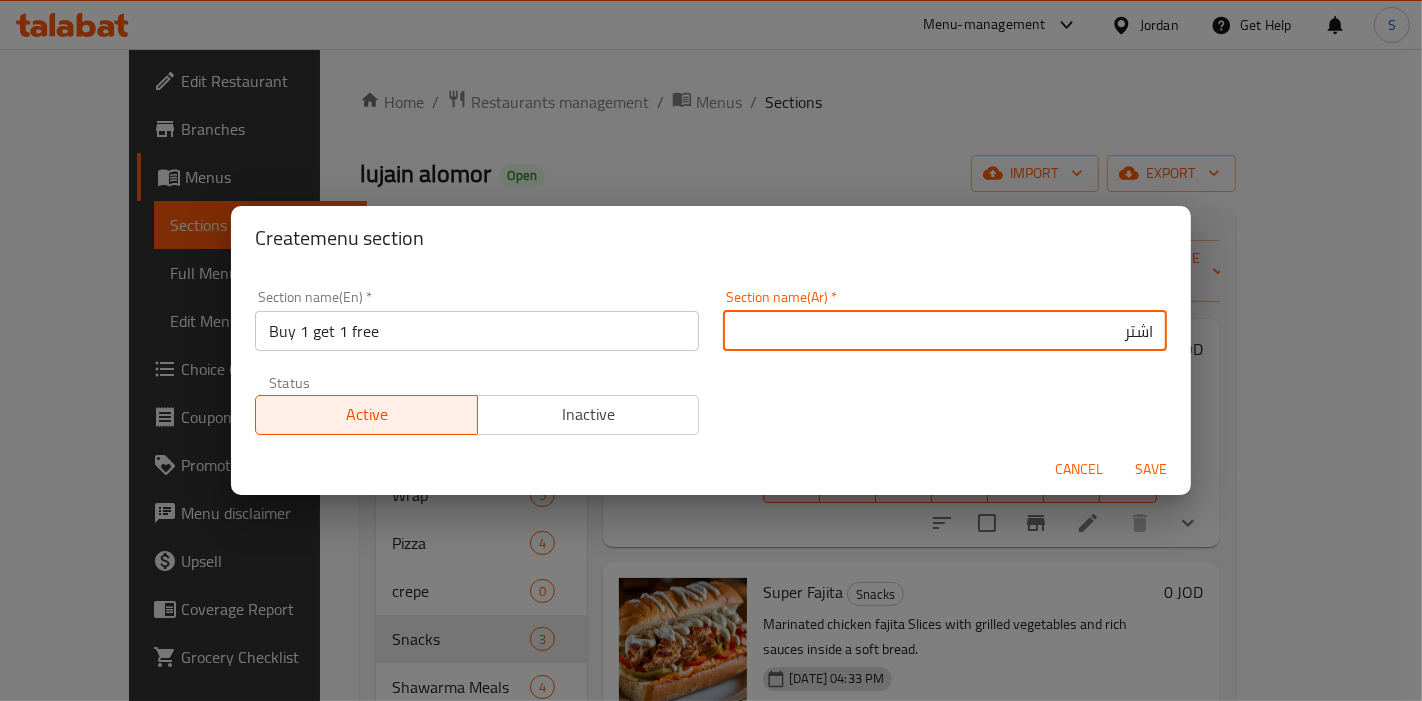 type on "اشتري 1 و احصل على الثانية مجانا" 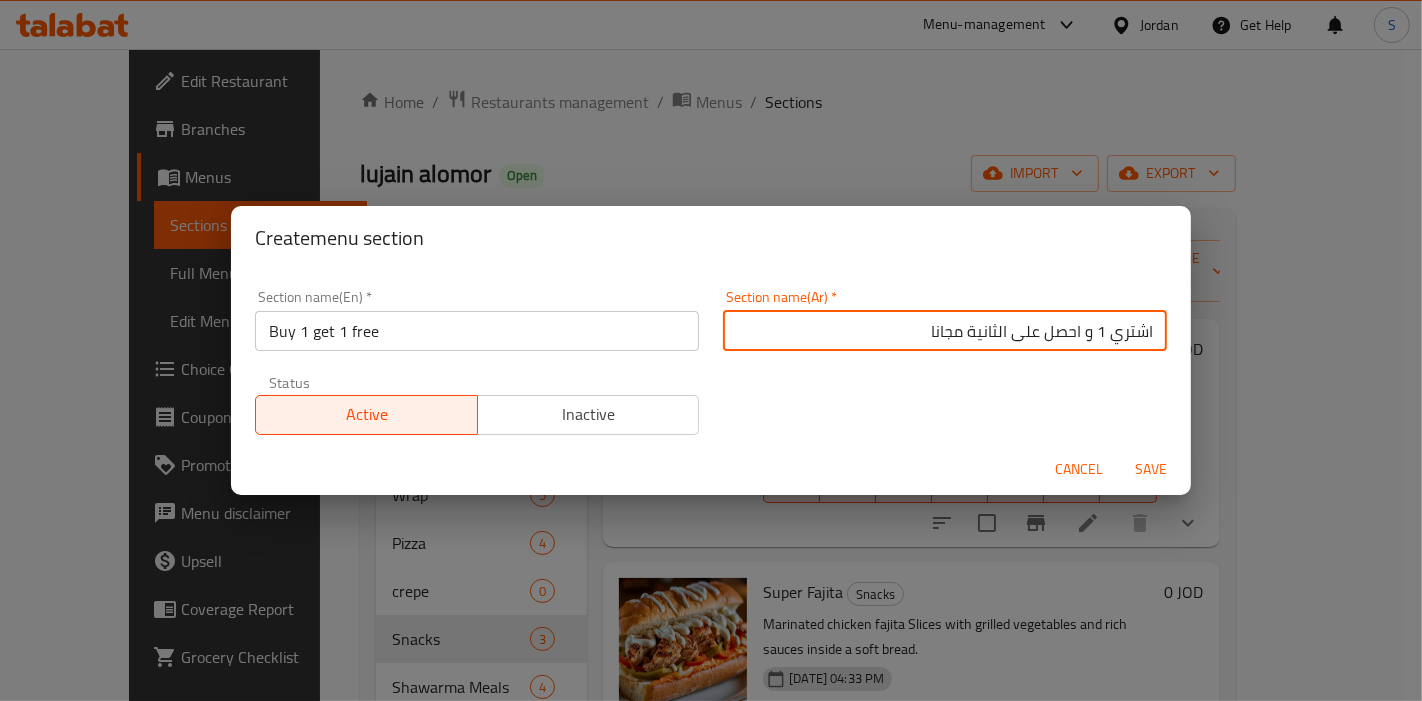 click on "Save" at bounding box center [1151, 469] 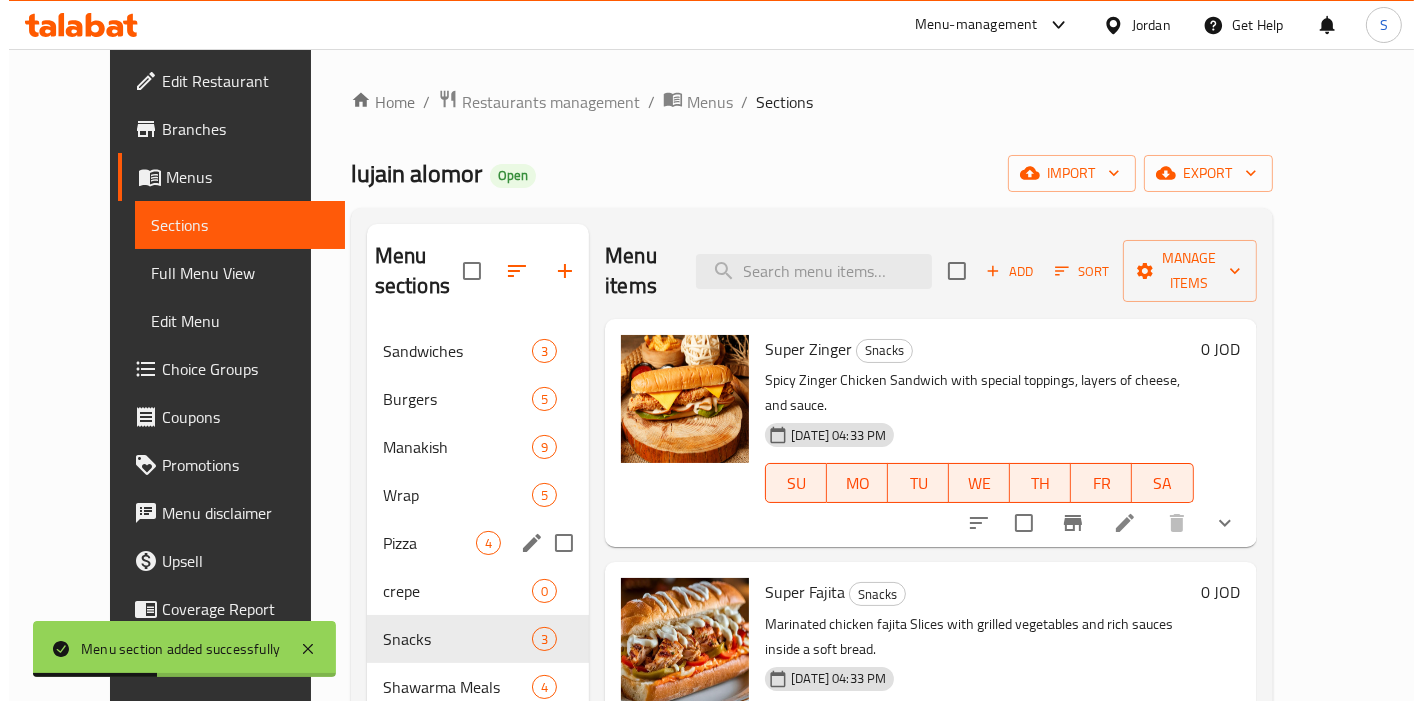 scroll, scrollTop: 0, scrollLeft: 0, axis: both 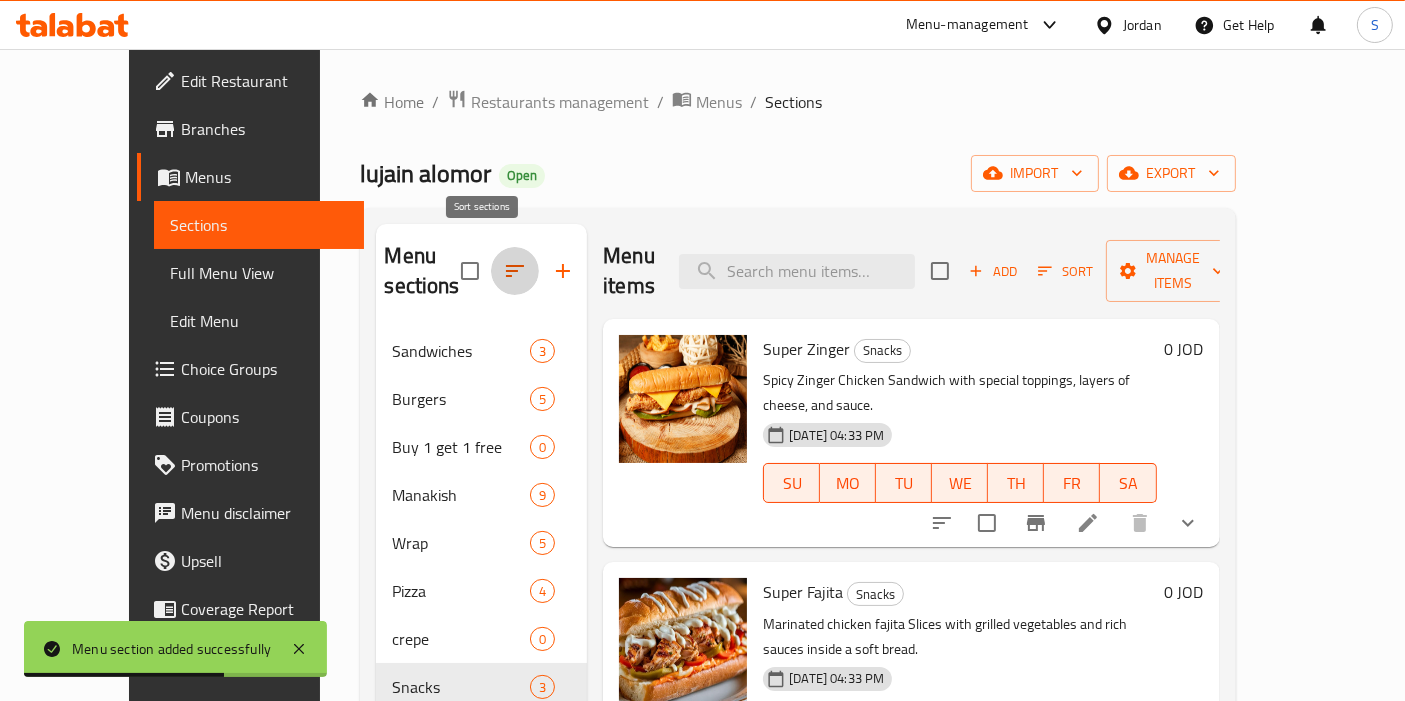 click at bounding box center [515, 271] 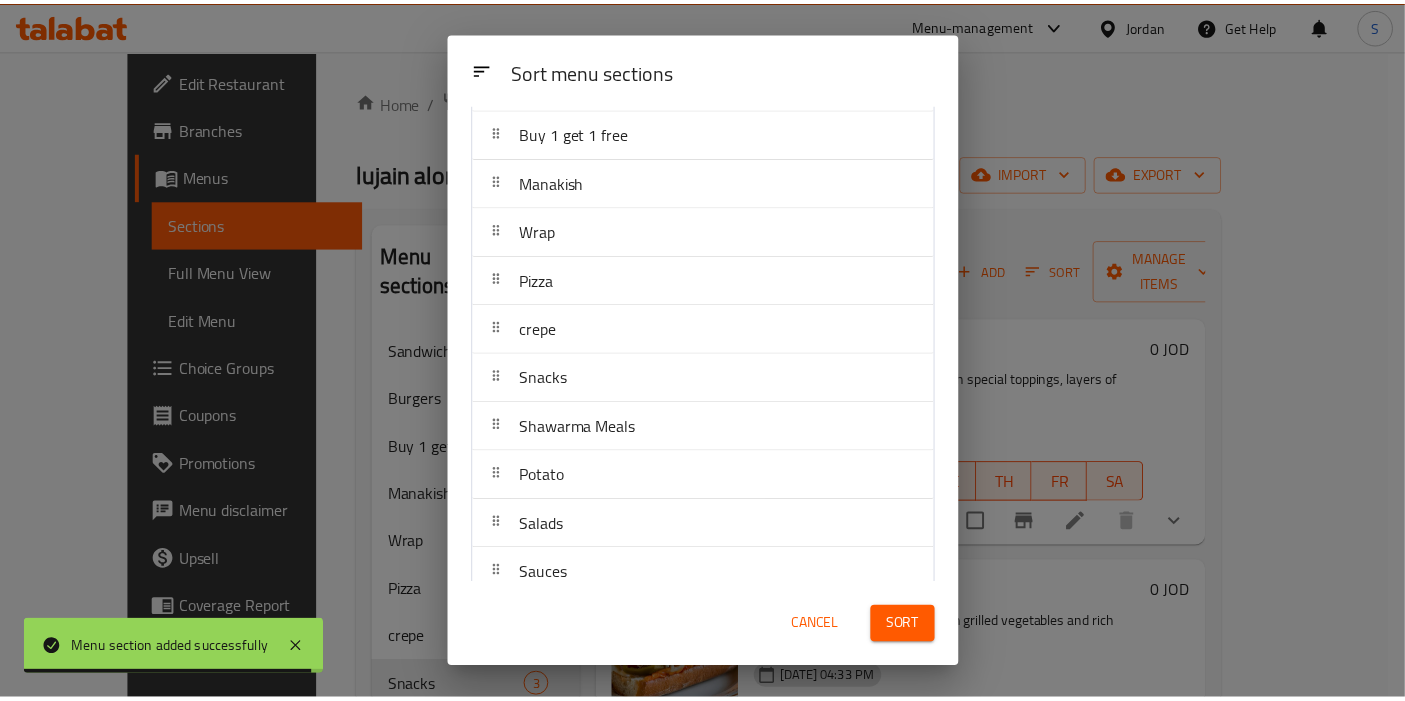 scroll, scrollTop: 0, scrollLeft: 0, axis: both 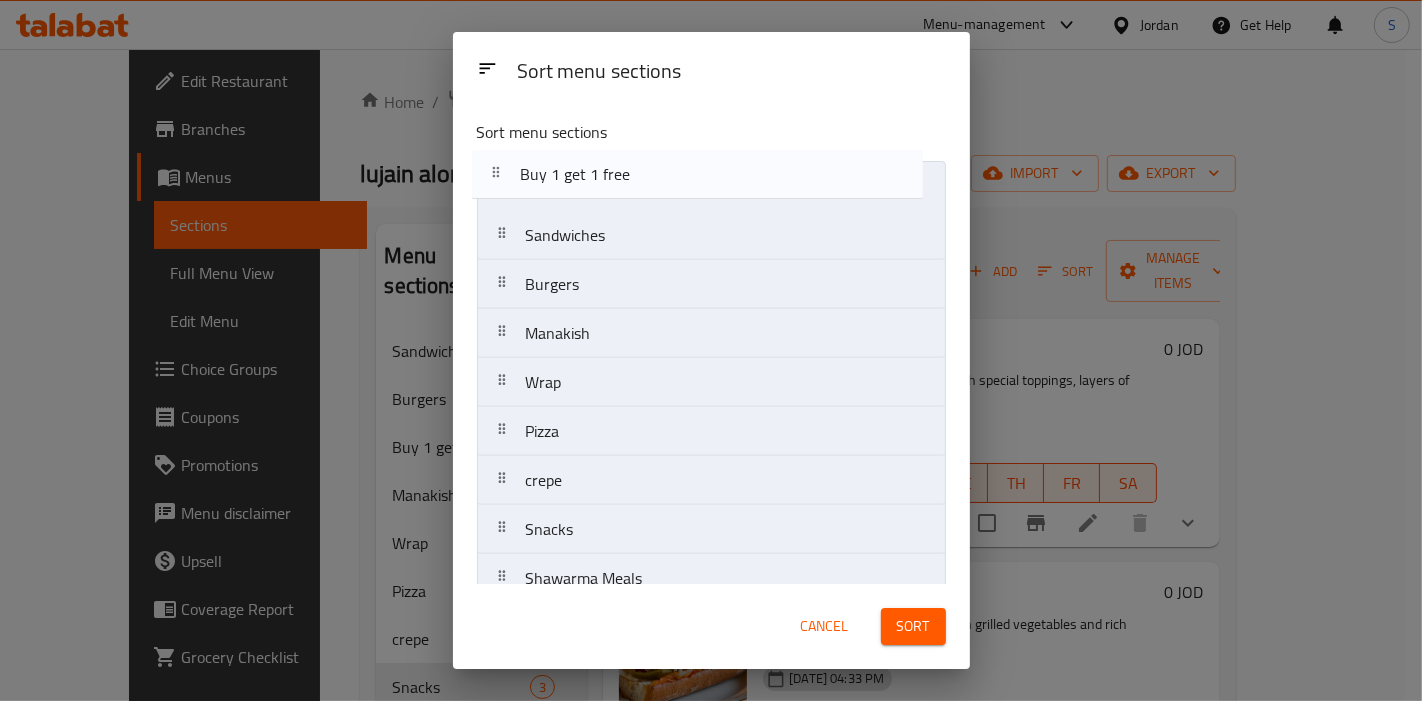 drag, startPoint x: 618, startPoint y: 291, endPoint x: 612, endPoint y: 178, distance: 113.15918 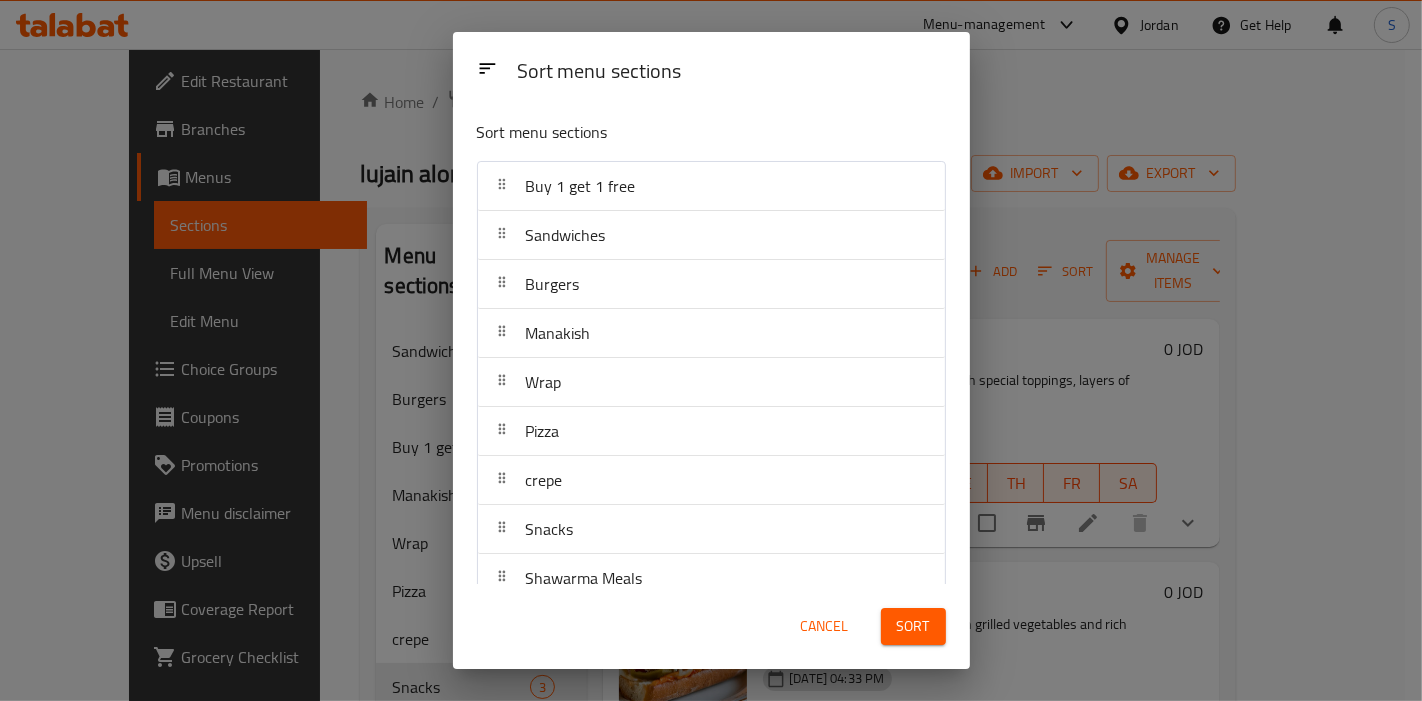 click on "Sort" at bounding box center [913, 626] 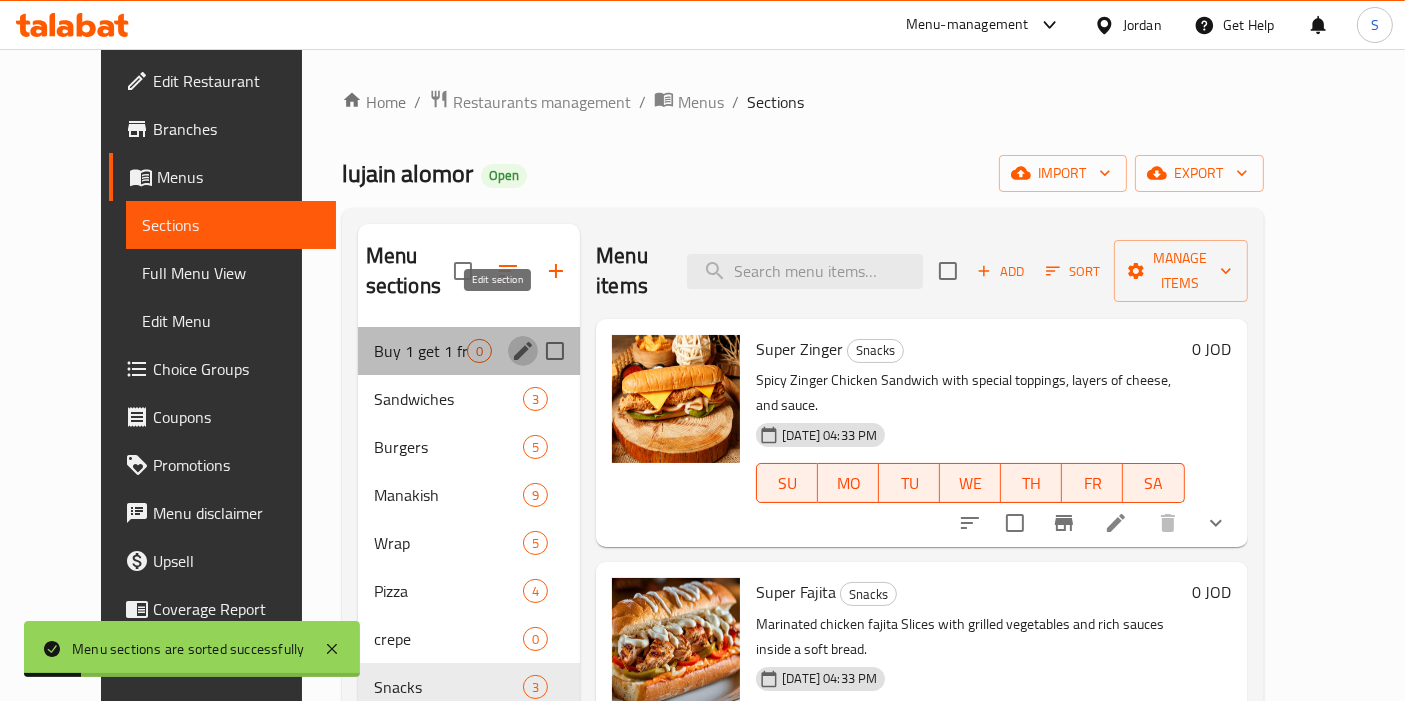click 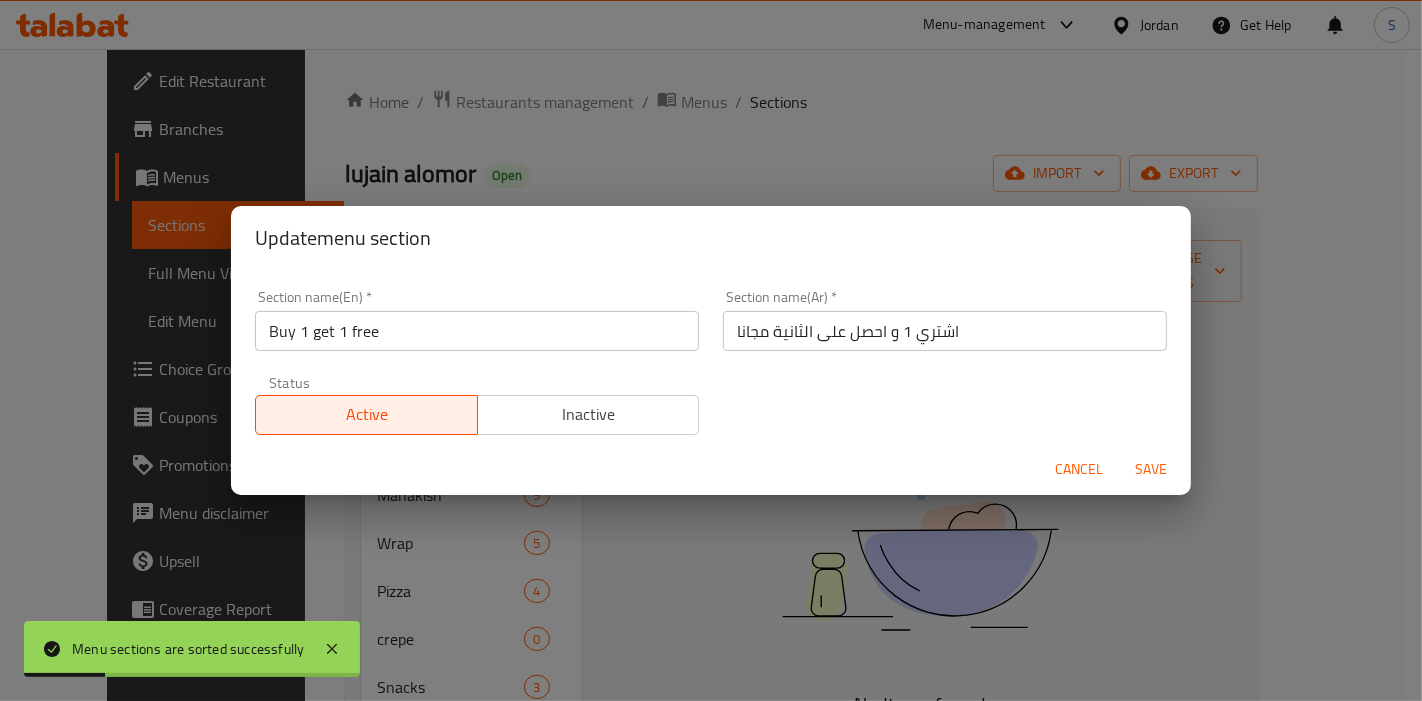 click on "Status Active Inactive" at bounding box center (477, 405) 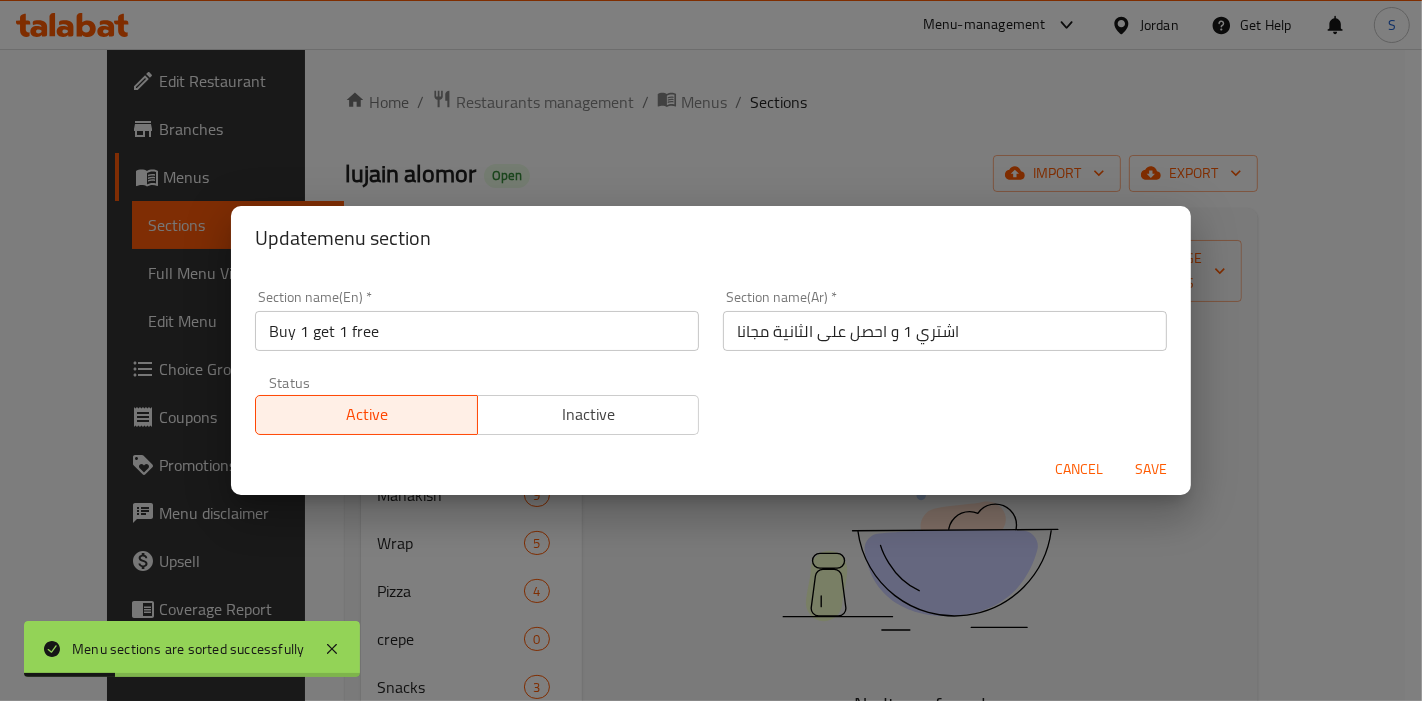 click on "Inactive" at bounding box center (589, 414) 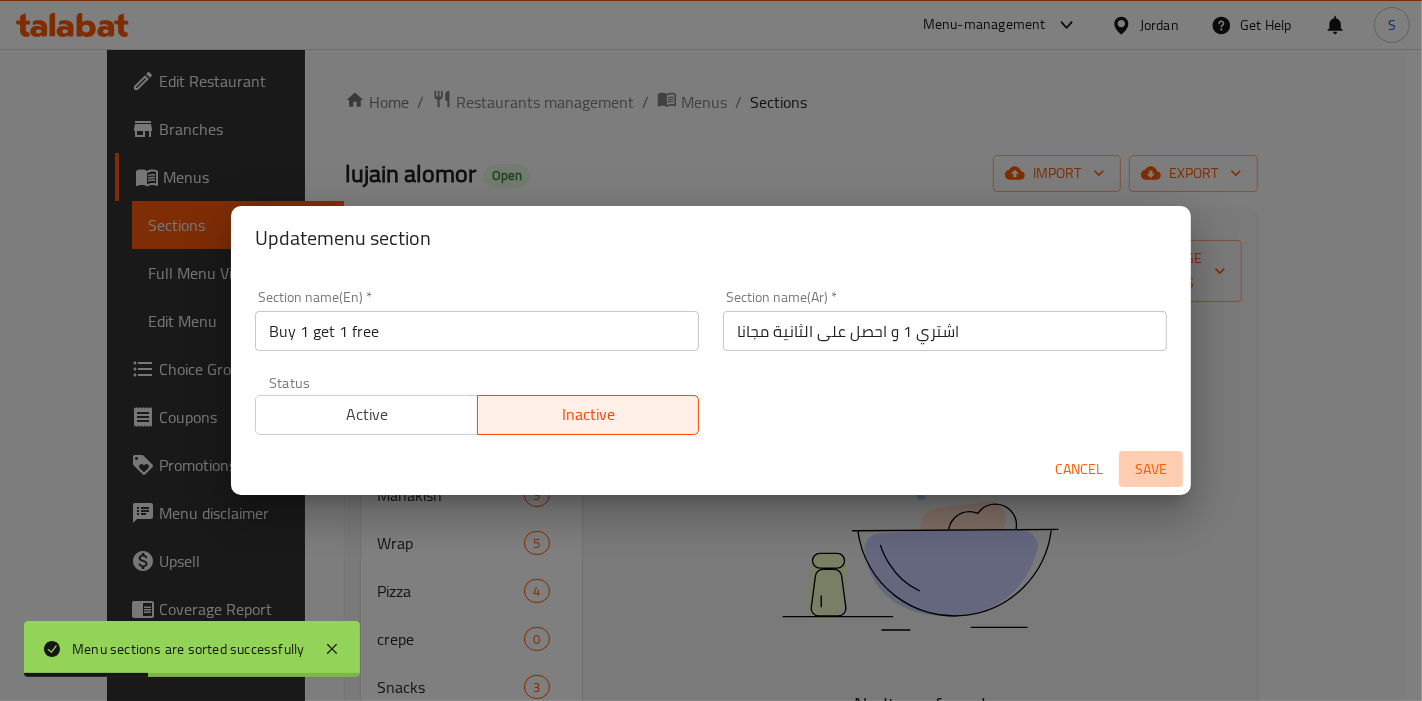 click on "Save" at bounding box center [1151, 469] 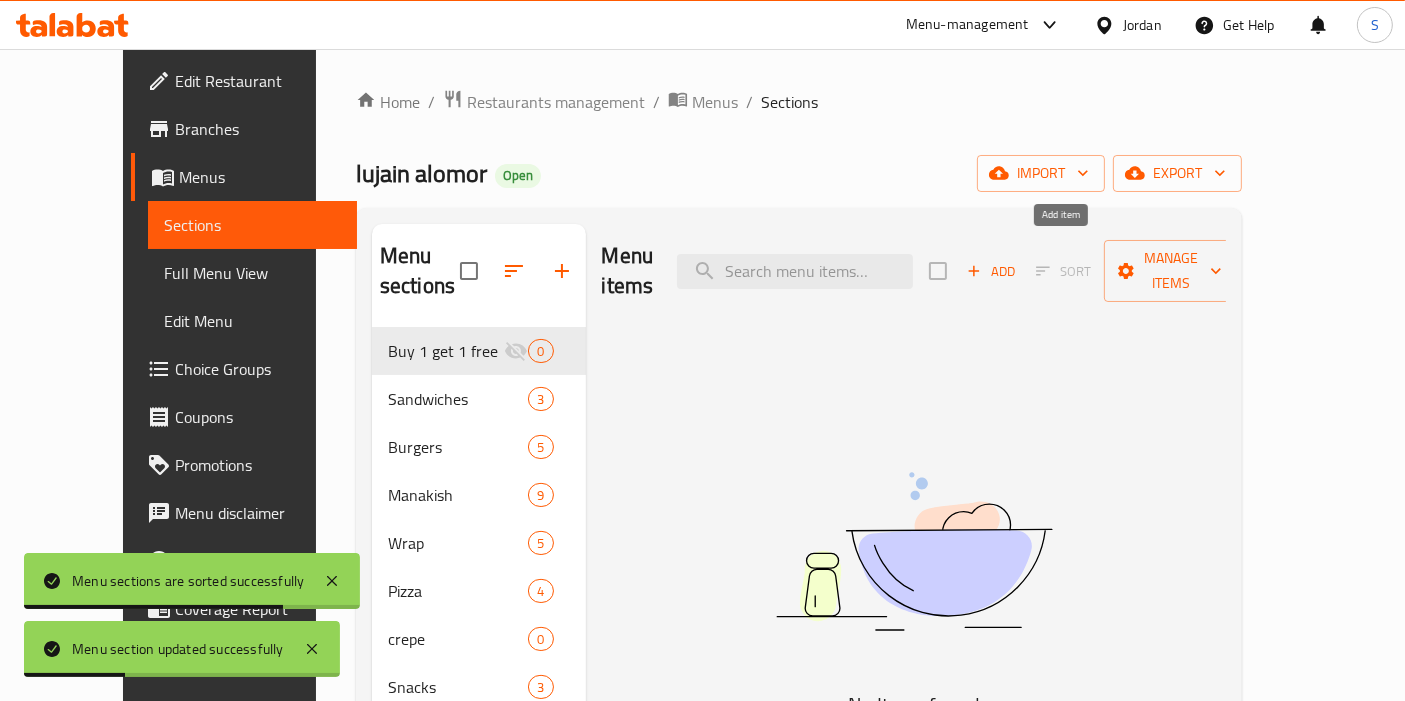 click 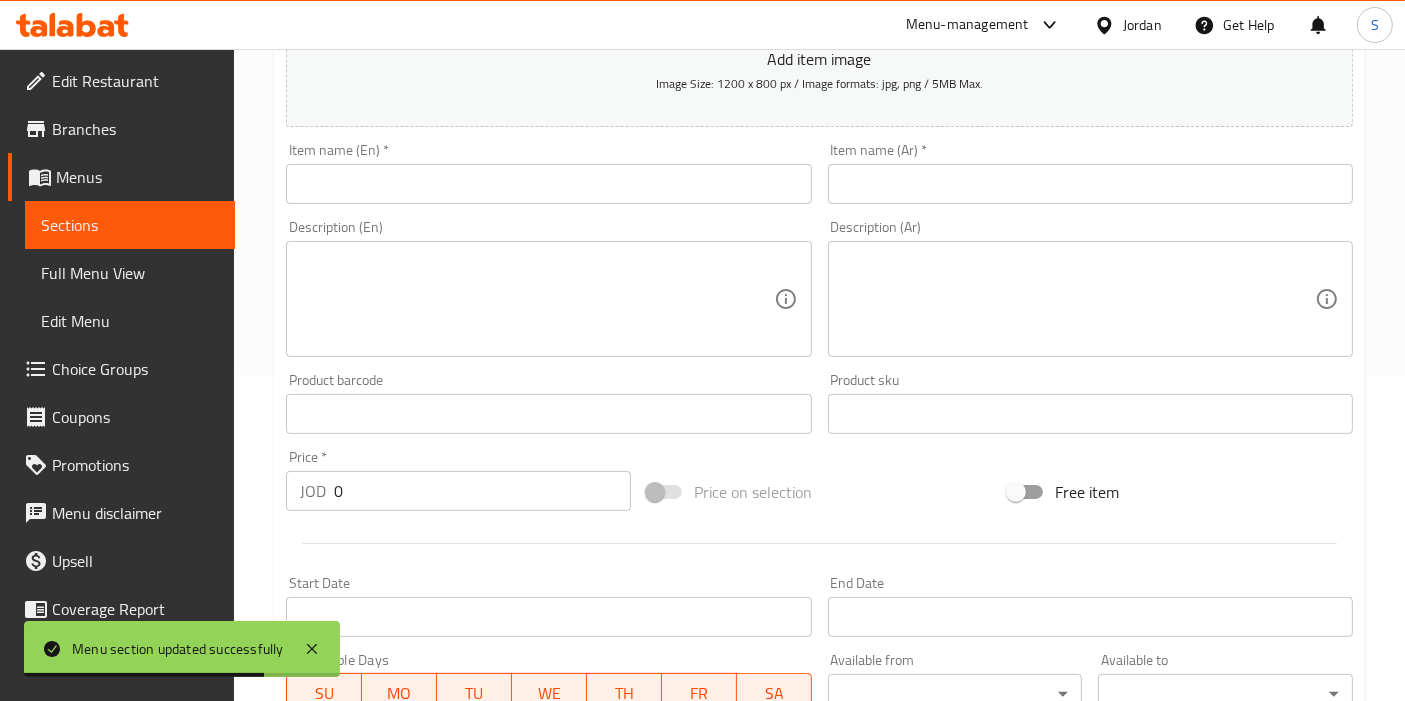scroll, scrollTop: 111, scrollLeft: 0, axis: vertical 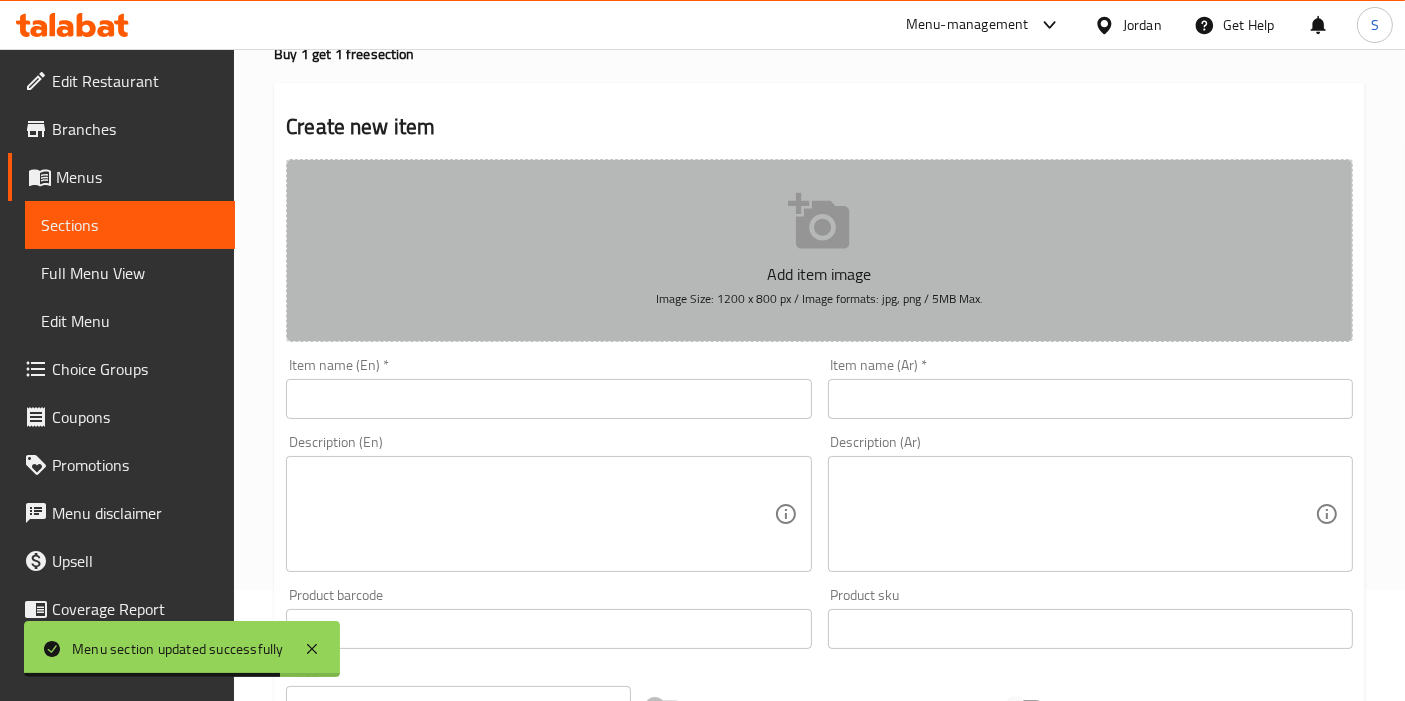 click on "Add item image Image Size: 1200 x 800 px / Image formats: jpg, png / 5MB Max." at bounding box center (819, 250) 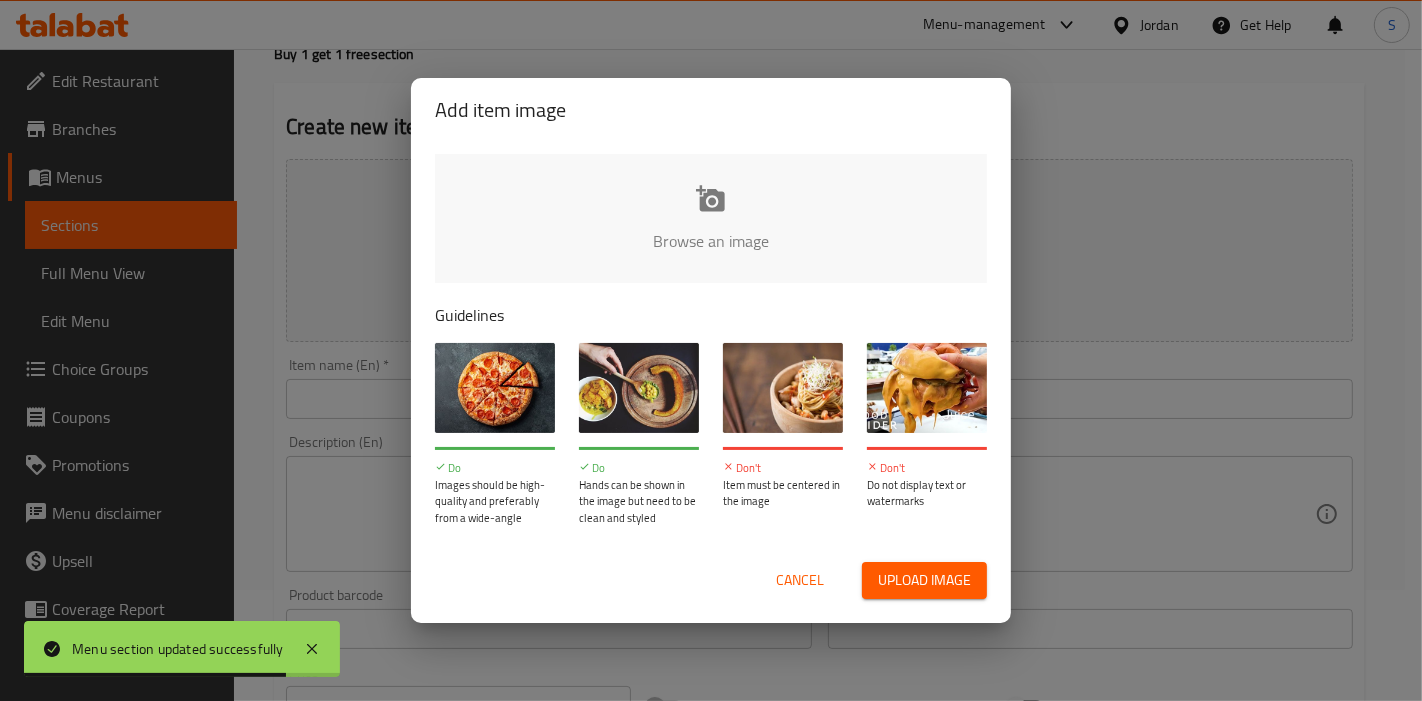 click at bounding box center (495, 388) 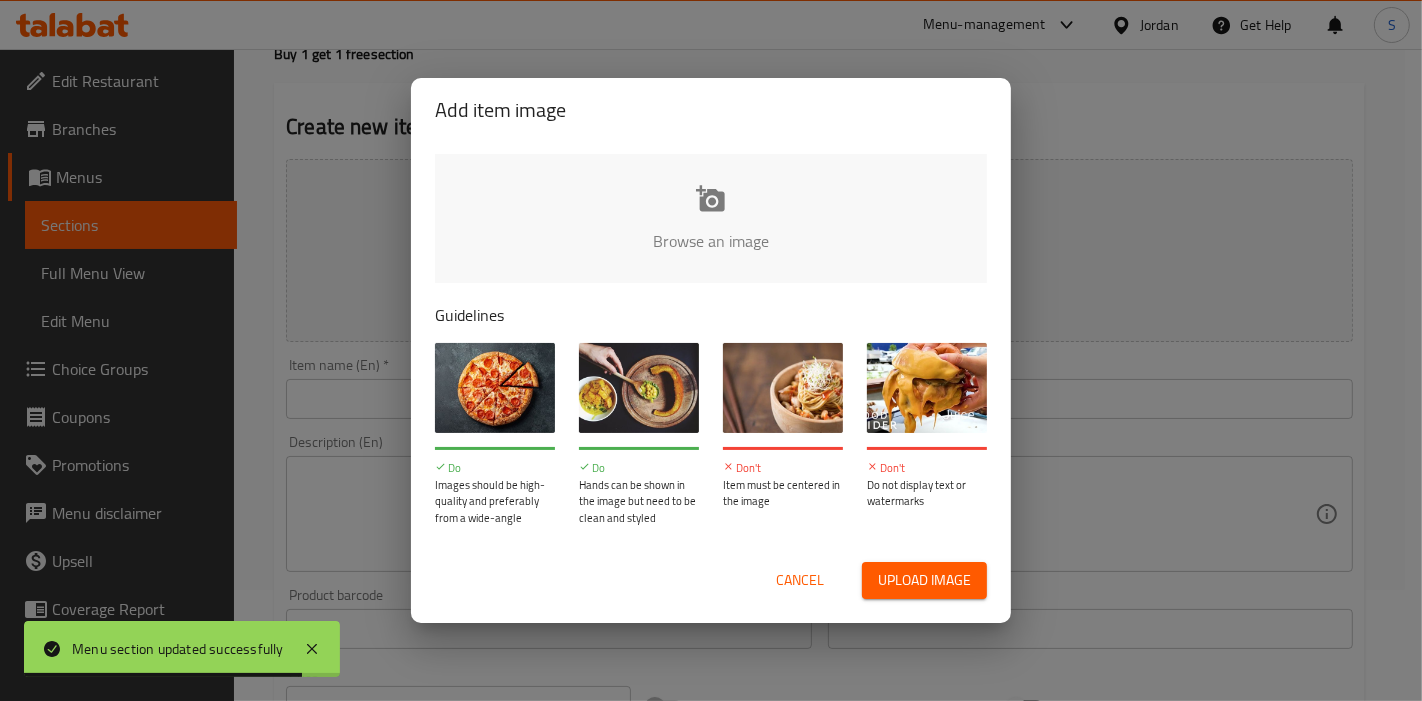 click on "Cancel" at bounding box center [800, 580] 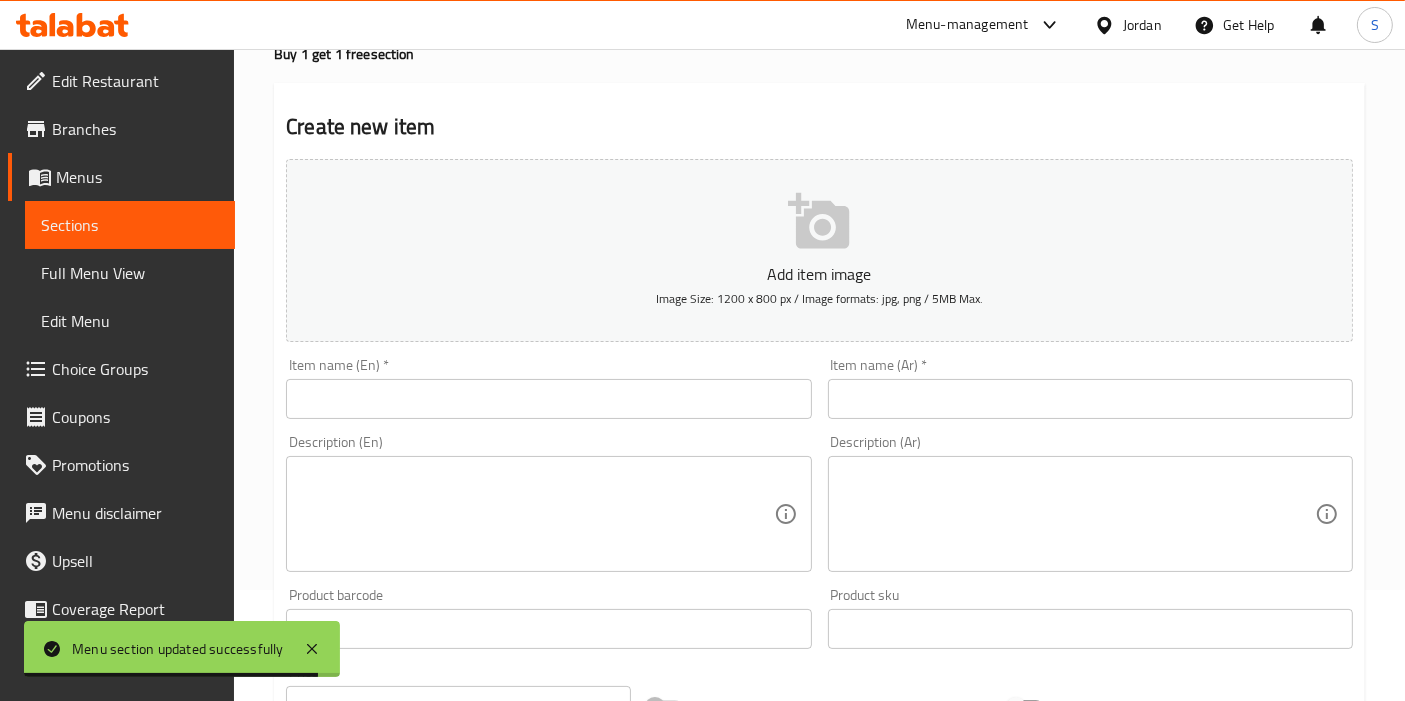 click at bounding box center [548, 399] 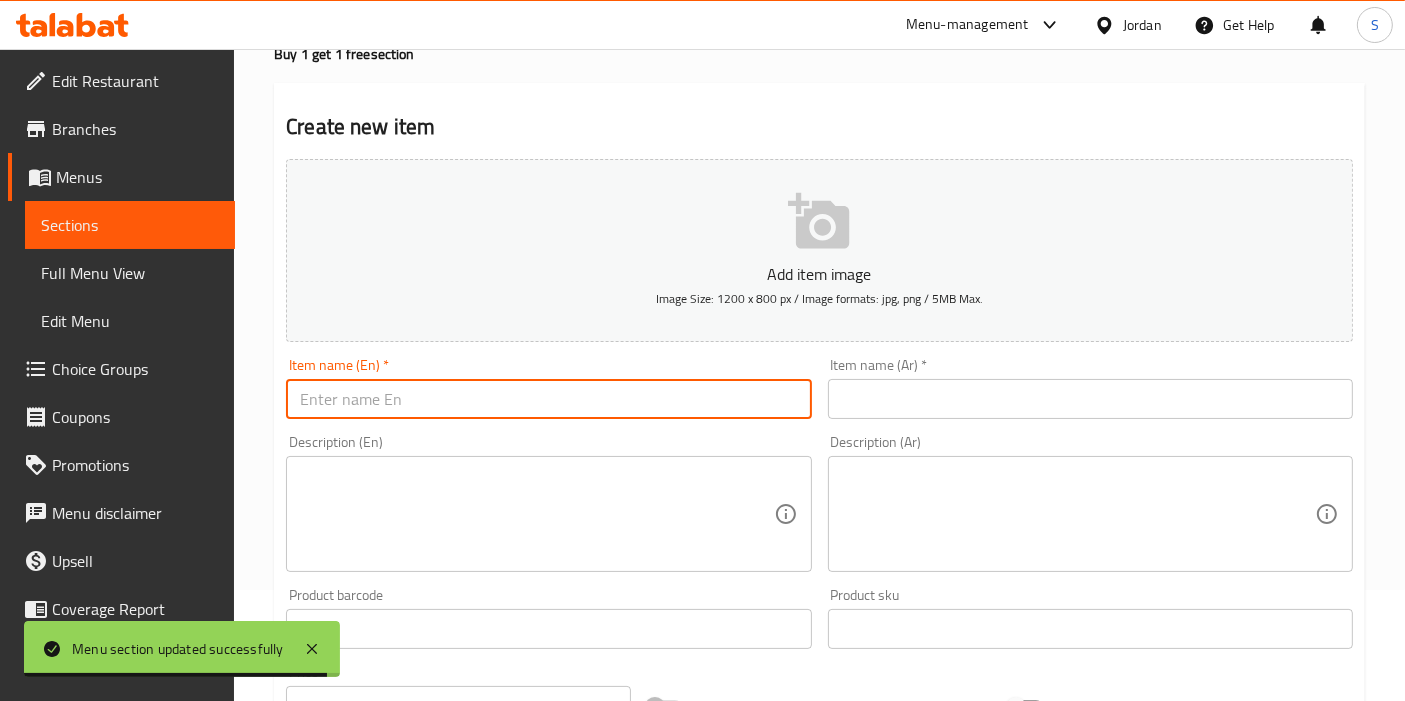 paste on "2.25" 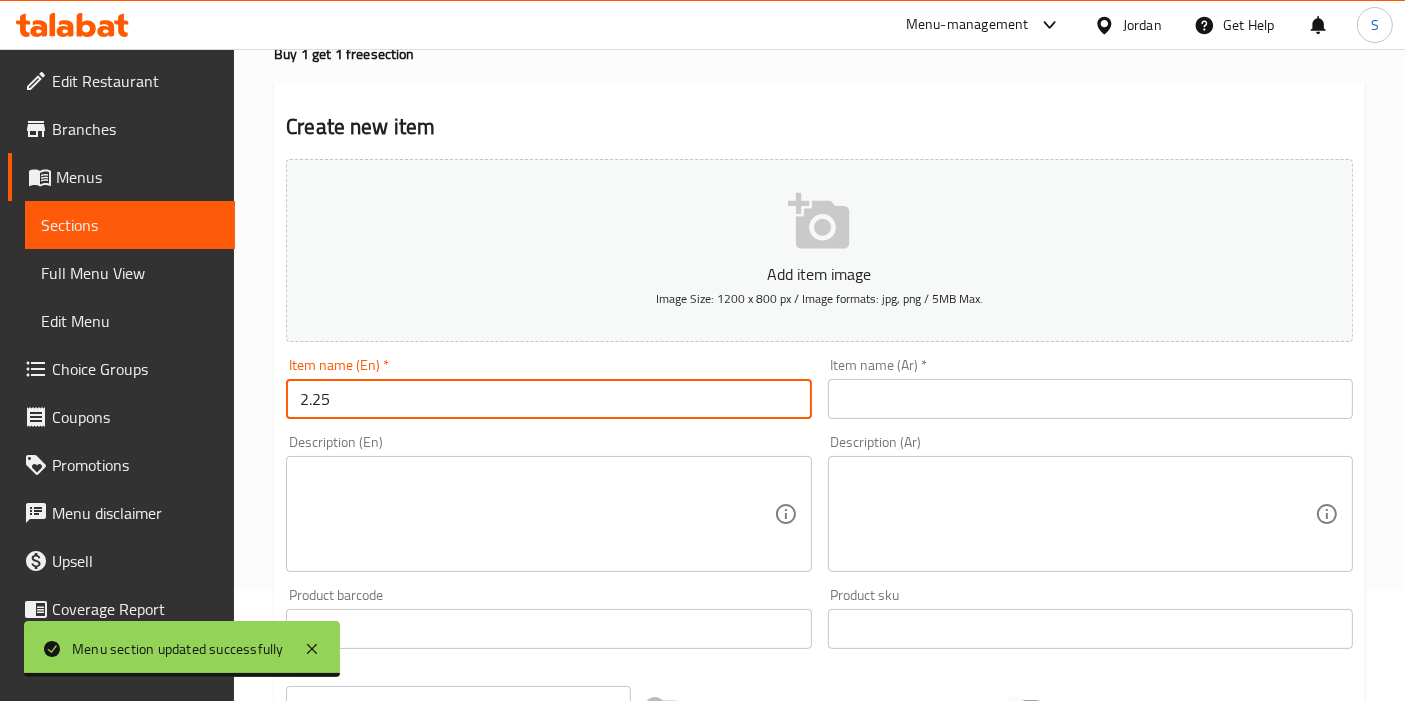 type 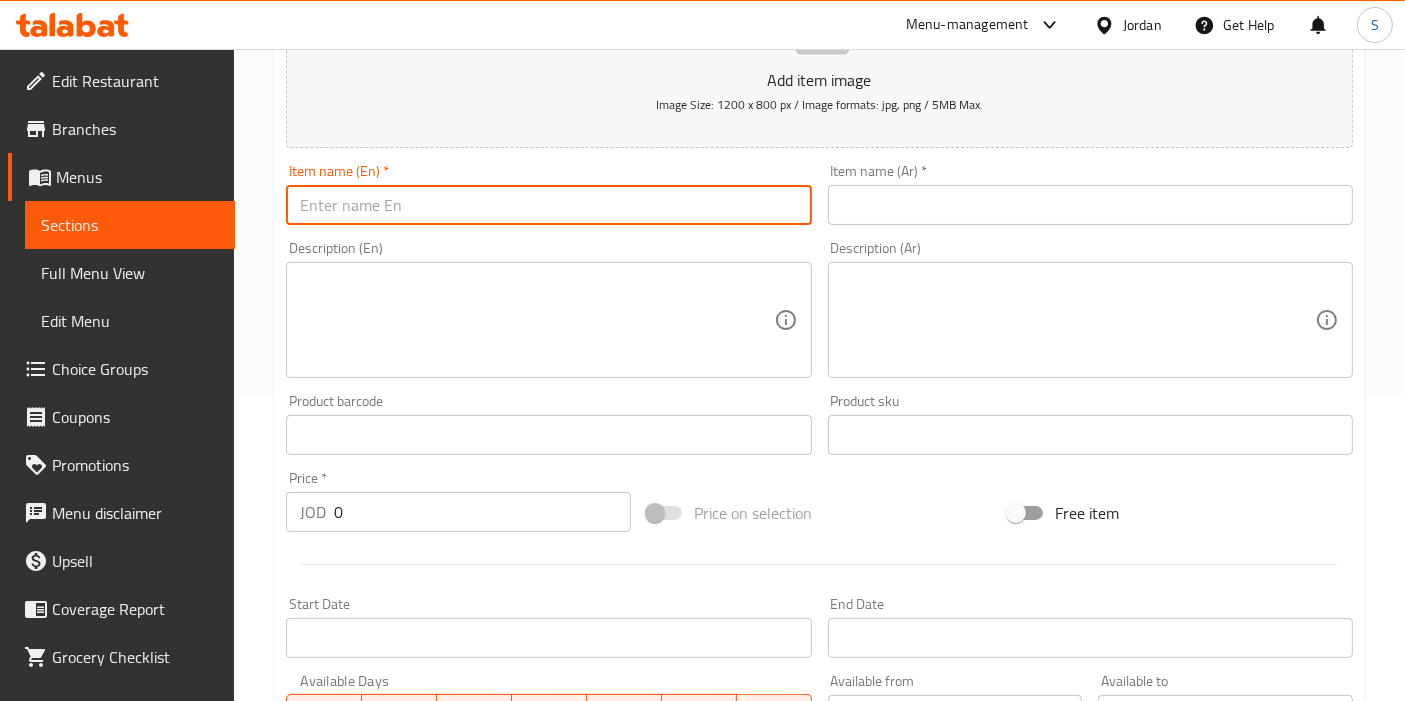 scroll, scrollTop: 444, scrollLeft: 0, axis: vertical 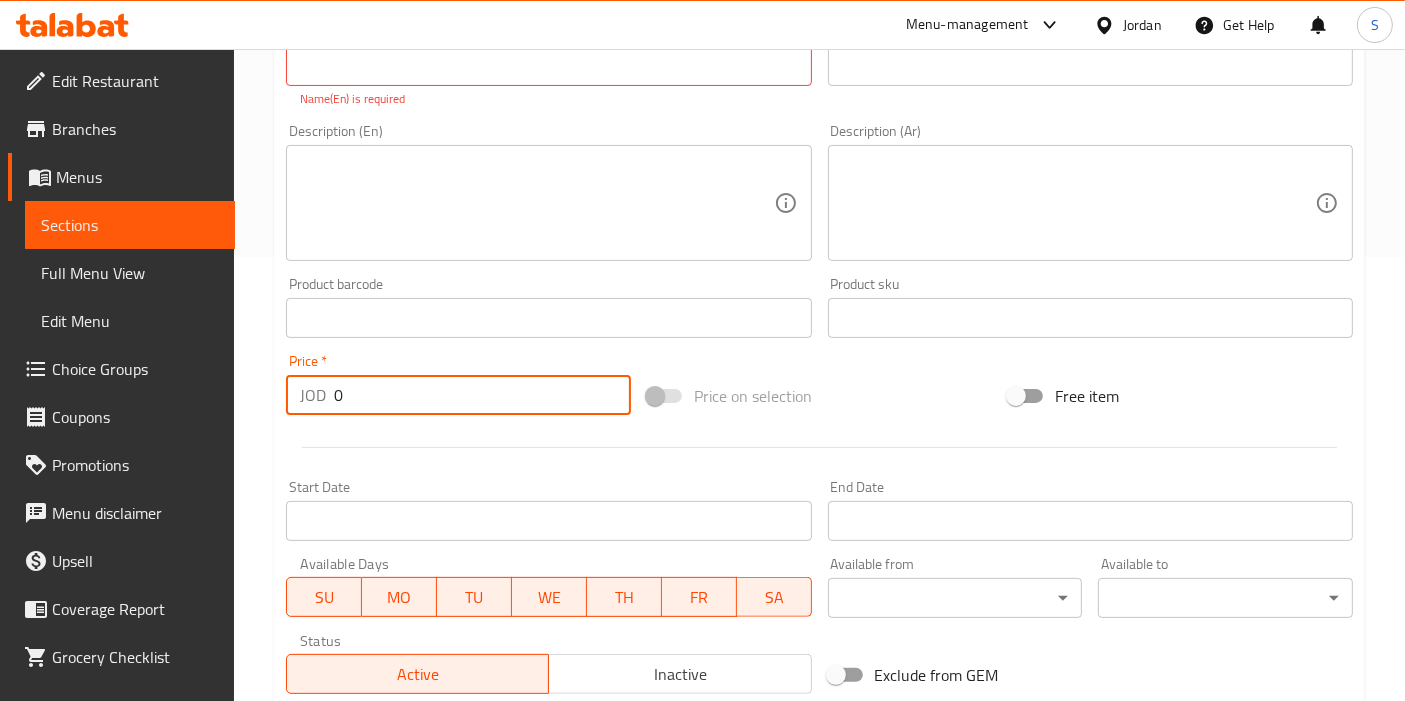 drag, startPoint x: 368, startPoint y: 378, endPoint x: 280, endPoint y: 378, distance: 88 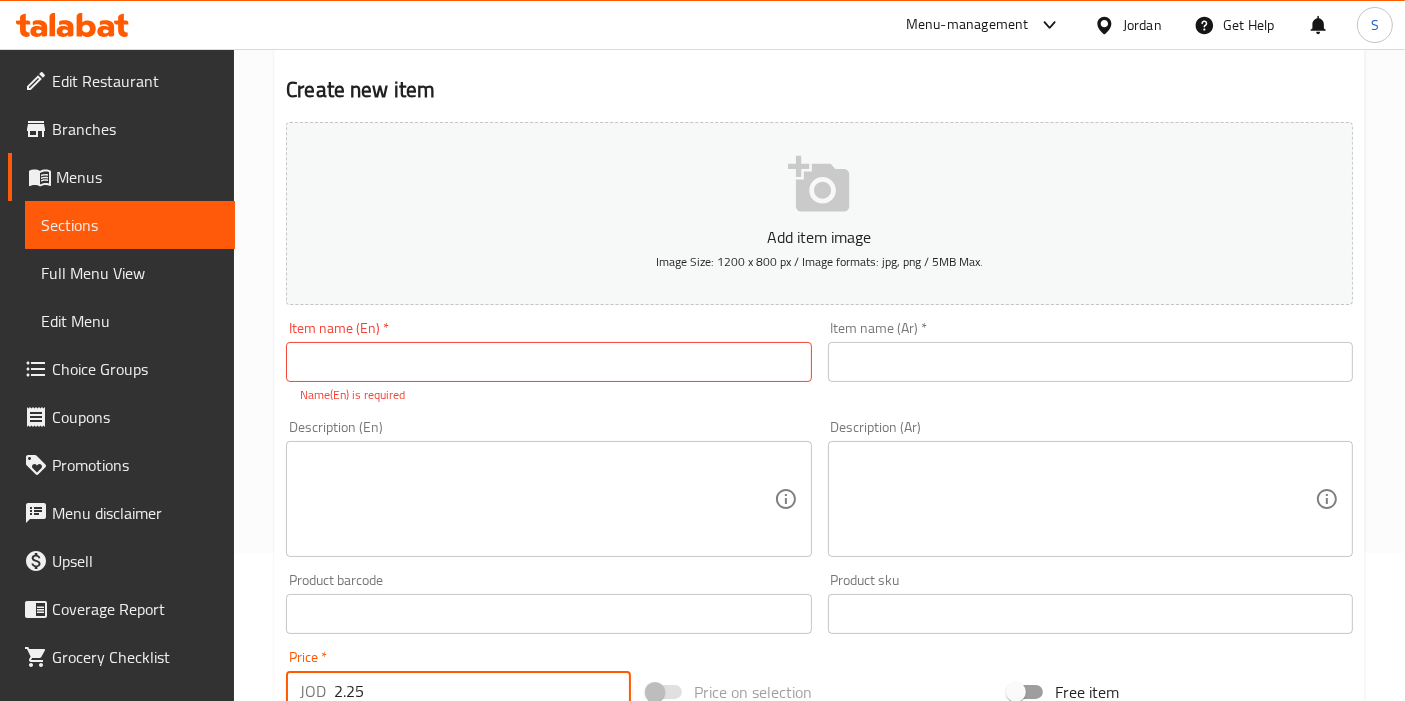scroll, scrollTop: 111, scrollLeft: 0, axis: vertical 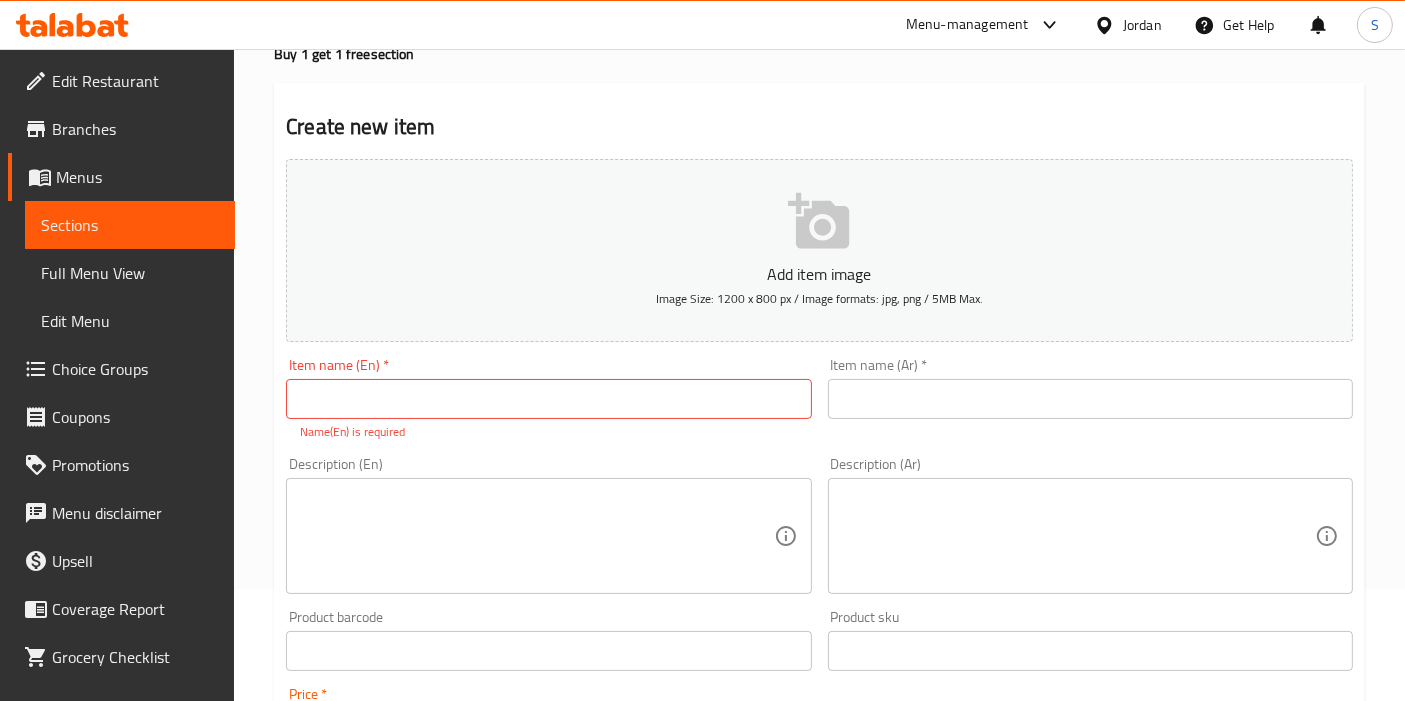 type on "2.25" 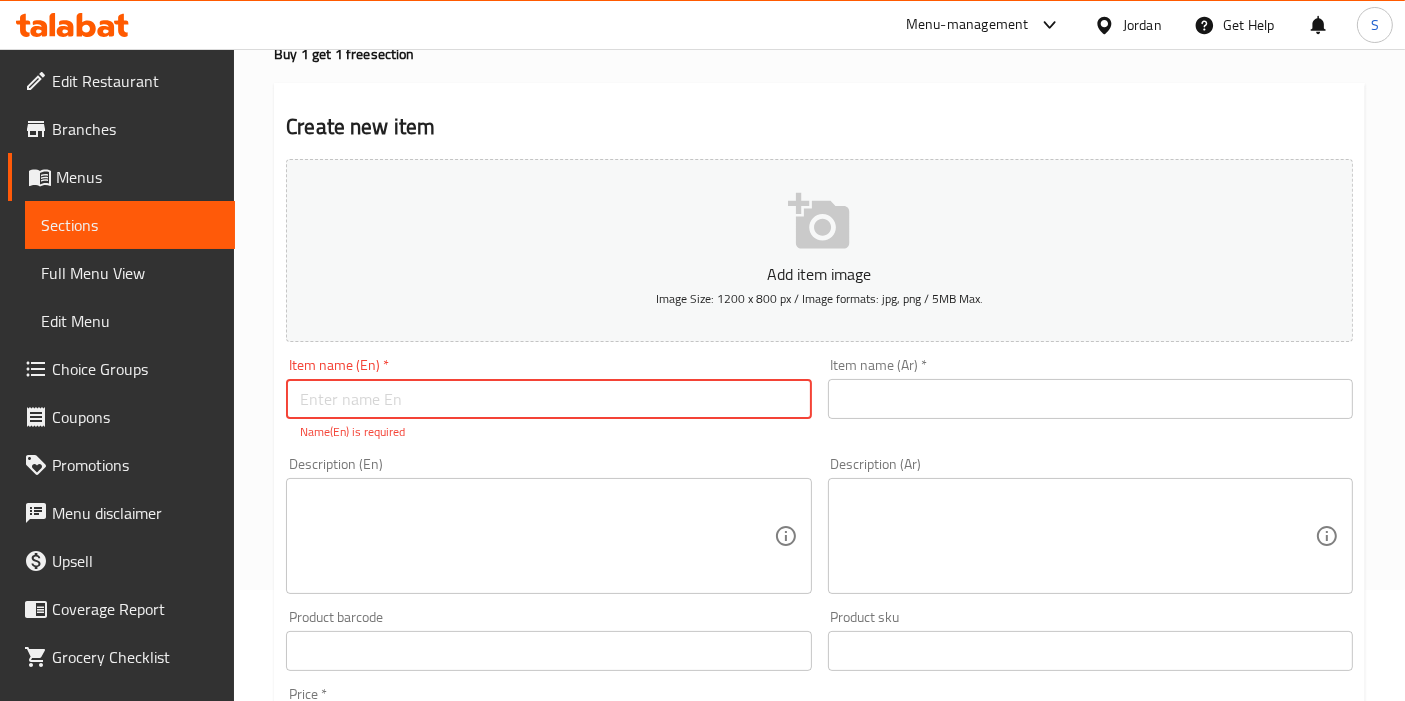 click at bounding box center (548, 399) 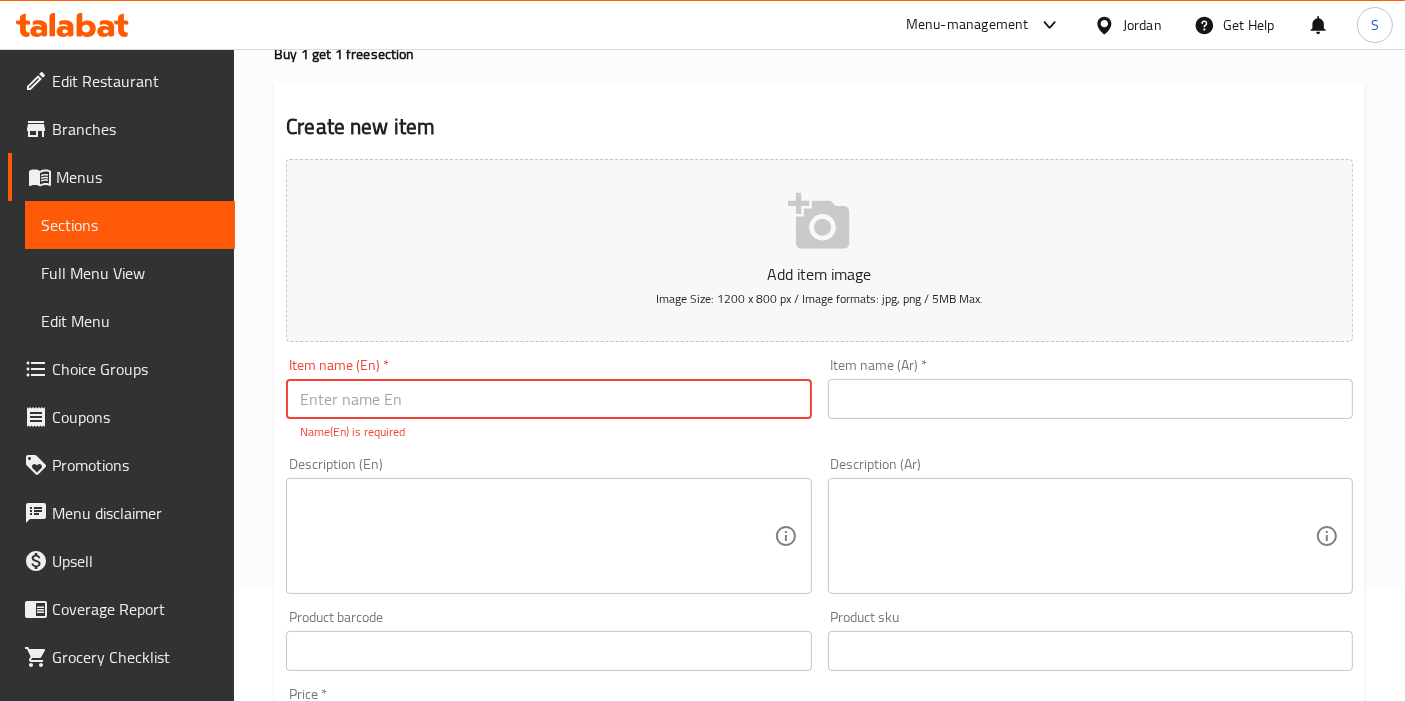 click at bounding box center [1090, 399] 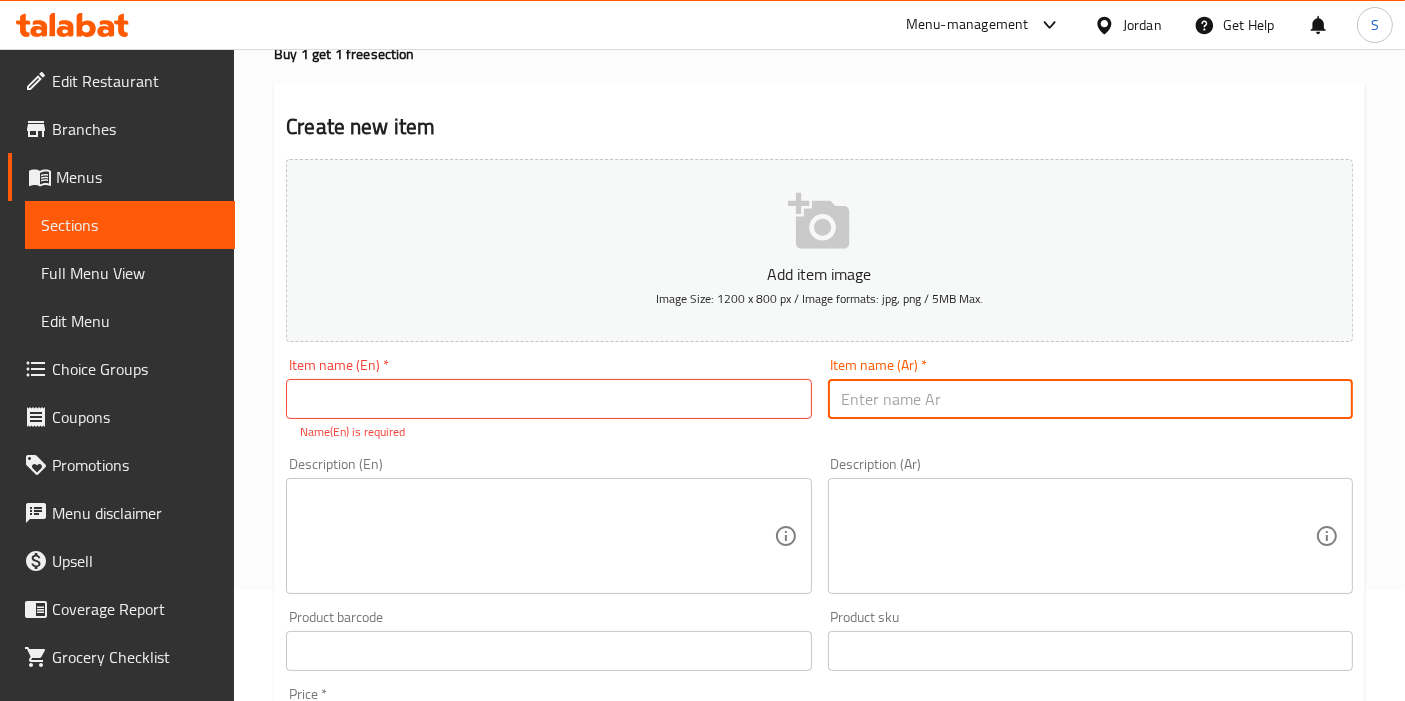 paste on "اشتري ساندوش زنجر تورتيلا واحصل على الثاني مجانا" 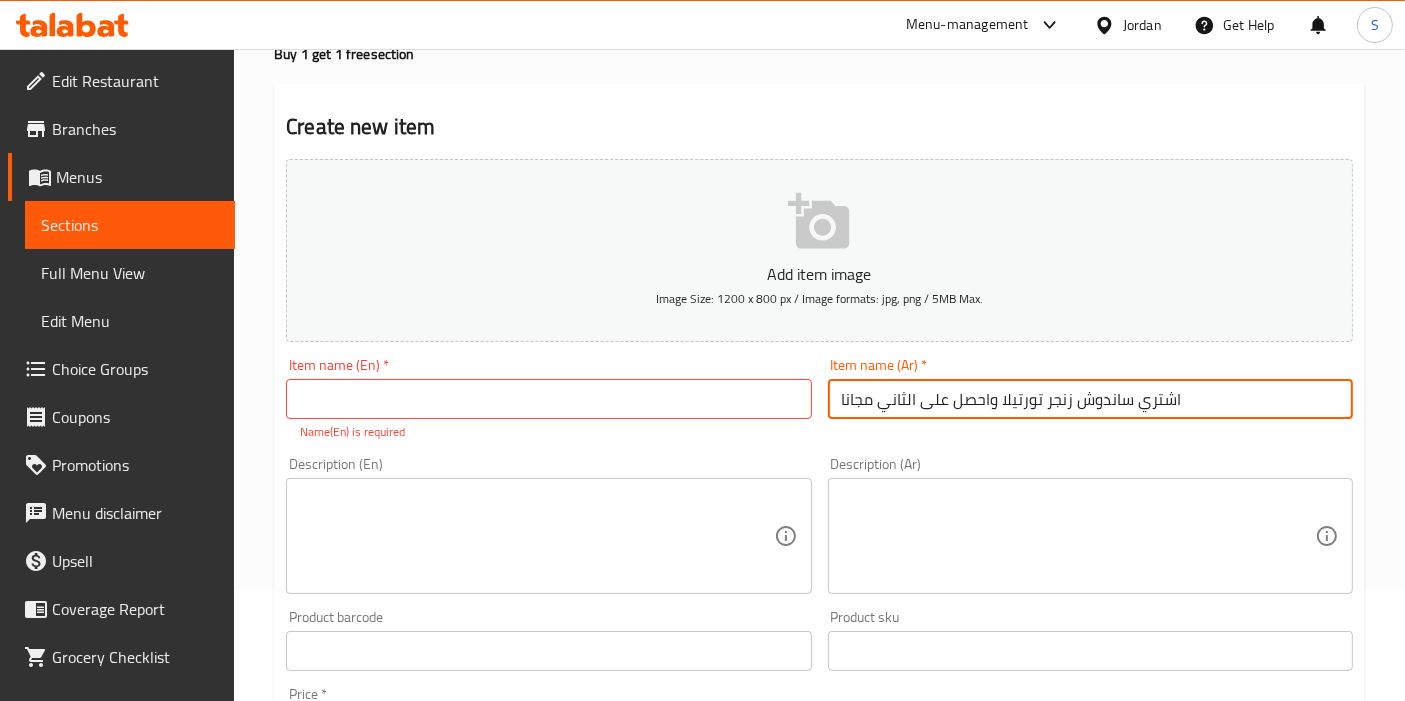 type on "اشتري ساندوش زنجر تورتيلا واحصل على الثاني مجانا" 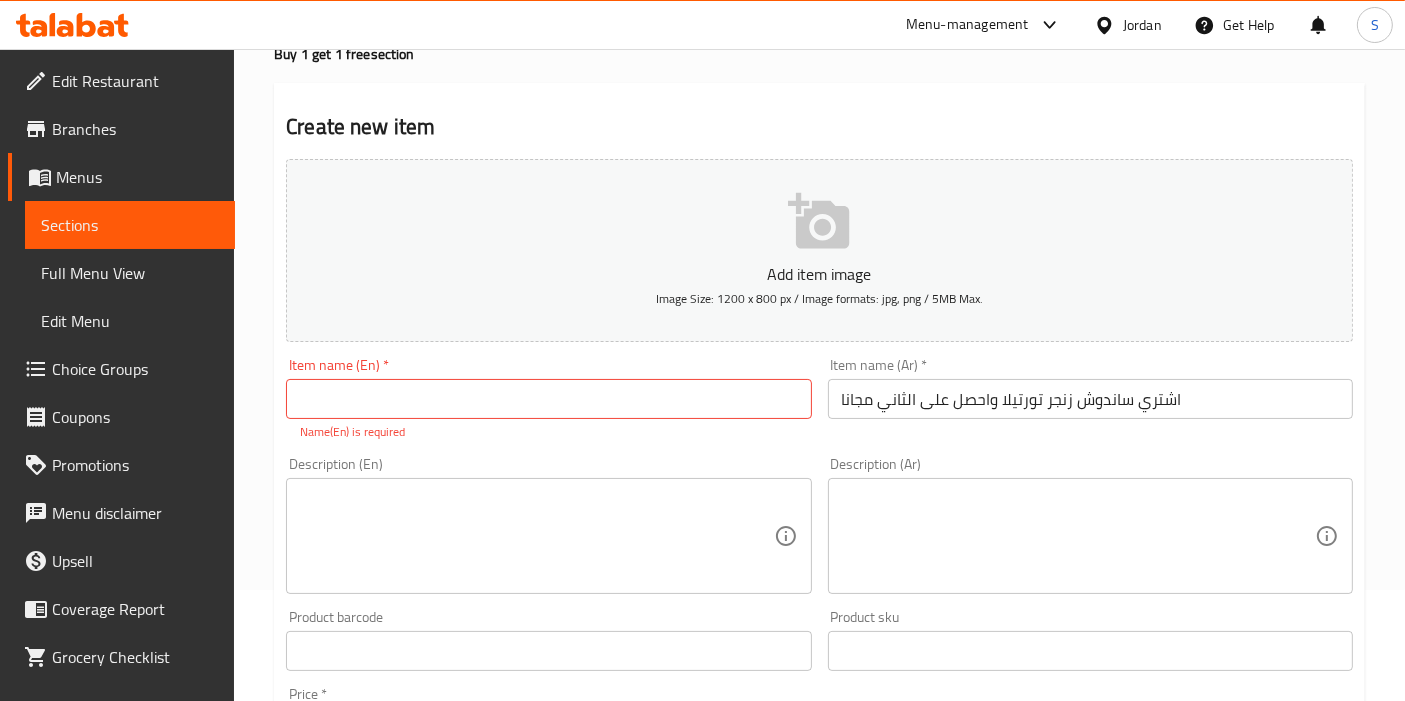 drag, startPoint x: 465, startPoint y: 372, endPoint x: 445, endPoint y: 396, distance: 31.241 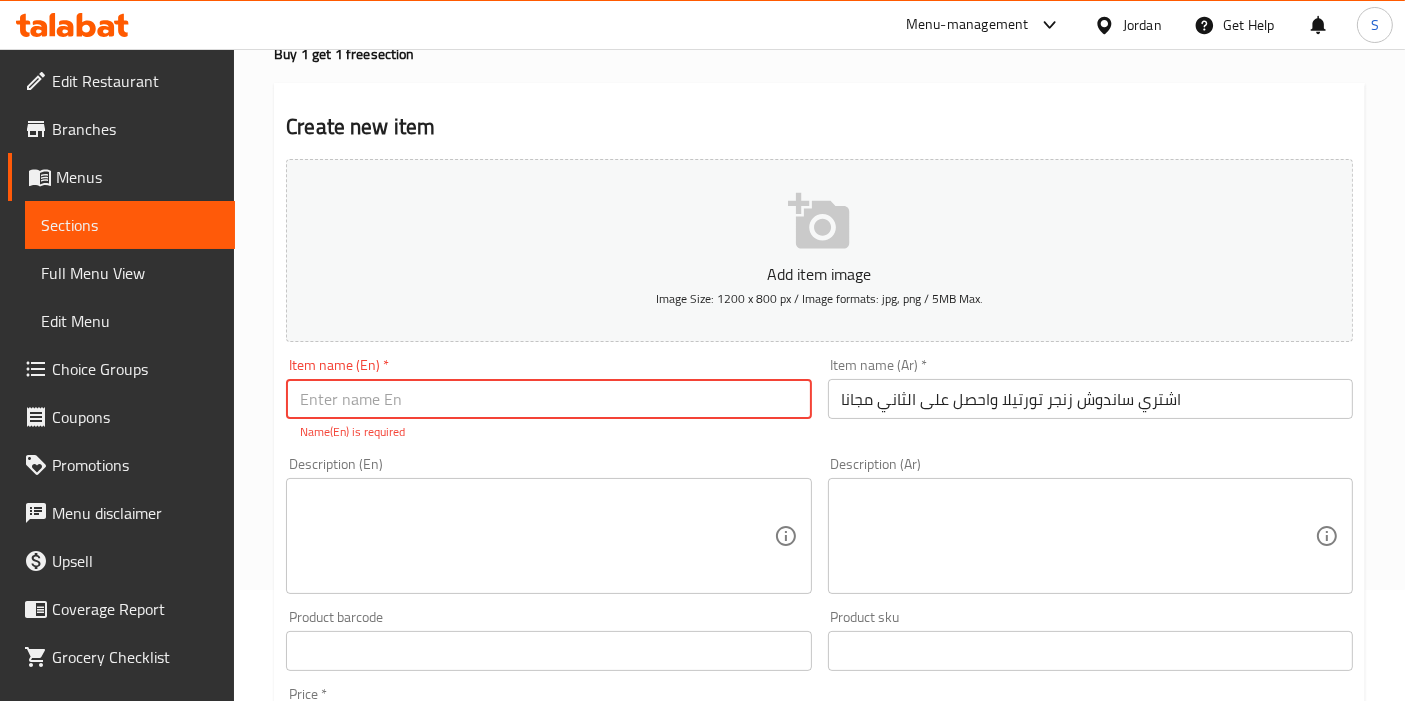 click at bounding box center (548, 399) 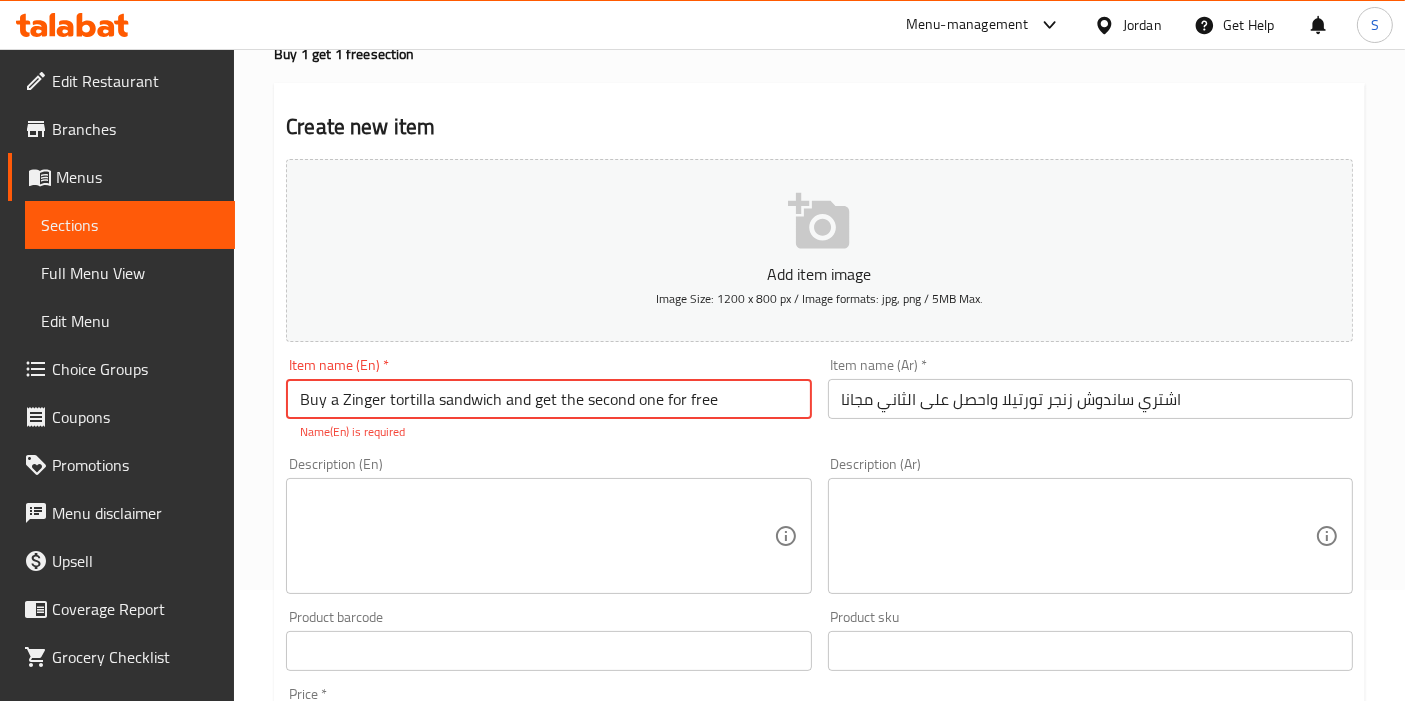 click on "Buy a Zinger tortilla sandwich and get the second one for free" at bounding box center (548, 399) 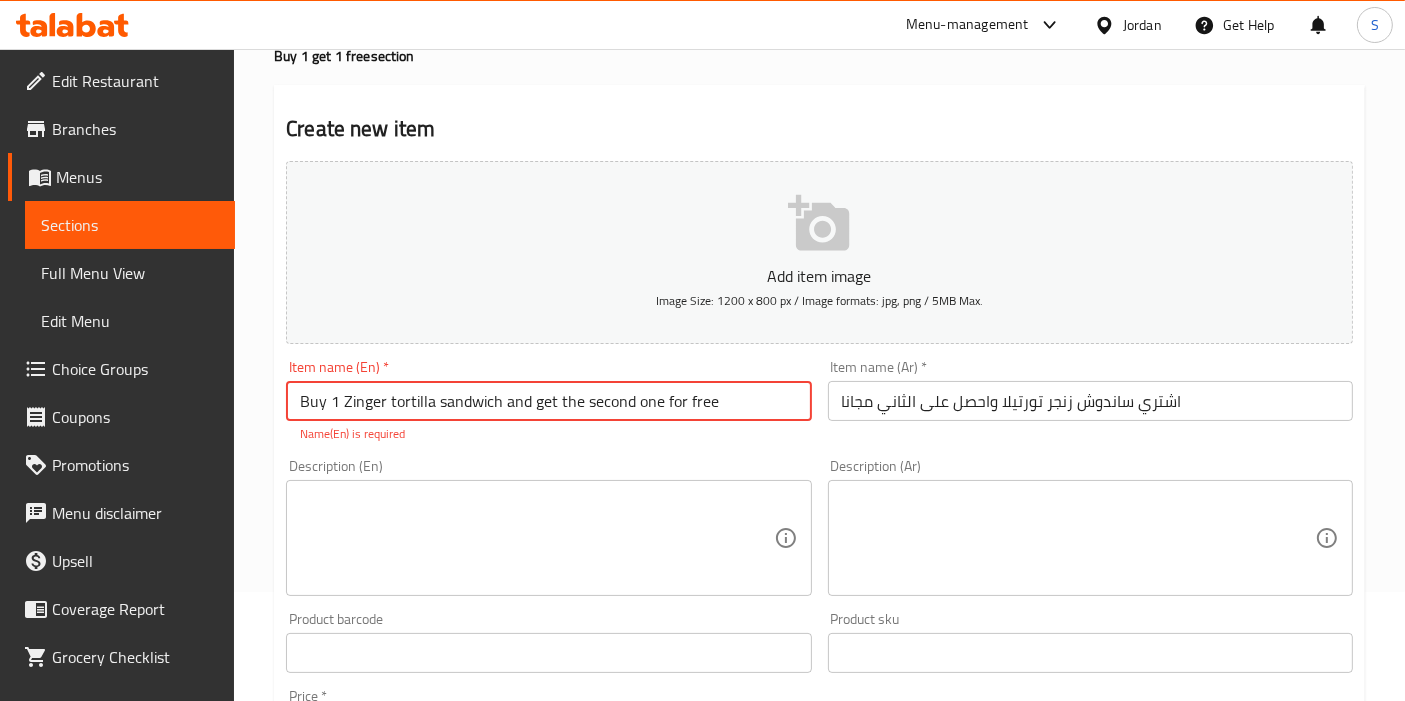 scroll, scrollTop: 0, scrollLeft: 0, axis: both 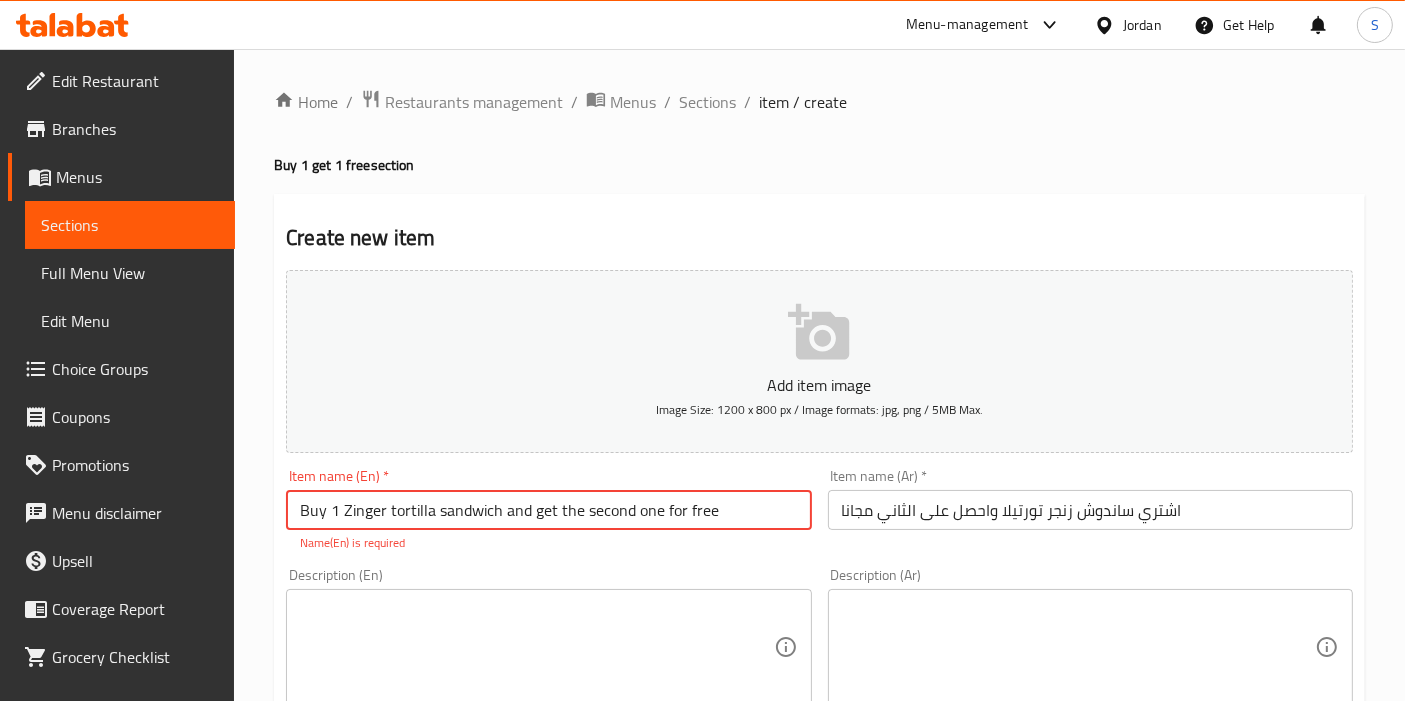 type on "Buy 1 Zinger tortilla sandwich and get the second one for free" 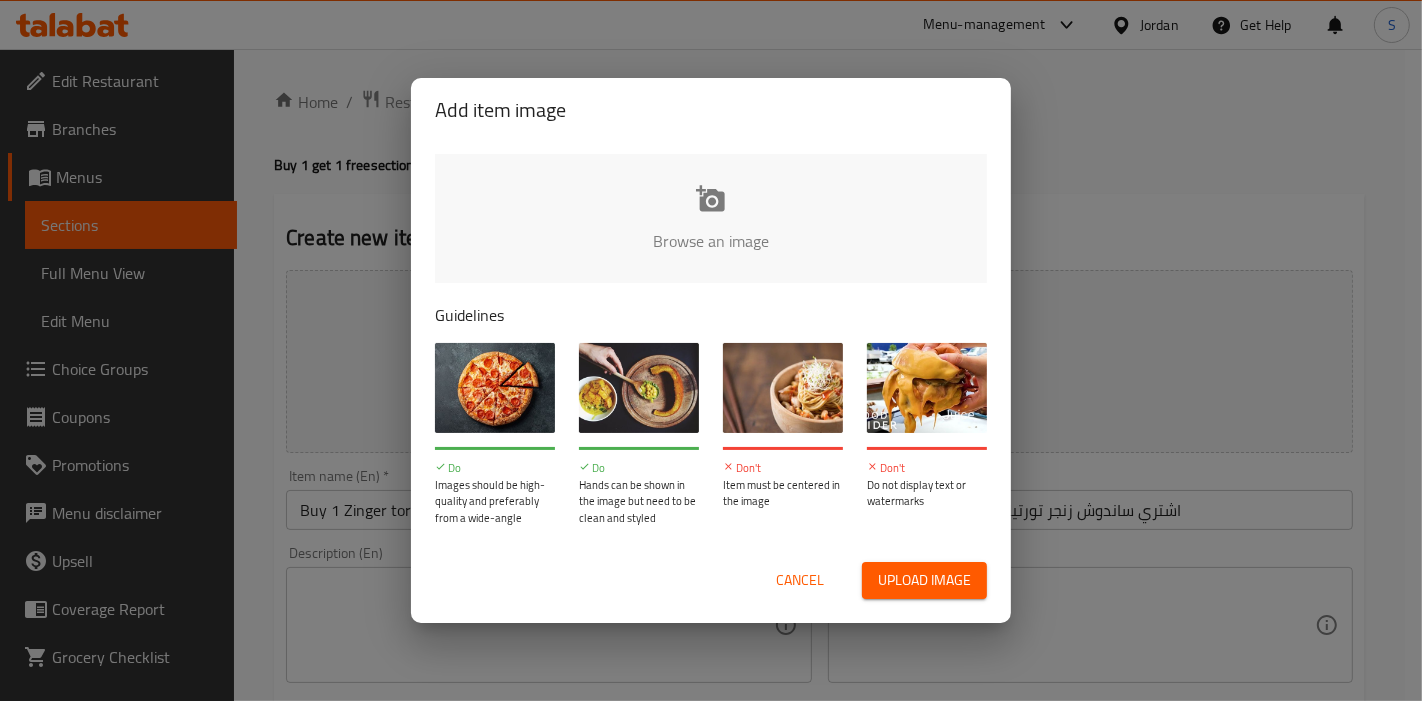 click on "Upload image" at bounding box center (924, 580) 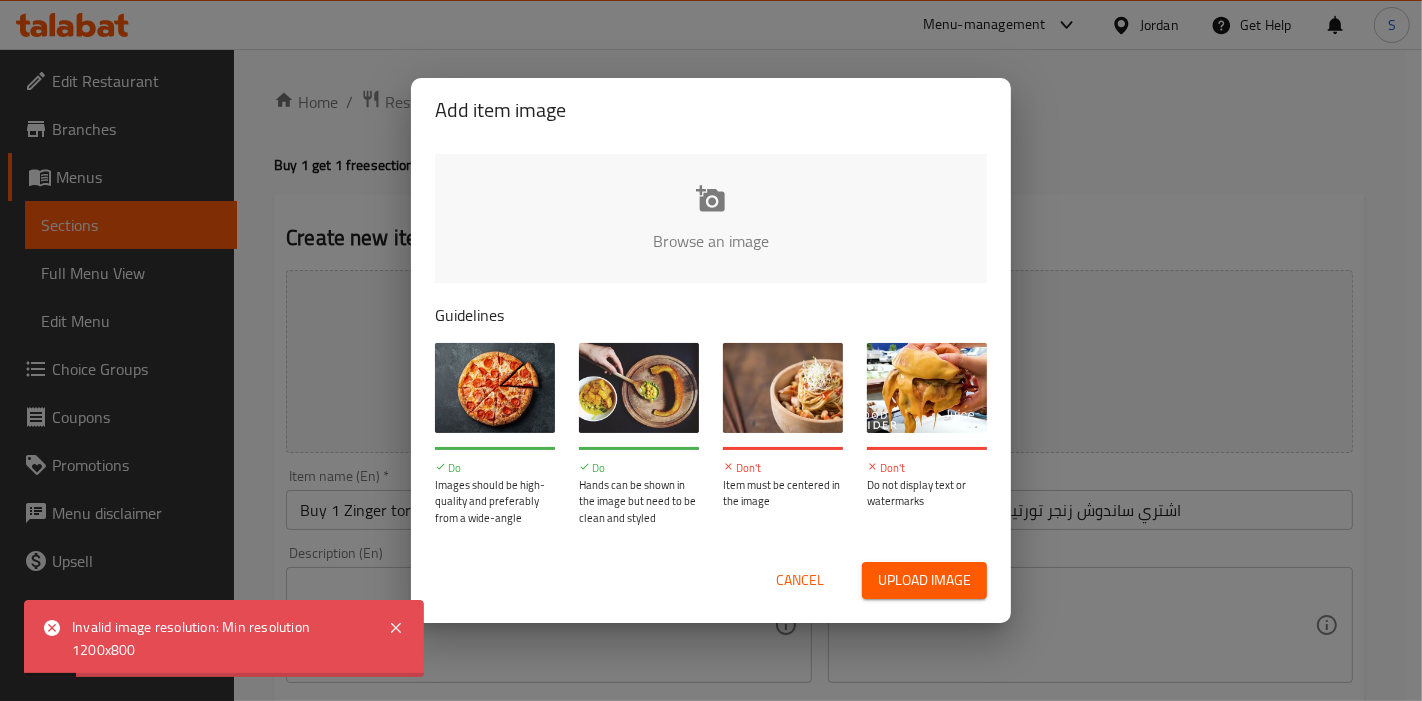 click on "Cancel" at bounding box center [800, 580] 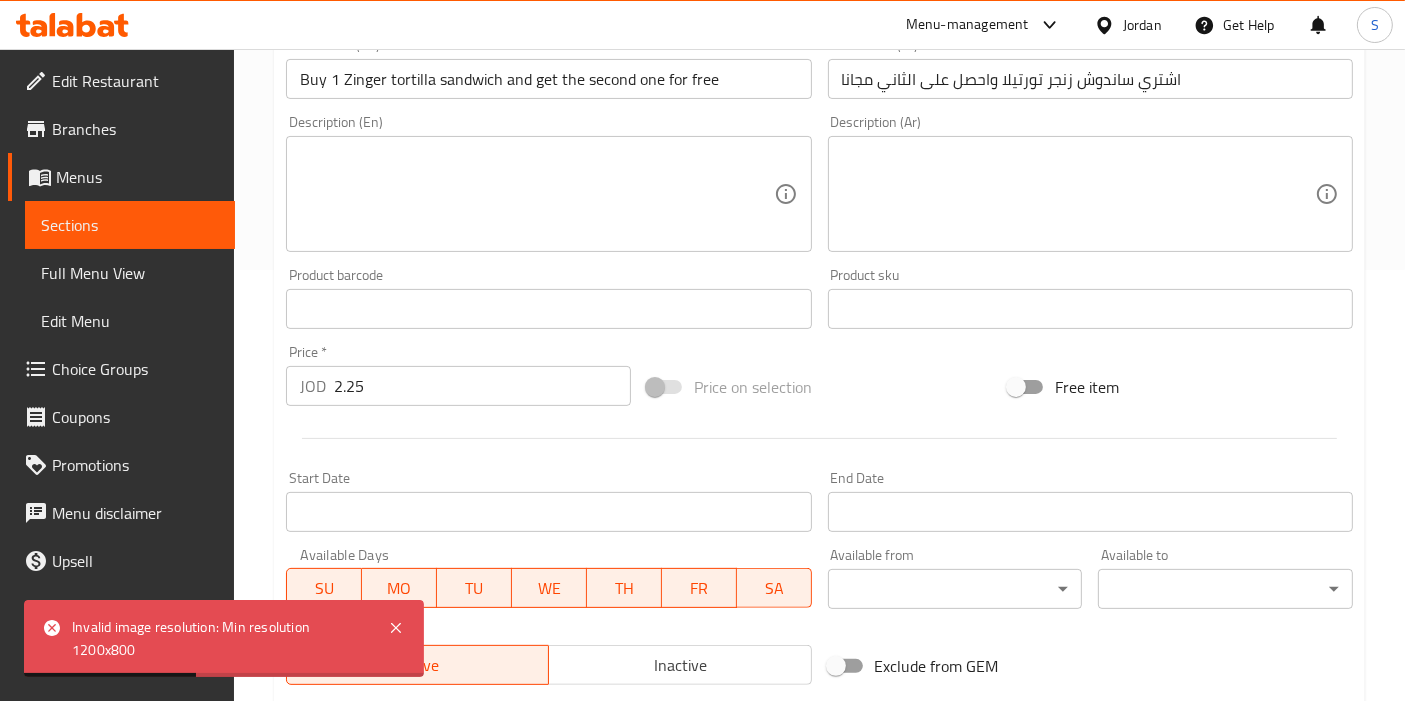 scroll, scrollTop: 708, scrollLeft: 0, axis: vertical 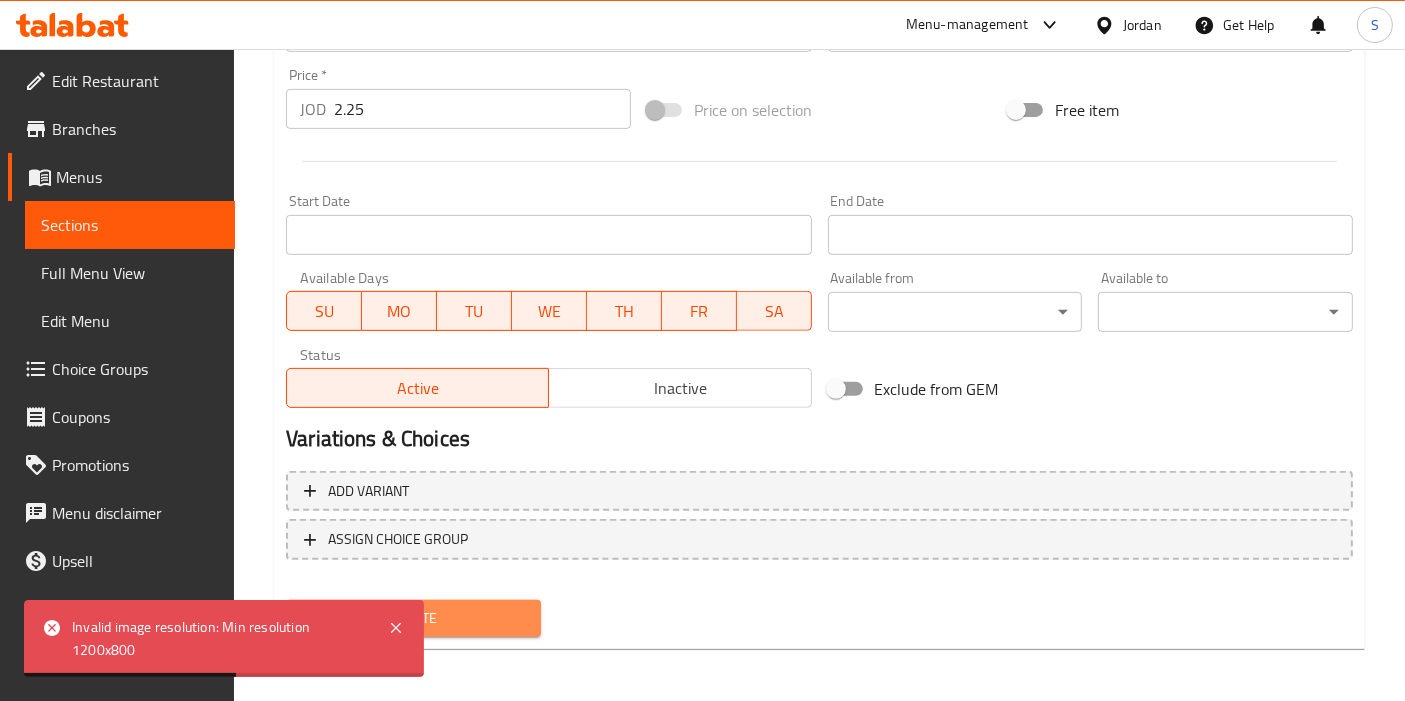 click on "Create" at bounding box center (413, 618) 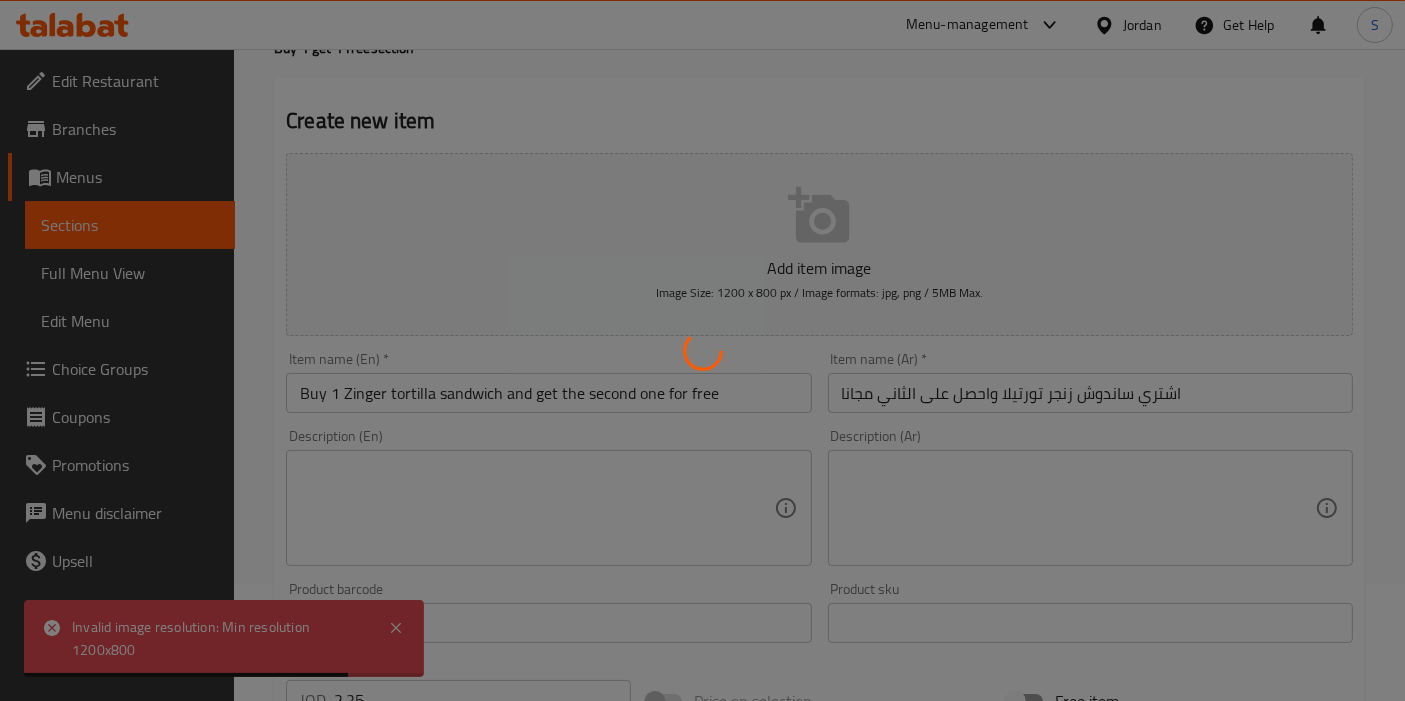 scroll, scrollTop: 0, scrollLeft: 0, axis: both 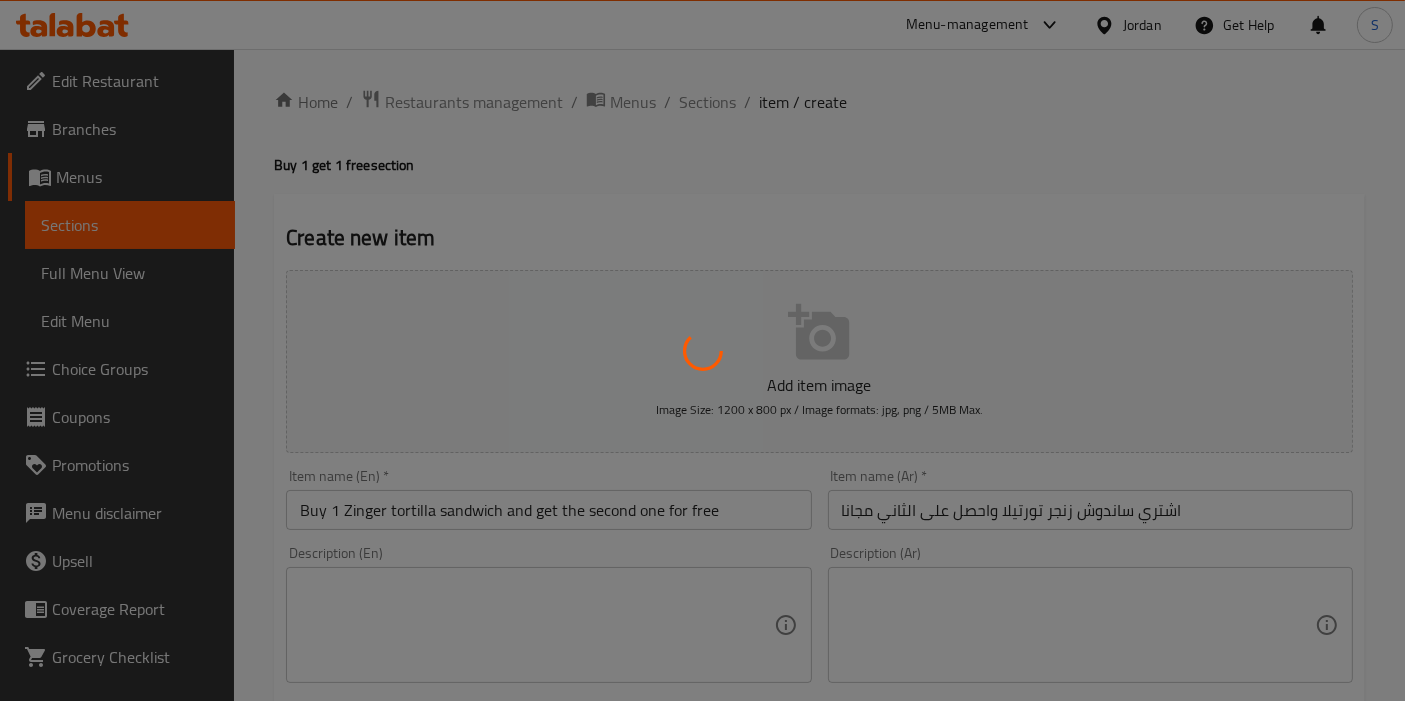 type 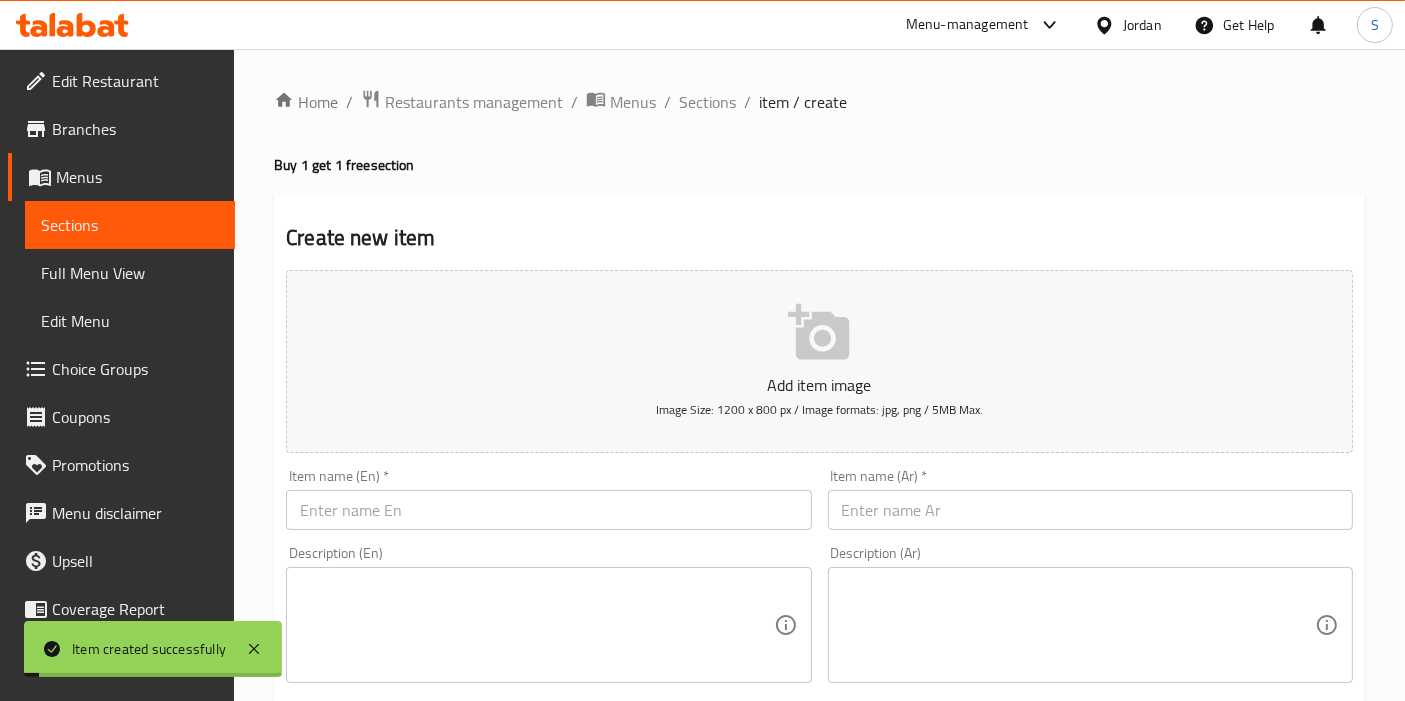 click on "Sections" at bounding box center (707, 102) 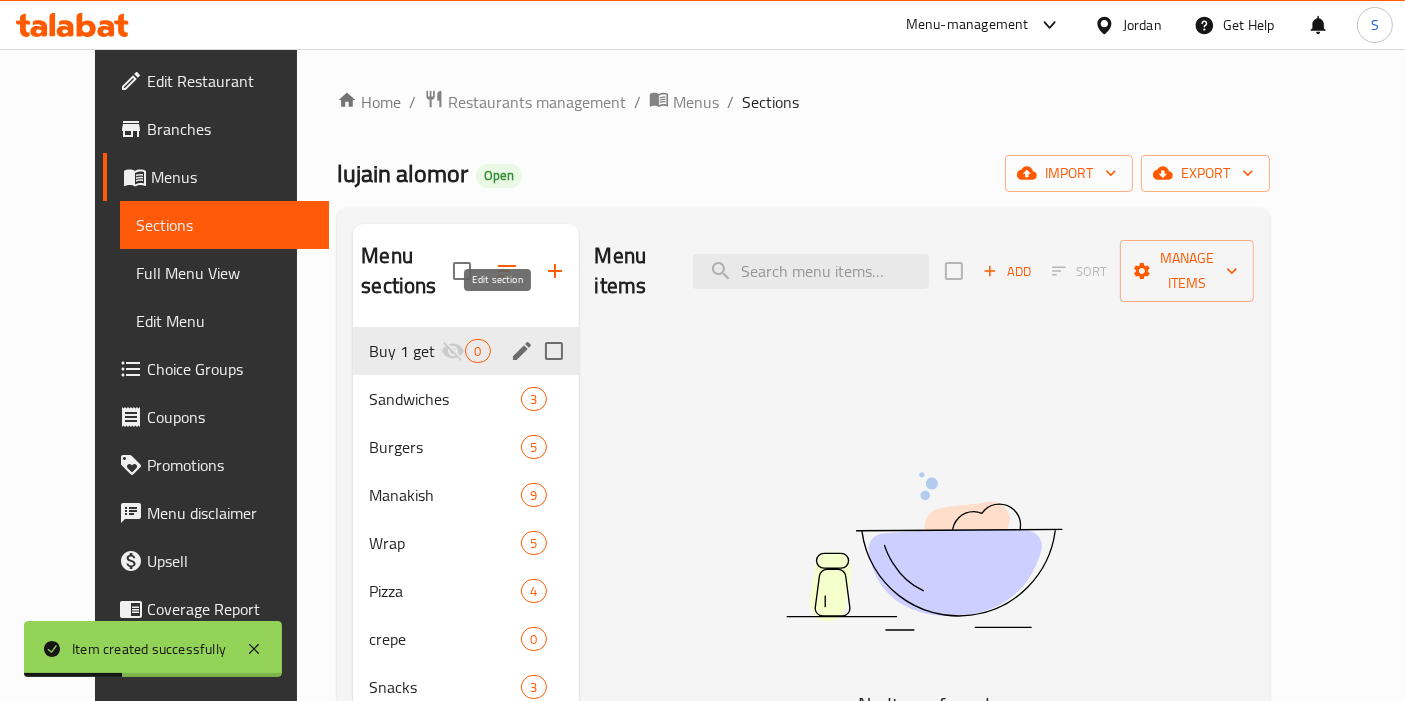 click 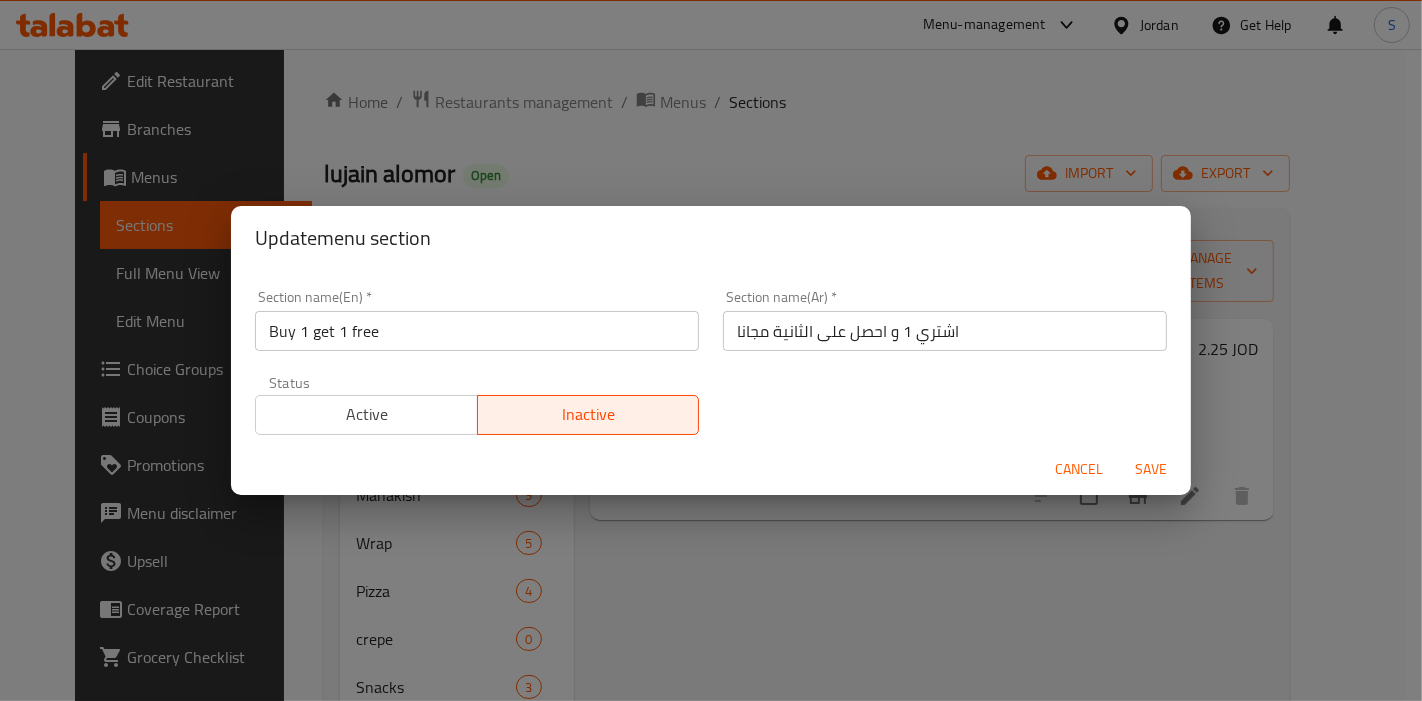 click on "Cancel" at bounding box center [1079, 469] 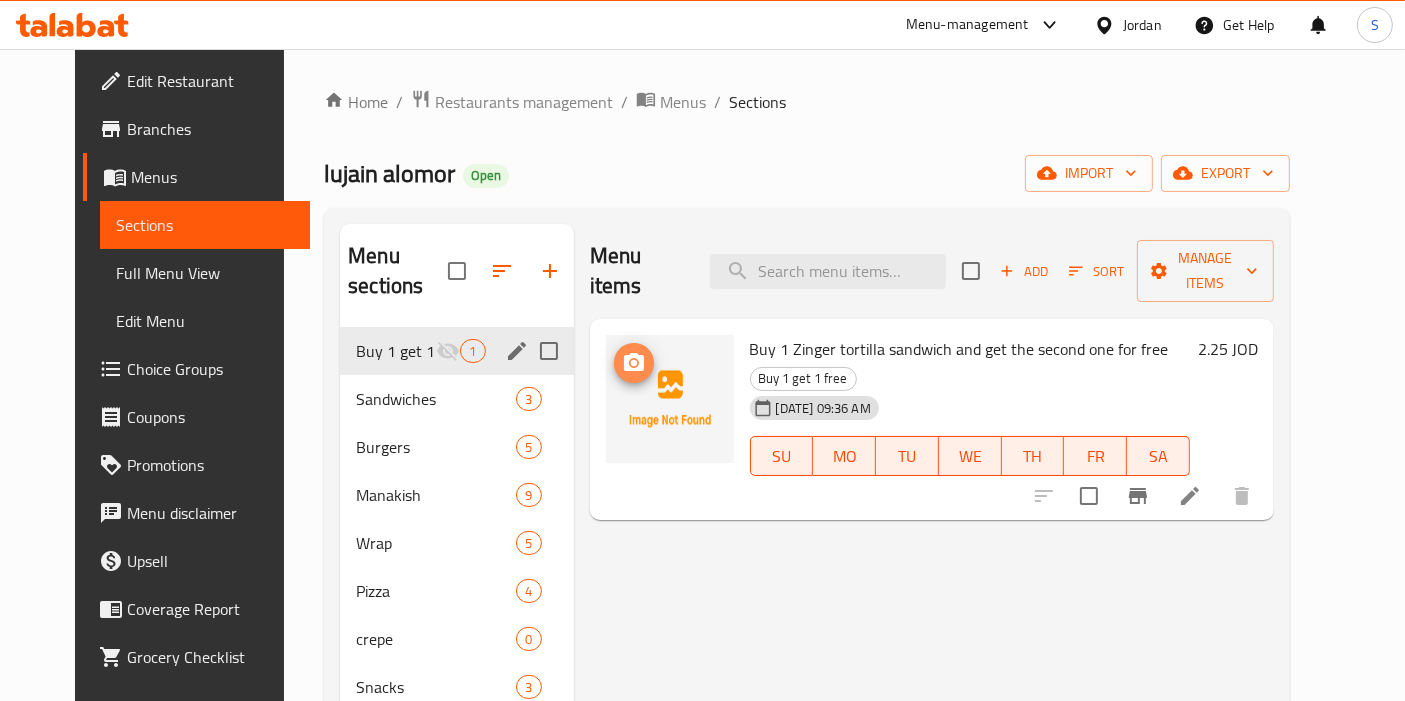 click 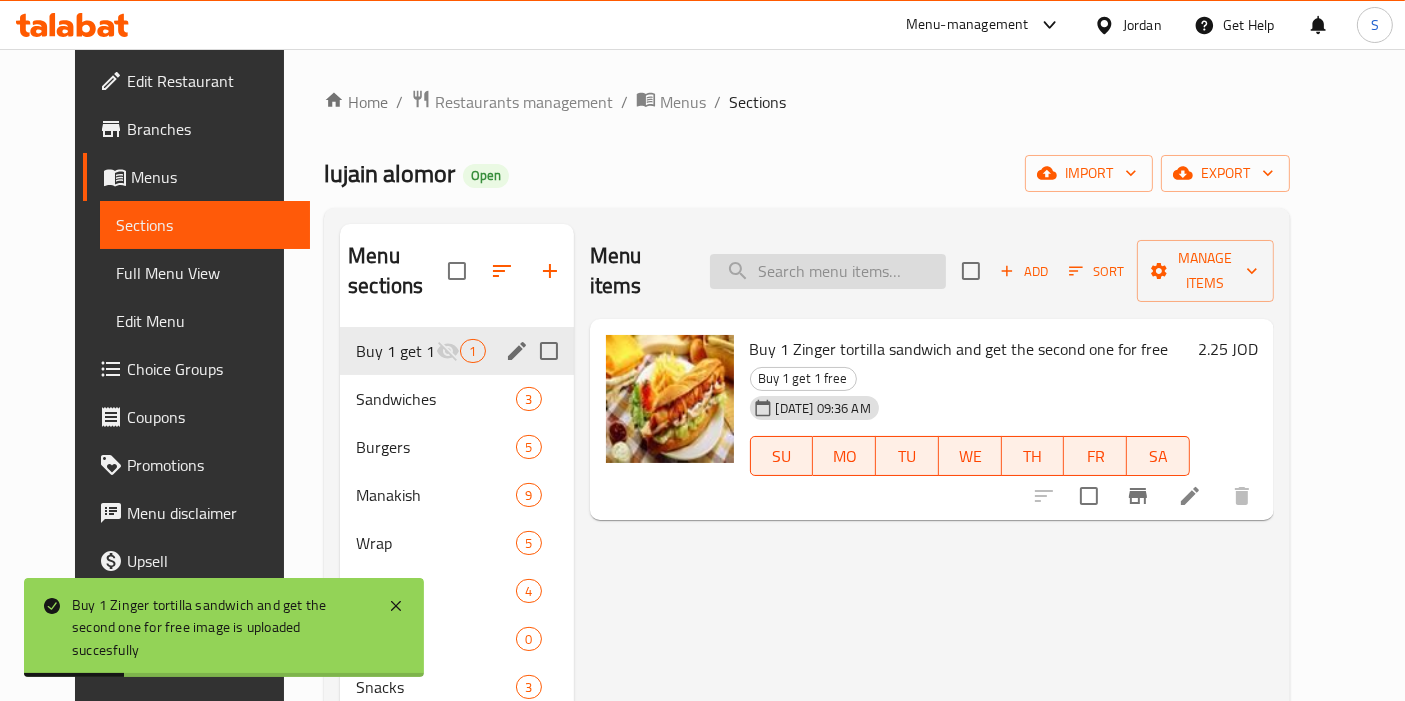 click at bounding box center [828, 271] 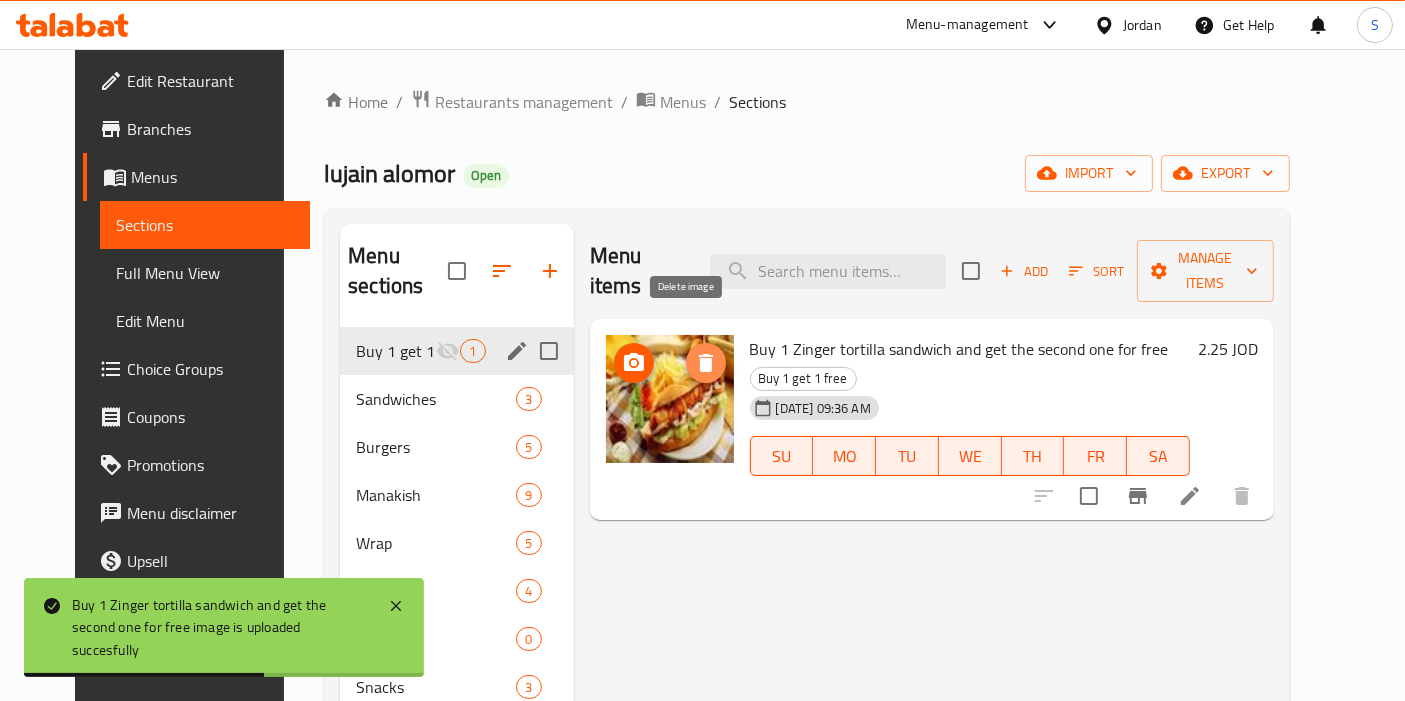 click at bounding box center [706, 363] 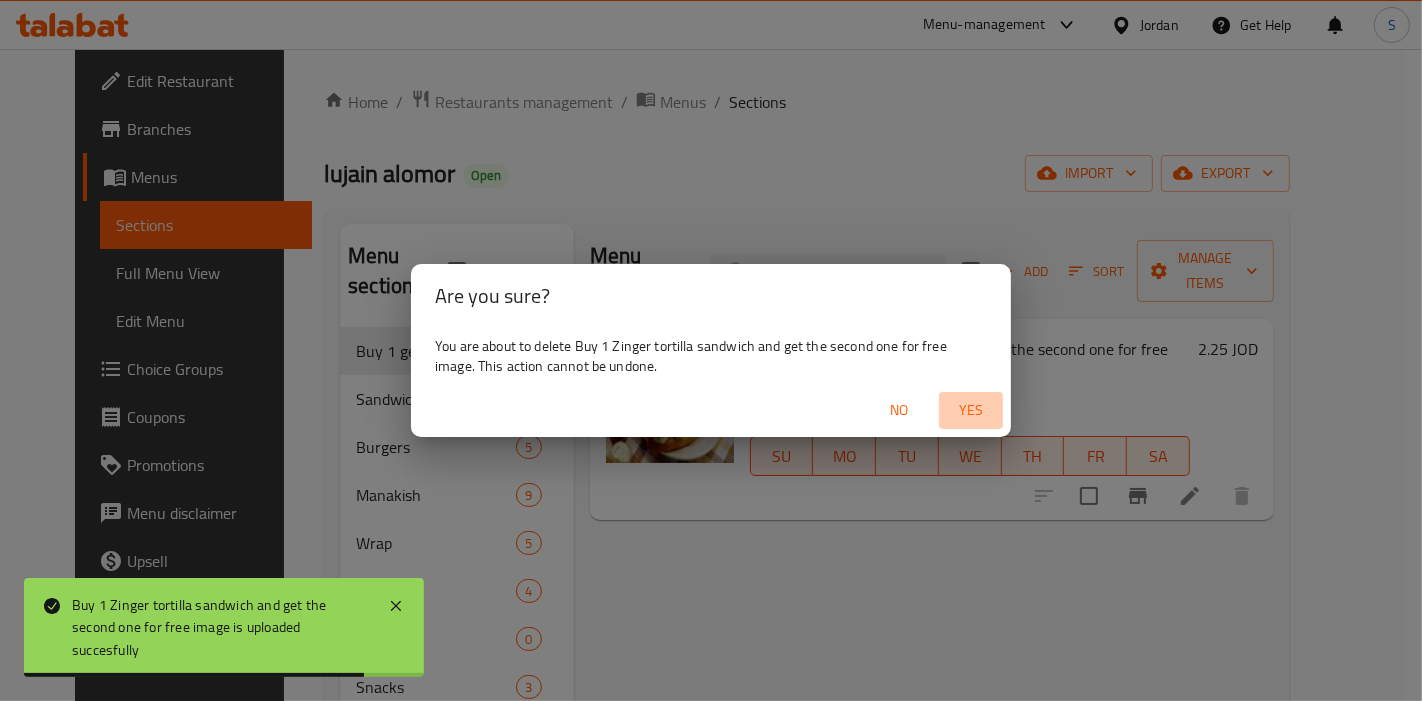 click on "Yes" at bounding box center (971, 410) 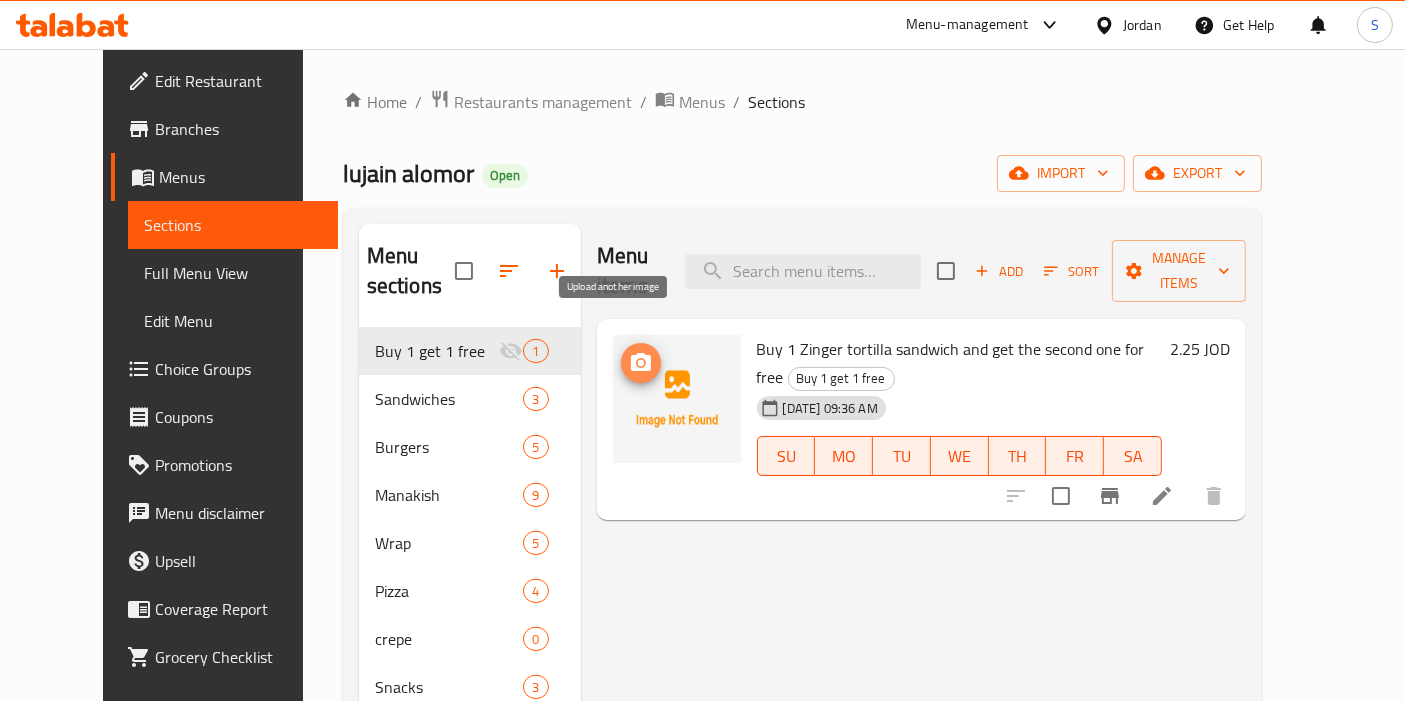 click 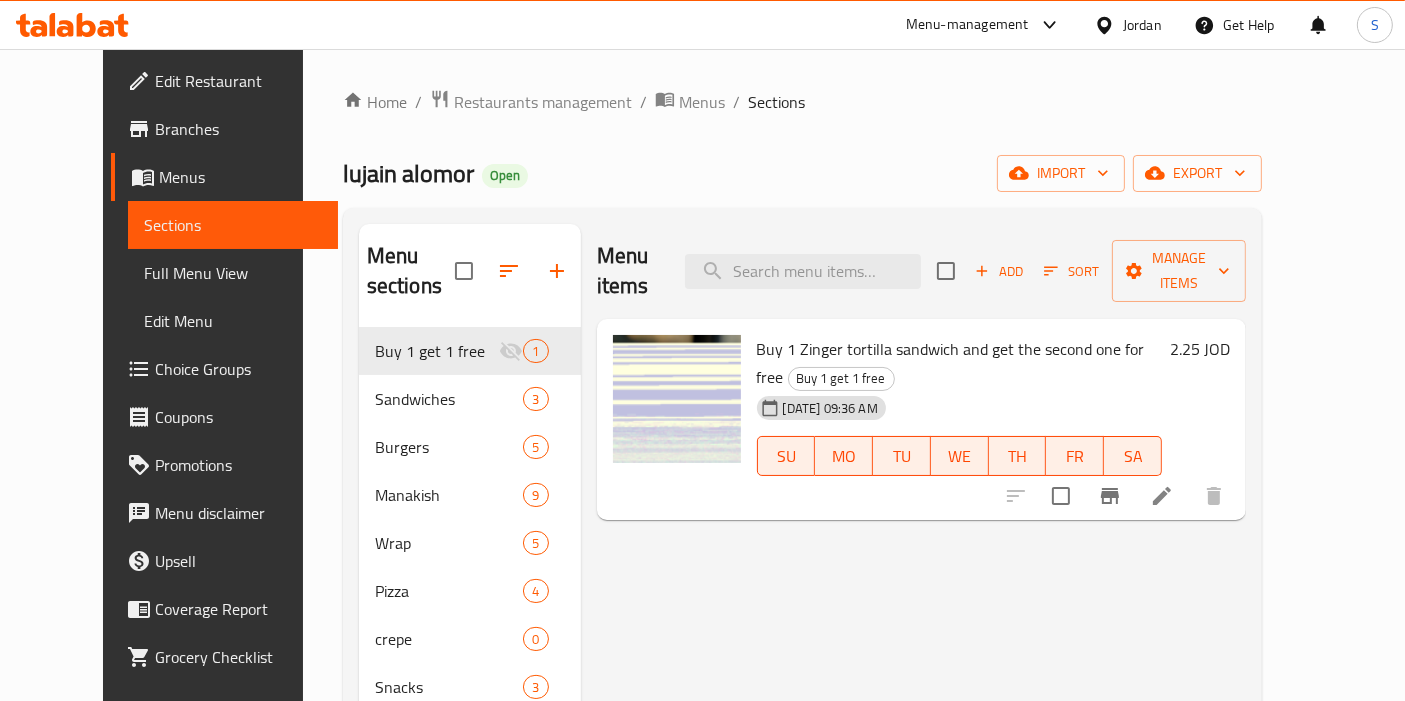 click 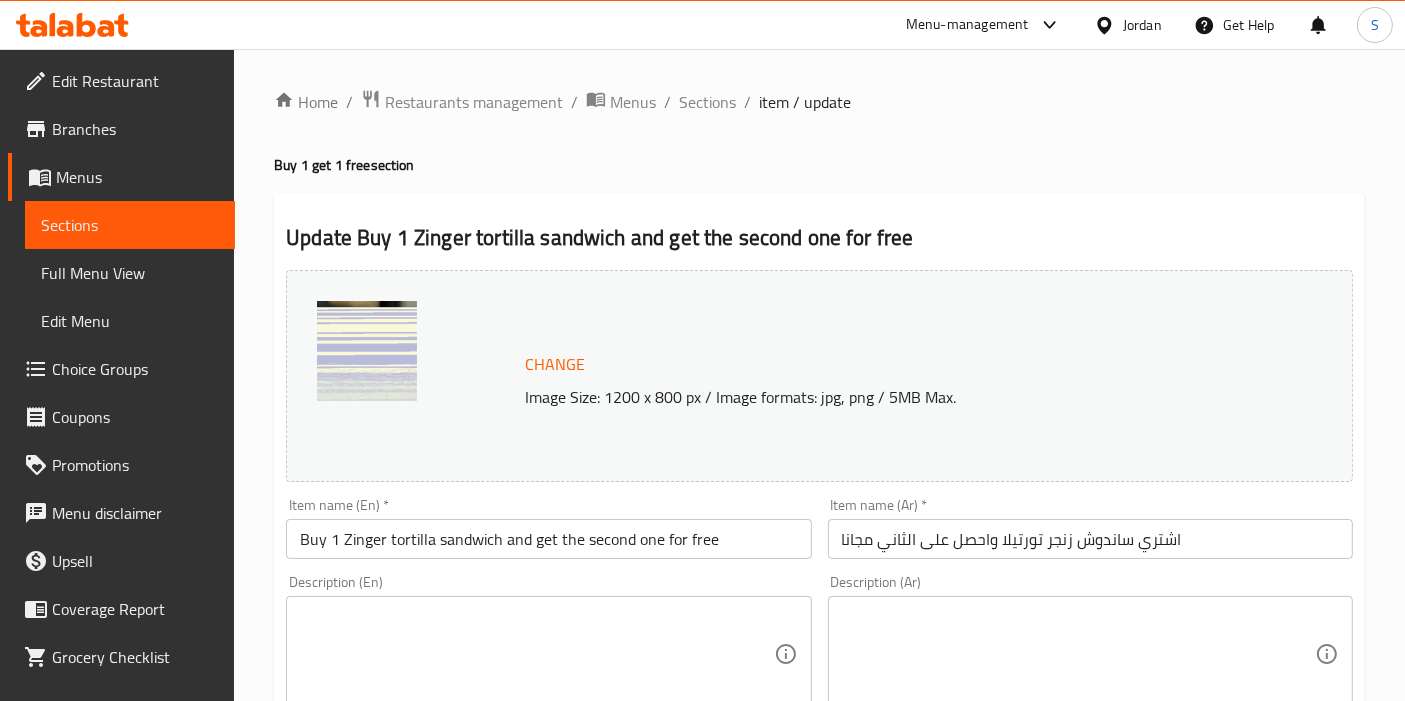 click on "Change" at bounding box center (555, 364) 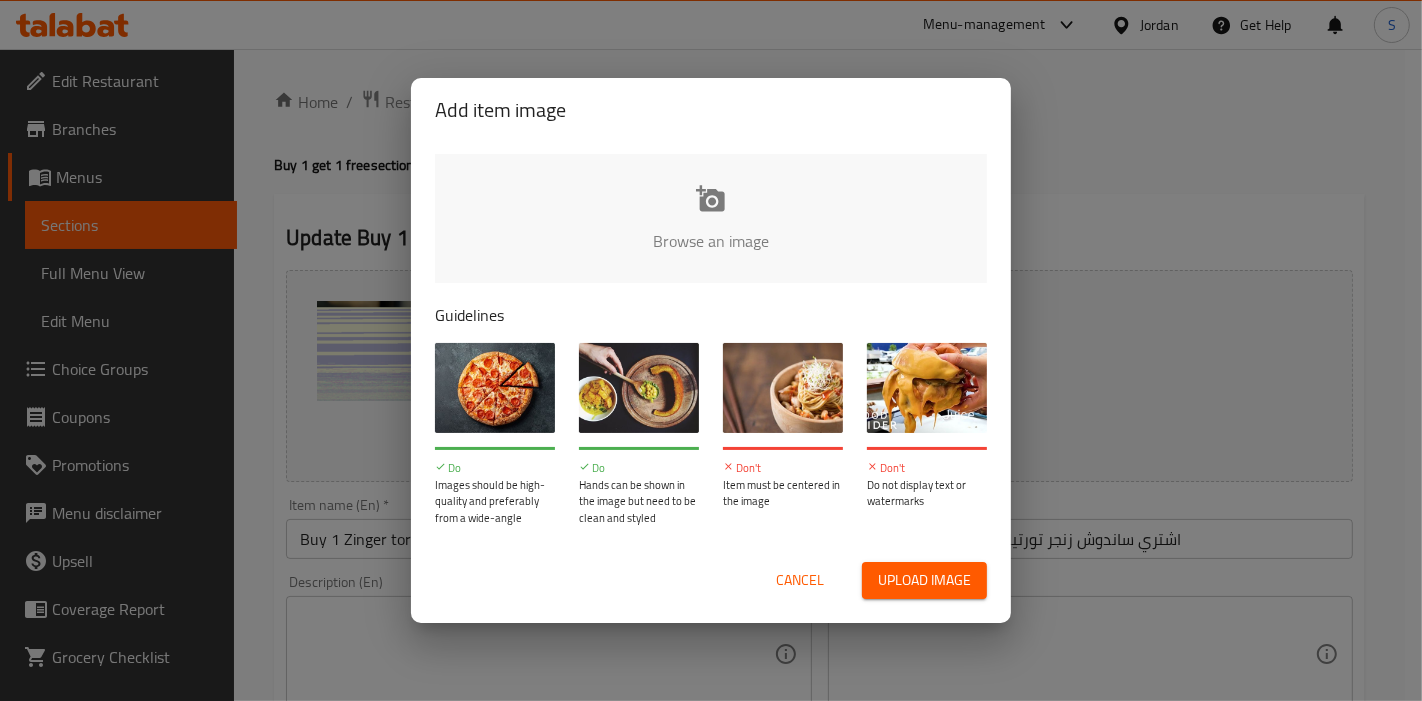 click on "Cancel Upload image" at bounding box center (711, 580) 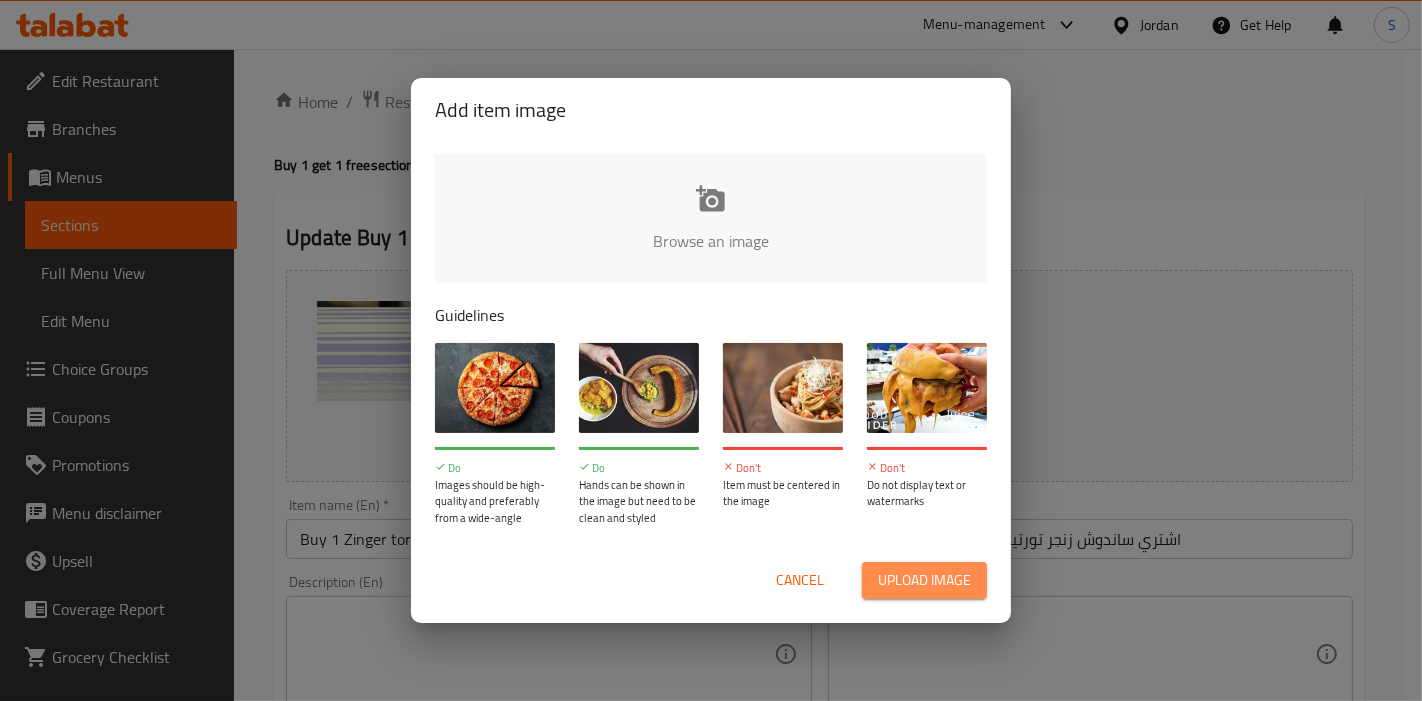 click on "Upload image" at bounding box center (924, 580) 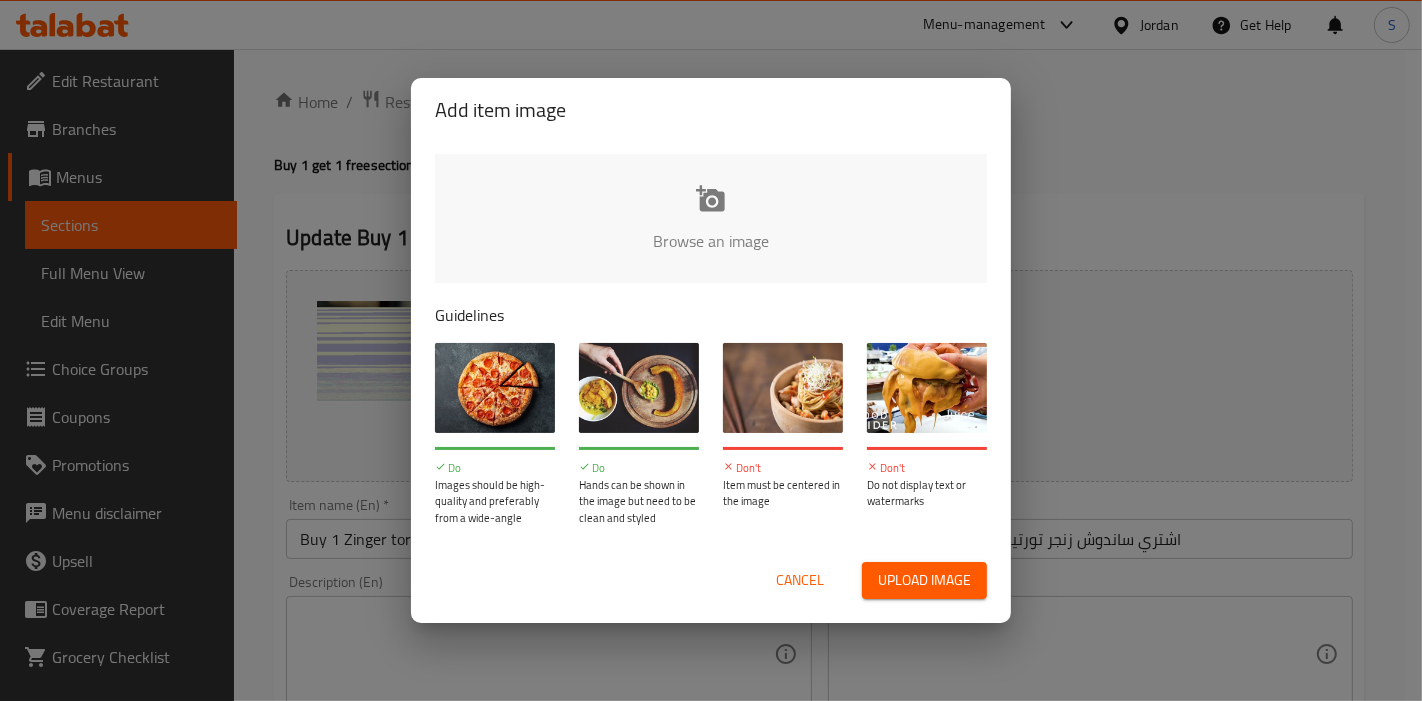 type on "C:\fakepath\Screenshot 2025-07-16 125144.png" 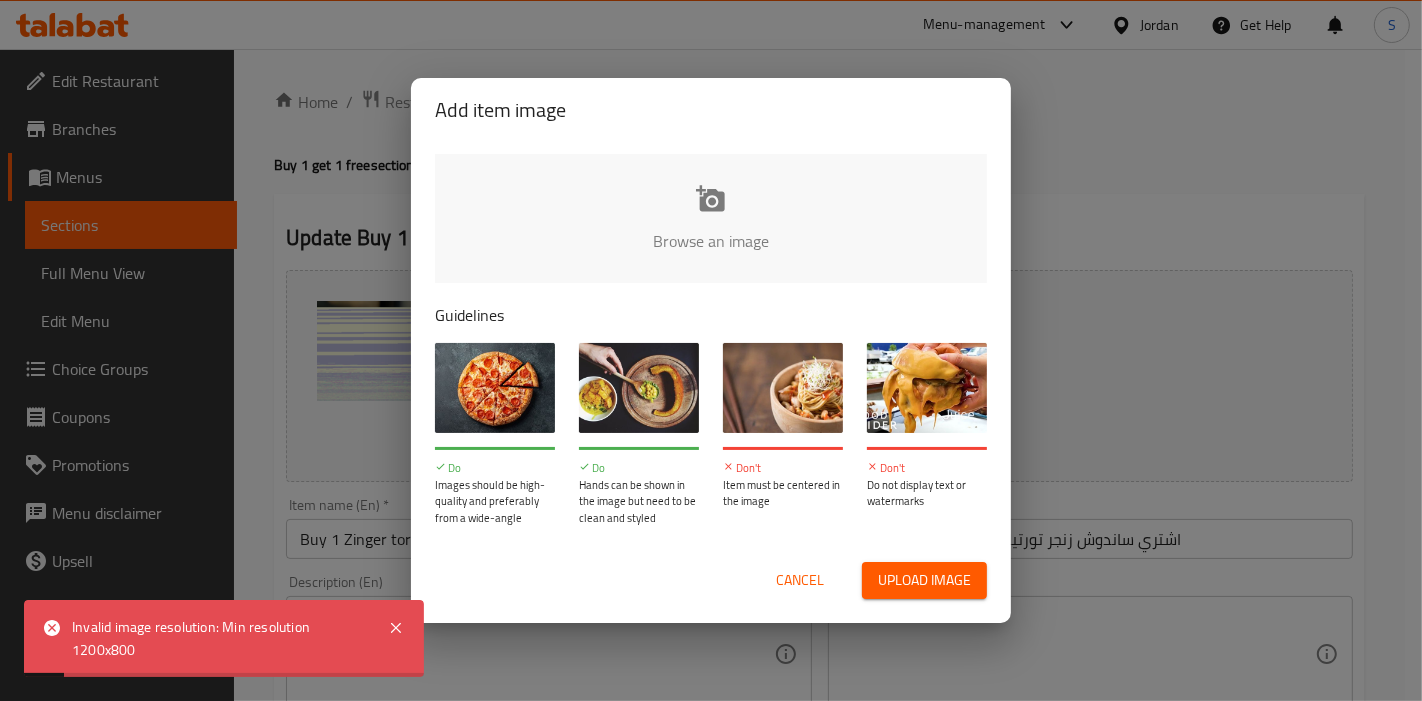 click on "Cancel" at bounding box center (800, 580) 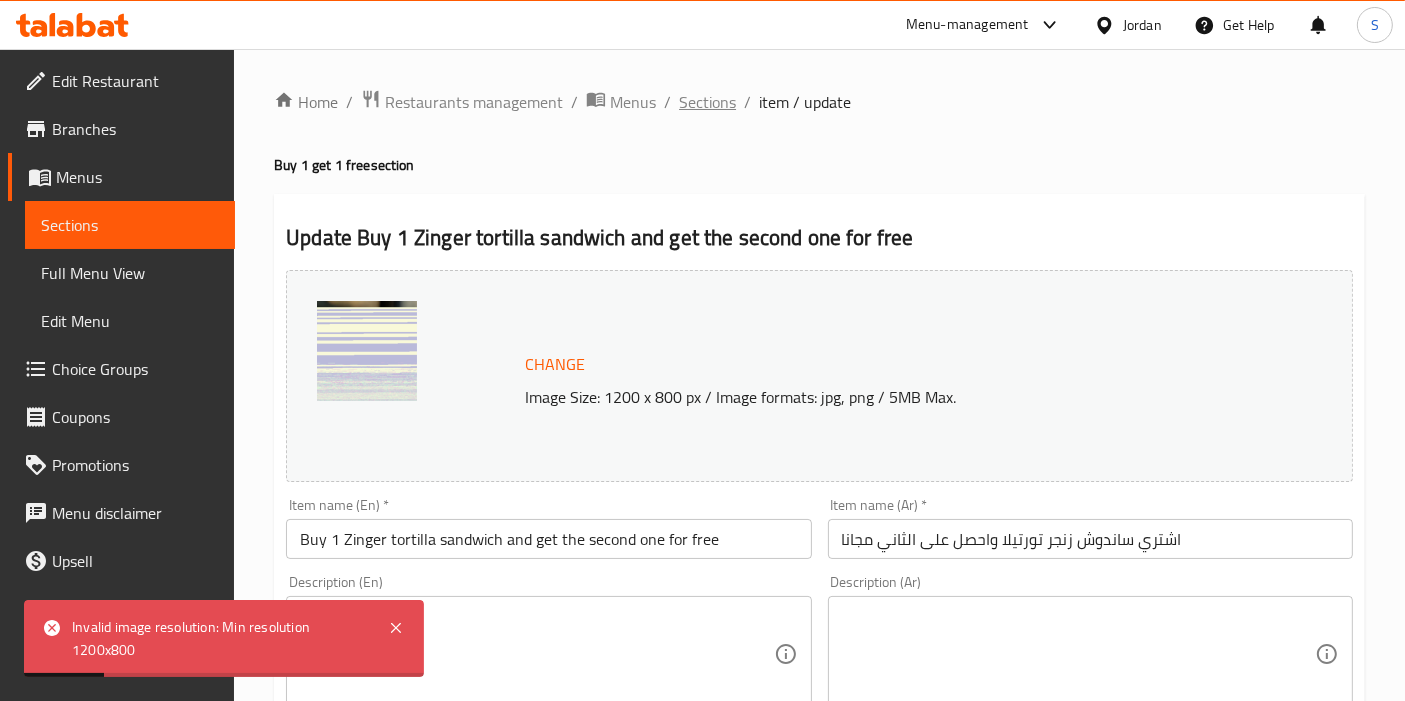 click on "Sections" at bounding box center (707, 102) 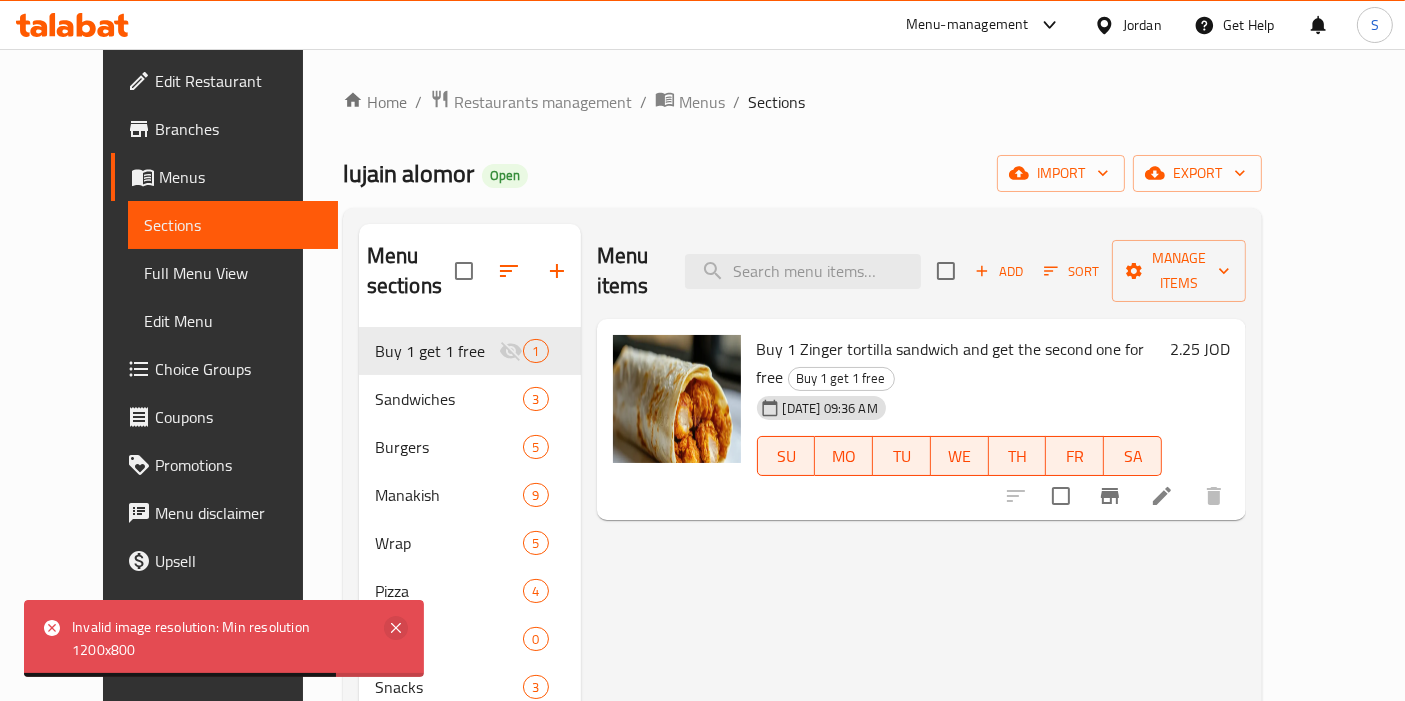 click 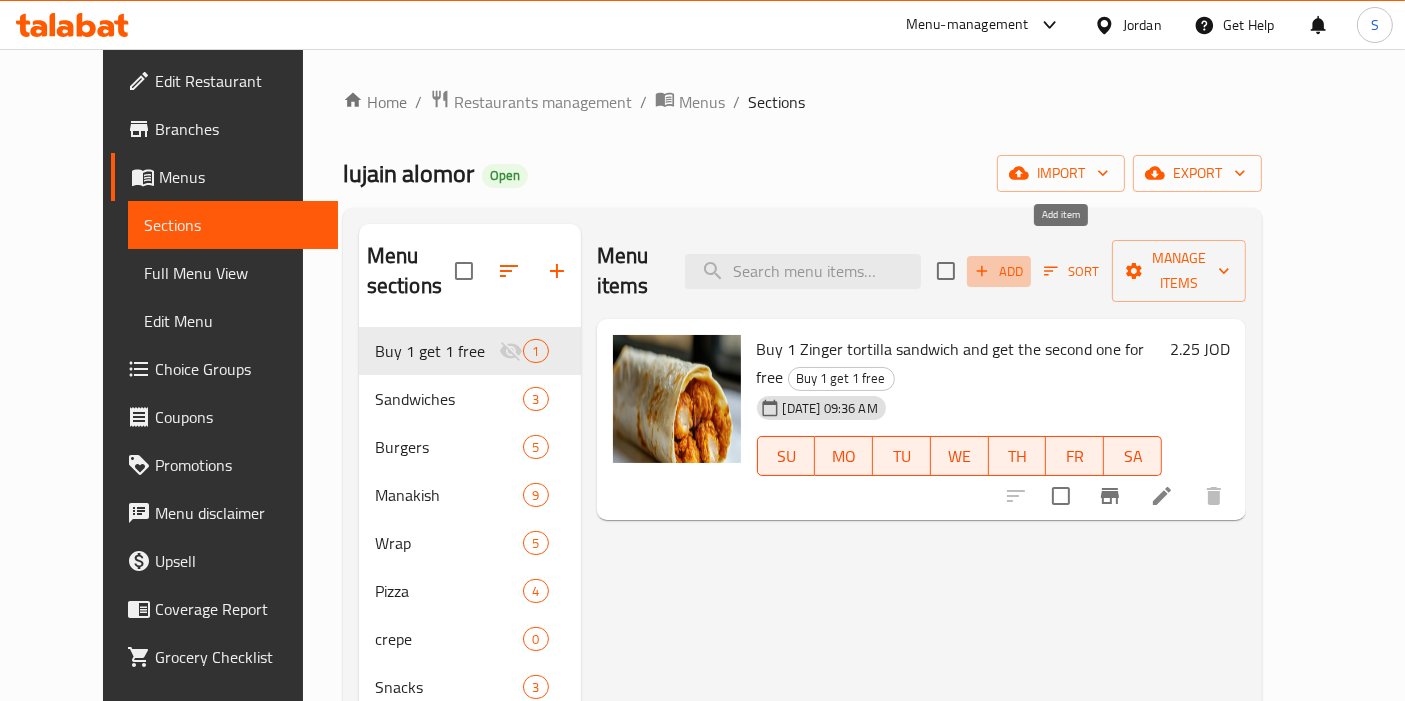 click on "Add" at bounding box center (999, 271) 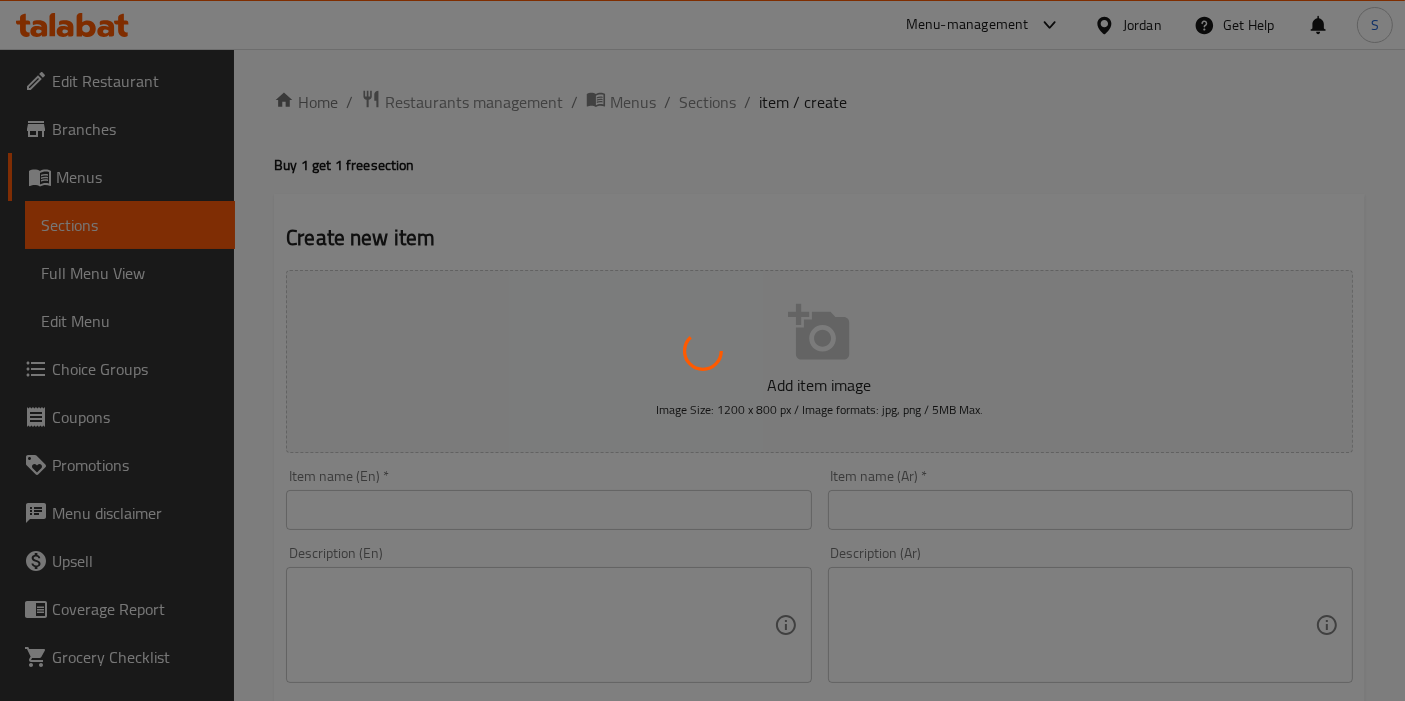 click at bounding box center [702, 350] 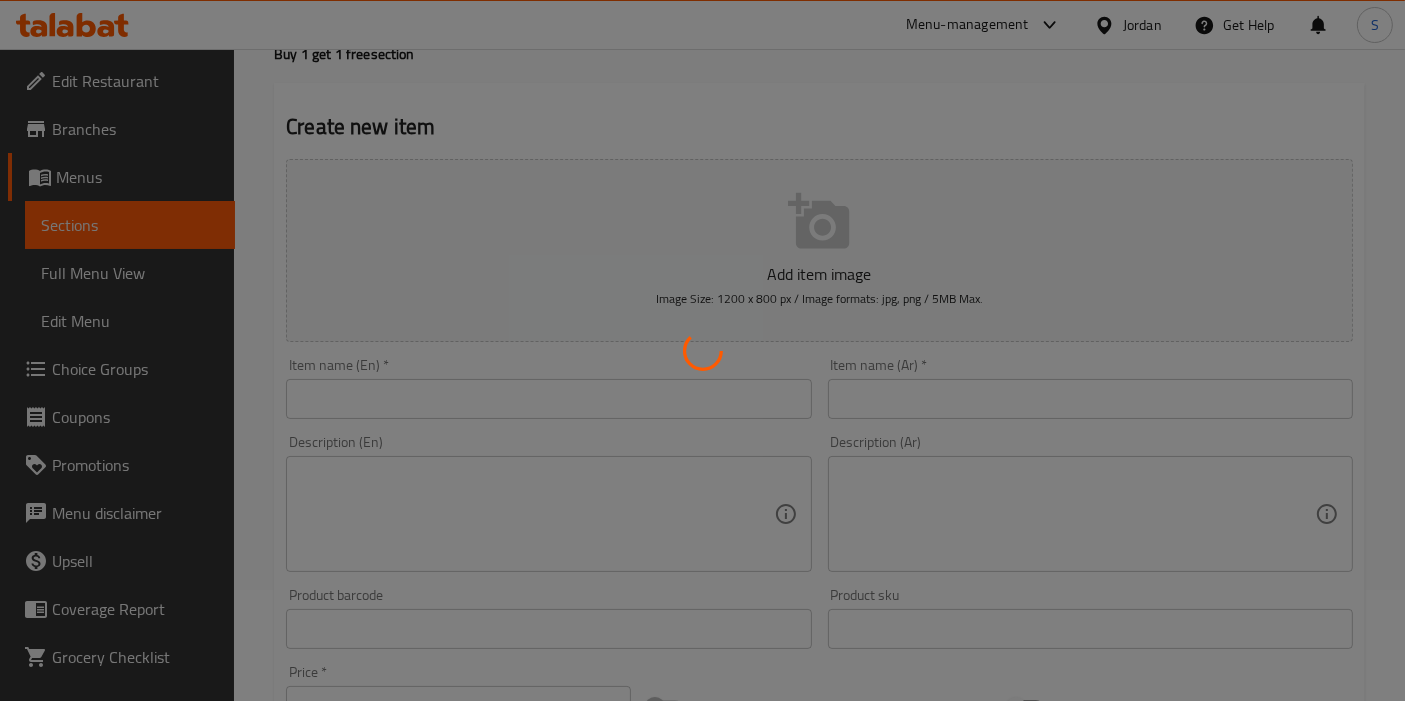 scroll, scrollTop: 0, scrollLeft: 0, axis: both 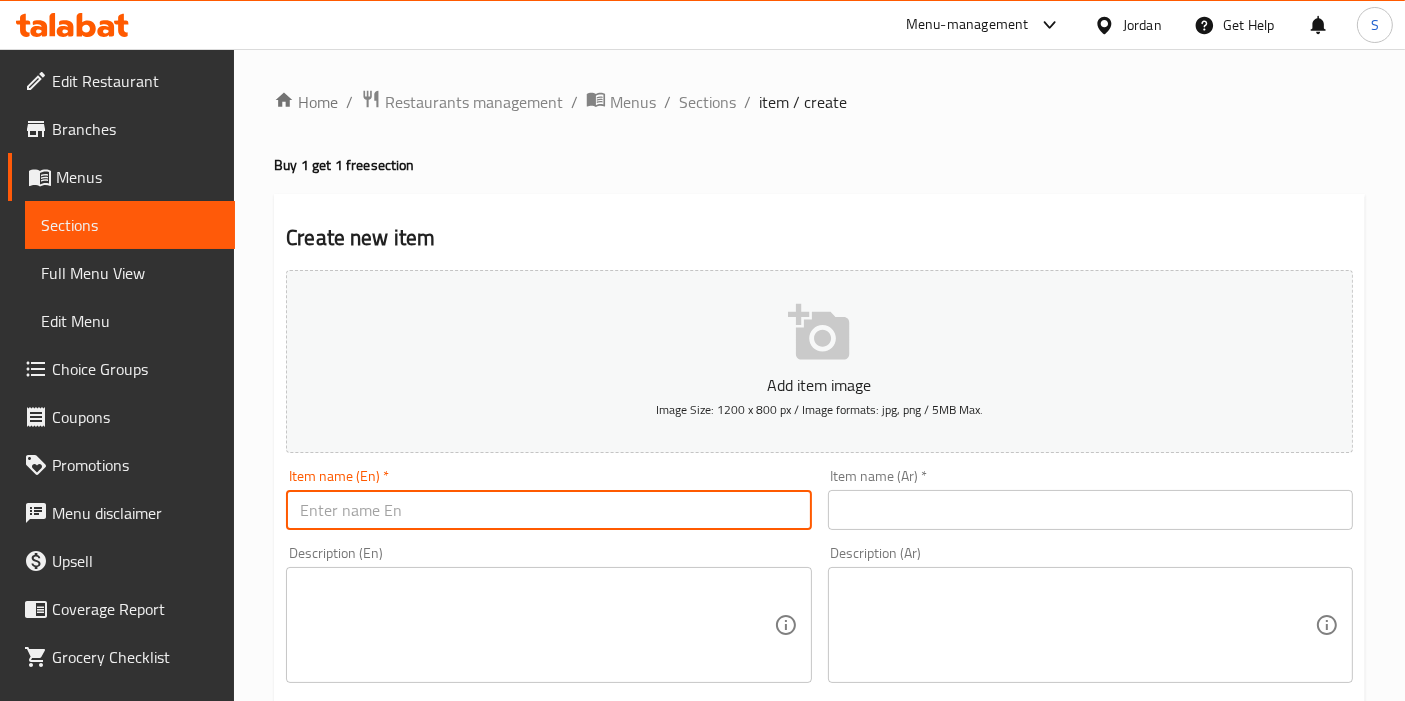 click at bounding box center (548, 510) 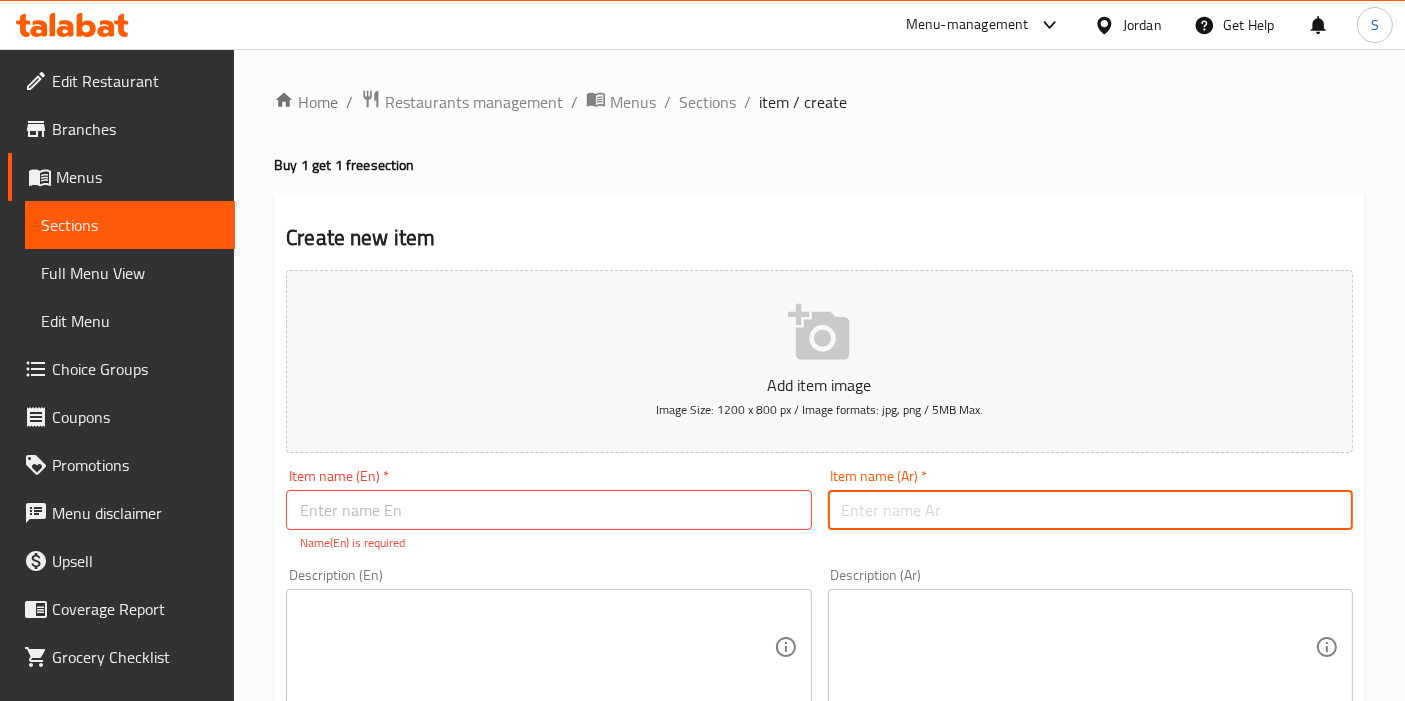 paste on "اشتري ساندوش شاورما صاج واحصل على الثاني مجانا" 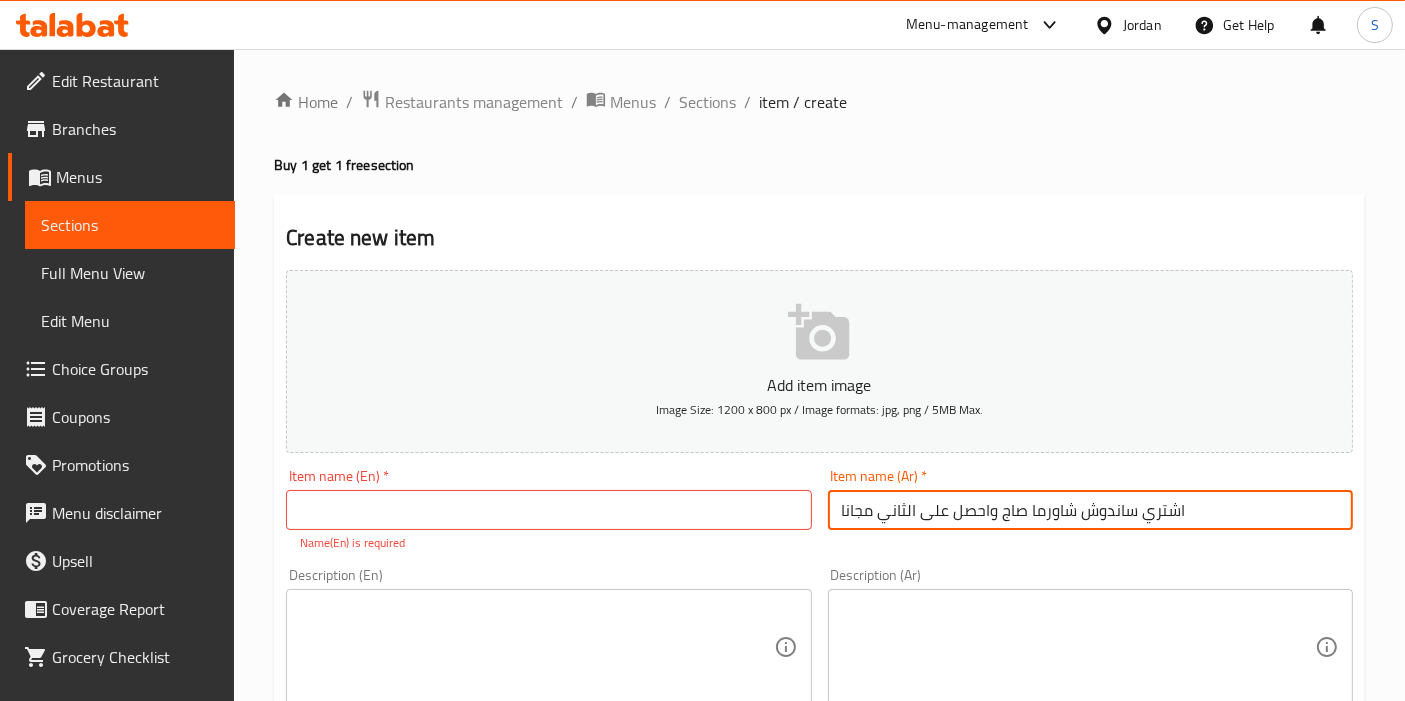 type on "اشتري ساندوش شاورما صاج واحصل على الثاني مجانا" 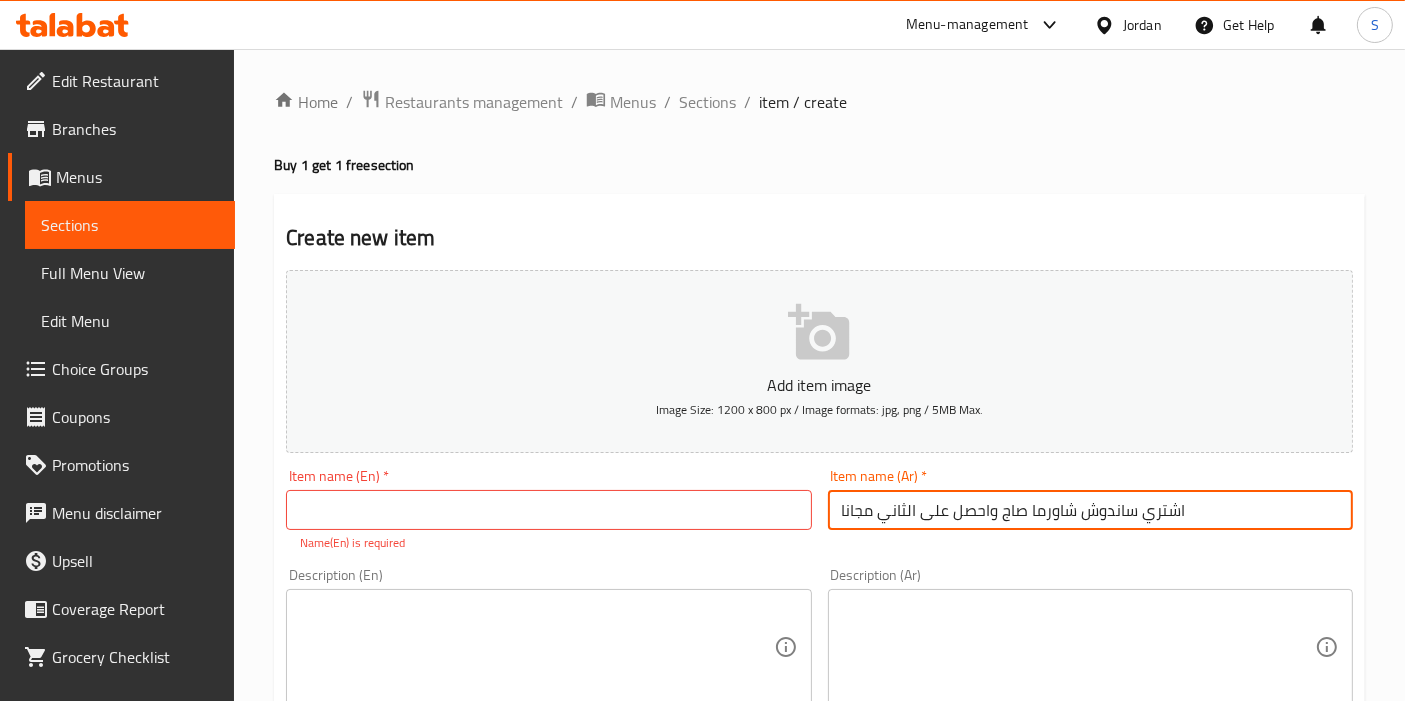 click at bounding box center [548, 510] 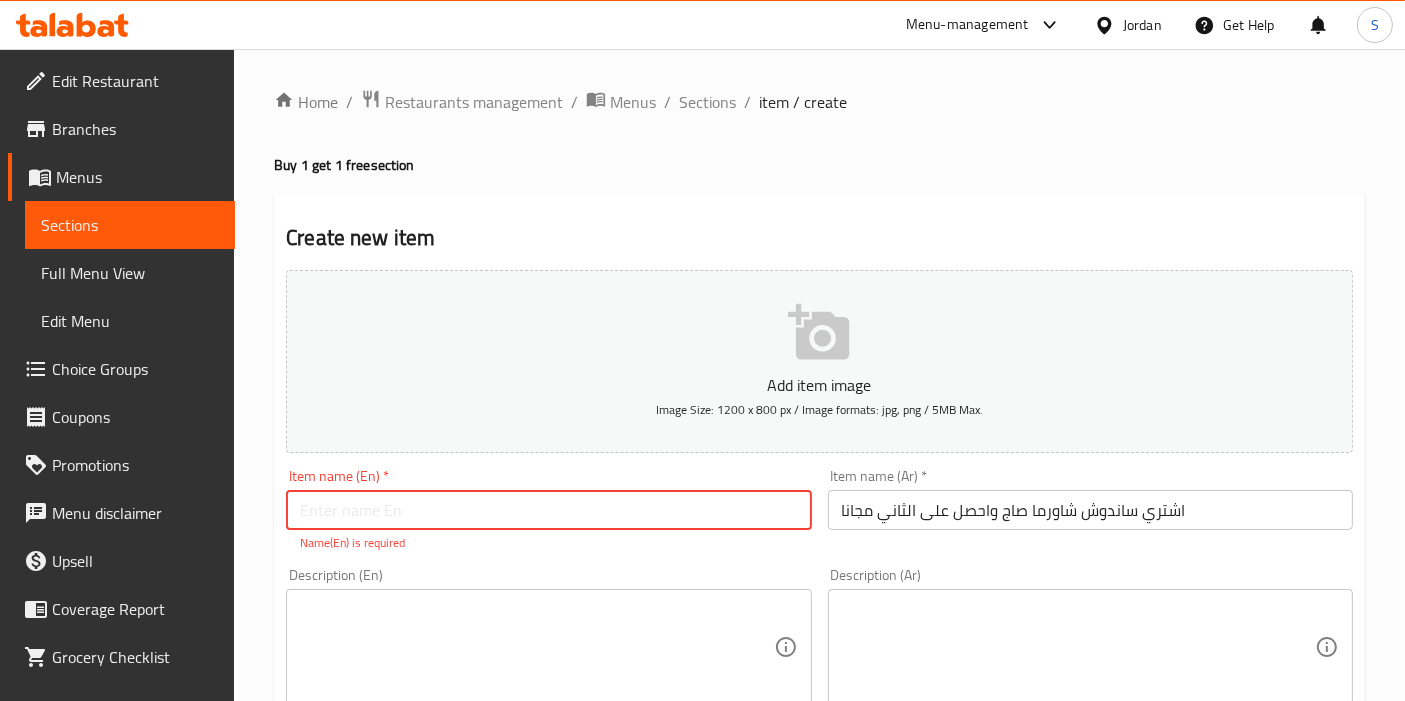 paste on "Buy a Saj shawarma sandwich and get the second one for free" 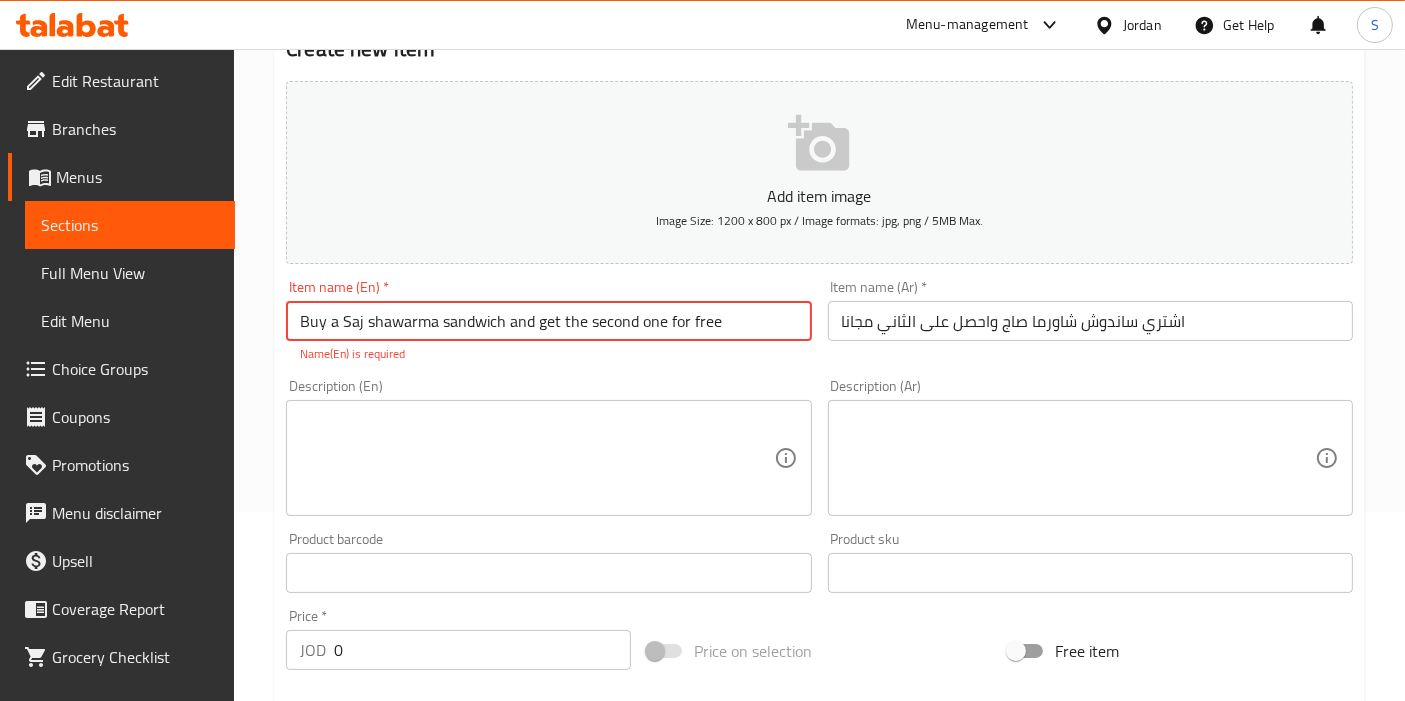 scroll, scrollTop: 333, scrollLeft: 0, axis: vertical 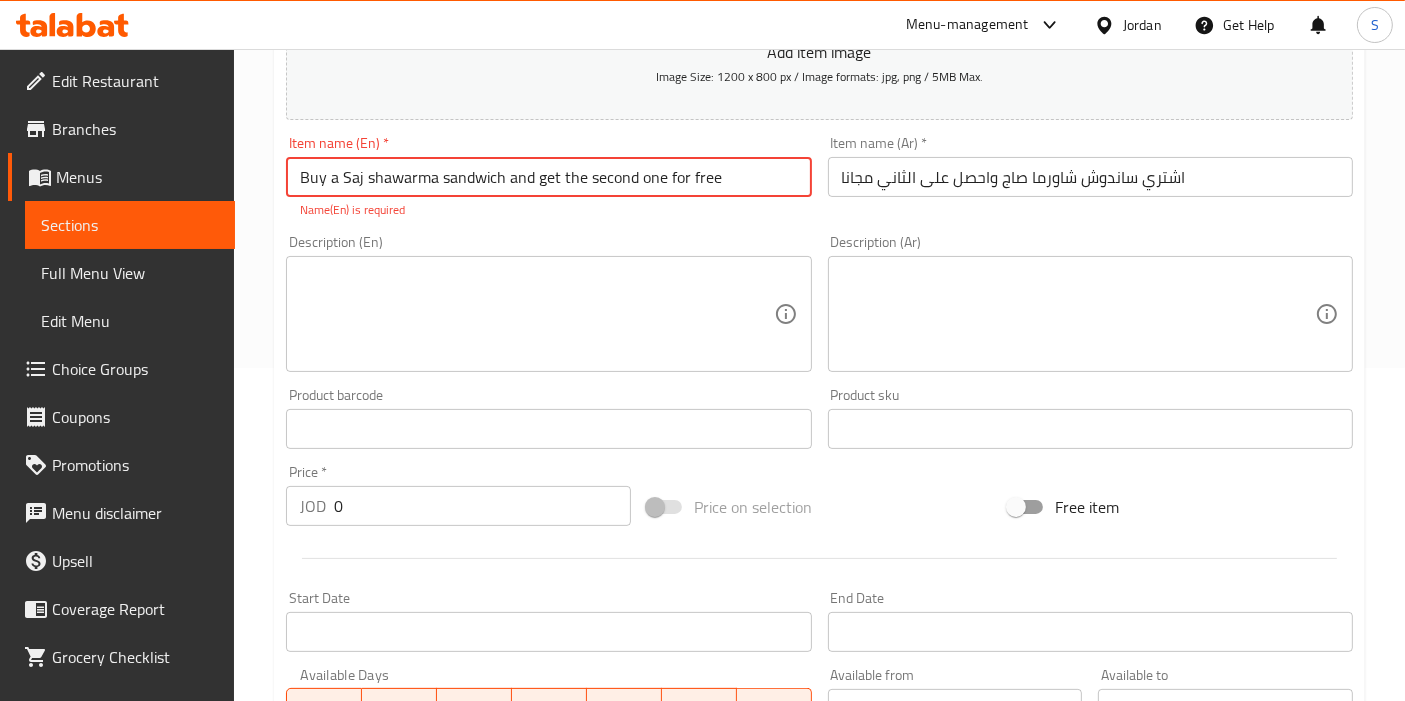 type on "Buy a Saj shawarma sandwich and get the second one for free" 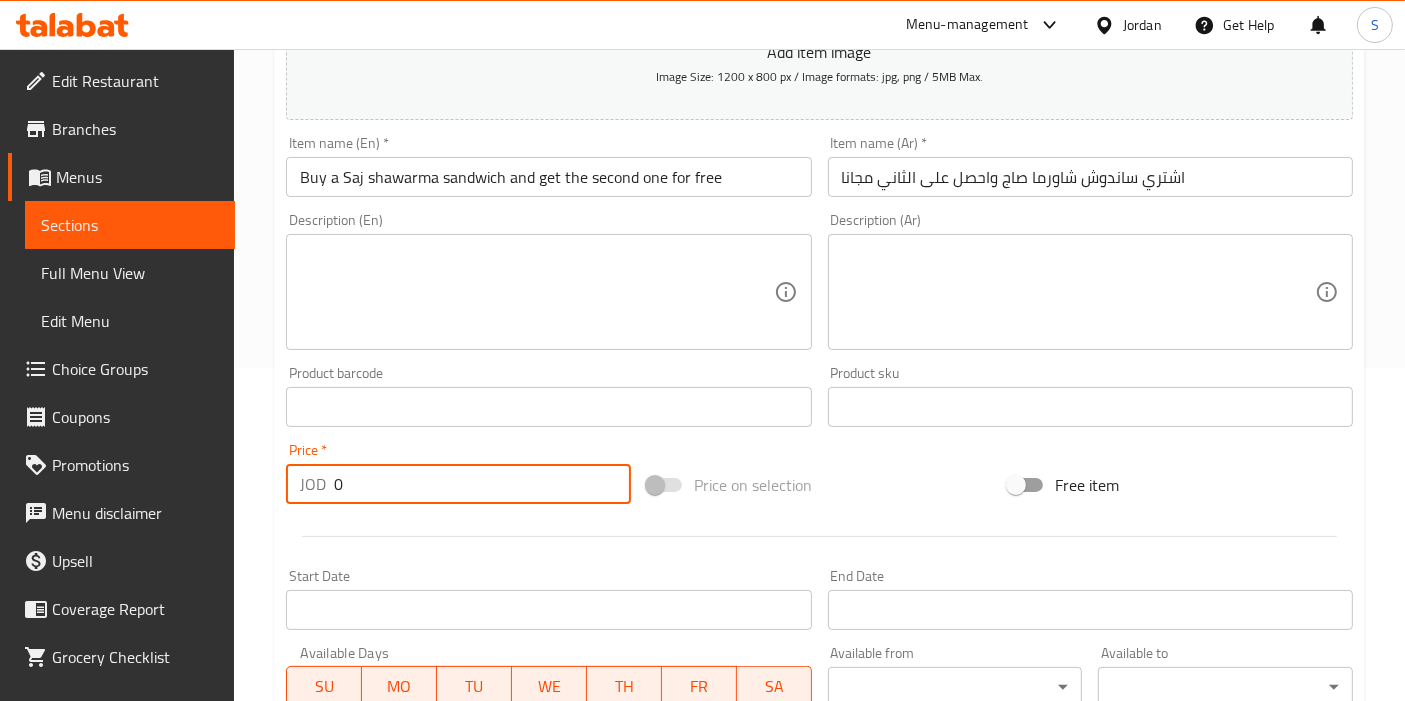 drag, startPoint x: 385, startPoint y: 490, endPoint x: 312, endPoint y: 490, distance: 73 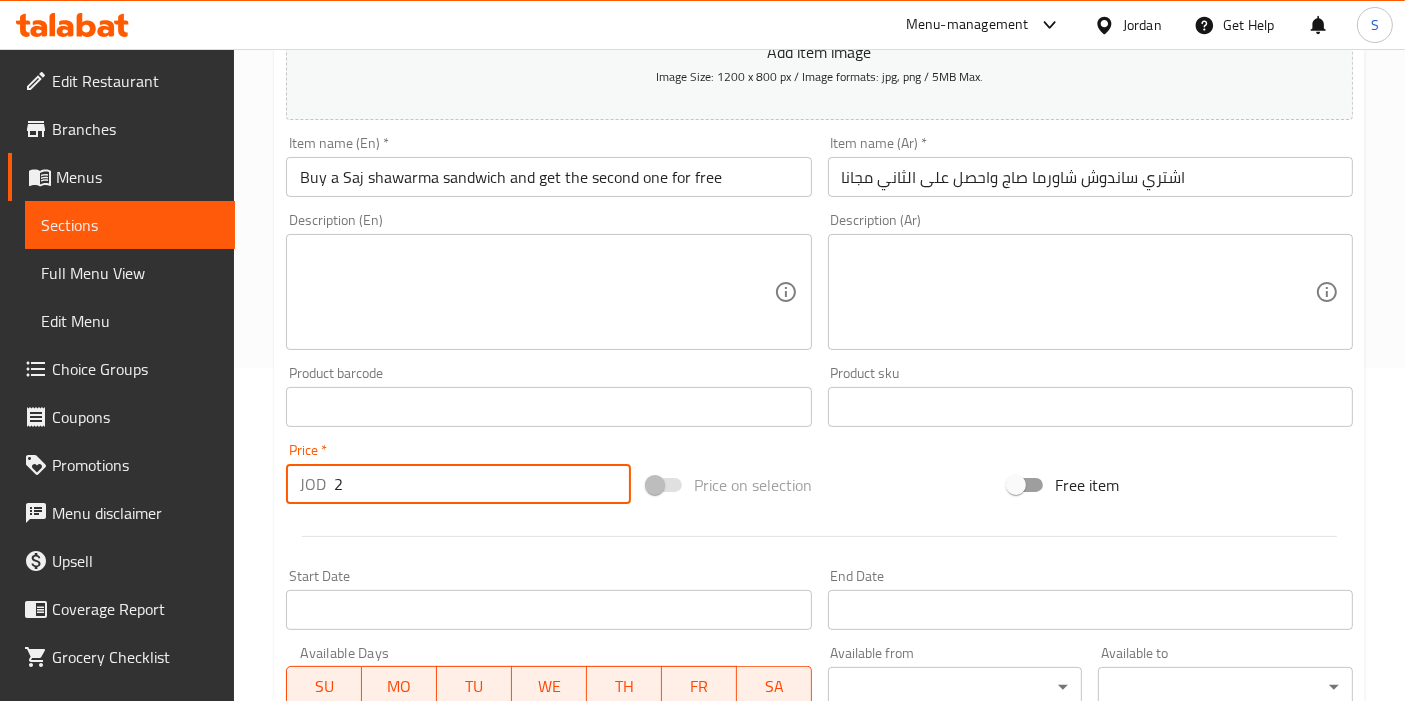 scroll, scrollTop: 708, scrollLeft: 0, axis: vertical 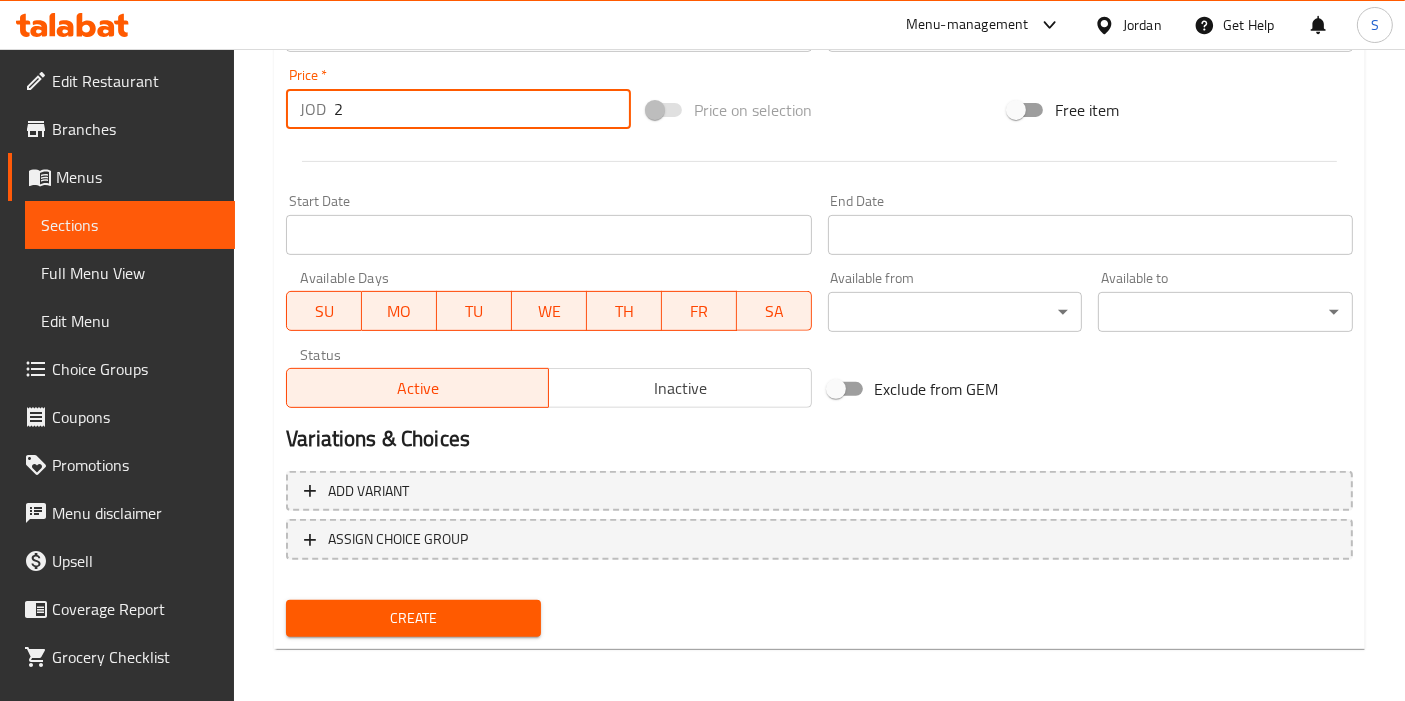 type on "2" 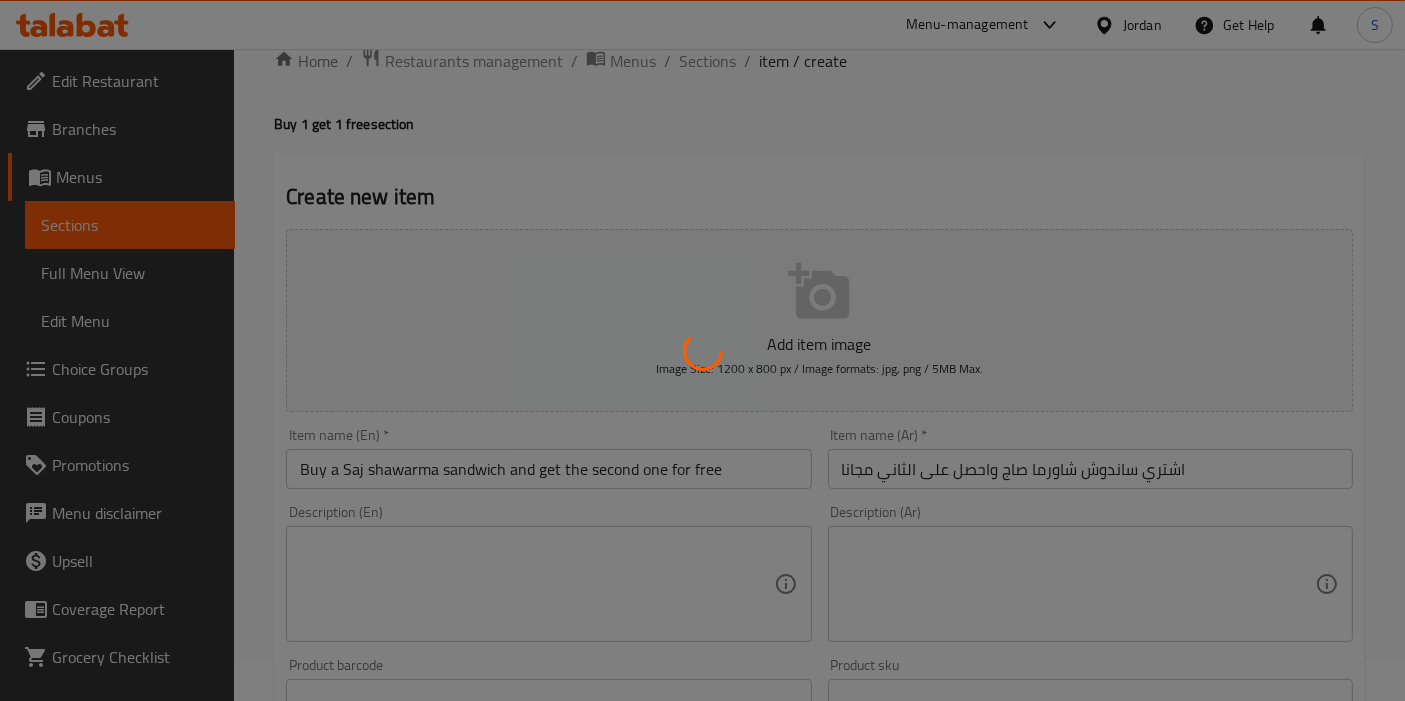 scroll, scrollTop: 0, scrollLeft: 0, axis: both 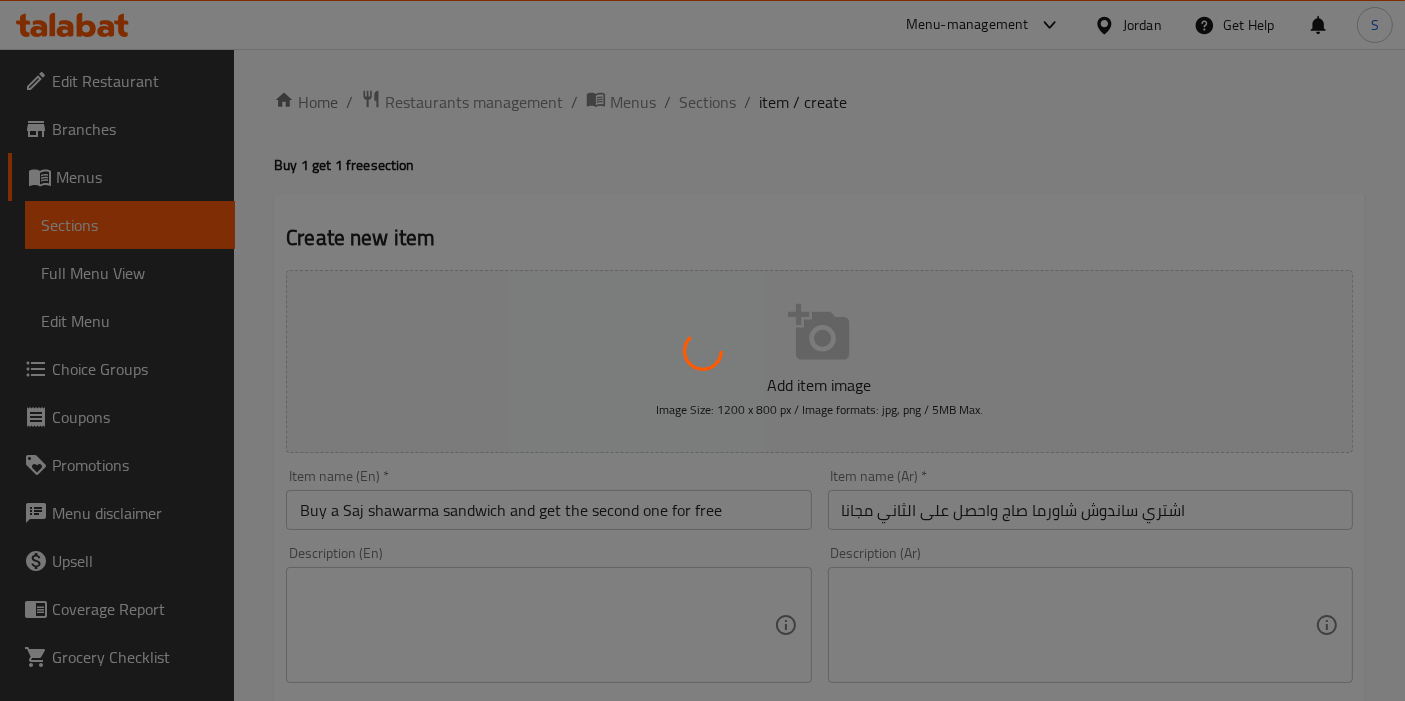 type 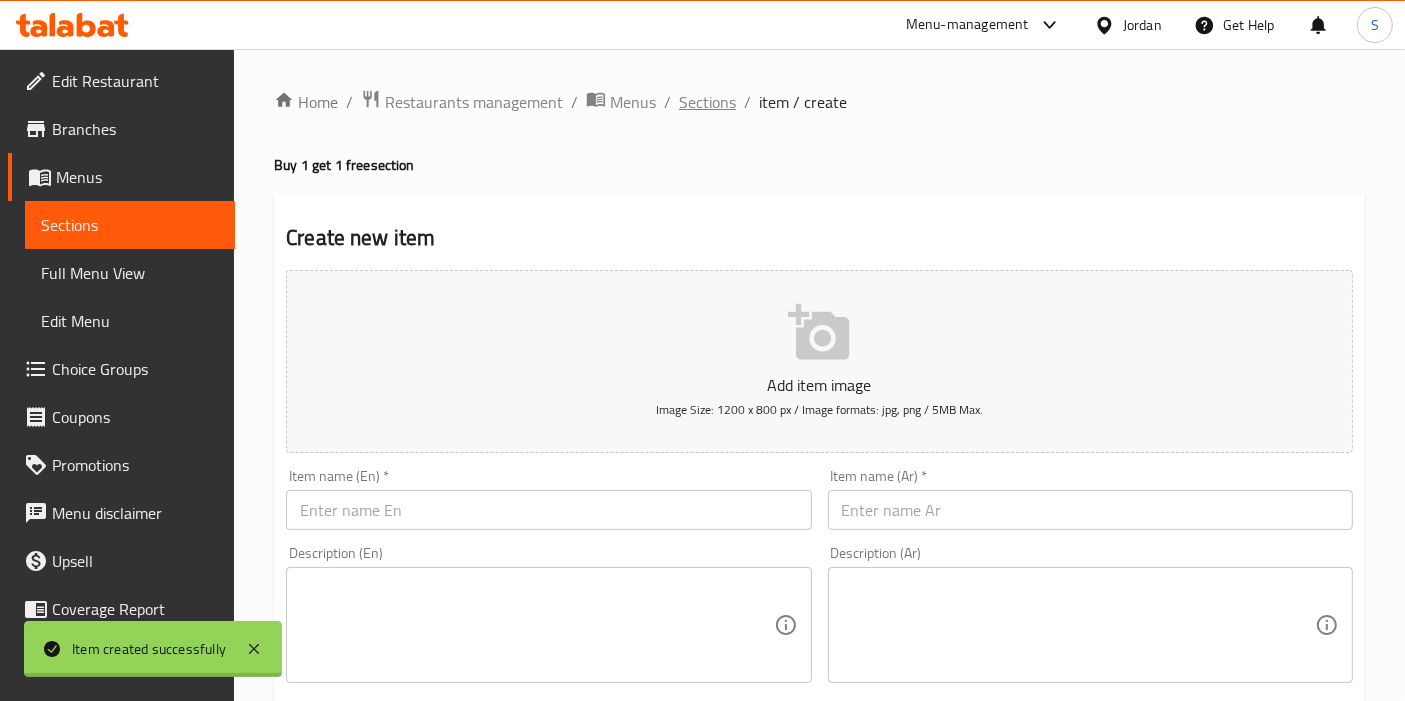 click on "Sections" at bounding box center (707, 102) 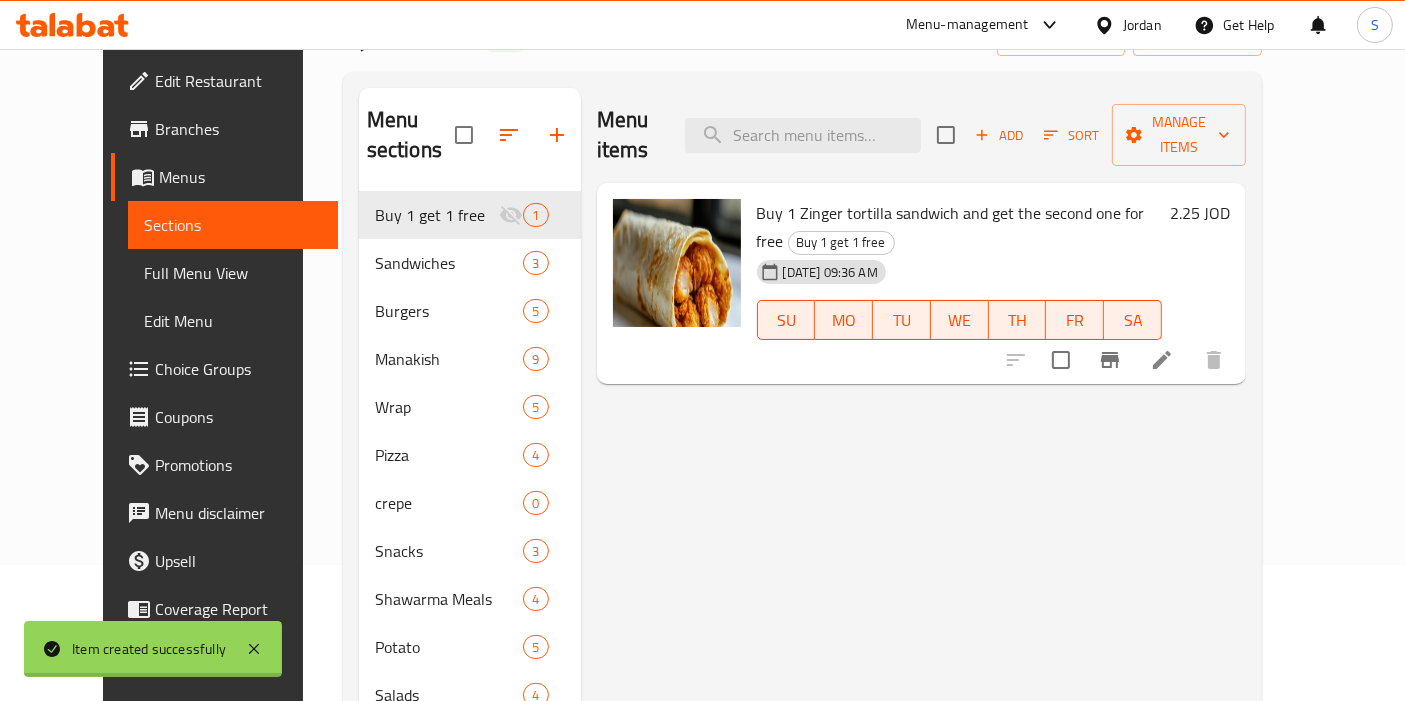 scroll, scrollTop: 0, scrollLeft: 0, axis: both 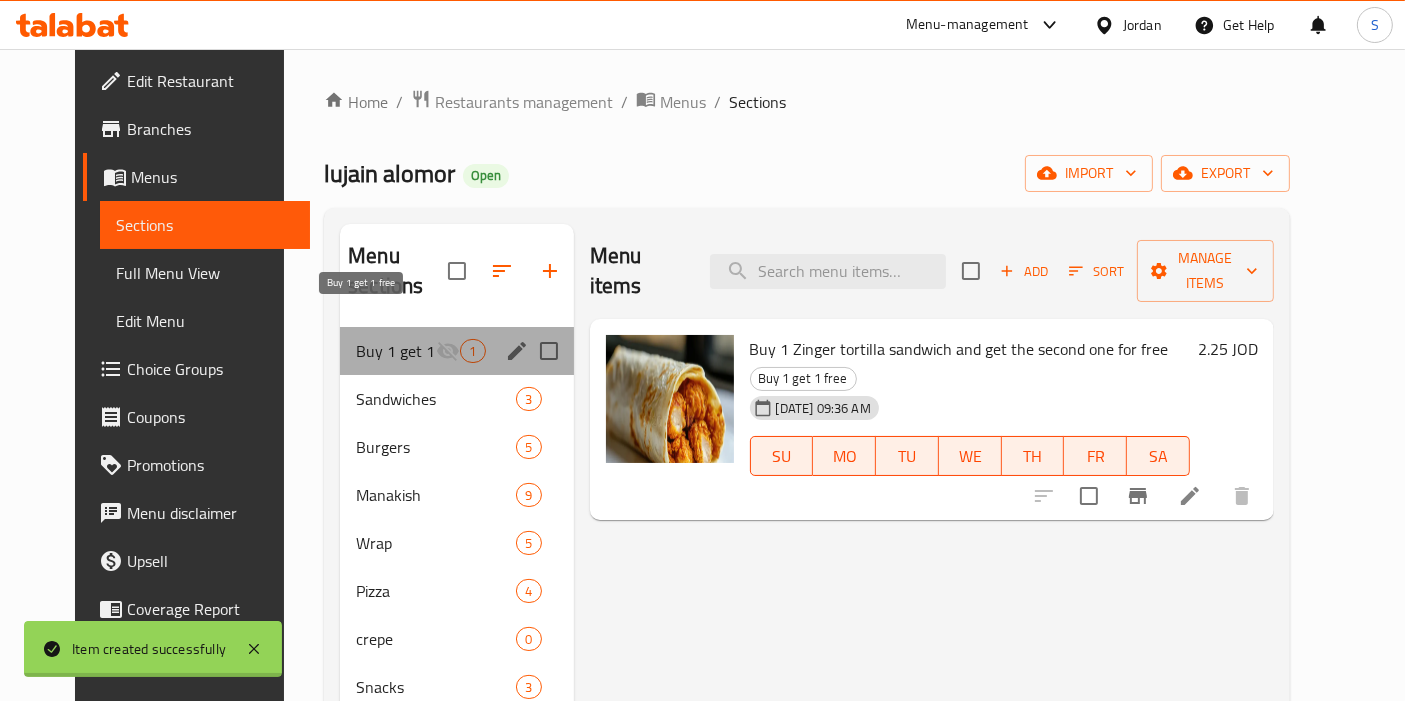 click on "Buy 1 get 1 free" at bounding box center [396, 351] 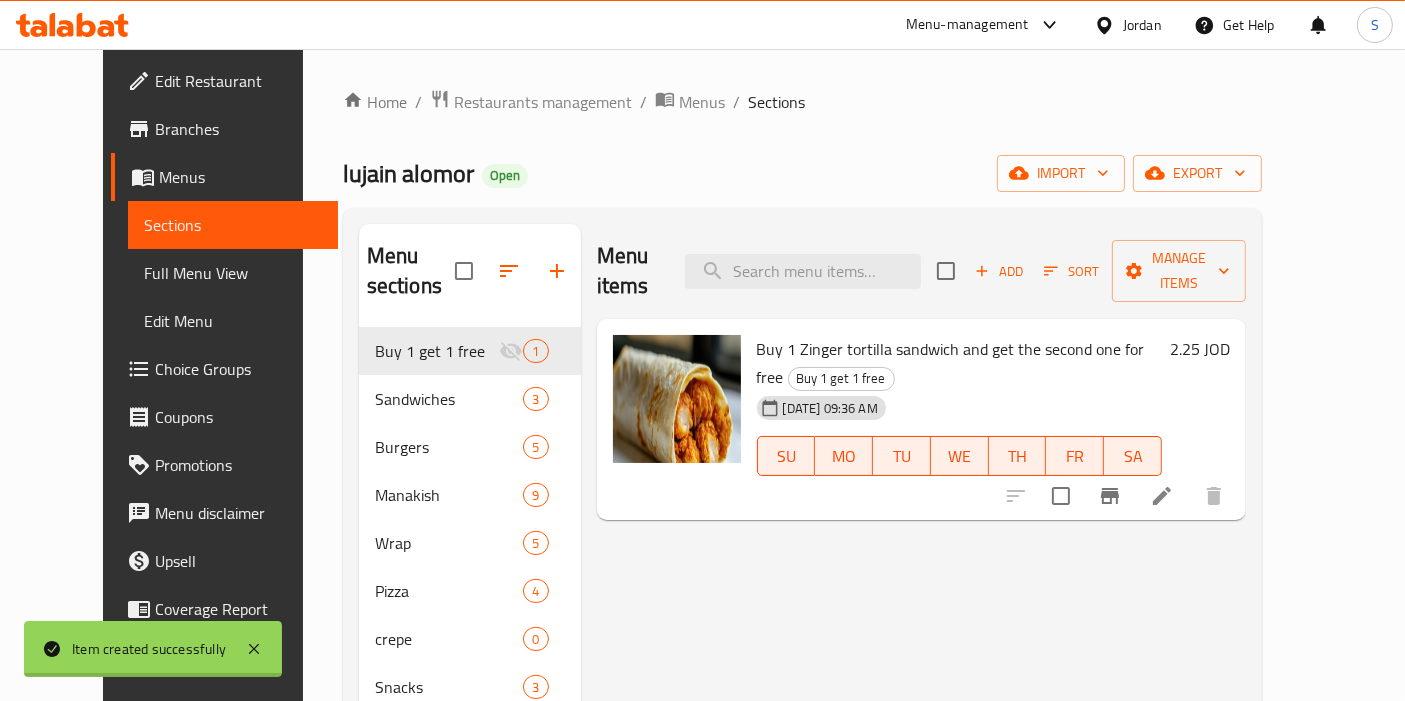 click on "Menu items Add Sort Manage items Buy 1 Zinger tortilla sandwich and get the second one for free   Buy 1 get 1 free 16-07-2025 09:36 AM SU MO TU WE TH FR SA 2.25   JOD" at bounding box center (913, 615) 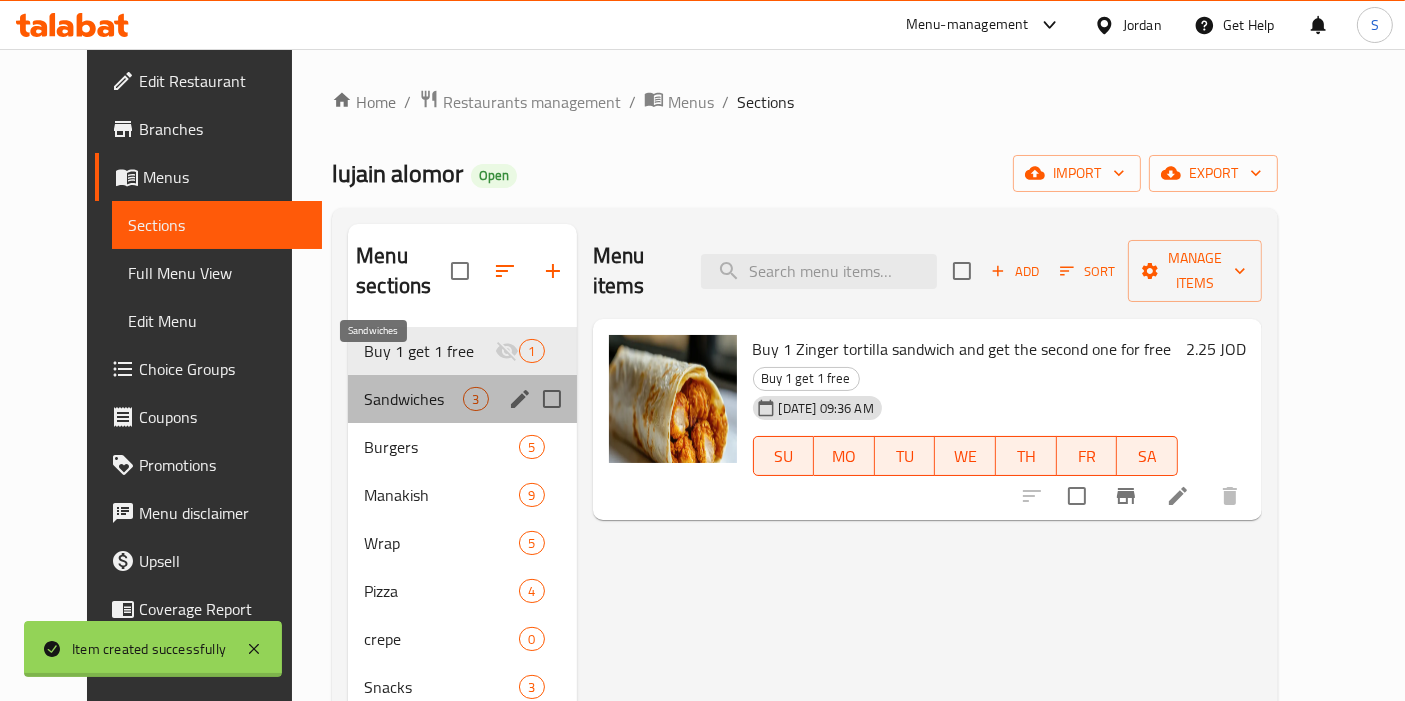 click on "Sandwiches" at bounding box center (413, 399) 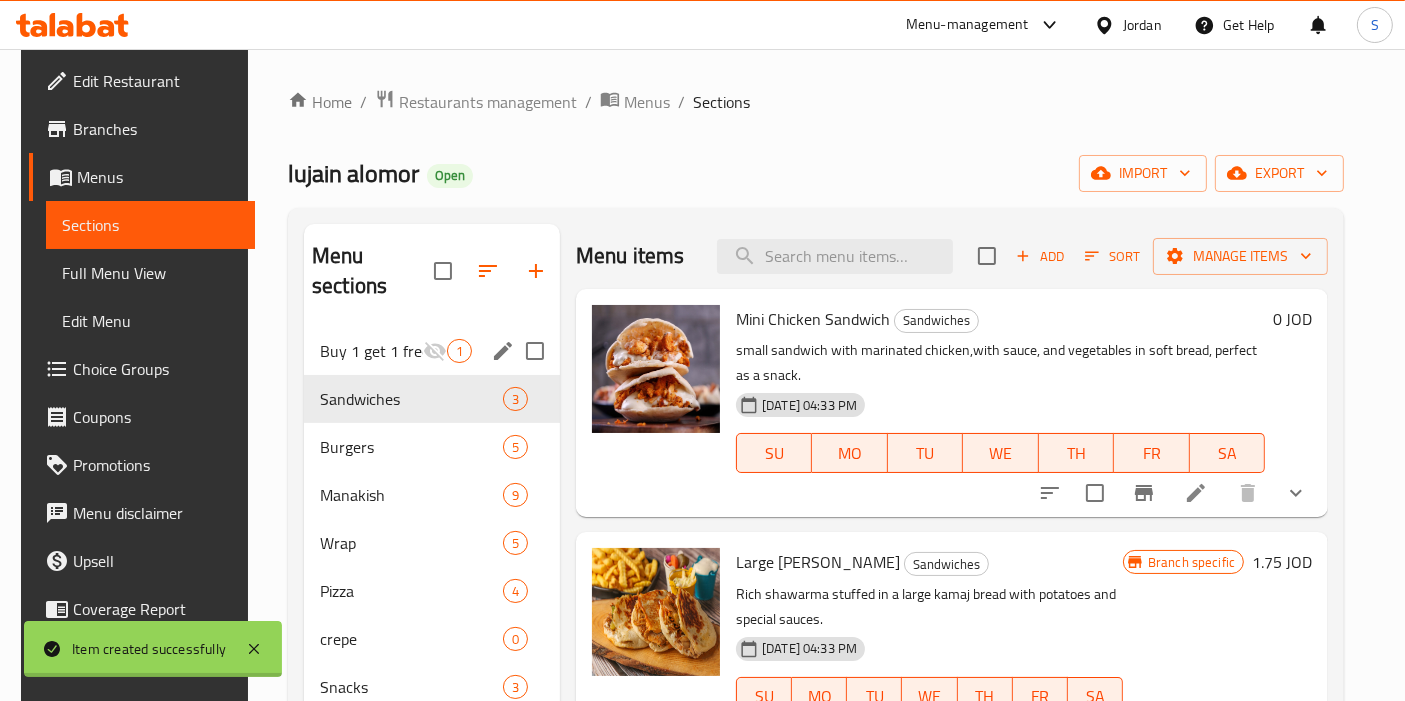 click on "Buy 1 get 1 free" at bounding box center [371, 351] 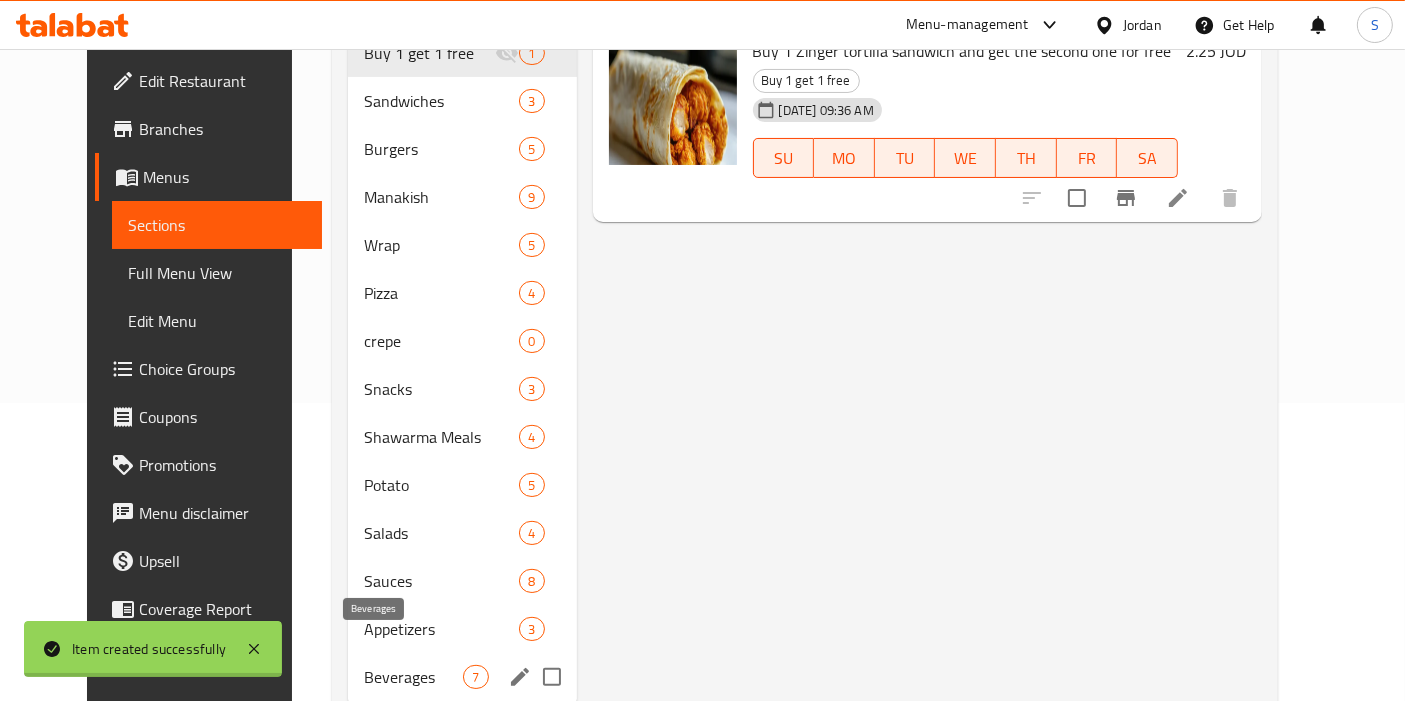 scroll, scrollTop: 0, scrollLeft: 0, axis: both 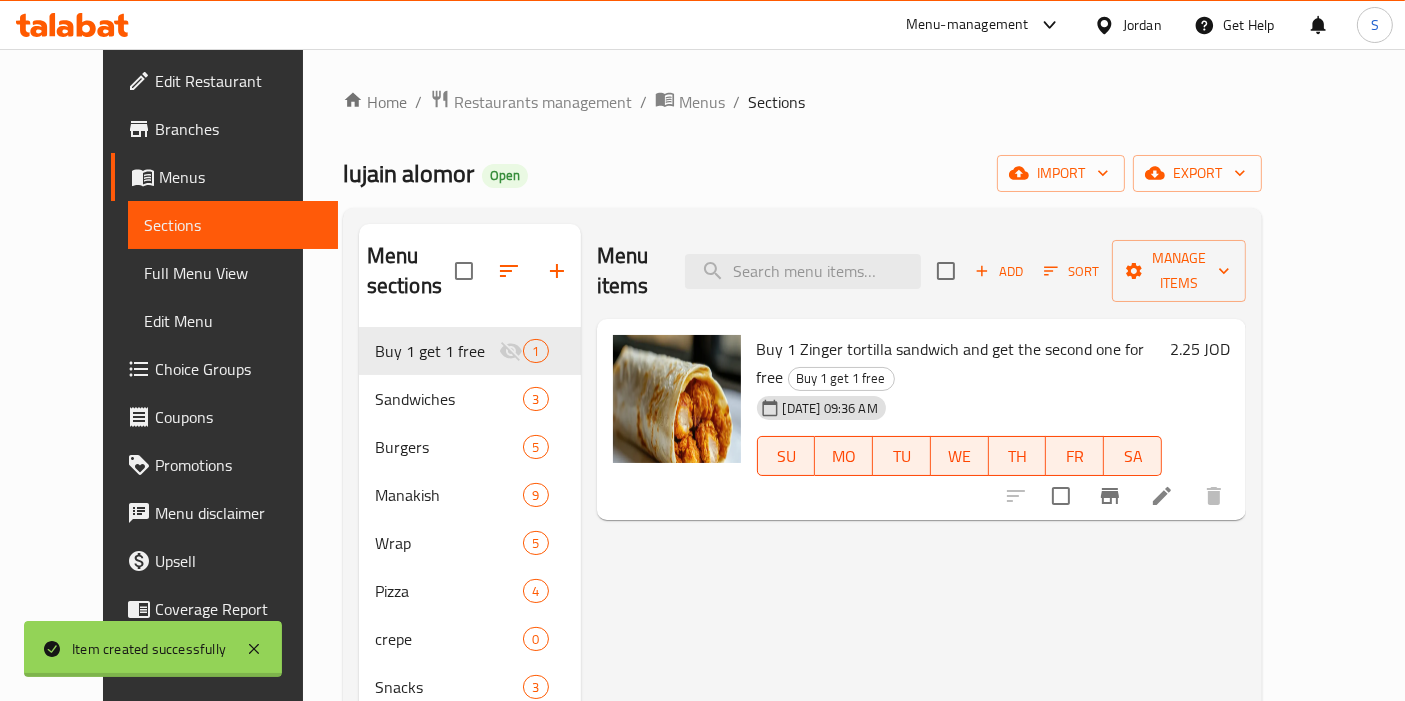 click on "Menu items Add Sort Manage items Buy 1 Zinger tortilla sandwich and get the second one for free   Buy 1 get 1 free 16-07-2025 09:36 AM SU MO TU WE TH FR SA 2.25   JOD" at bounding box center (913, 615) 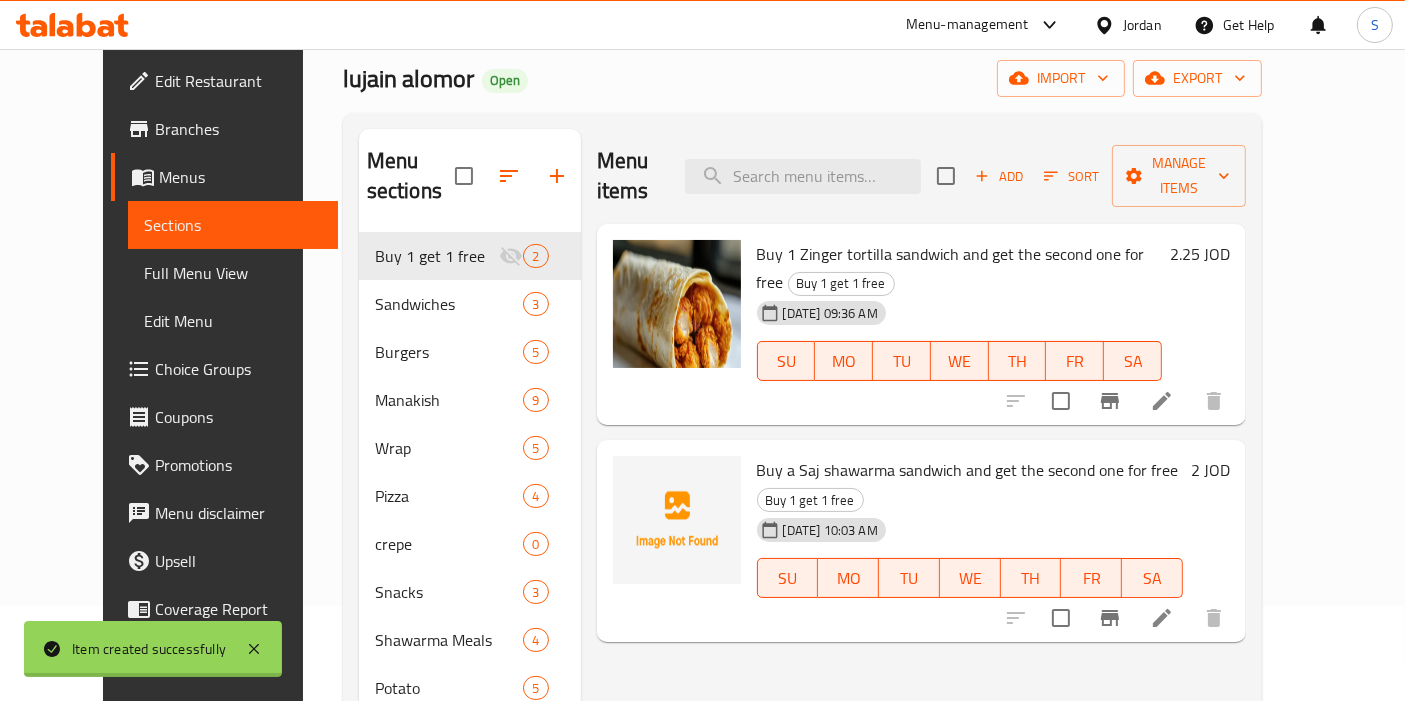 scroll, scrollTop: 0, scrollLeft: 0, axis: both 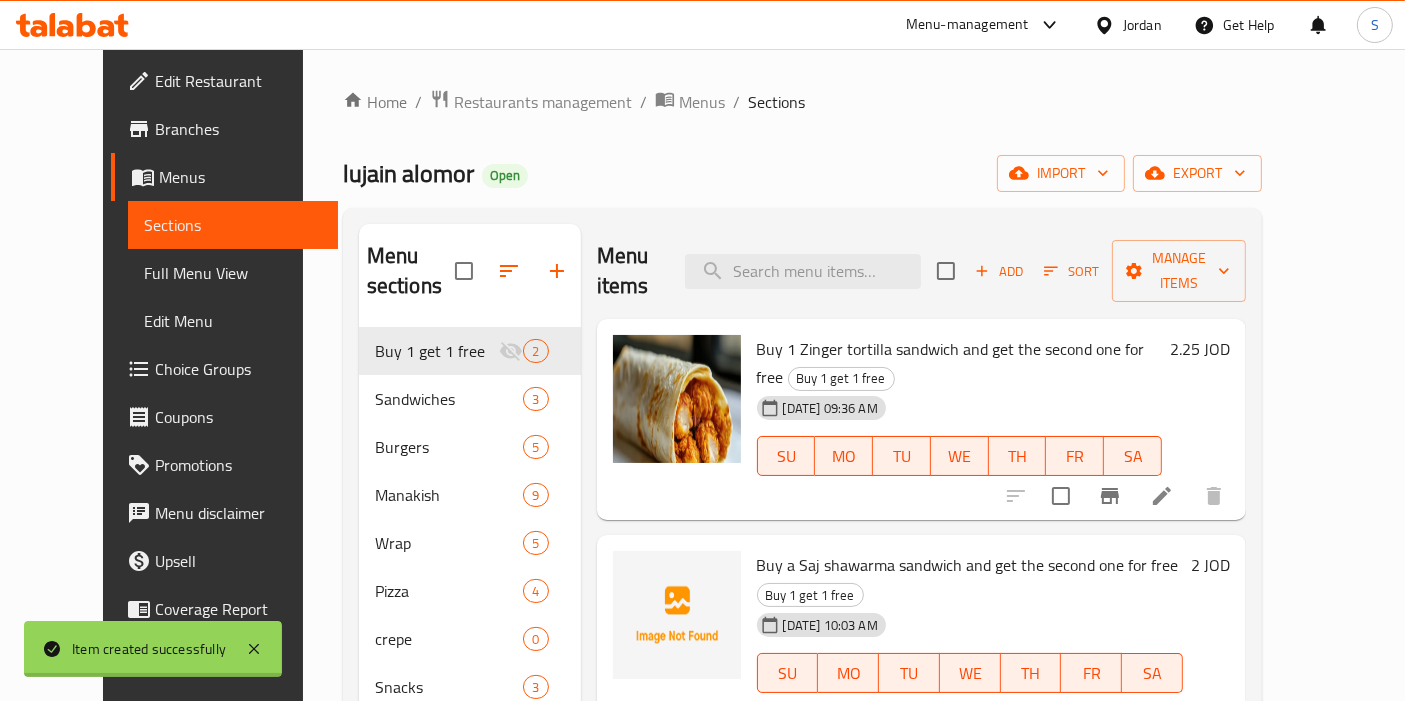 click on "Add" at bounding box center (999, 271) 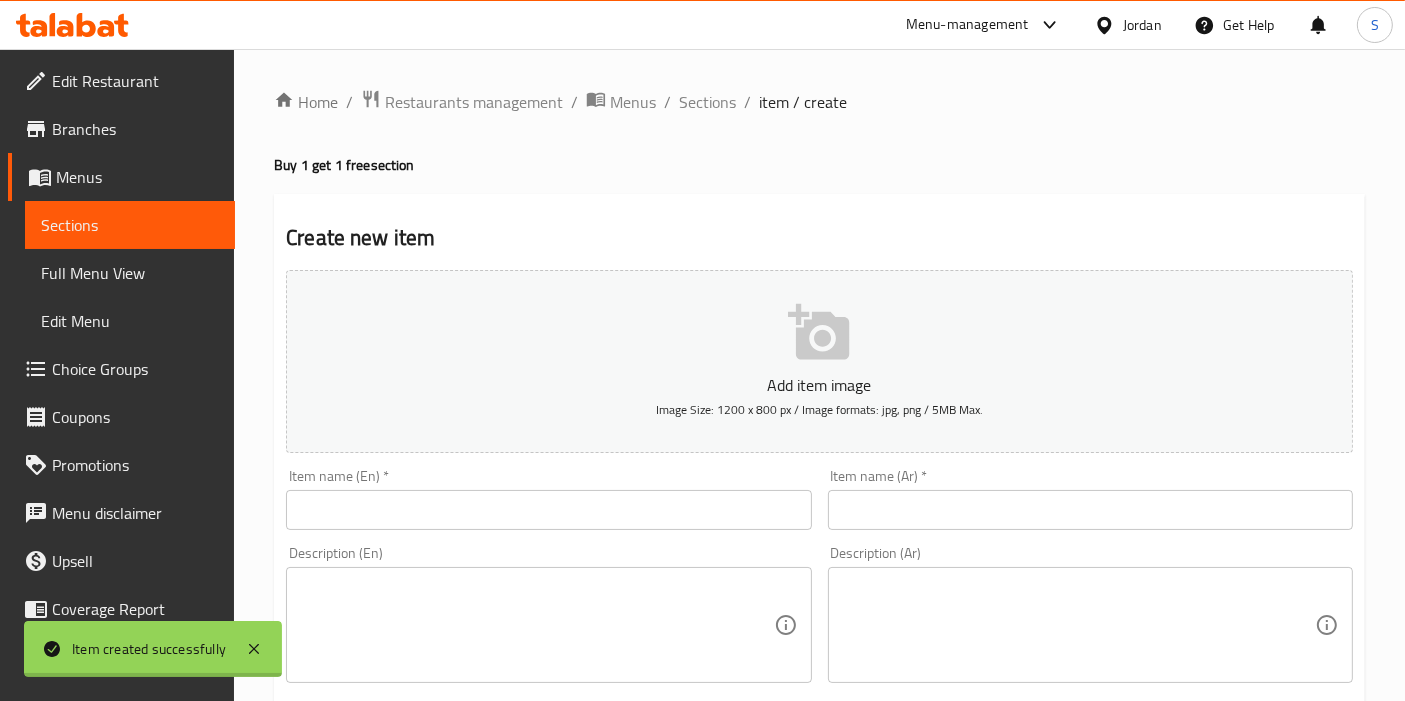 click at bounding box center (548, 510) 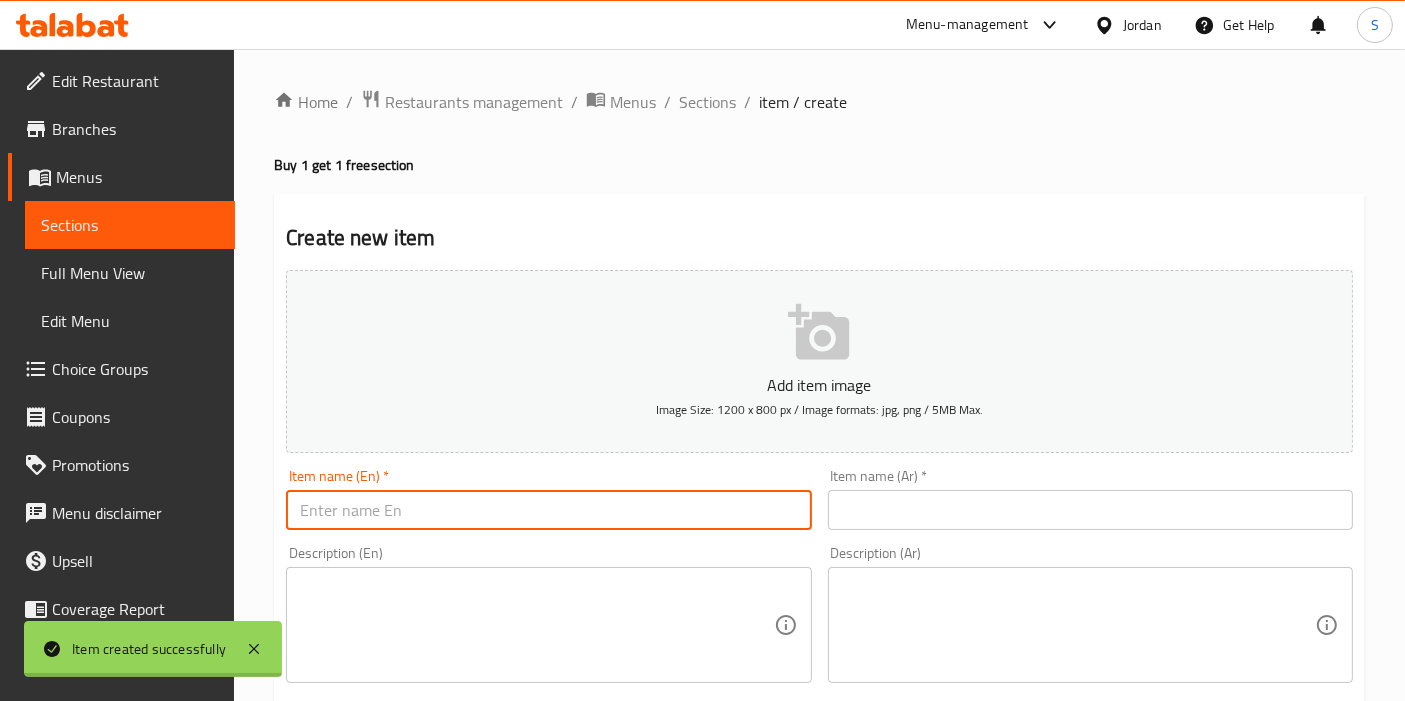 click on "Add item image Image Size: 1200 x 800 px / Image formats: jpg, png / 5MB Max. Item name (En)   * Item name (En)  * Item name (Ar)   * Item name (Ar)  * Description (En) Description (En) Description (Ar) Description (Ar) Product barcode Product barcode Product sku Product sku Price   * JOD 0 Price  * Price on selection Free item Start Date Start Date End Date End Date Available Days SU MO TU WE TH FR SA Available from ​ ​ Available to ​ ​ Status Active Inactive Exclude from GEM" at bounding box center (819, 693) 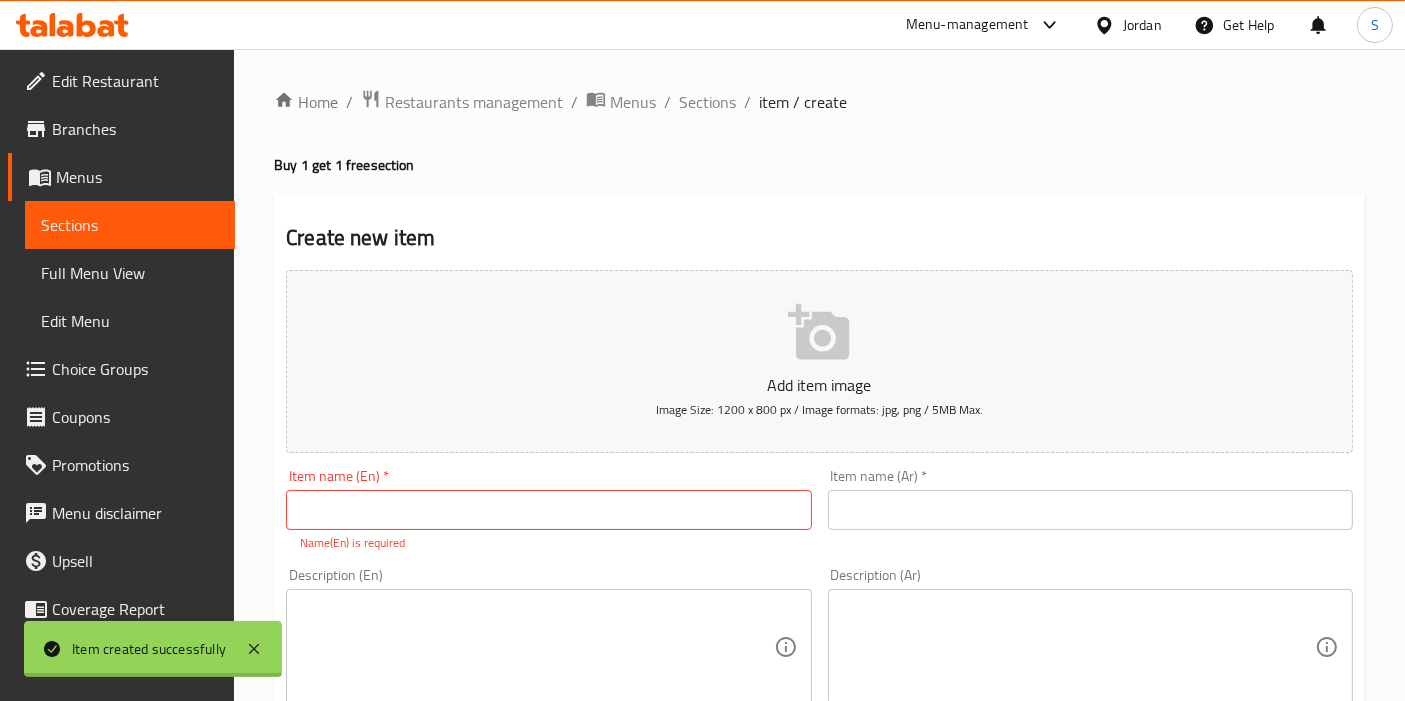 click at bounding box center [1090, 510] 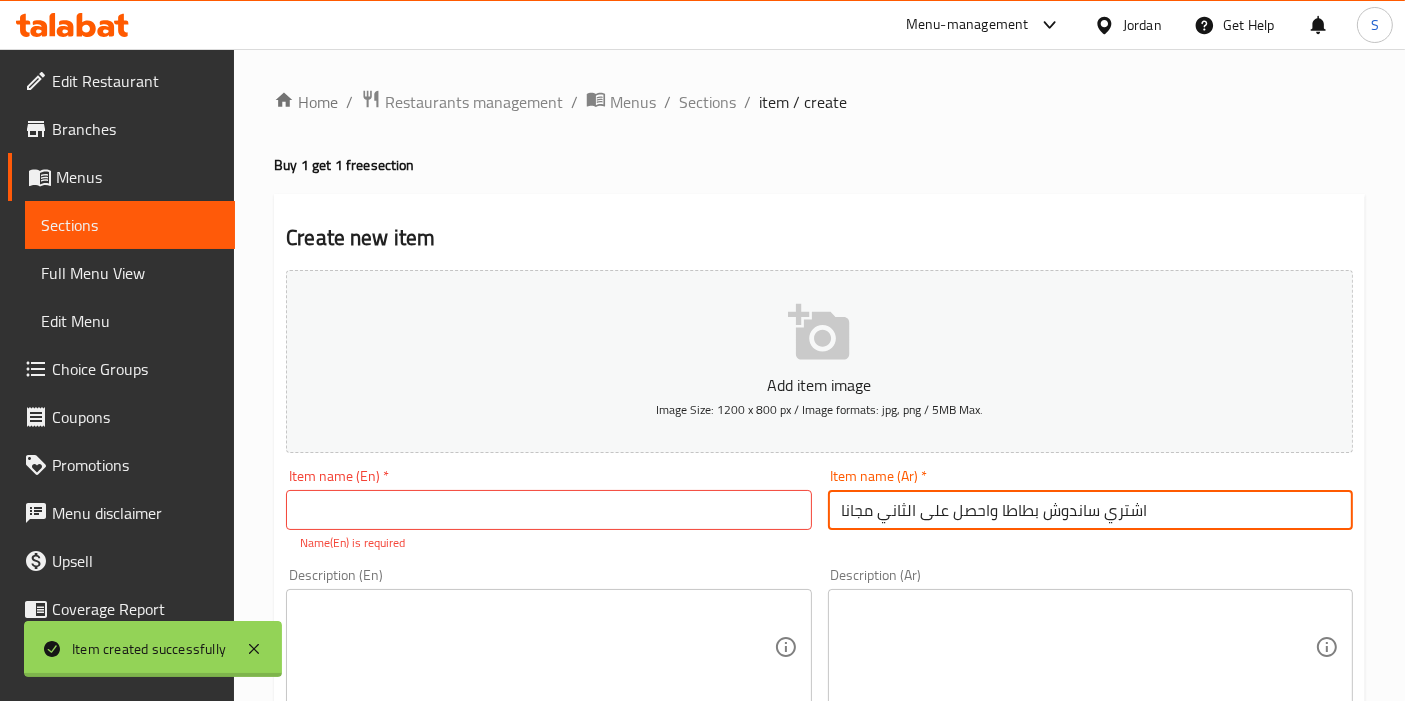 type on "اشتري ساندوش بطاطا واحصل على الثاني مجانا" 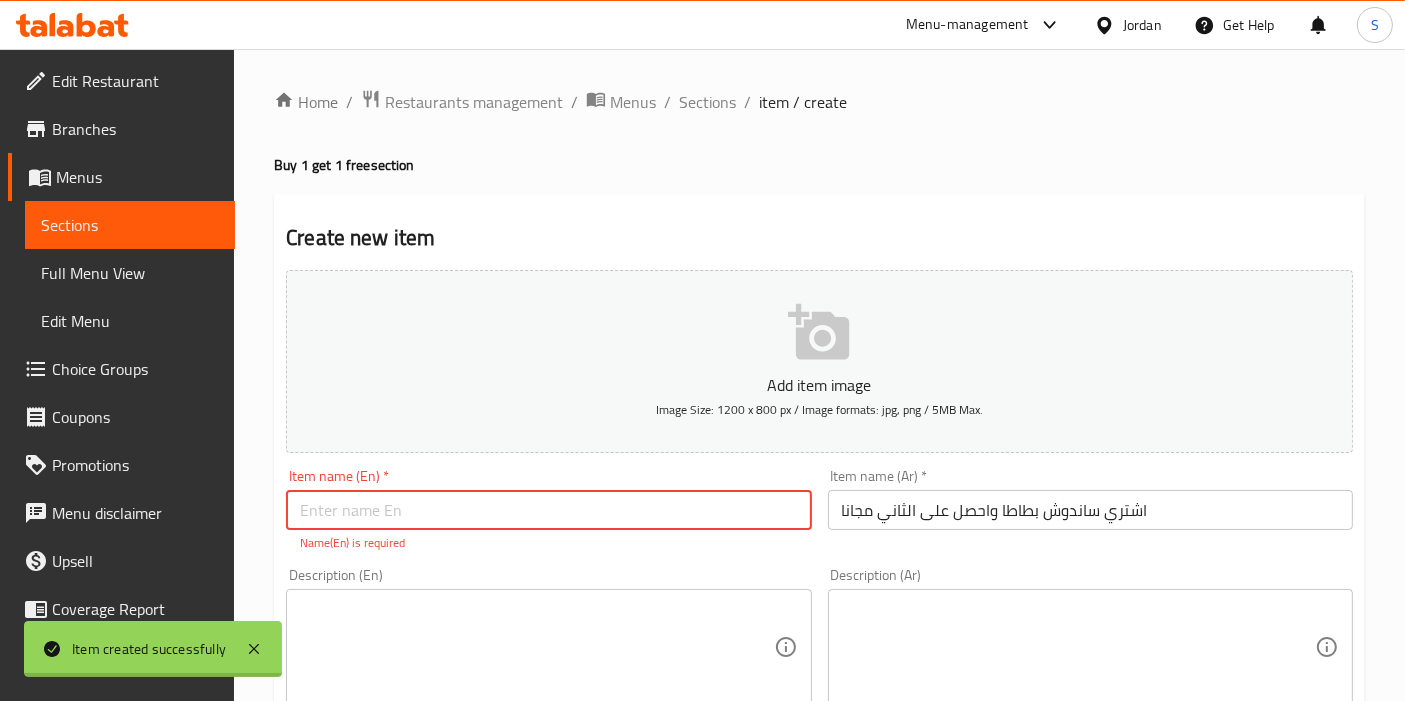 drag, startPoint x: 528, startPoint y: 495, endPoint x: 475, endPoint y: 501, distance: 53.338543 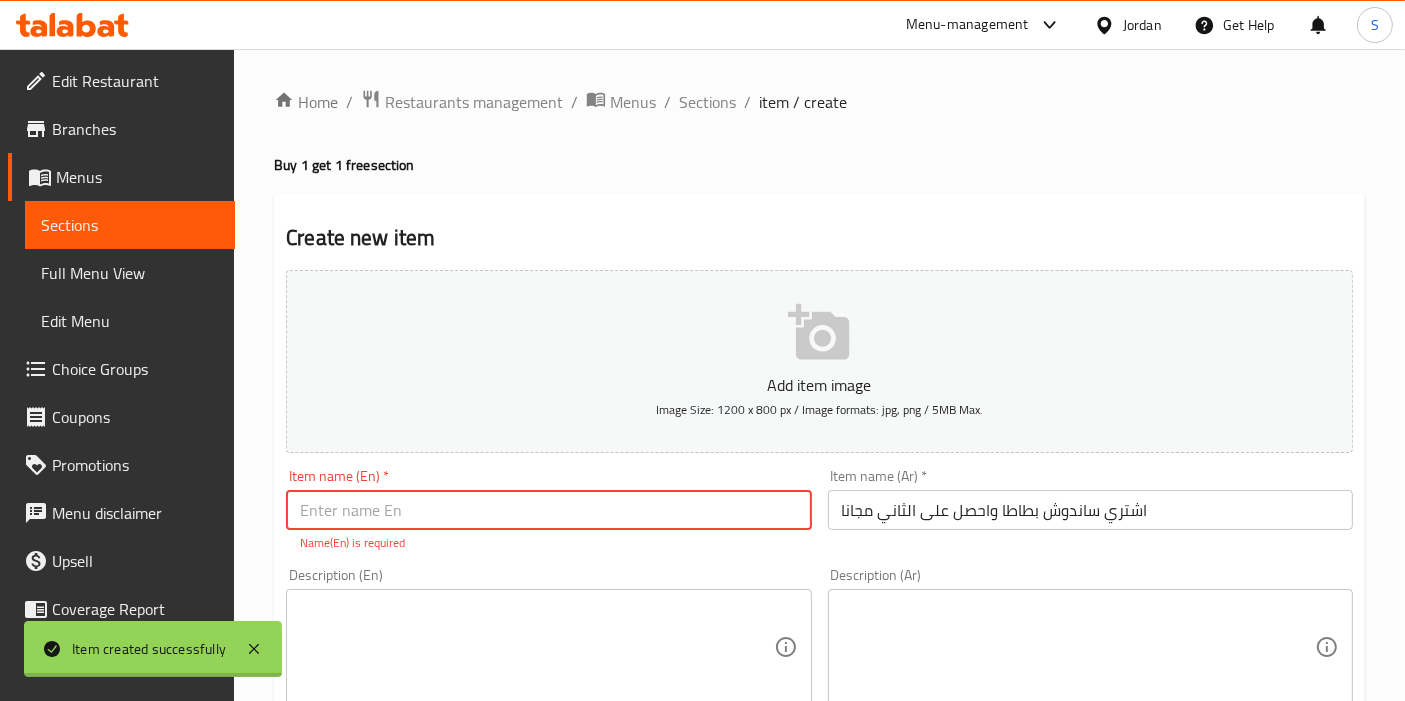 click at bounding box center (548, 510) 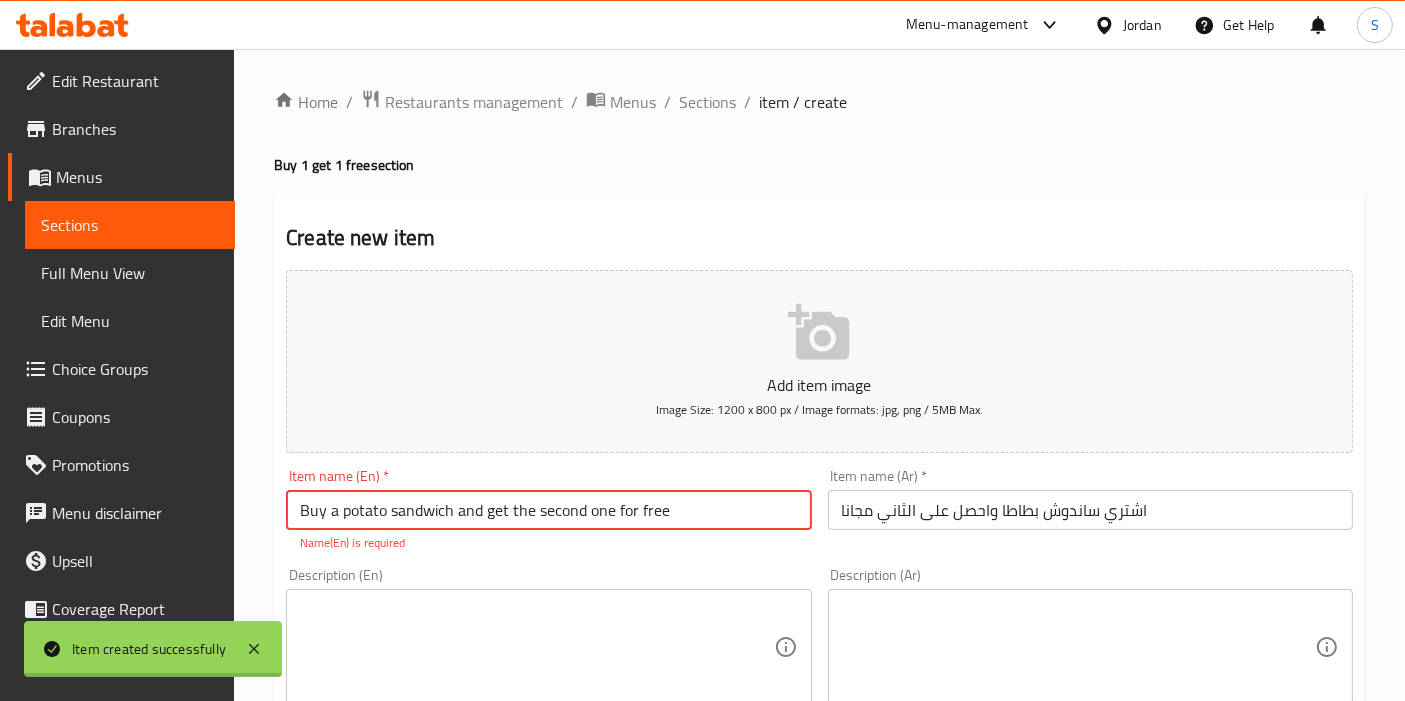 click on "Buy a potato sandwich and get the second one for free" at bounding box center [548, 510] 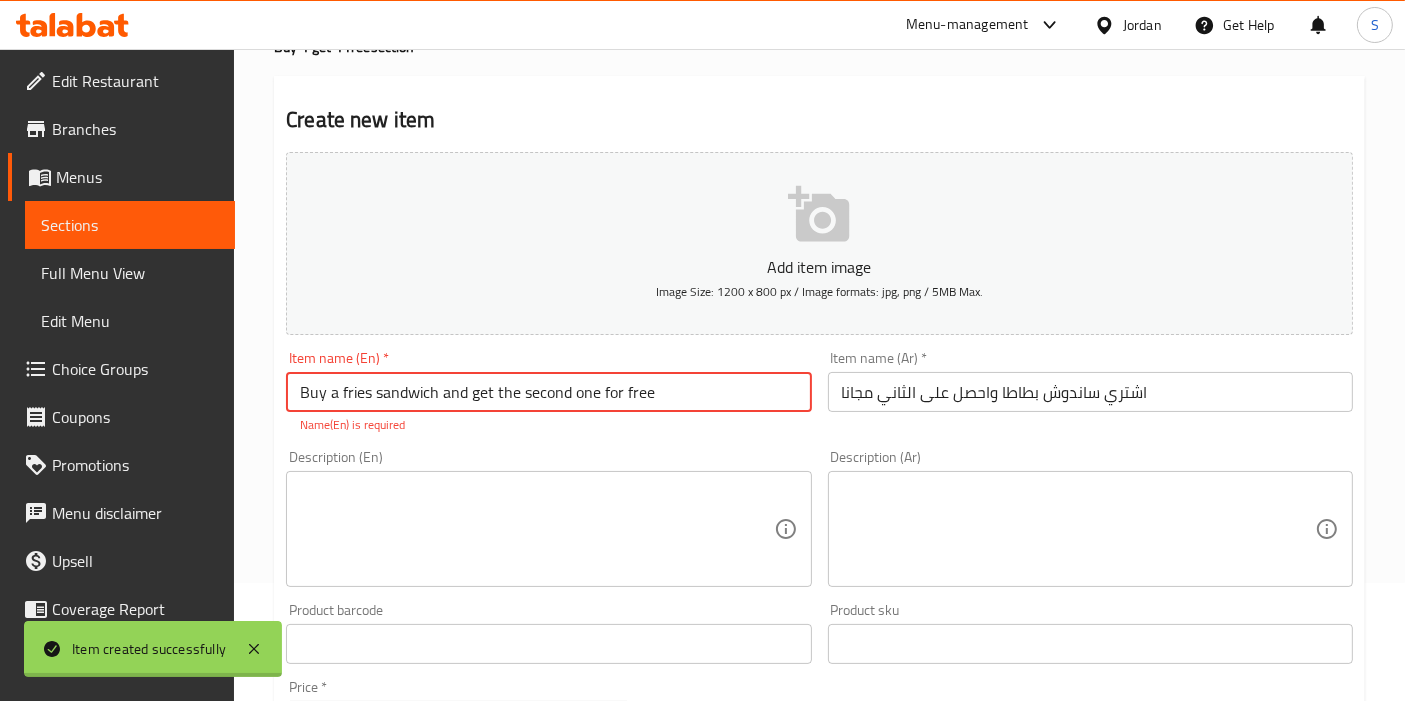 scroll, scrollTop: 222, scrollLeft: 0, axis: vertical 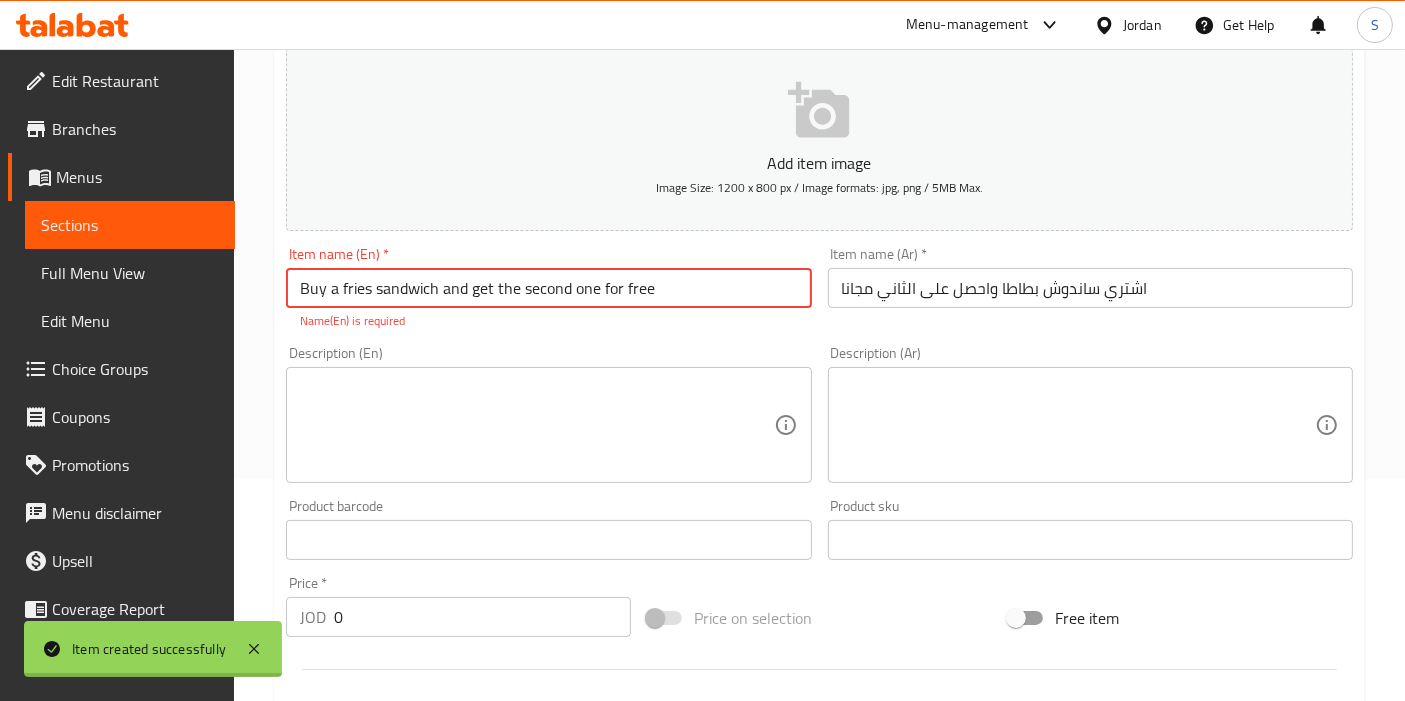 type on "Buy a fries sandwich and get the second one for free" 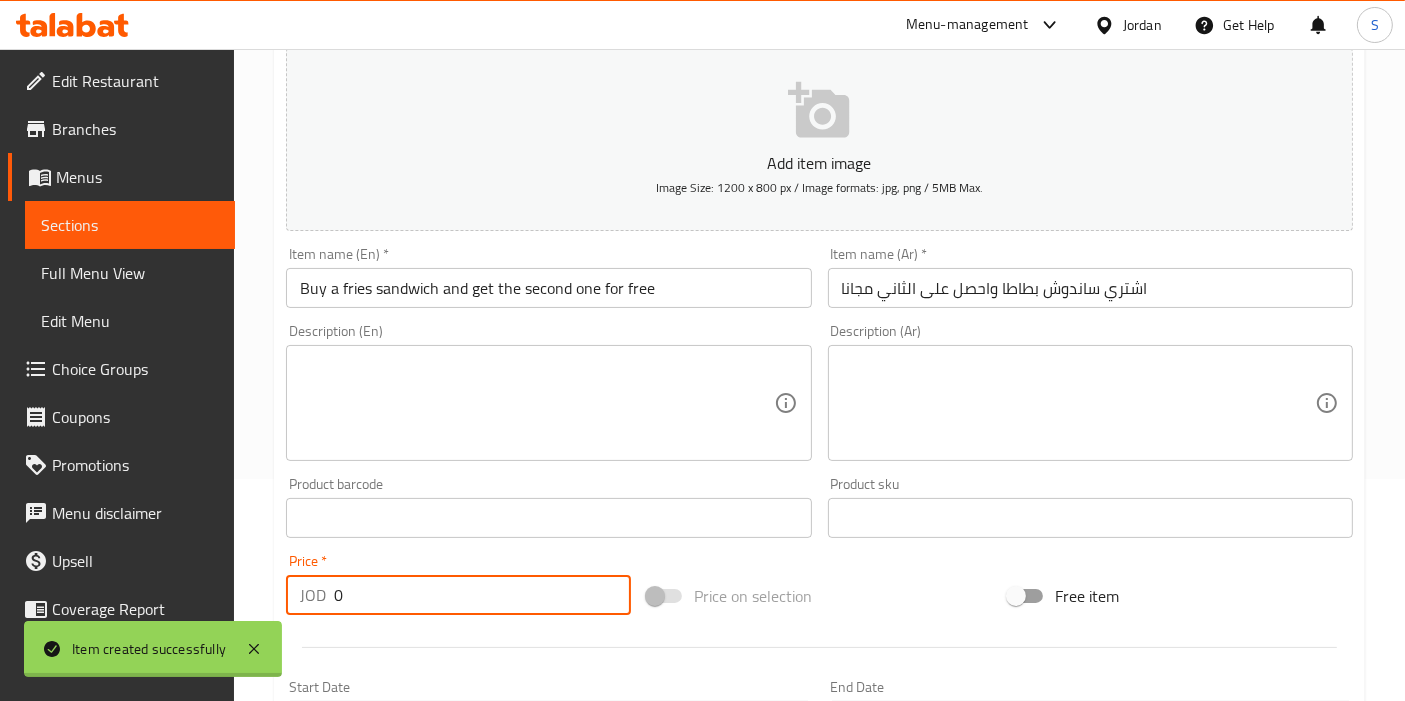click on "JOD 0 Price  *" at bounding box center (458, 595) 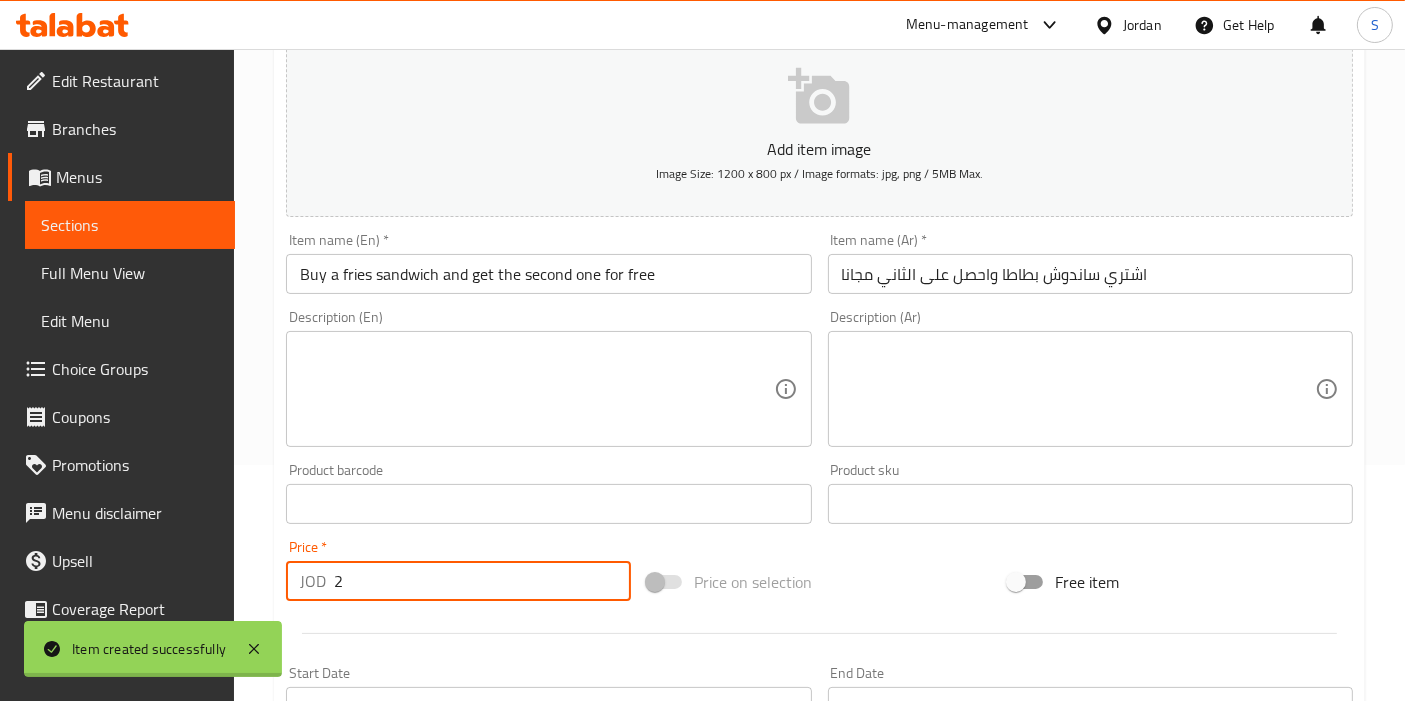 scroll, scrollTop: 222, scrollLeft: 0, axis: vertical 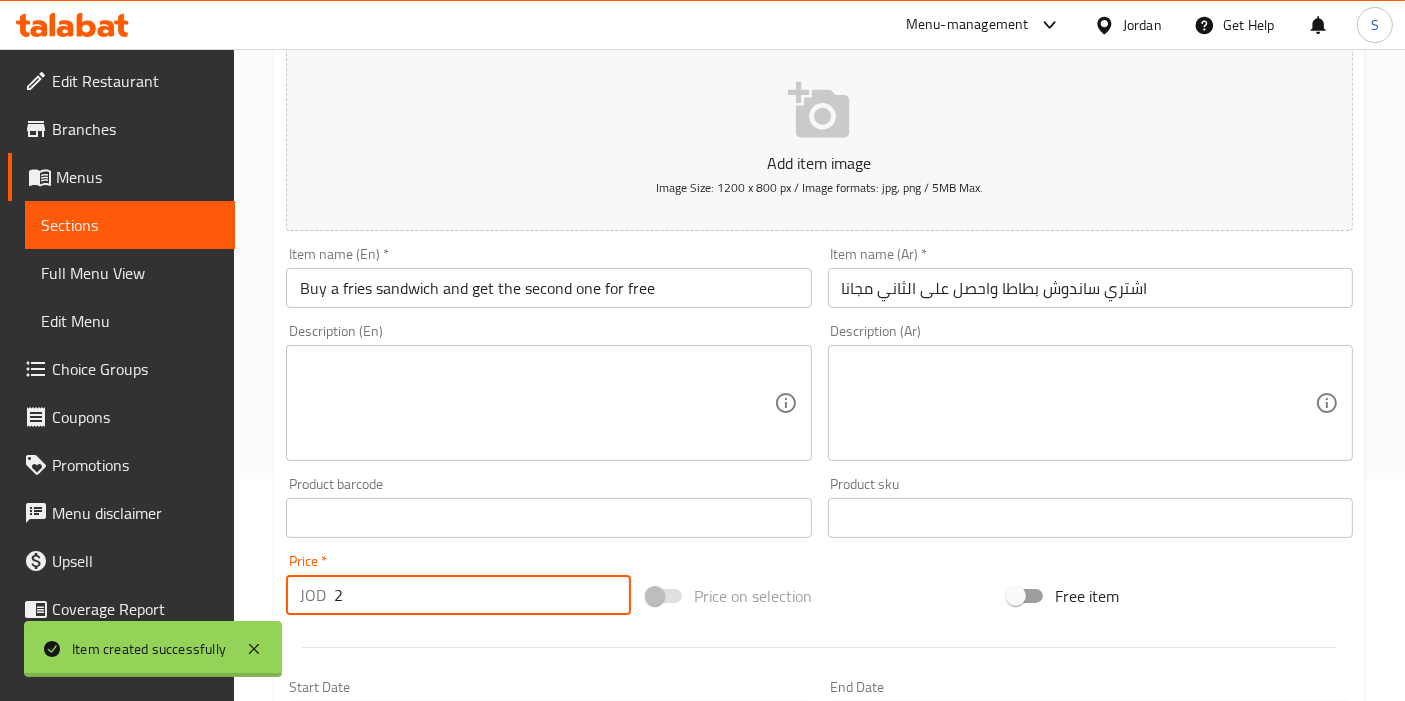 type on "2" 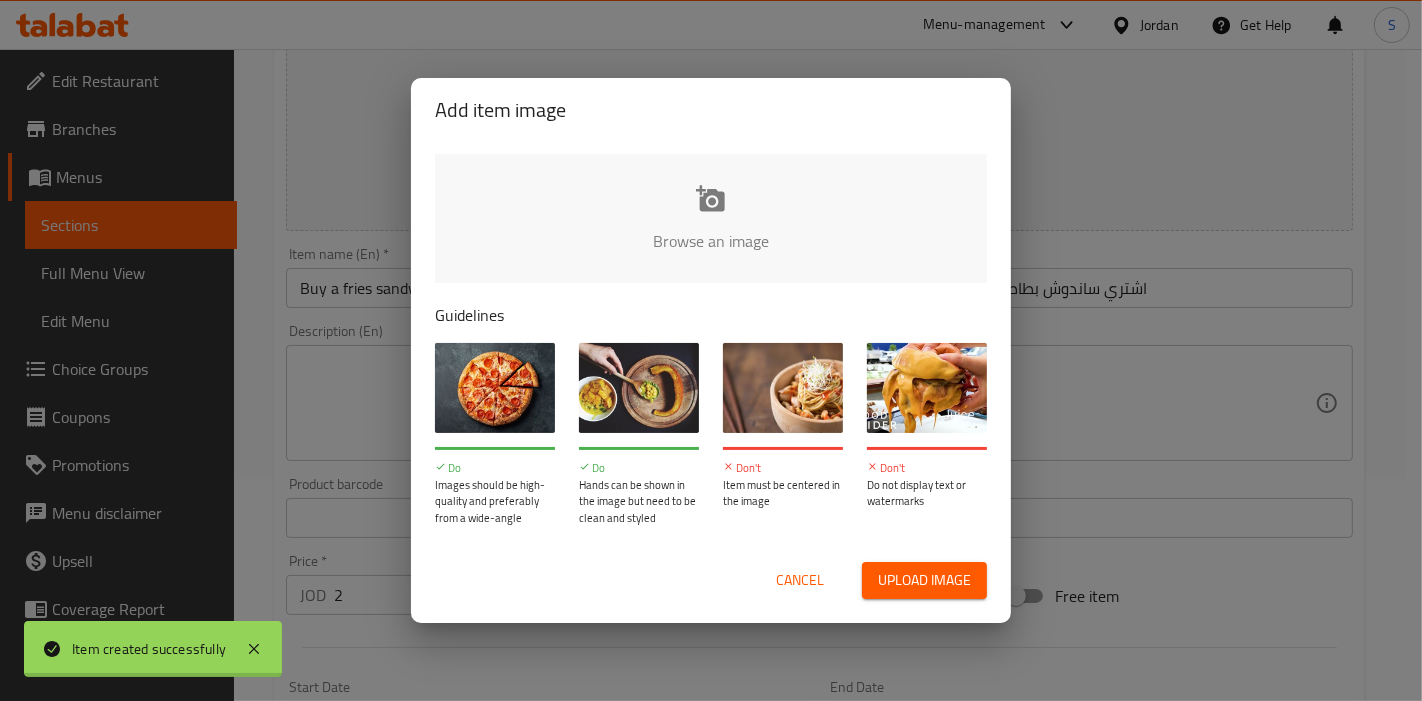 click on "Upload image" at bounding box center [924, 580] 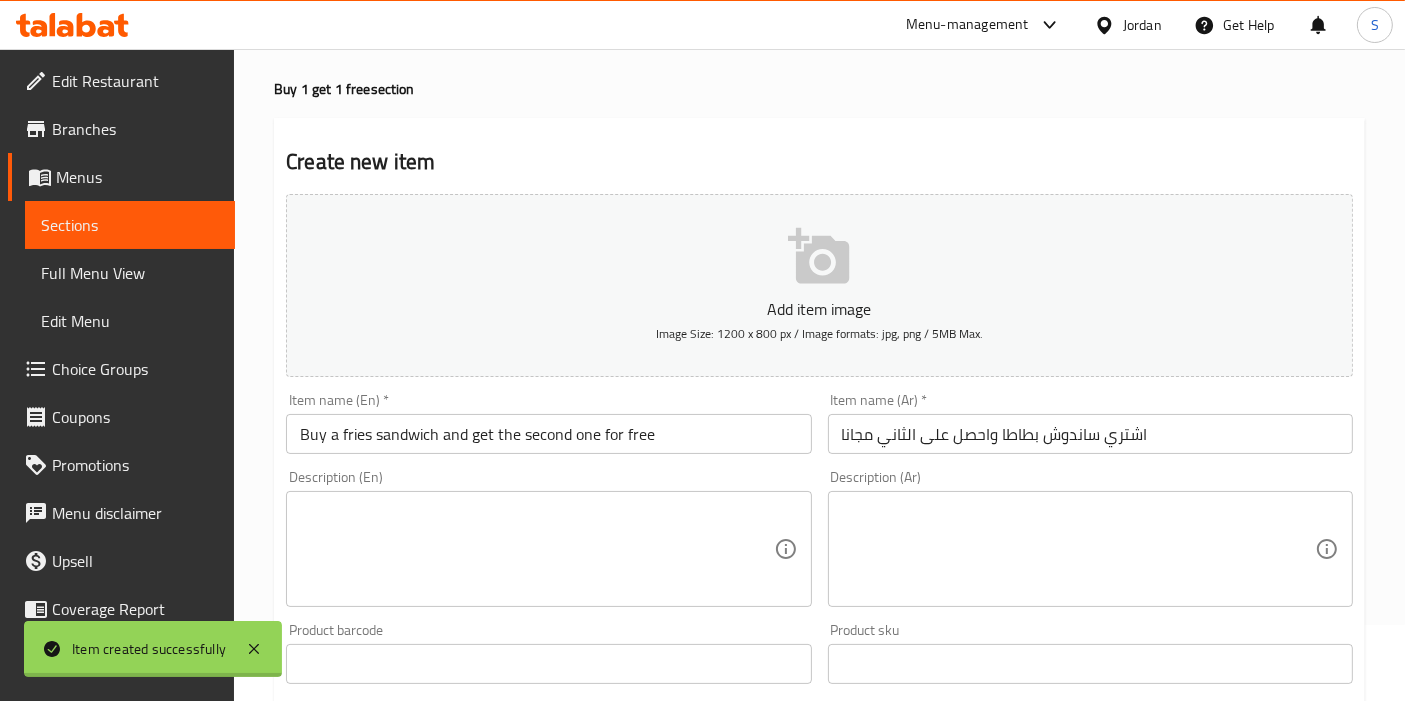 scroll, scrollTop: 0, scrollLeft: 0, axis: both 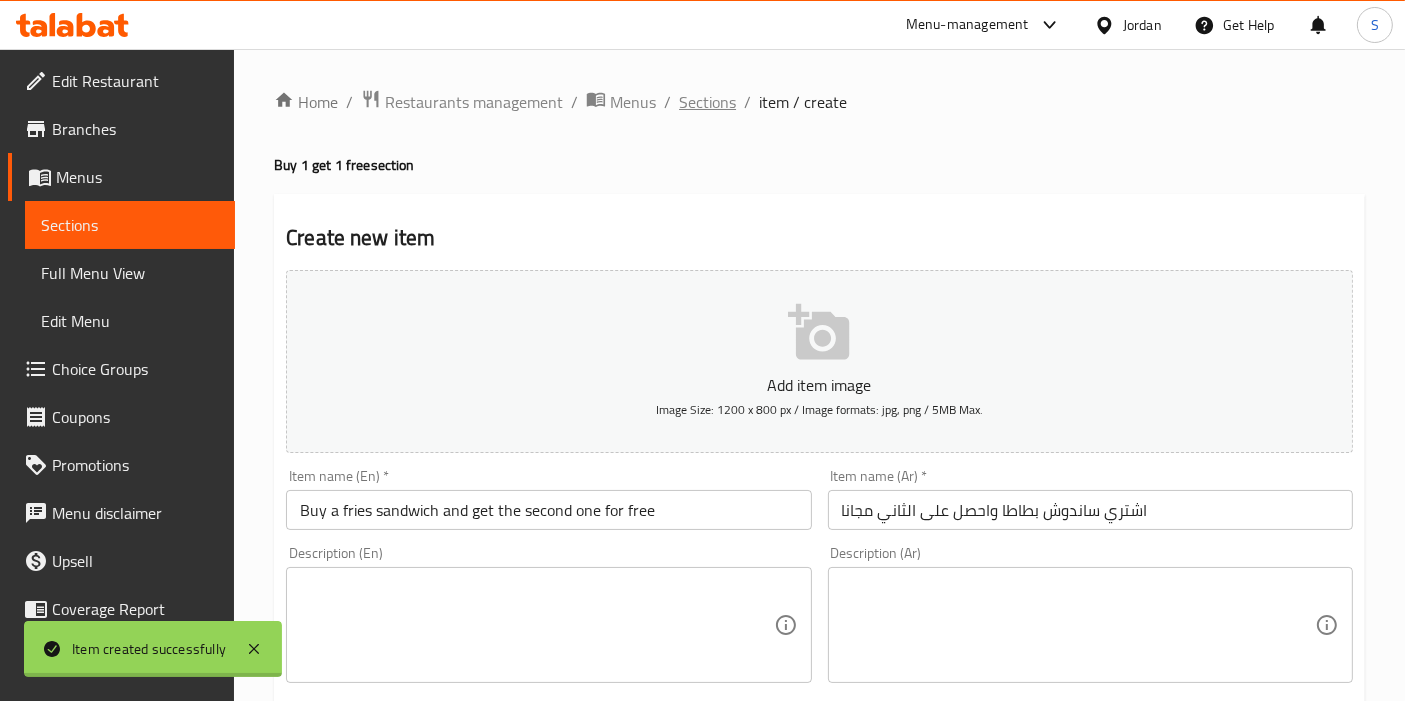 click on "Sections" at bounding box center [707, 102] 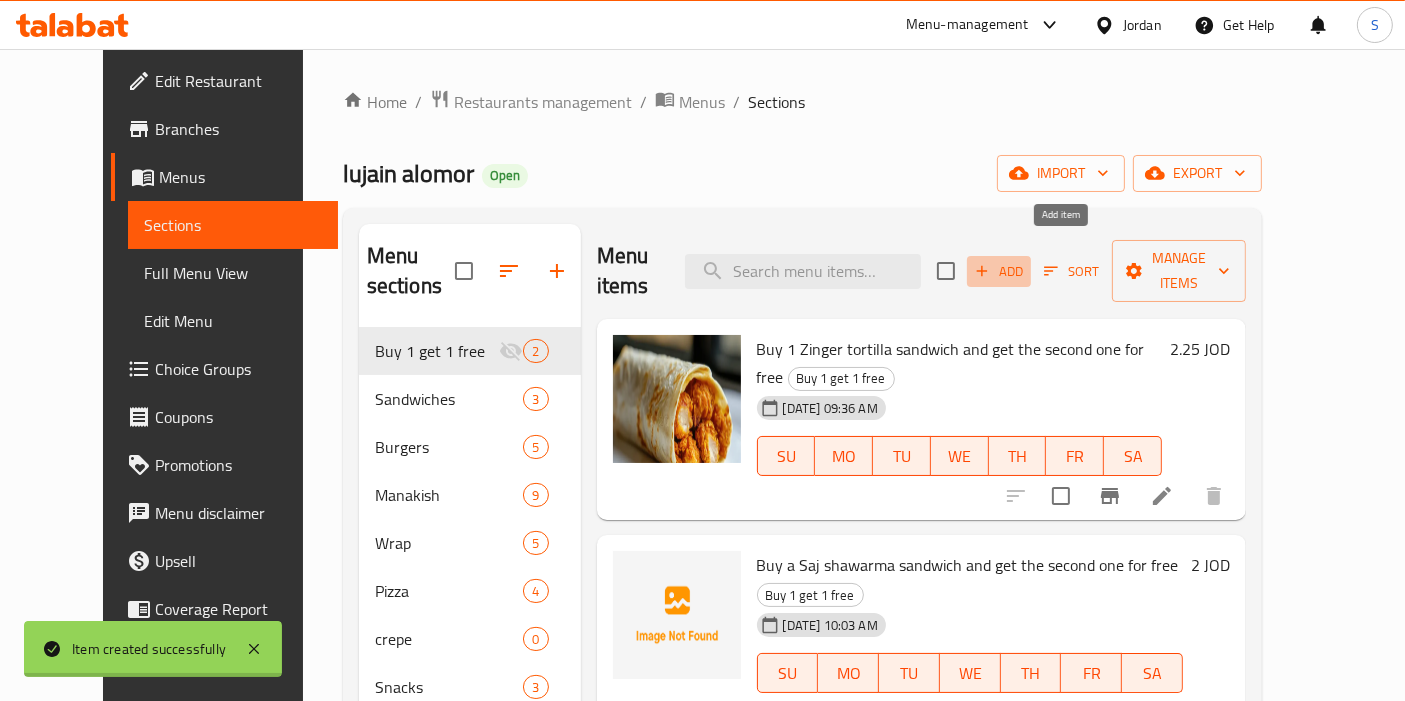 click on "Add" at bounding box center (999, 271) 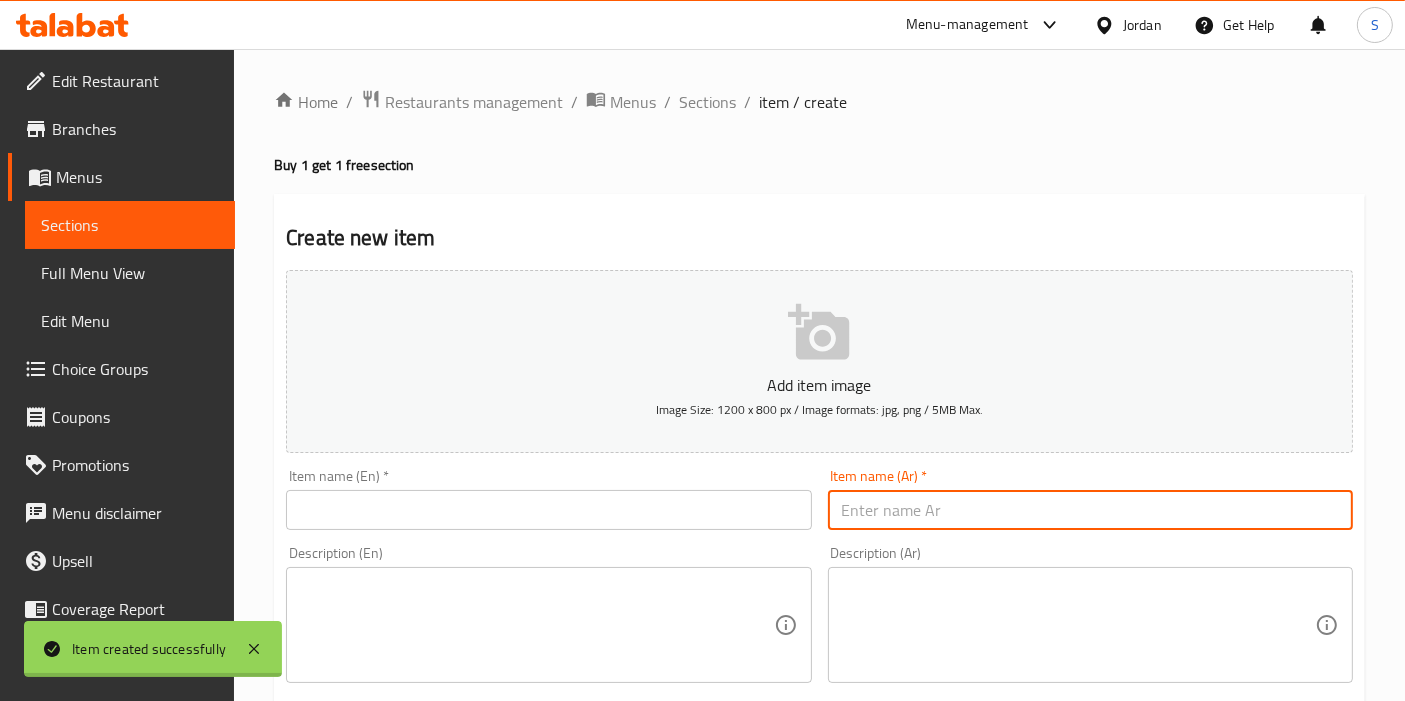 click at bounding box center [1090, 510] 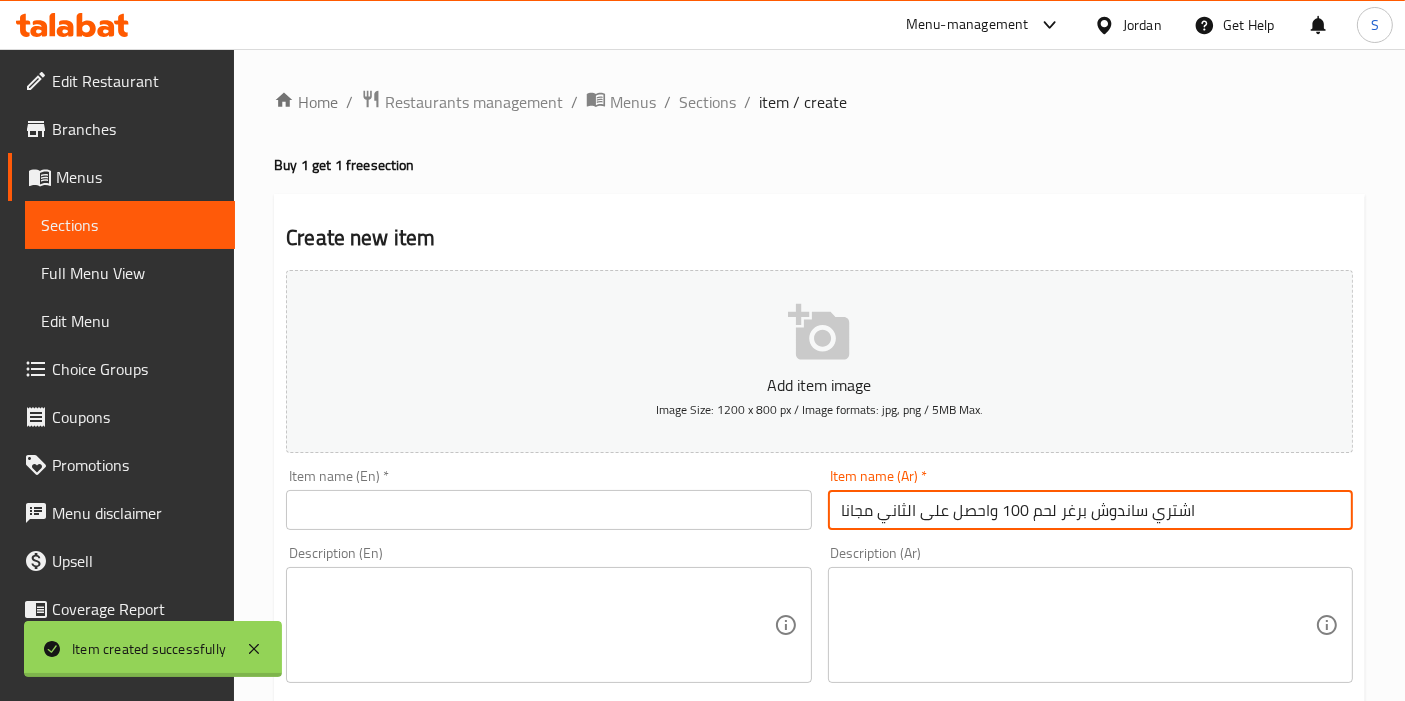 type on "اشتري ساندوش برغر لحم 100 واحصل على الثاني مجانا" 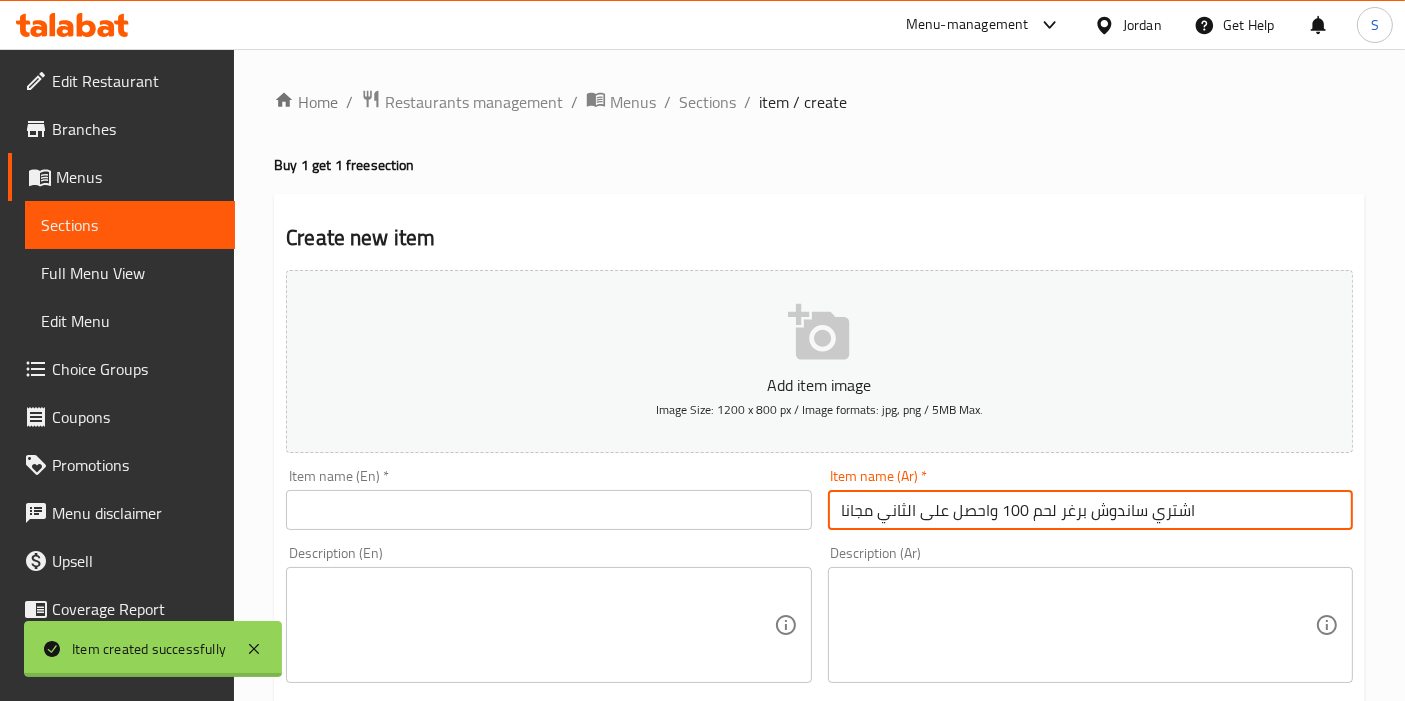 click on "Item name (En)   * Item name (En)  *" at bounding box center [548, 499] 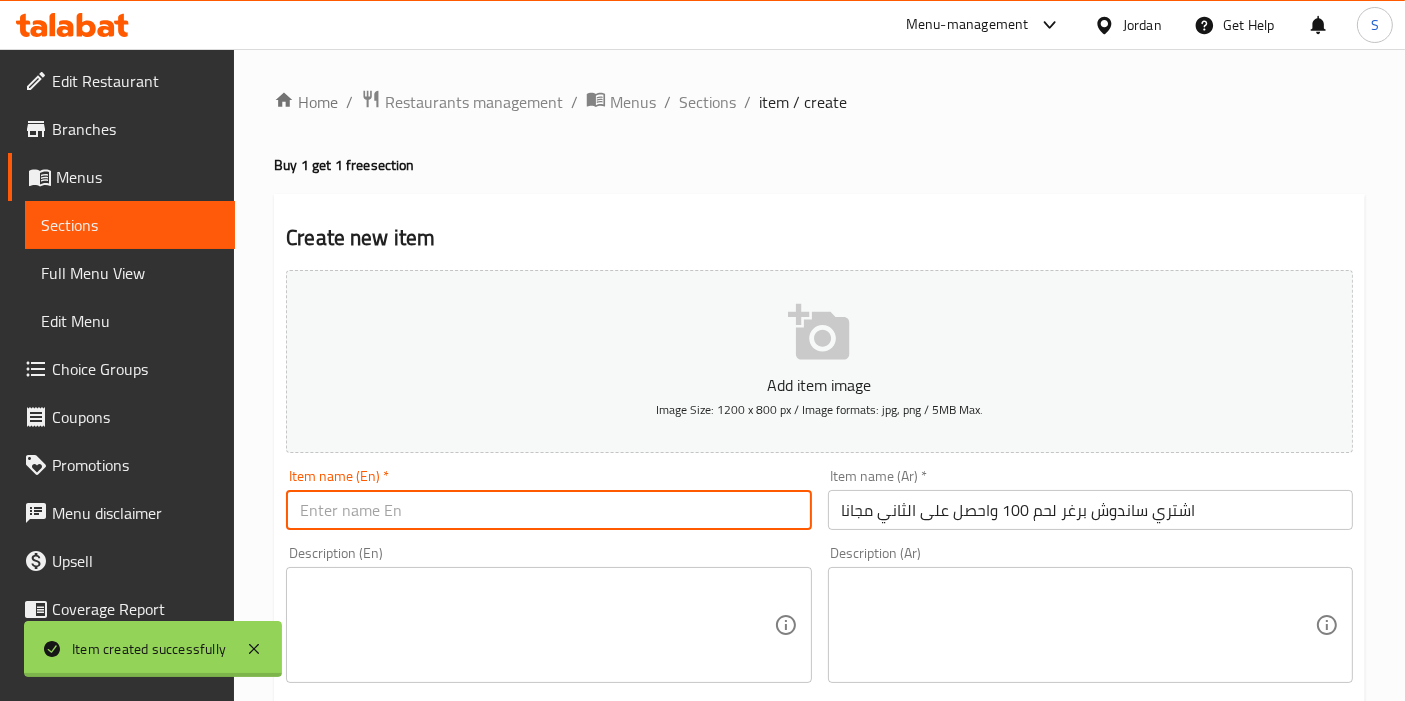 click at bounding box center [548, 510] 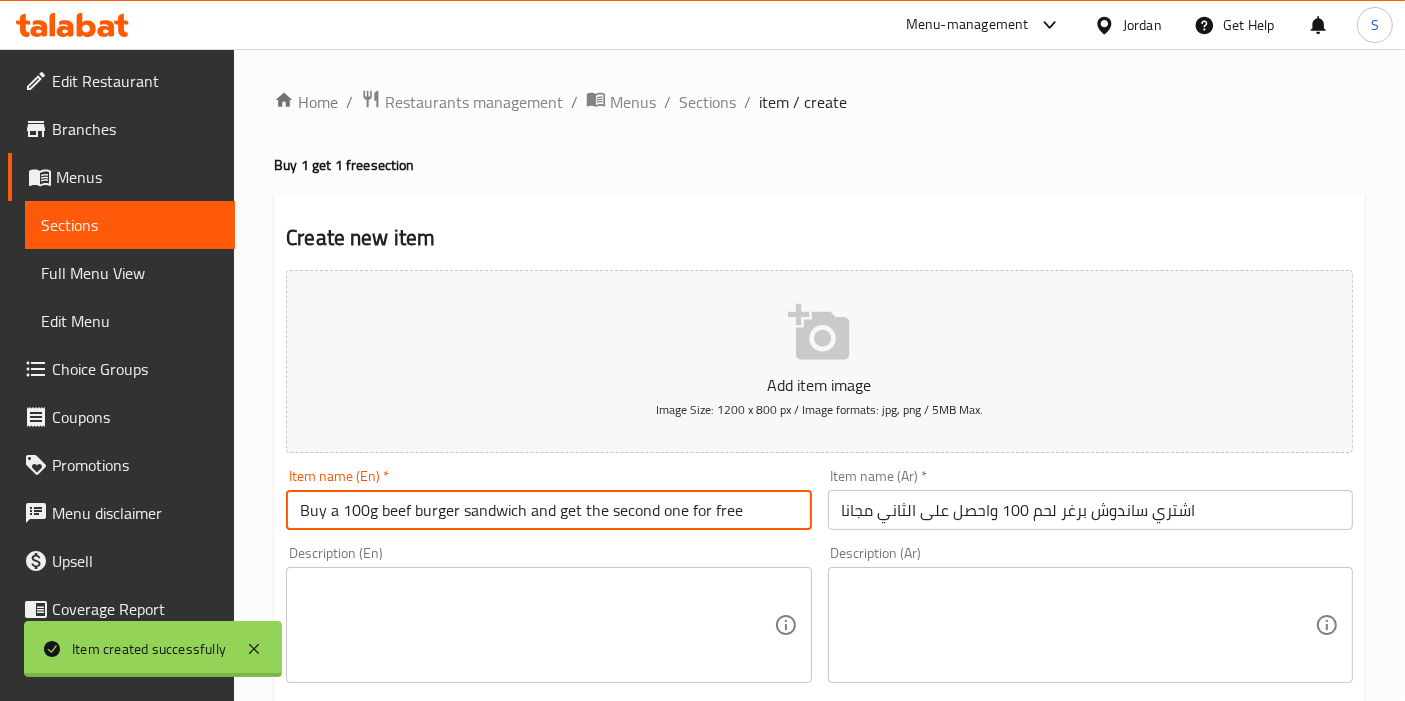 type on "Buy a 100g beef burger sandwich and get the second one for free" 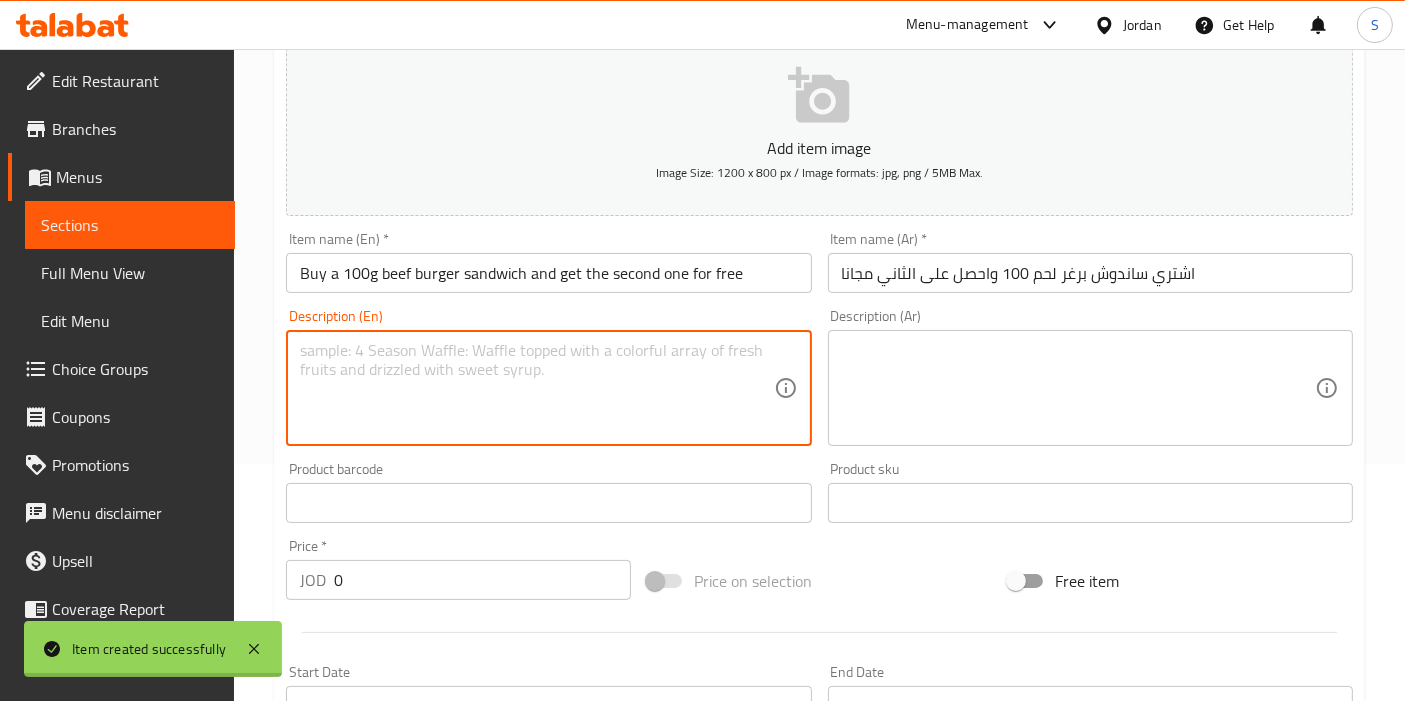 scroll, scrollTop: 333, scrollLeft: 0, axis: vertical 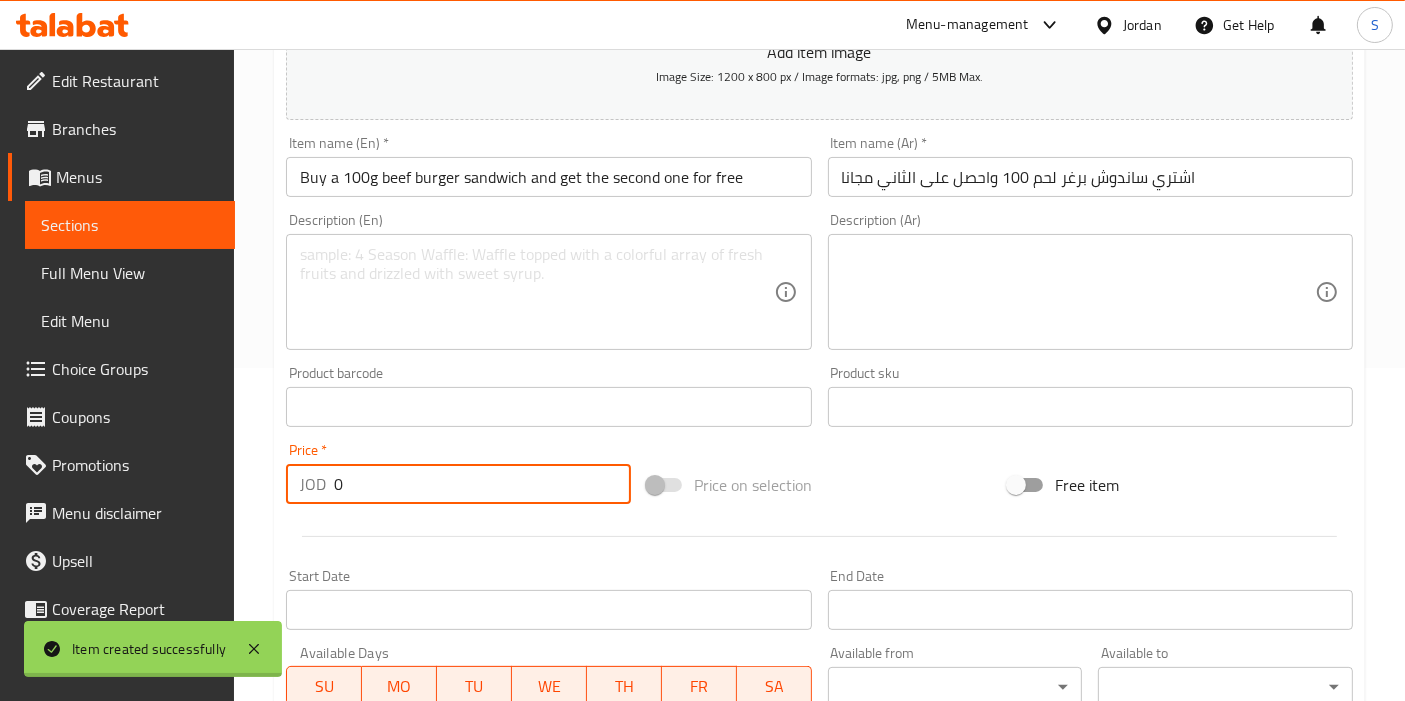 drag, startPoint x: 362, startPoint y: 485, endPoint x: 314, endPoint y: 484, distance: 48.010414 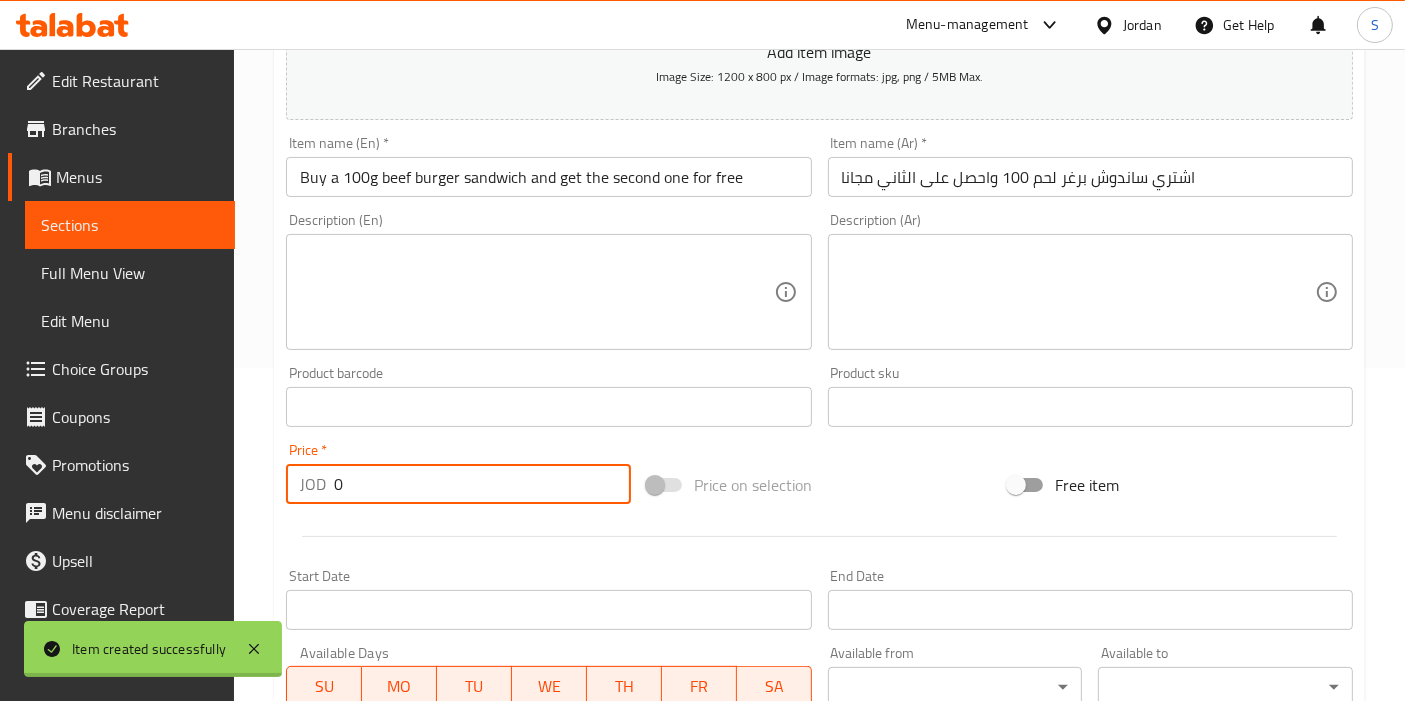click on "JOD 0 Price  *" at bounding box center [458, 484] 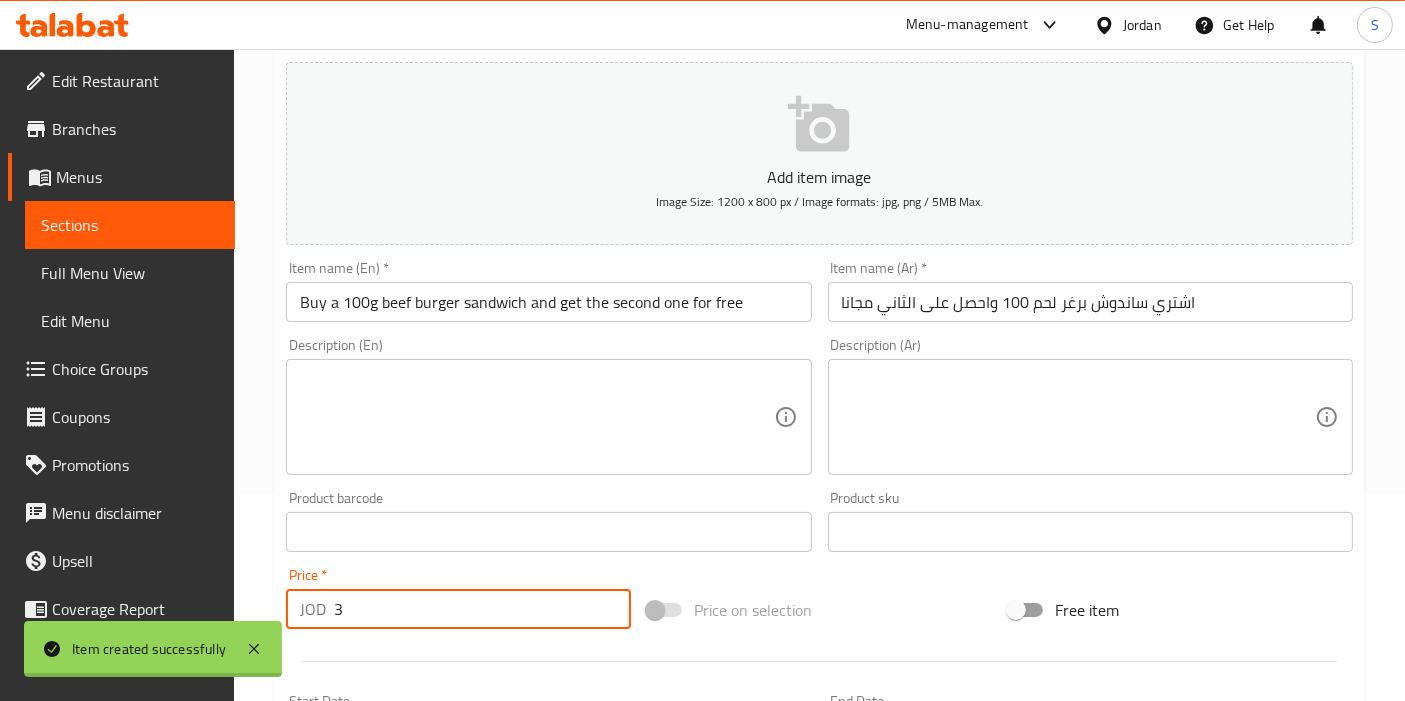 scroll, scrollTop: 111, scrollLeft: 0, axis: vertical 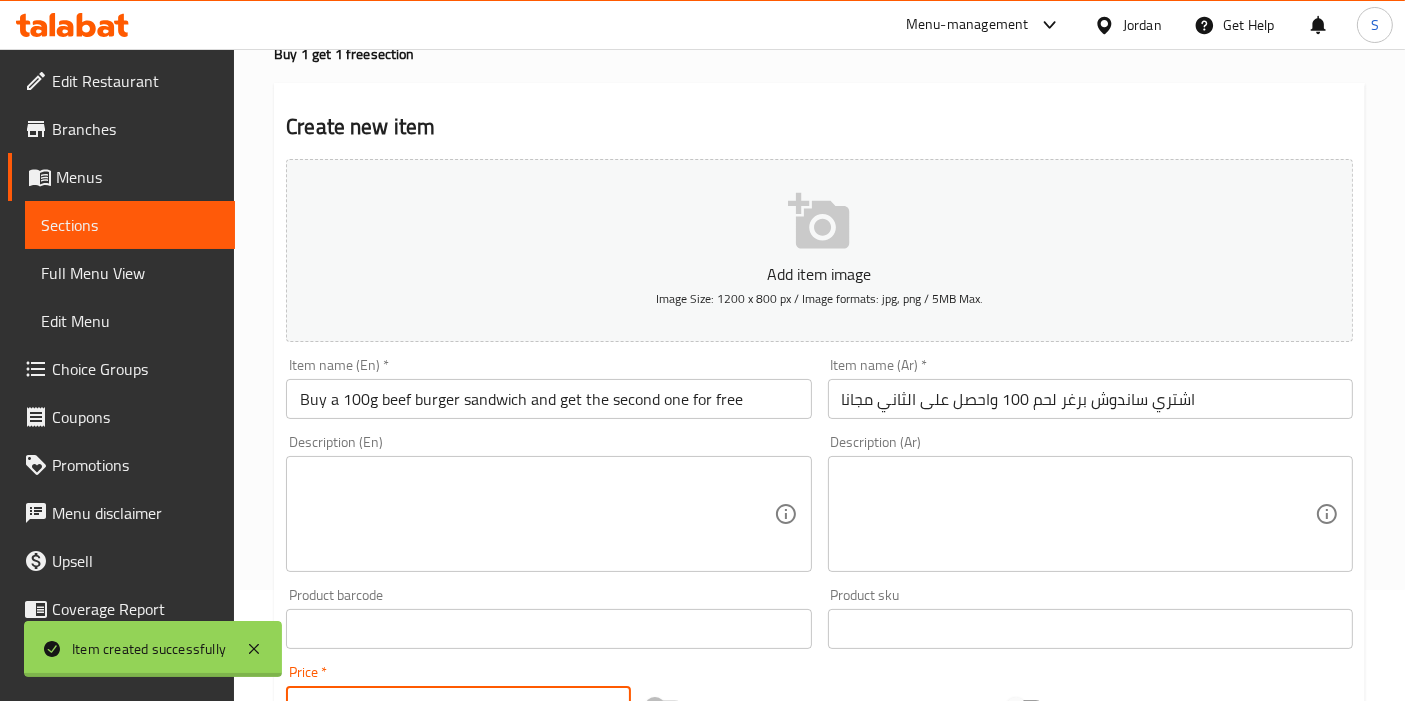 type on "3" 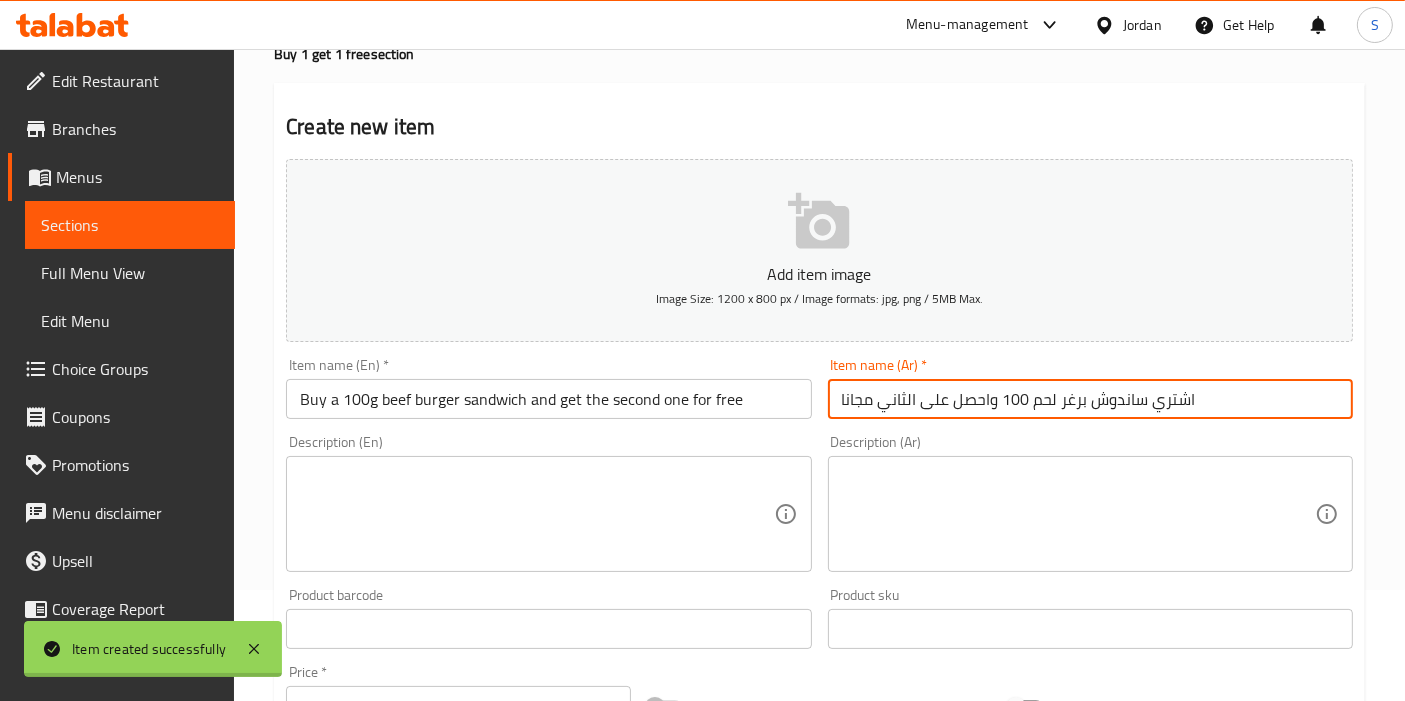 drag, startPoint x: 1046, startPoint y: 401, endPoint x: 854, endPoint y: 404, distance: 192.02344 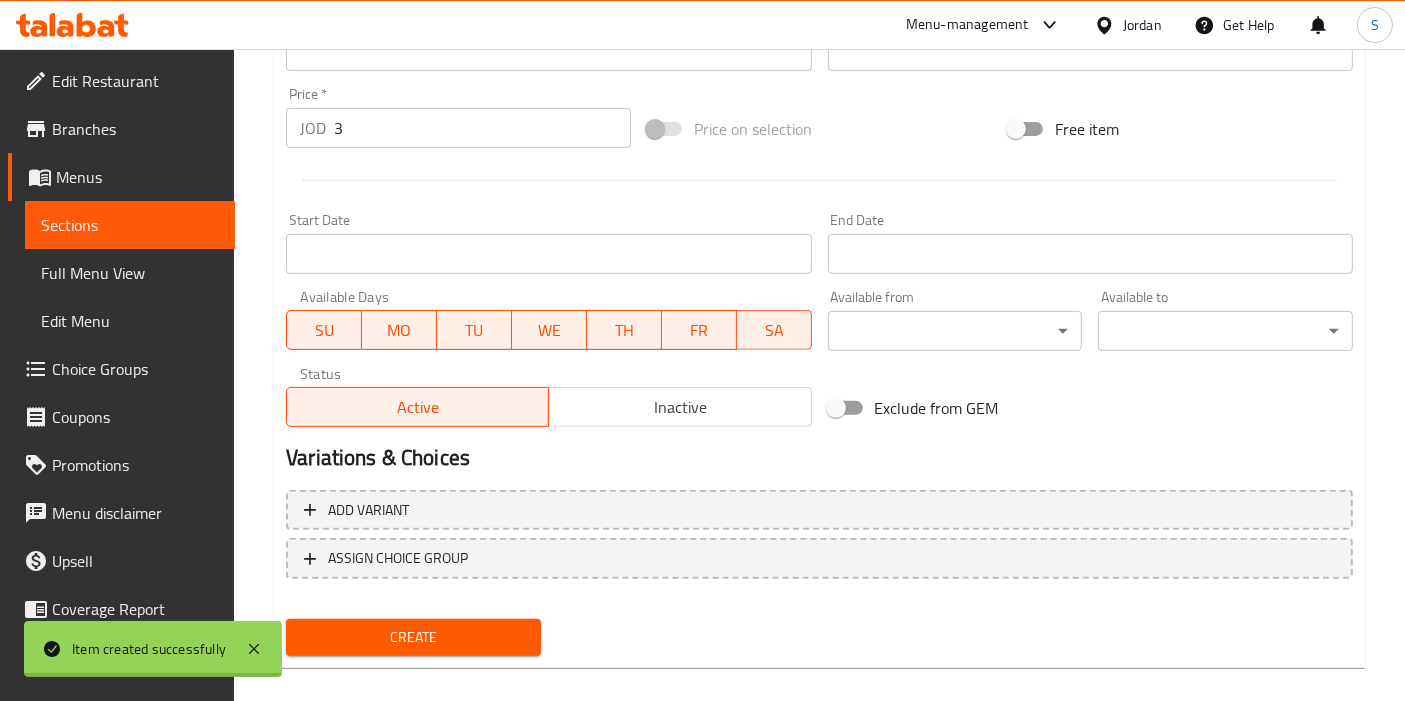 scroll, scrollTop: 708, scrollLeft: 0, axis: vertical 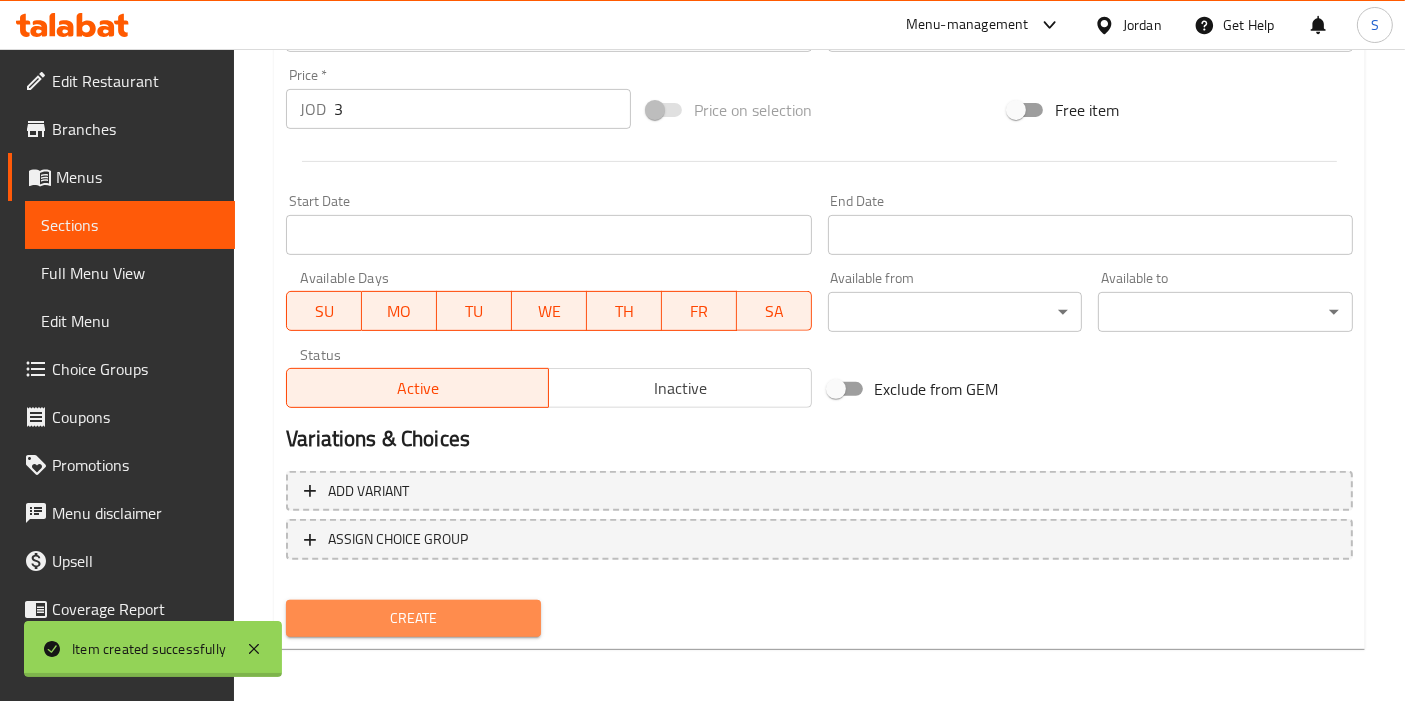click on "Create" at bounding box center (413, 618) 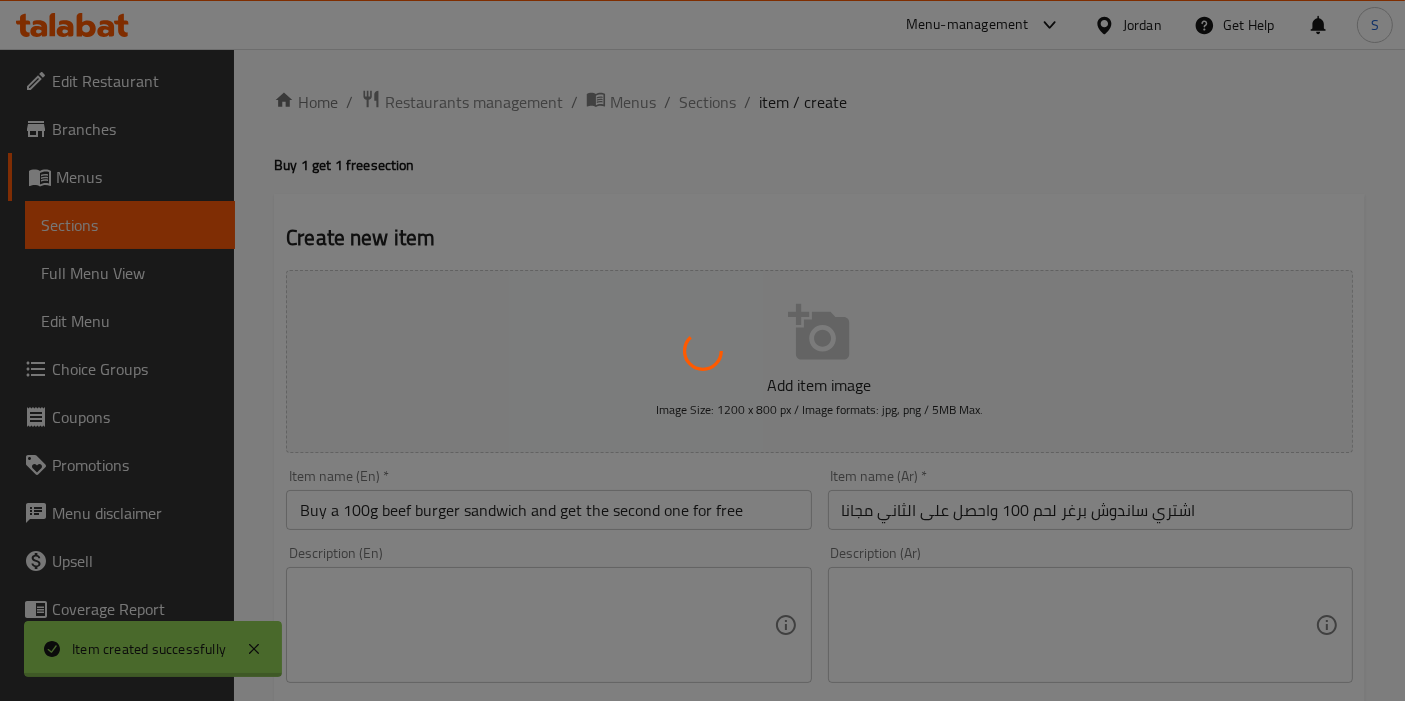 scroll, scrollTop: 0, scrollLeft: 0, axis: both 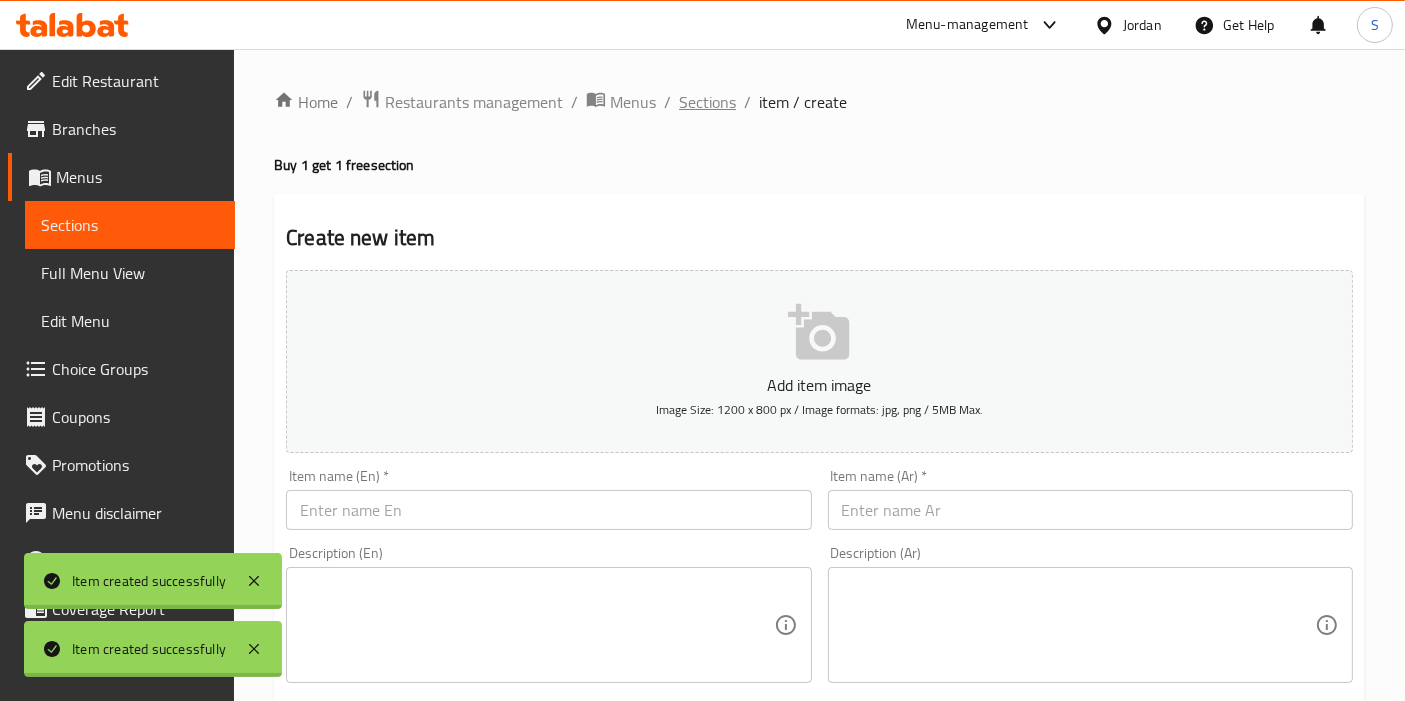 click on "Sections" at bounding box center [707, 102] 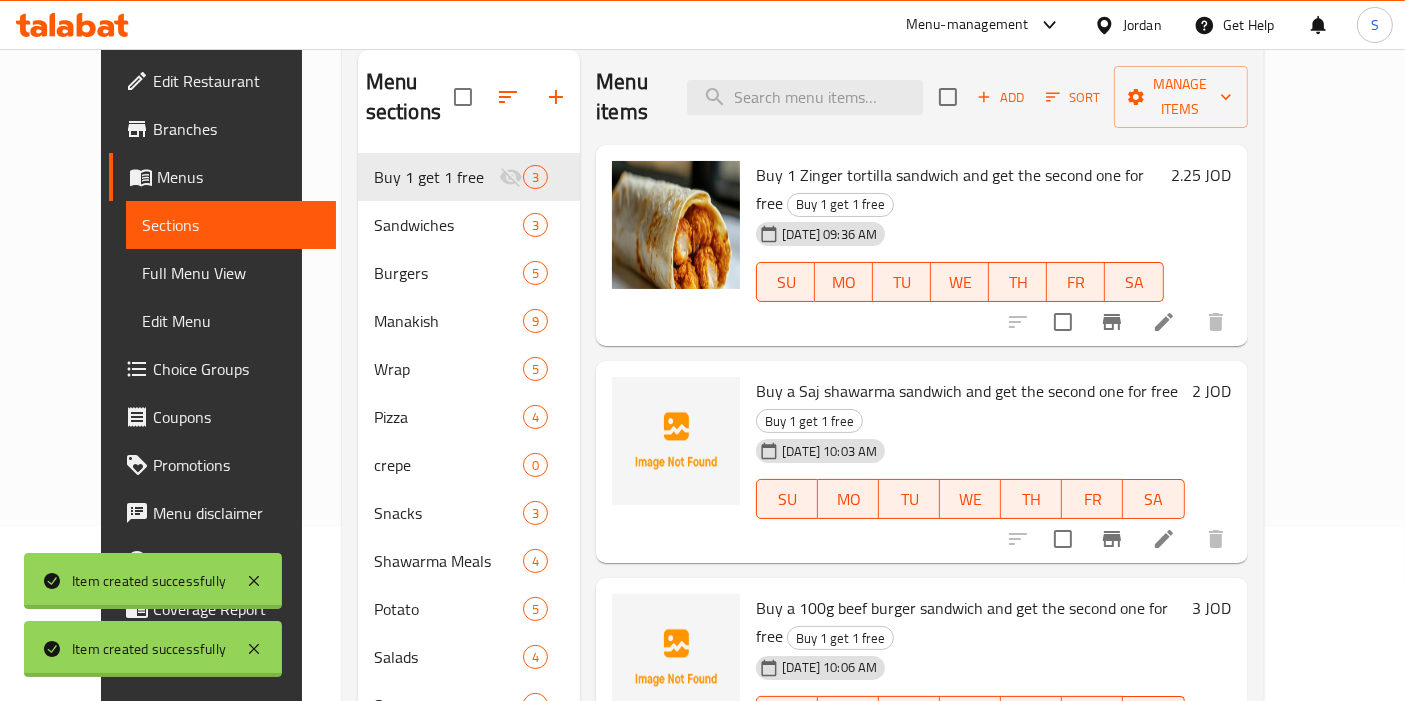 scroll, scrollTop: 330, scrollLeft: 0, axis: vertical 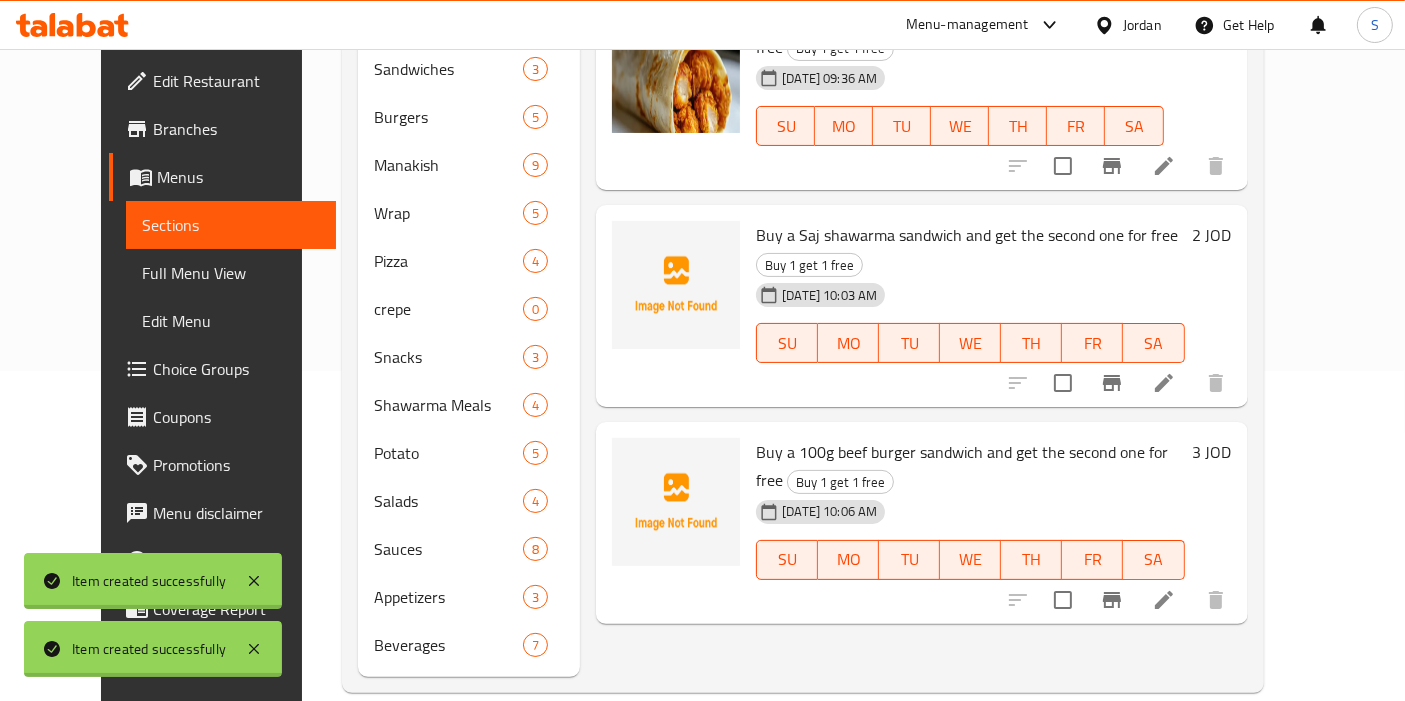 click 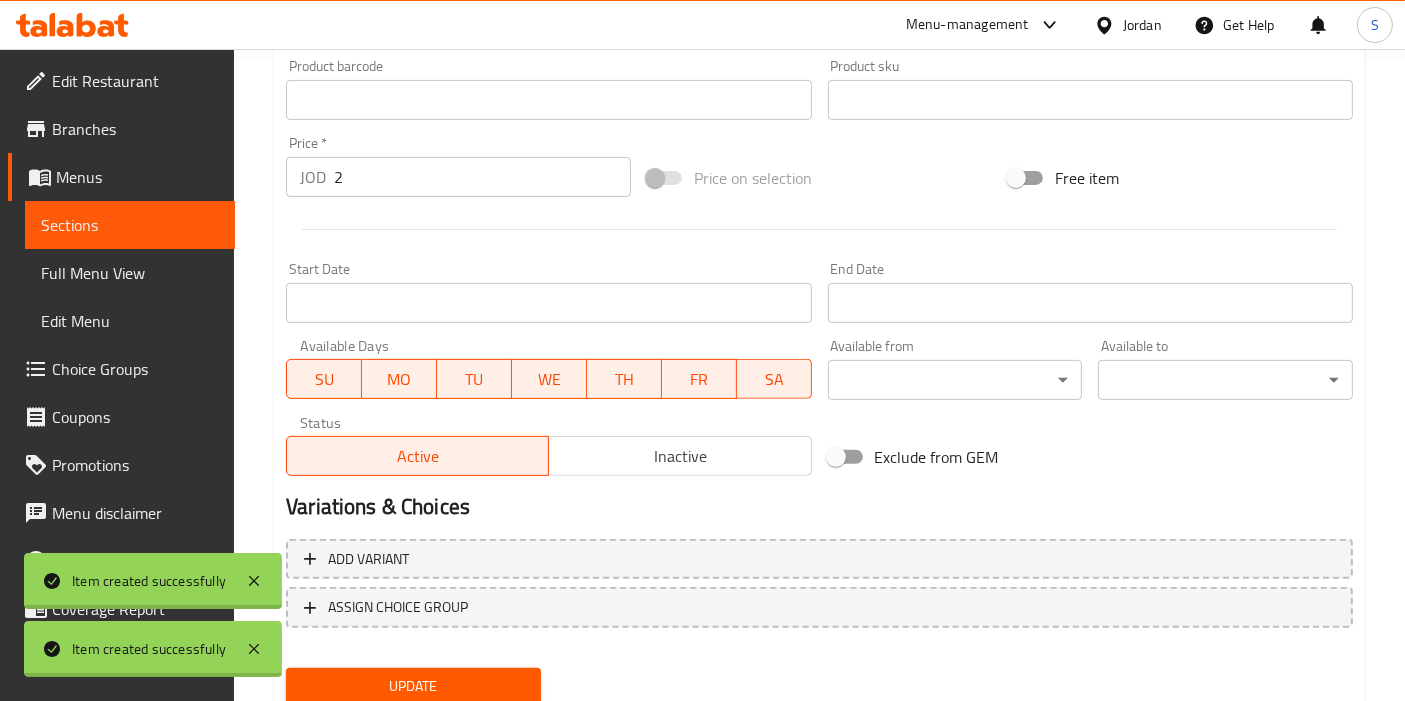 scroll, scrollTop: 708, scrollLeft: 0, axis: vertical 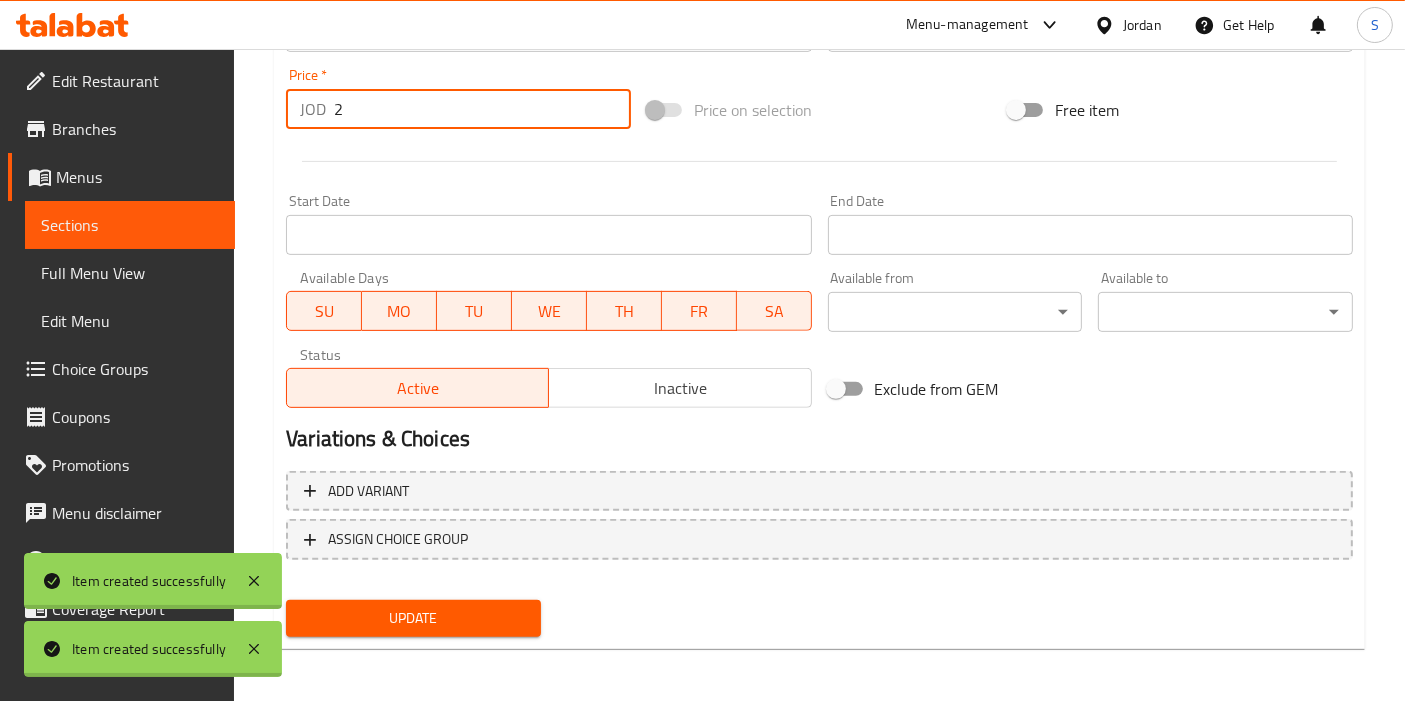 drag, startPoint x: 361, startPoint y: 116, endPoint x: 184, endPoint y: 120, distance: 177.0452 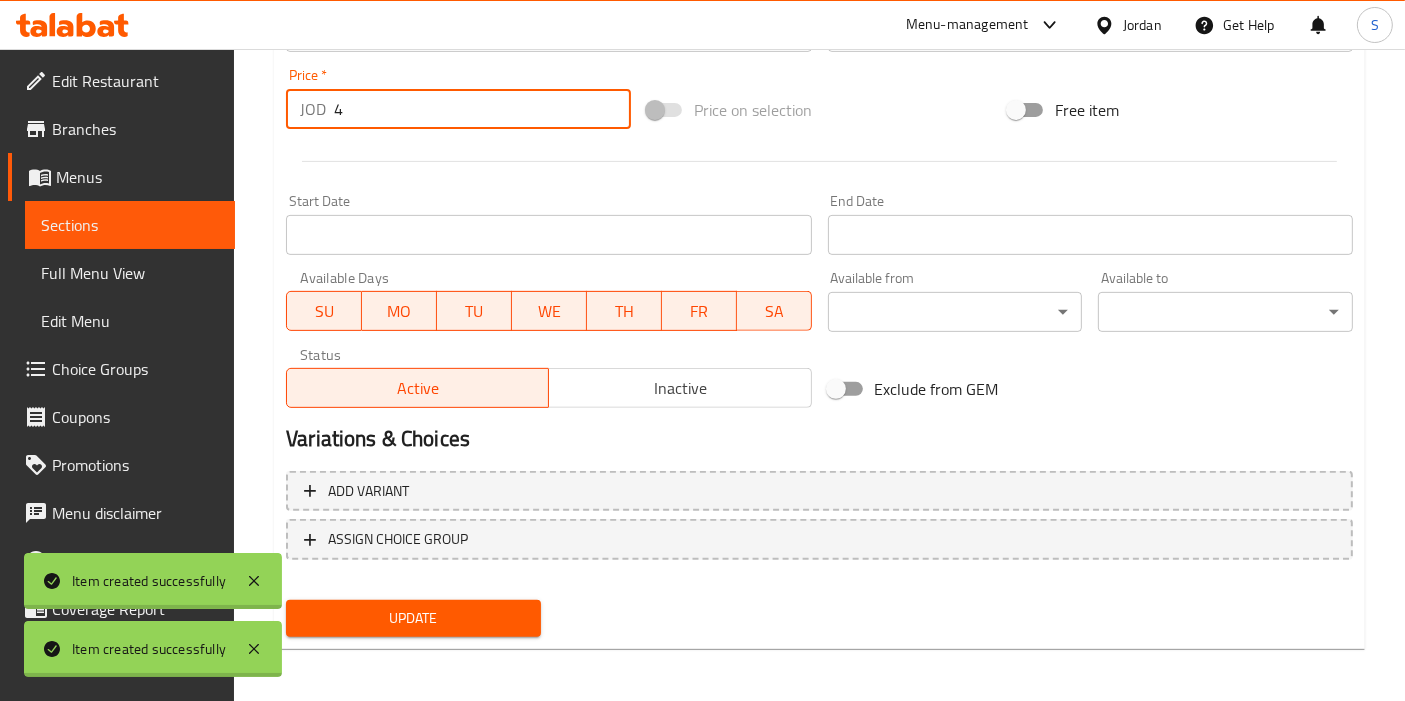 type on "4" 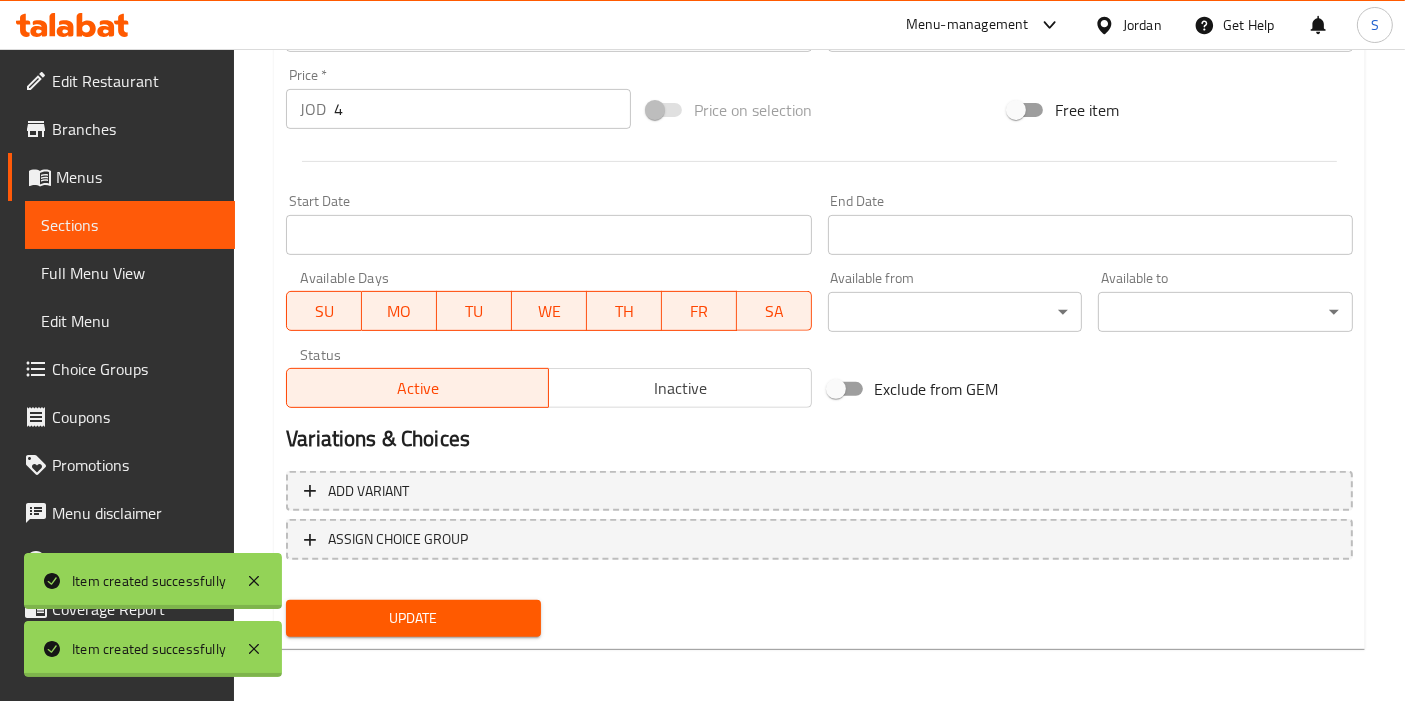 click on "Update" at bounding box center (413, 618) 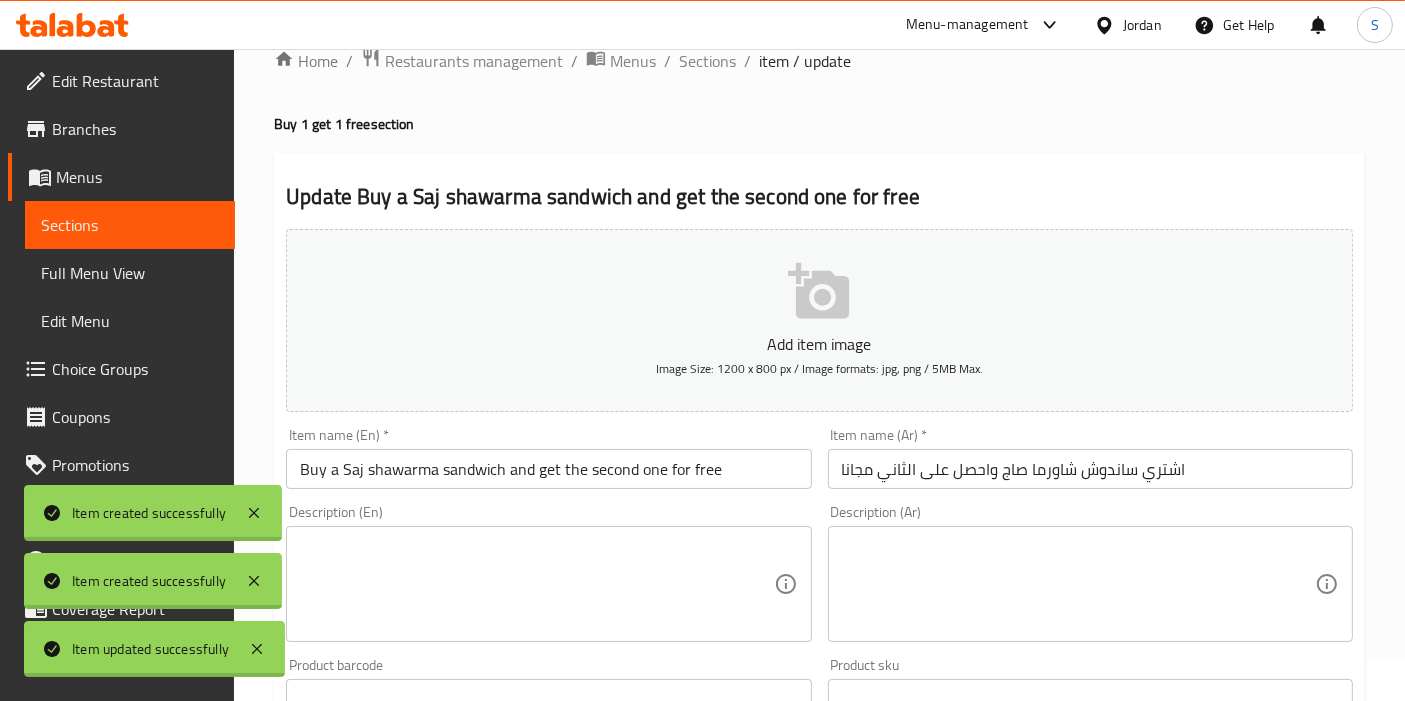scroll, scrollTop: 0, scrollLeft: 0, axis: both 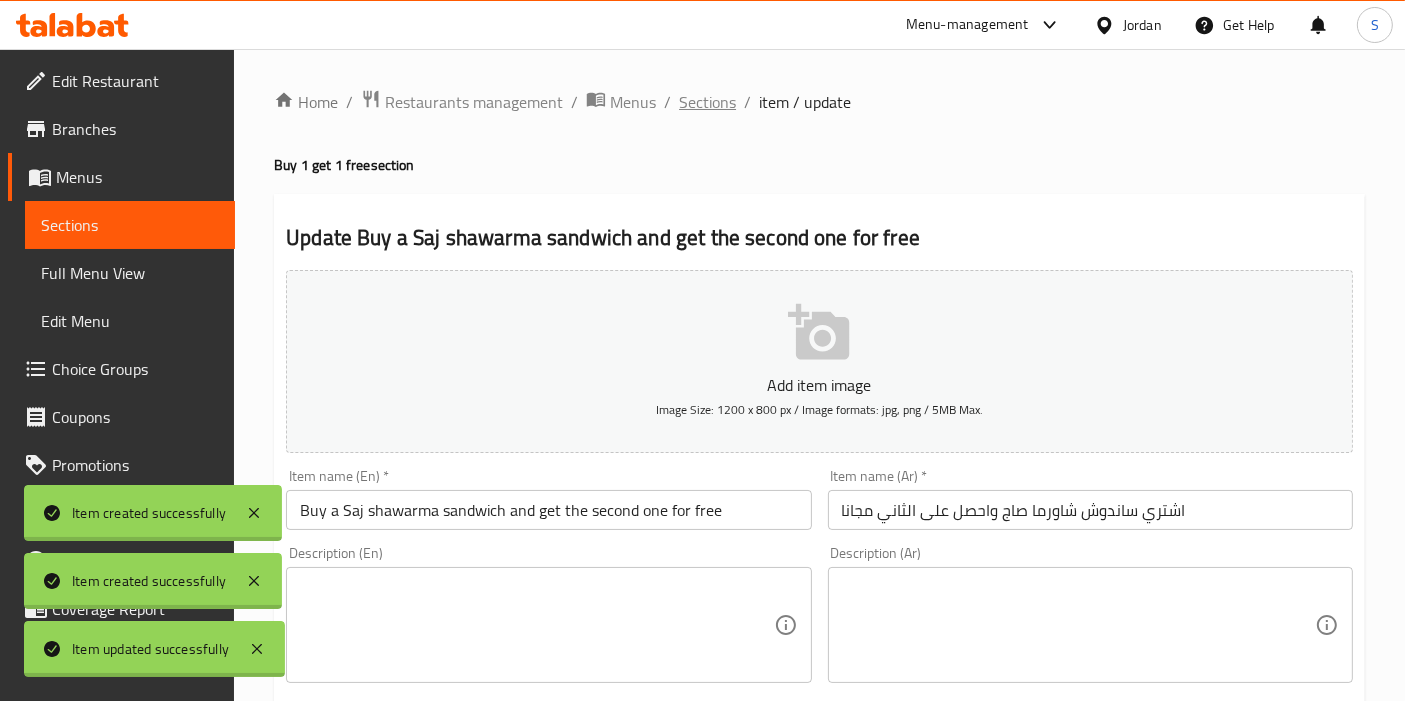 click on "Sections" at bounding box center (707, 102) 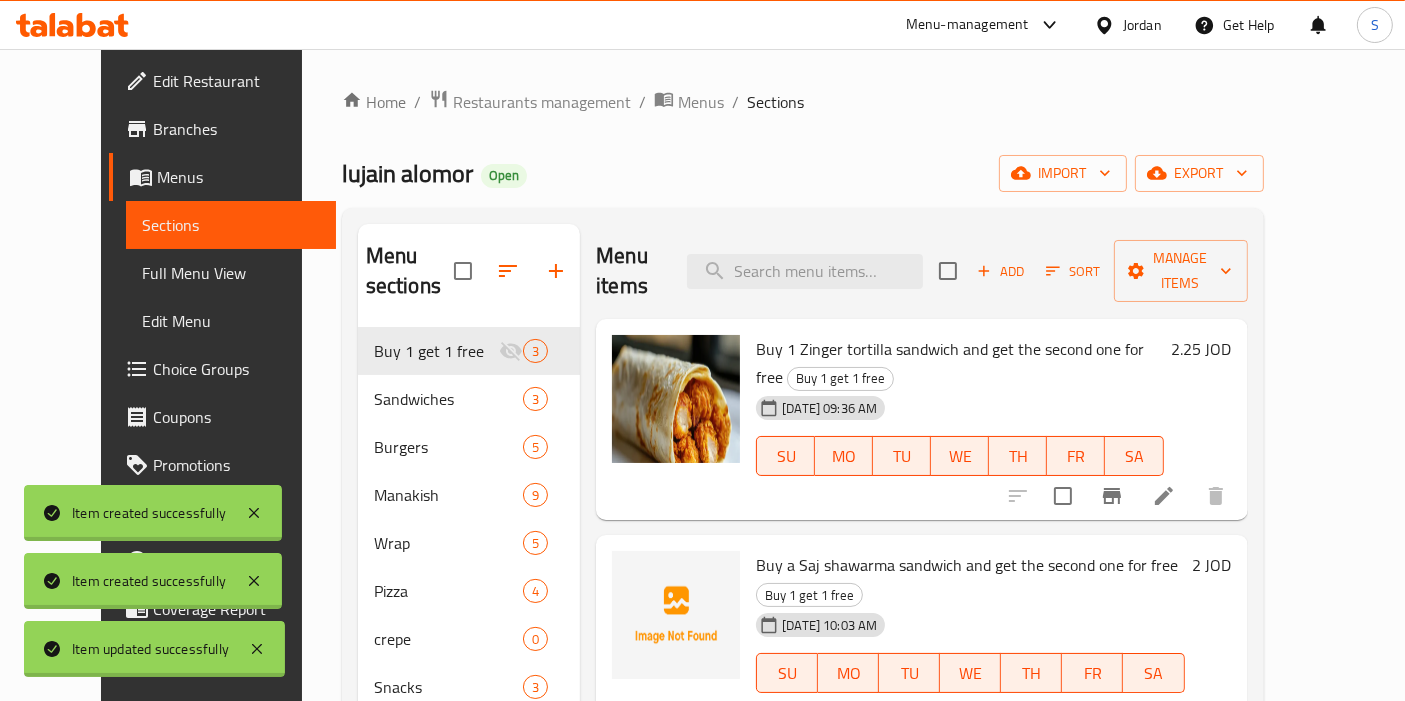scroll, scrollTop: 222, scrollLeft: 0, axis: vertical 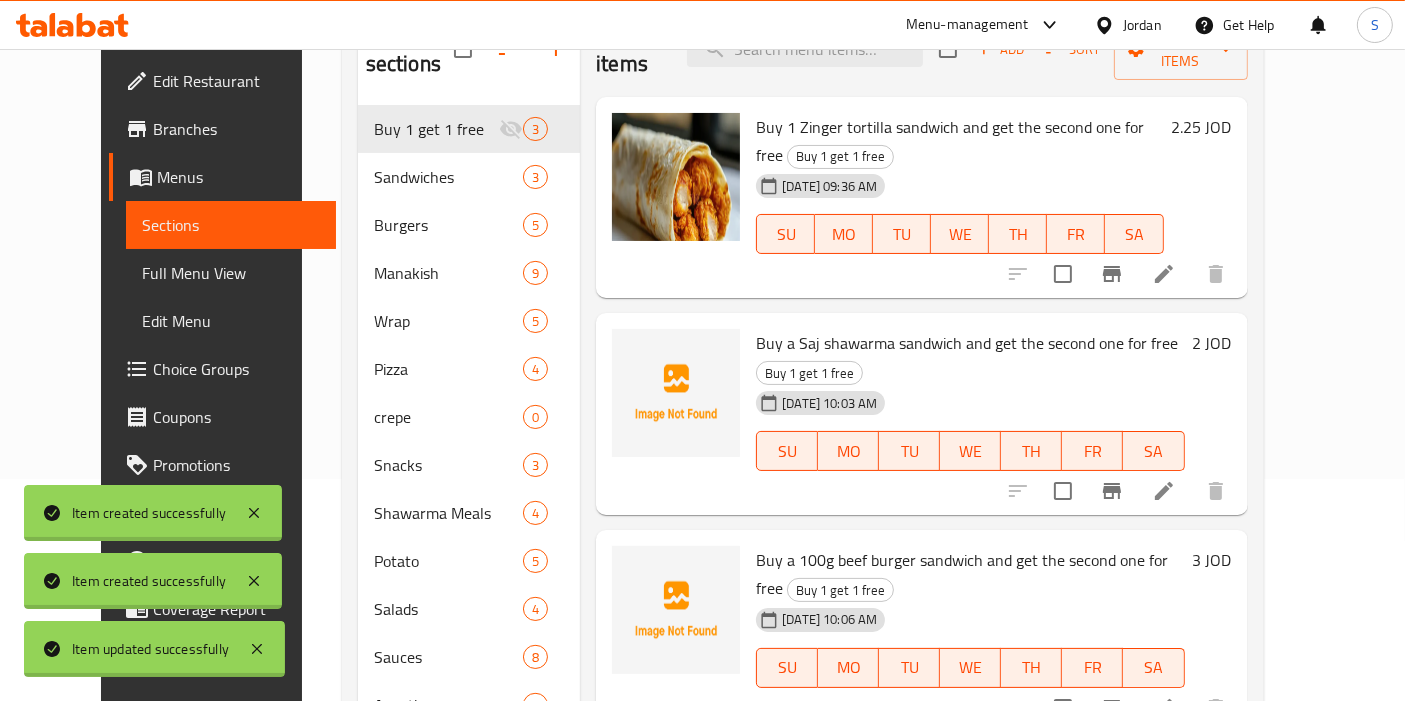 click on "Menu items Add Sort Manage items Buy 1 Zinger tortilla sandwich and get the second one for free   Buy 1 get 1 free 16-07-2025 09:36 AM SU MO TU WE TH FR SA 2.25   JOD Buy a Saj shawarma sandwich and get the second one for free   Buy 1 get 1 free 16-07-2025 10:03 AM SU MO TU WE TH FR SA 2   JOD Buy a 100g beef burger sandwich and get the second one for free   Buy 1 get 1 free 16-07-2025 10:06 AM SU MO TU WE TH FR SA 3   JOD" at bounding box center [913, 393] 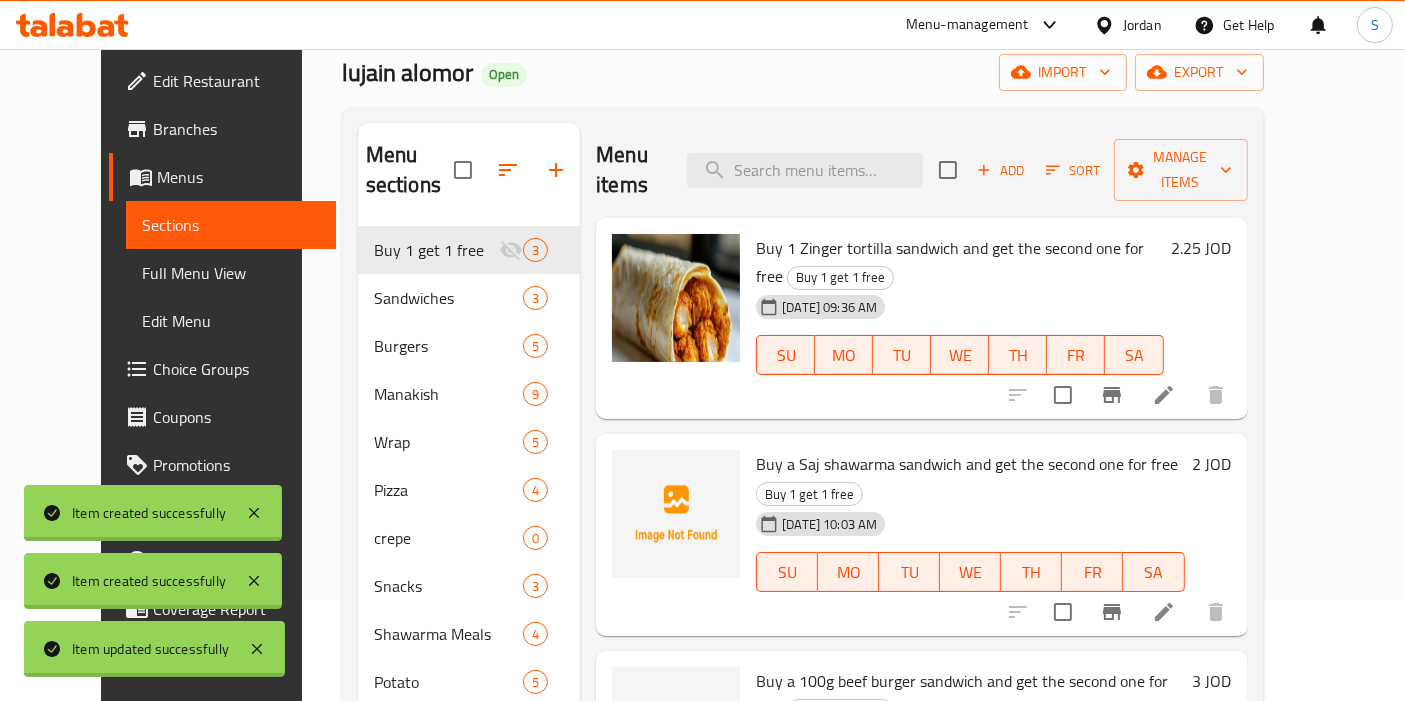 scroll, scrollTop: 0, scrollLeft: 0, axis: both 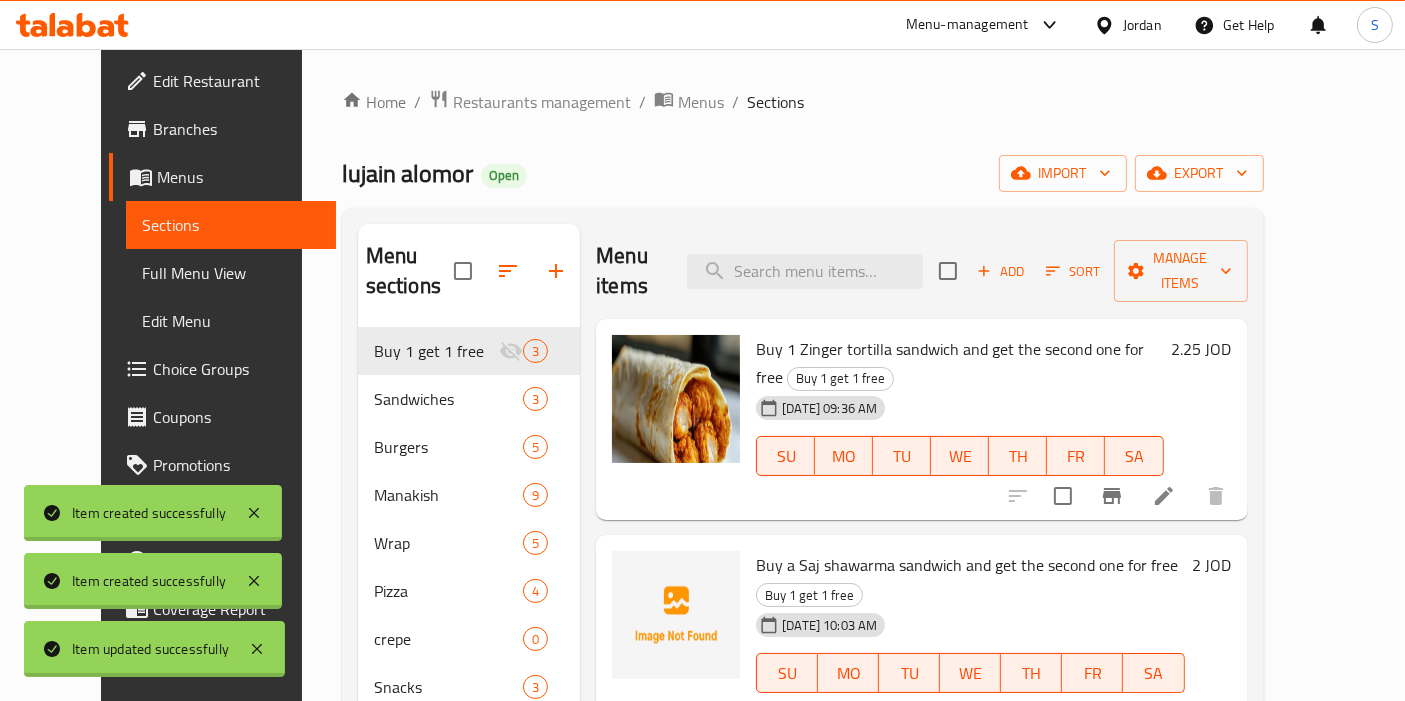 click 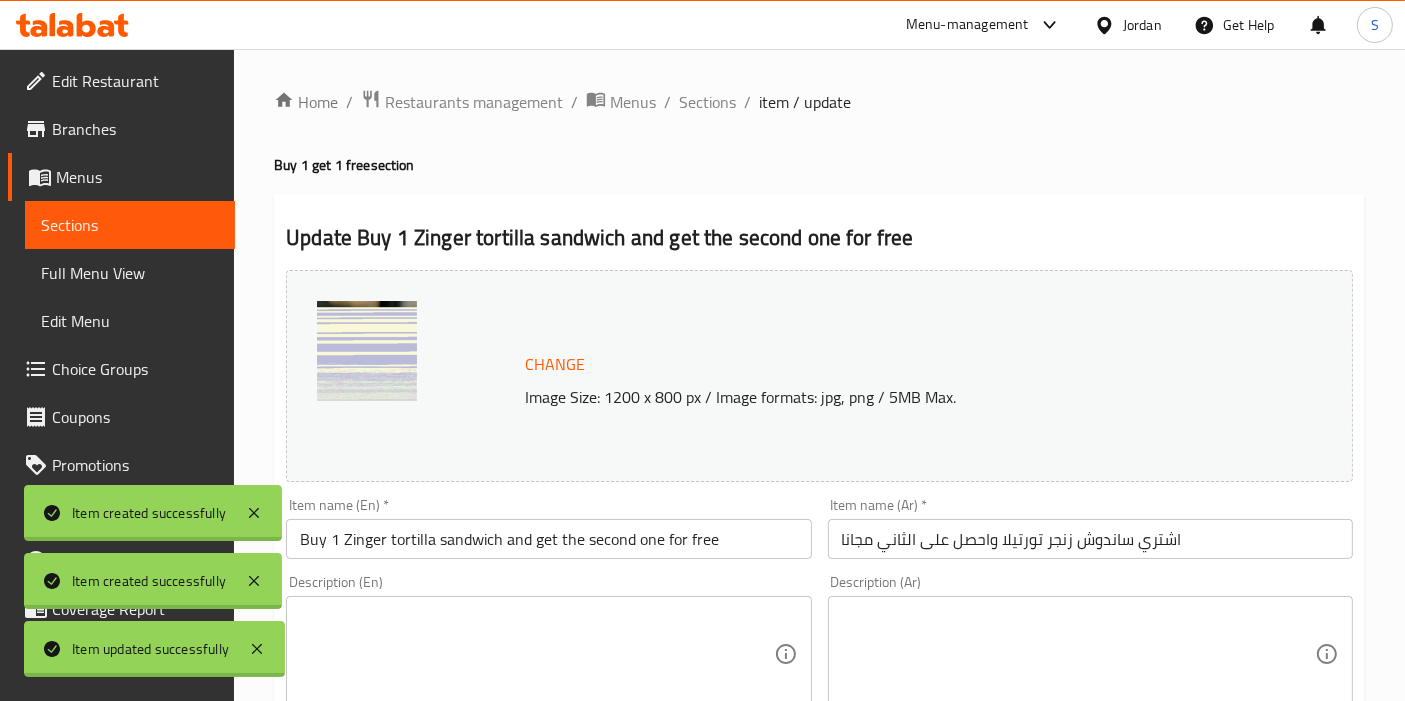 click on "Change Image Size: 1200 x 800 px / Image formats: jpg, png / 5MB Max." at bounding box center [819, 376] 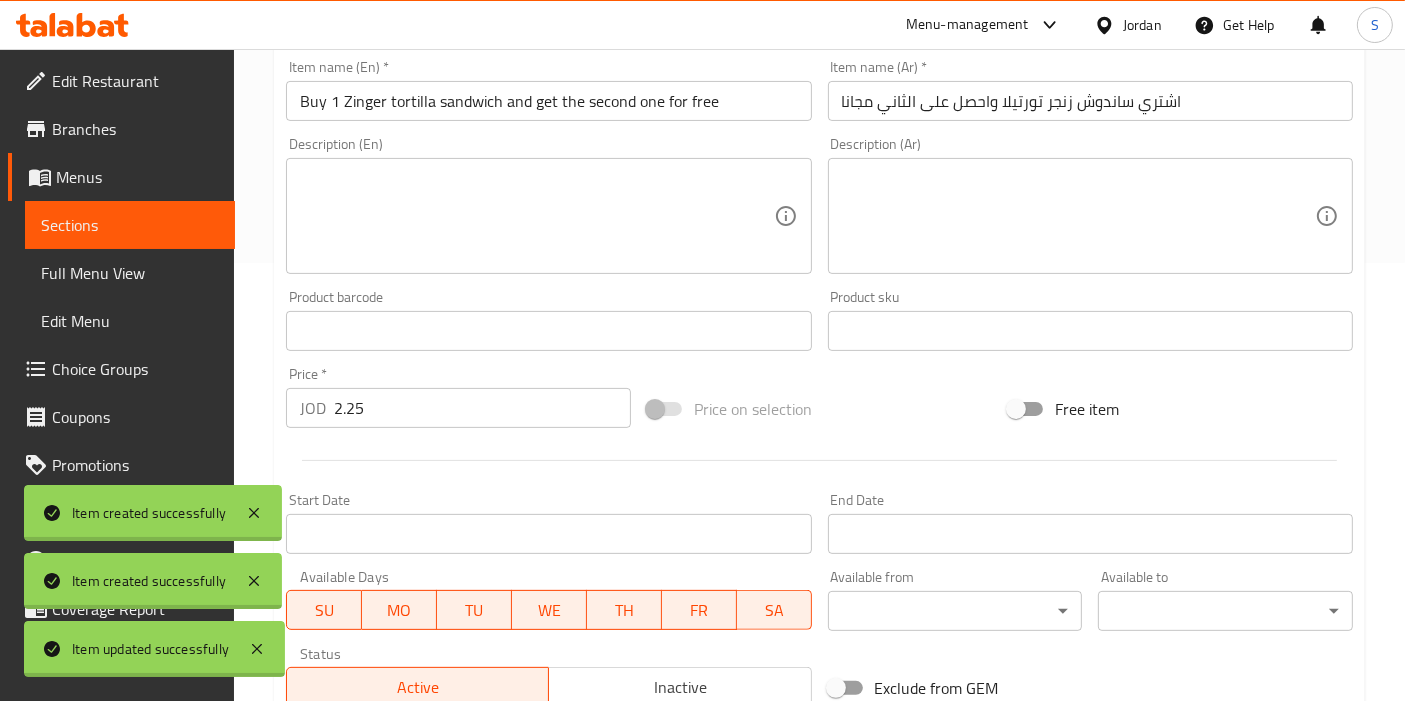 scroll, scrollTop: 555, scrollLeft: 0, axis: vertical 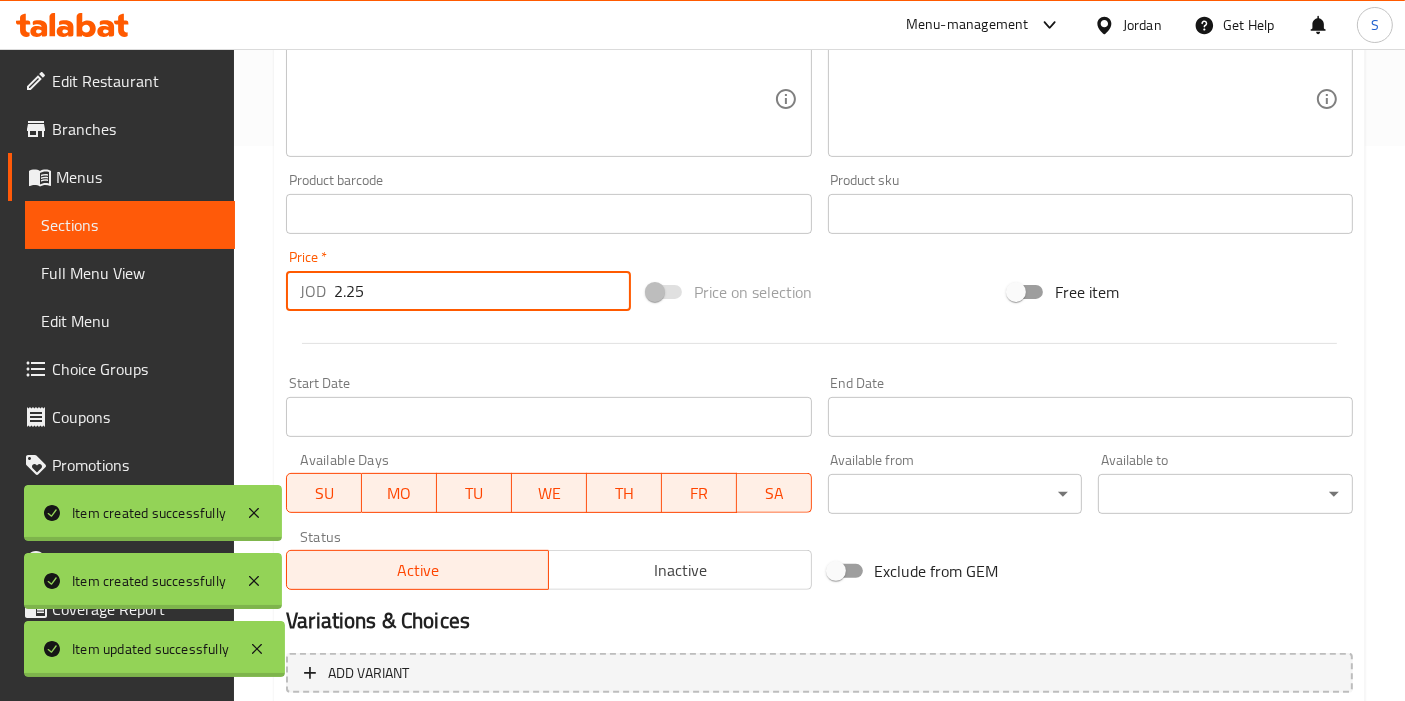 drag, startPoint x: 314, startPoint y: 293, endPoint x: 241, endPoint y: 293, distance: 73 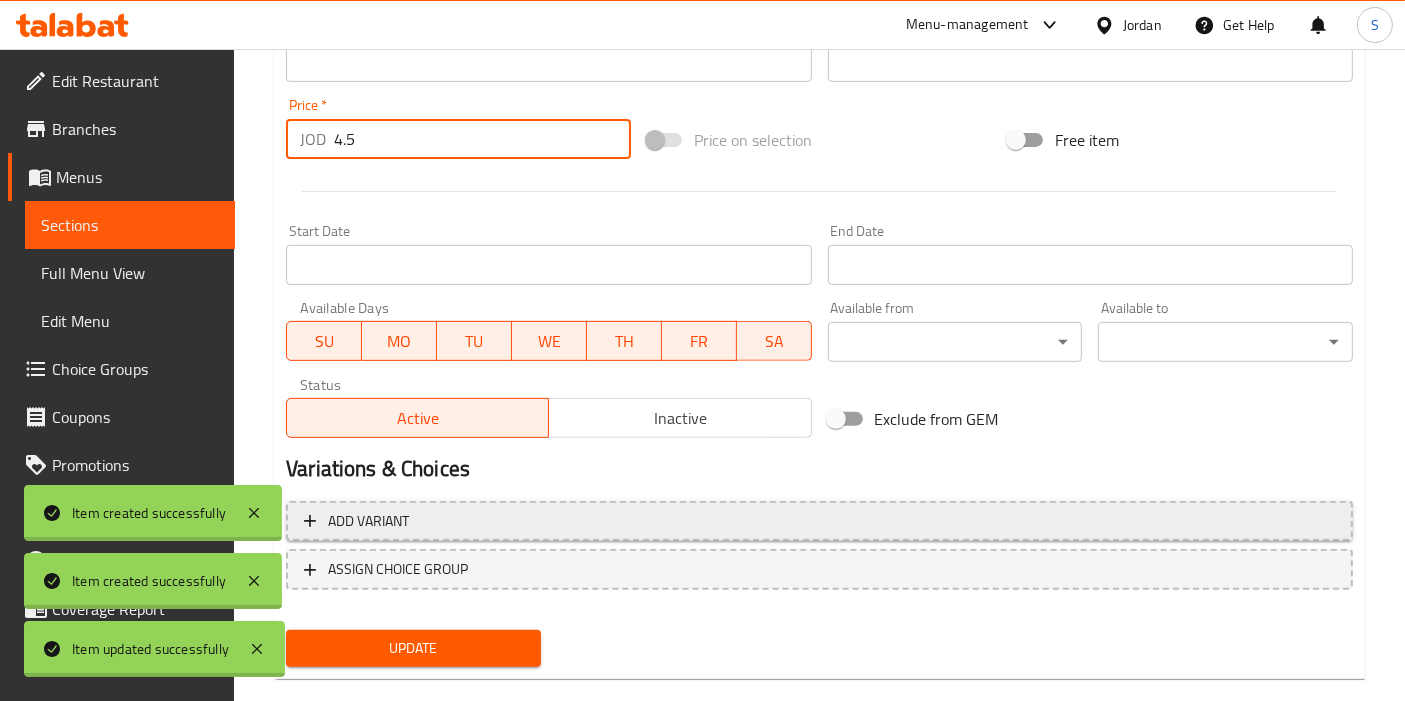 scroll, scrollTop: 738, scrollLeft: 0, axis: vertical 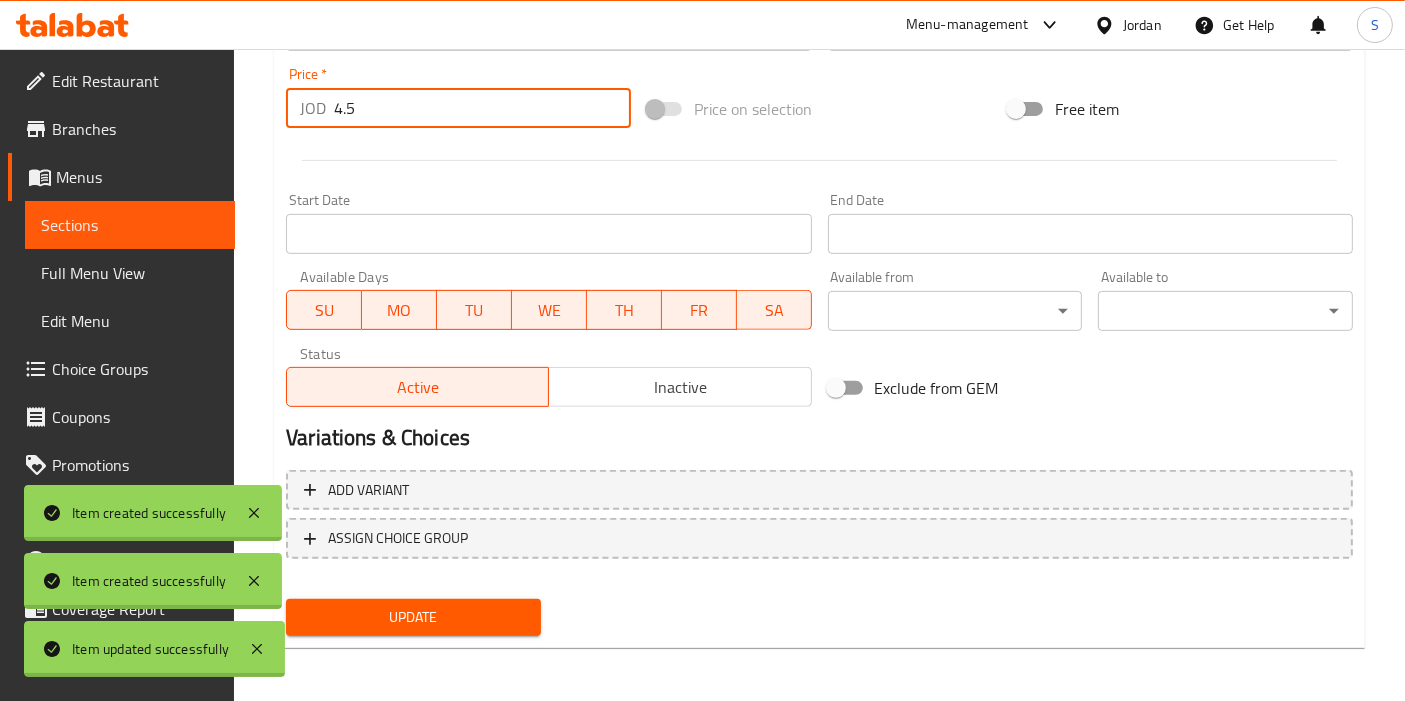 type on "4.5" 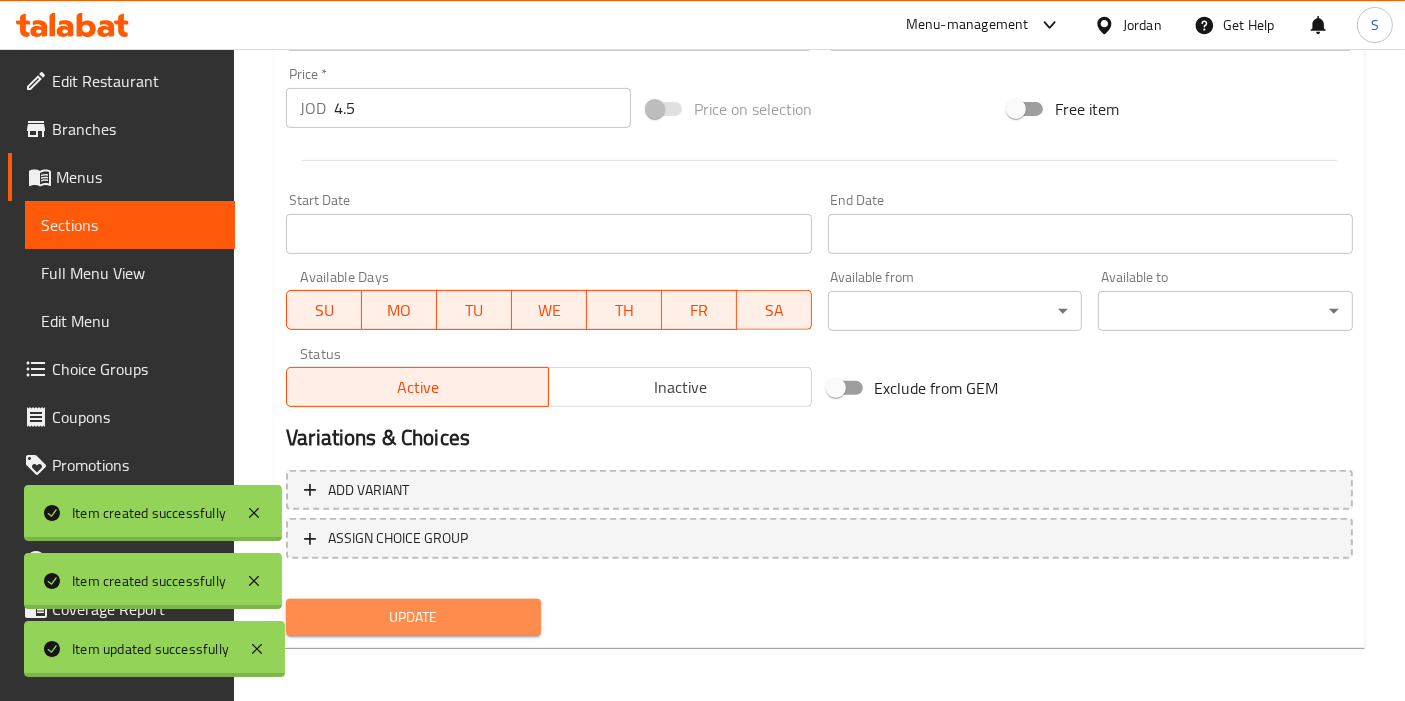 click on "Update" at bounding box center [413, 617] 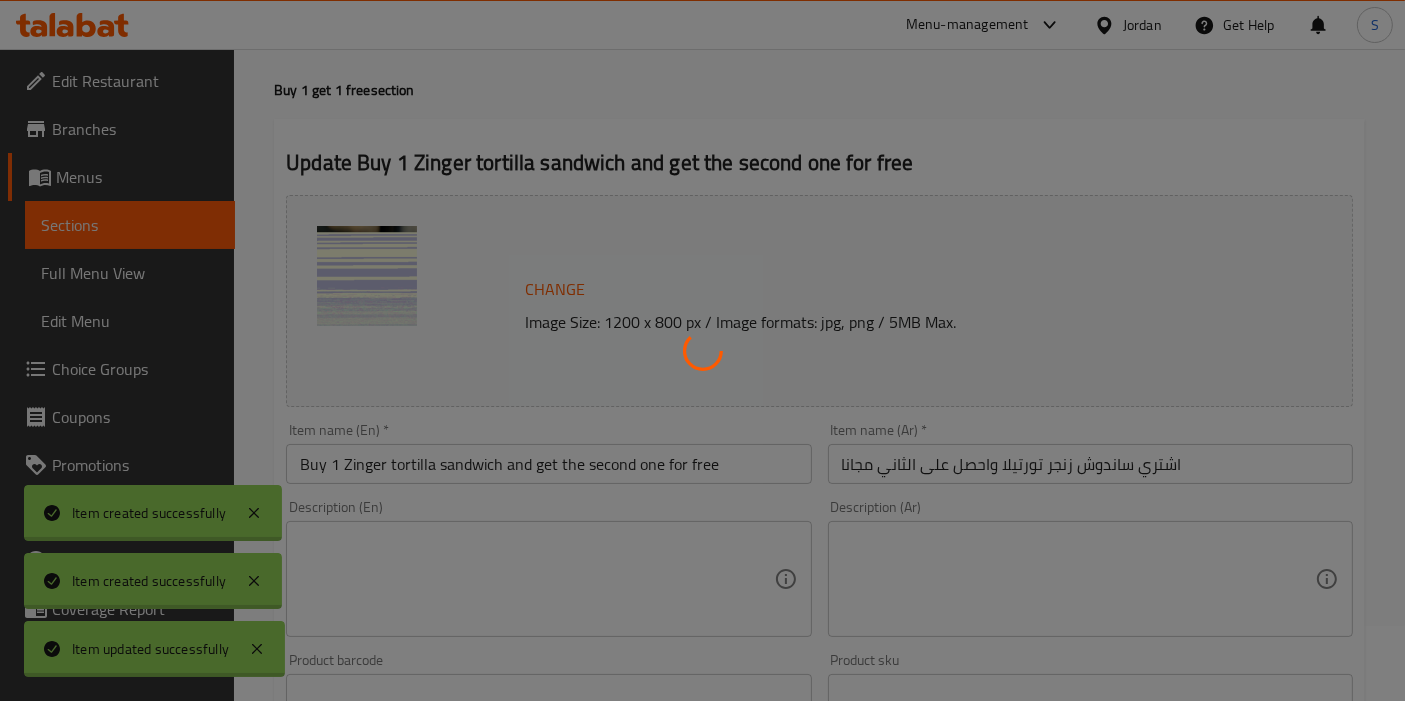 scroll, scrollTop: 0, scrollLeft: 0, axis: both 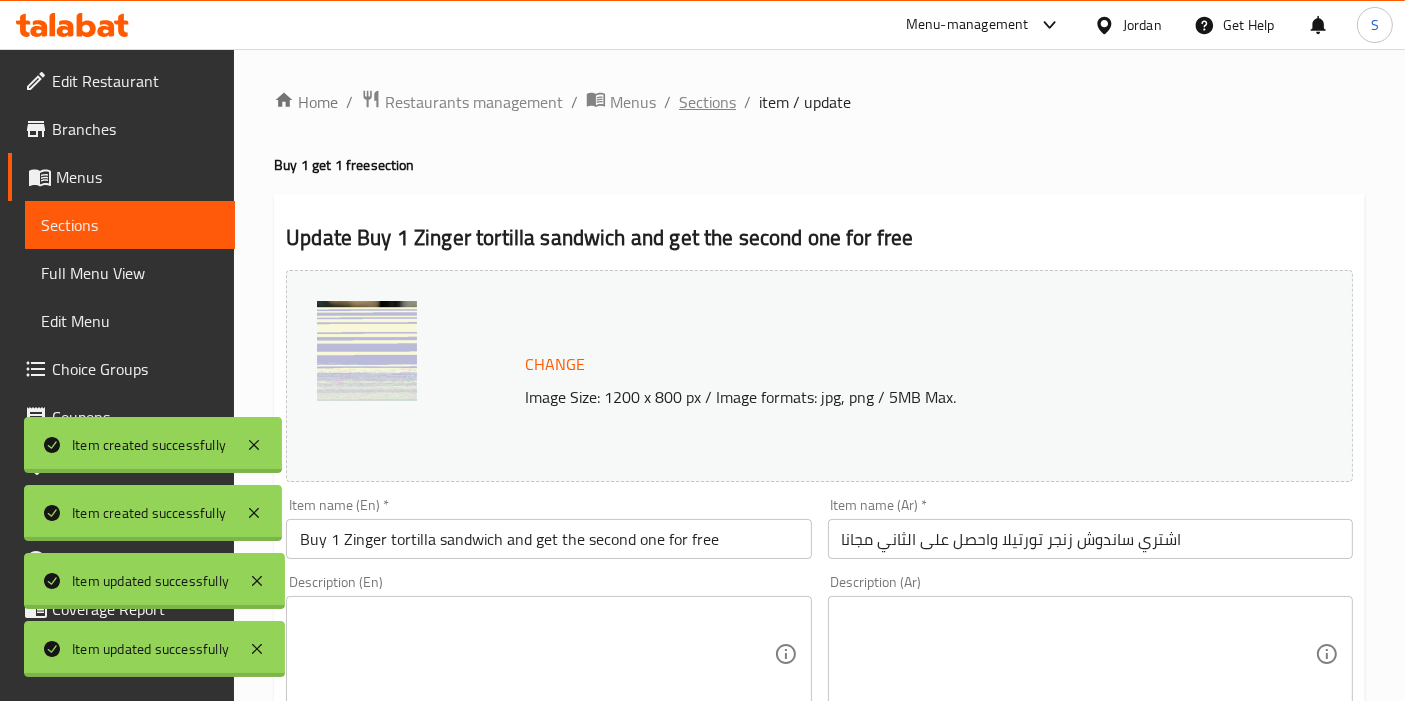 click on "Sections" at bounding box center [707, 102] 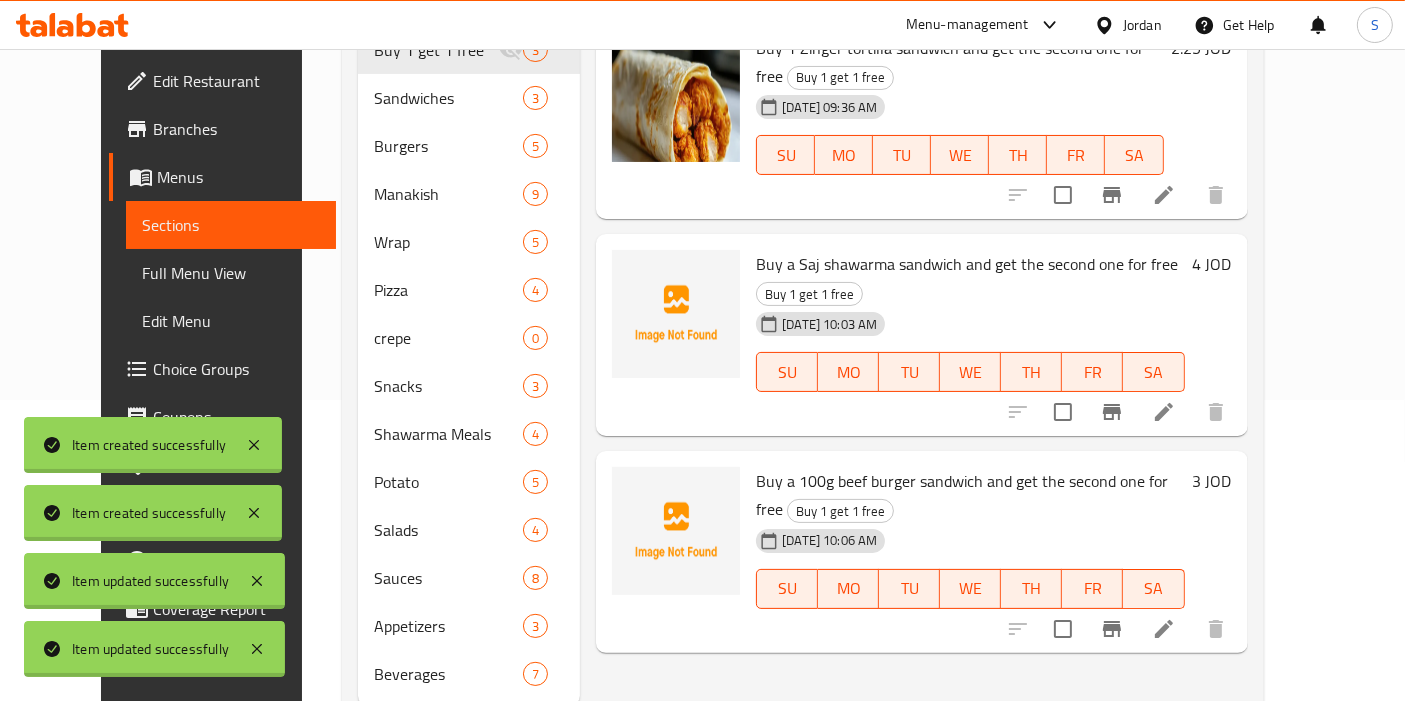 scroll, scrollTop: 330, scrollLeft: 0, axis: vertical 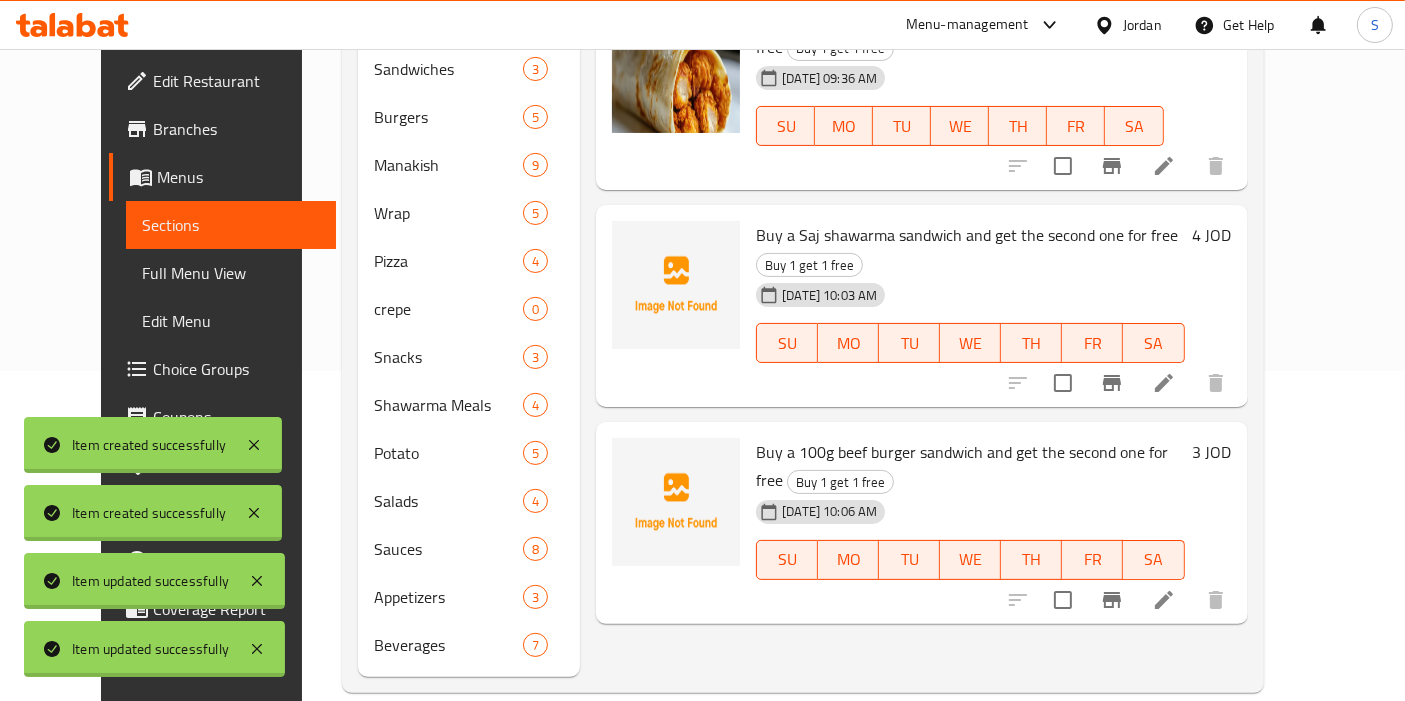 click on "Menu items Add Sort Manage items Buy 1 Zinger tortilla sandwich and get the second one for free   Buy 1 get 1 free 16-07-2025 09:36 AM SU MO TU WE TH FR SA 2.25   JOD Buy a Saj shawarma sandwich and get the second one for free   Buy 1 get 1 free 16-07-2025 10:03 AM SU MO TU WE TH FR SA 4   JOD Buy a 100g beef burger sandwich and get the second one for free   Buy 1 get 1 free 16-07-2025 10:06 AM SU MO TU WE TH FR SA 3   JOD" at bounding box center [913, 285] 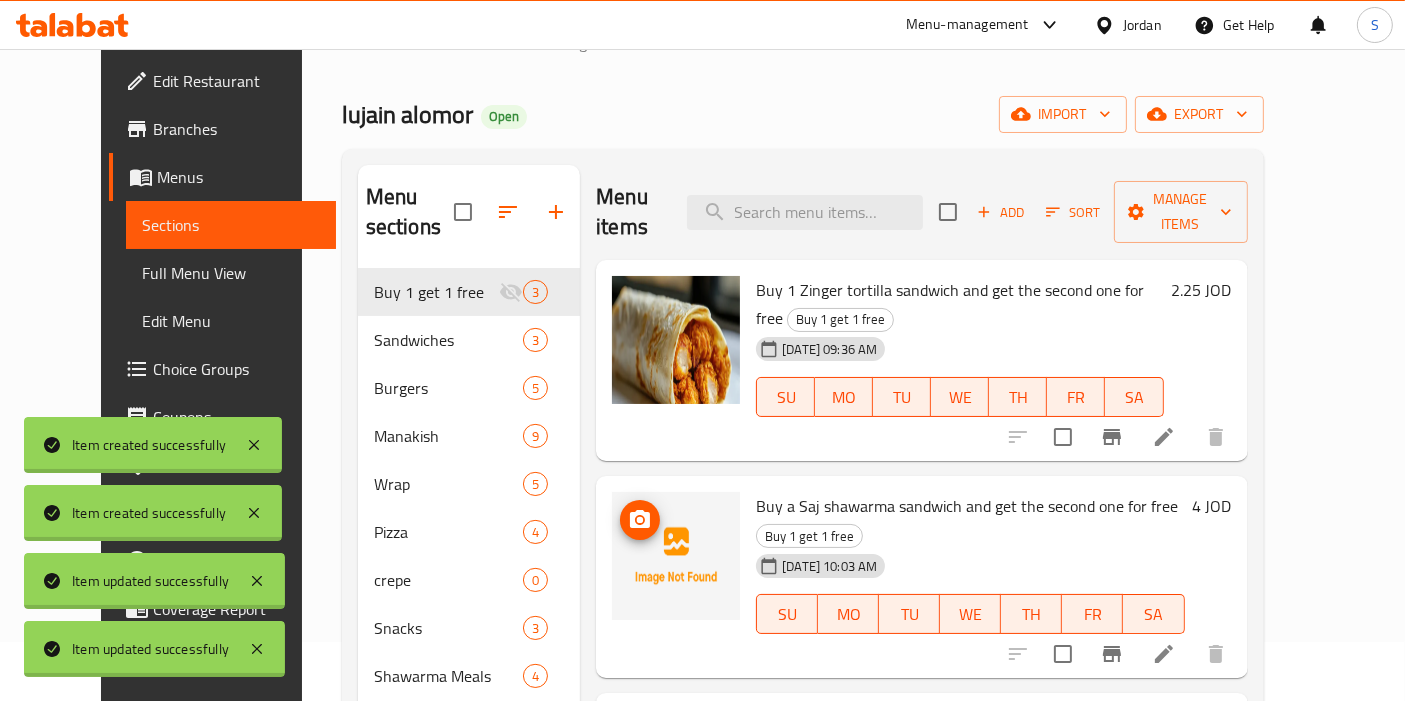 scroll, scrollTop: 0, scrollLeft: 0, axis: both 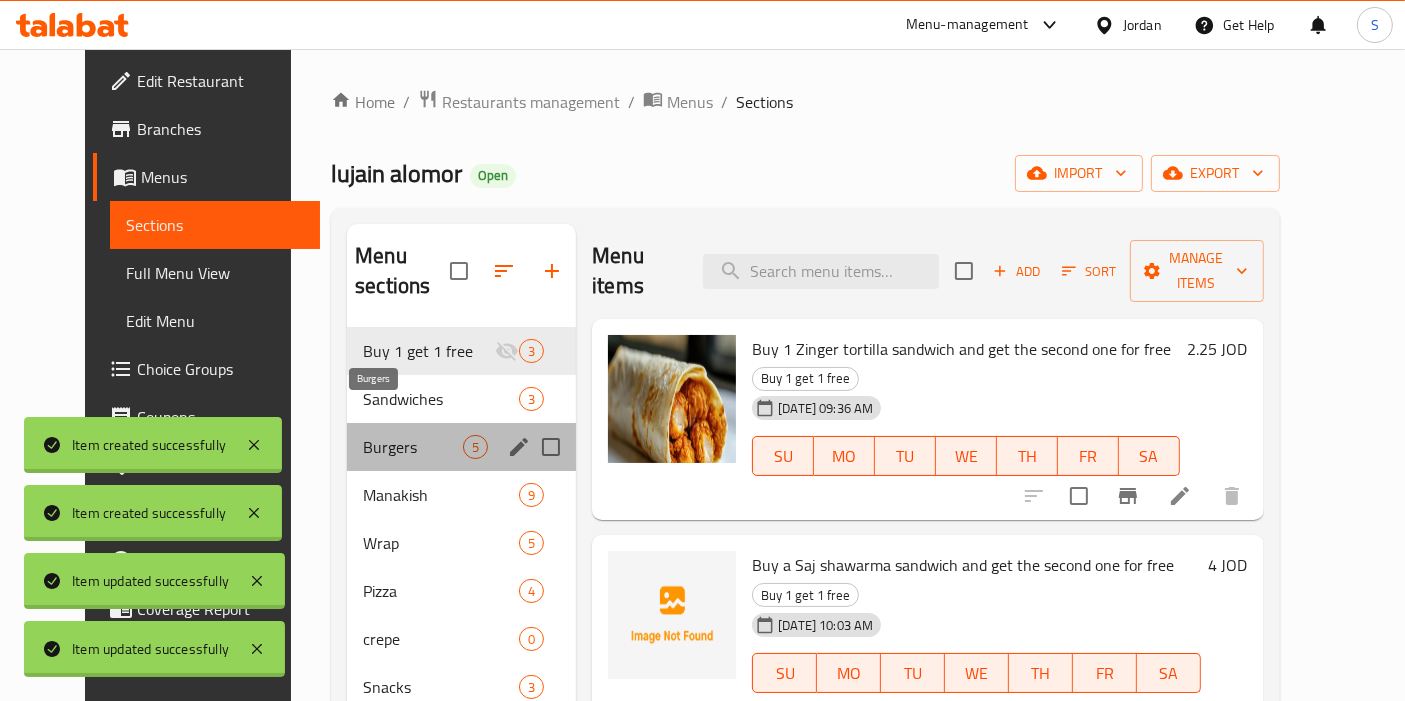 click on "Burgers" at bounding box center [413, 447] 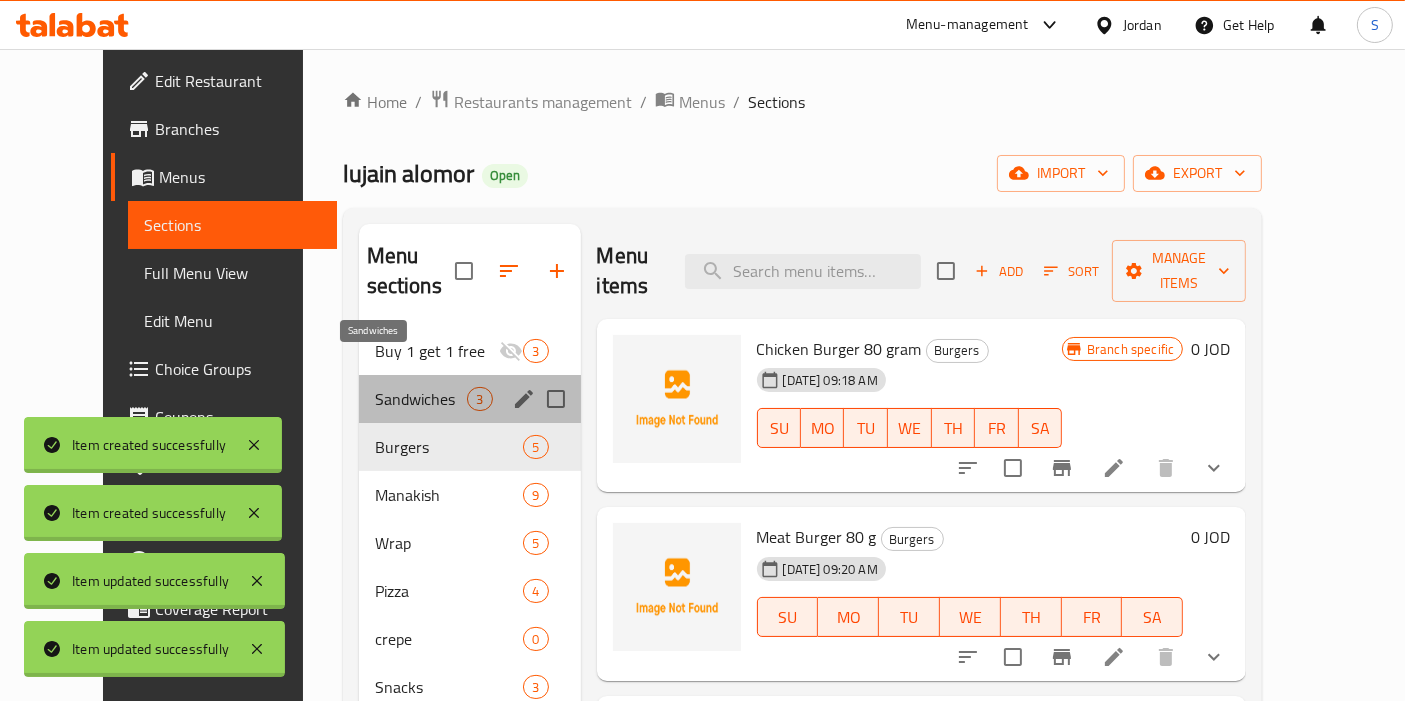 click on "Sandwiches" at bounding box center (421, 399) 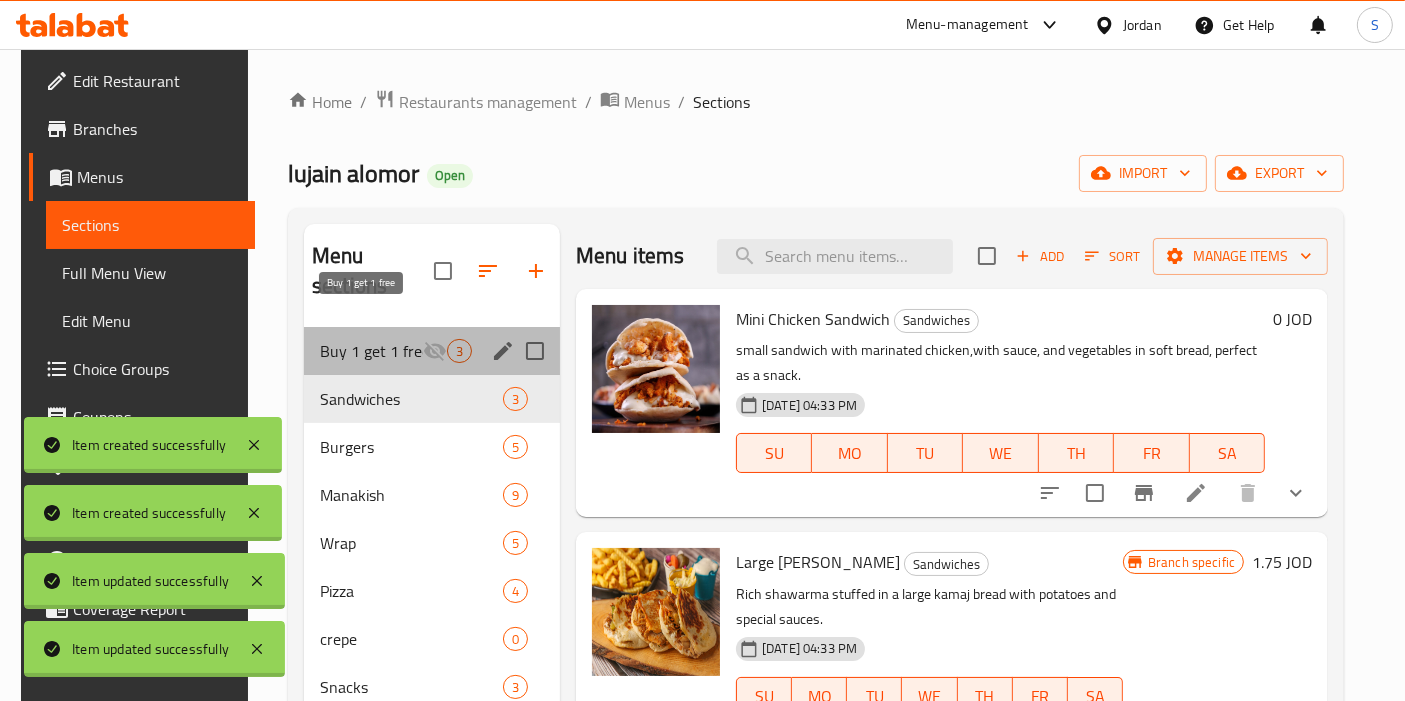 click on "Buy 1 get 1 free" at bounding box center (371, 351) 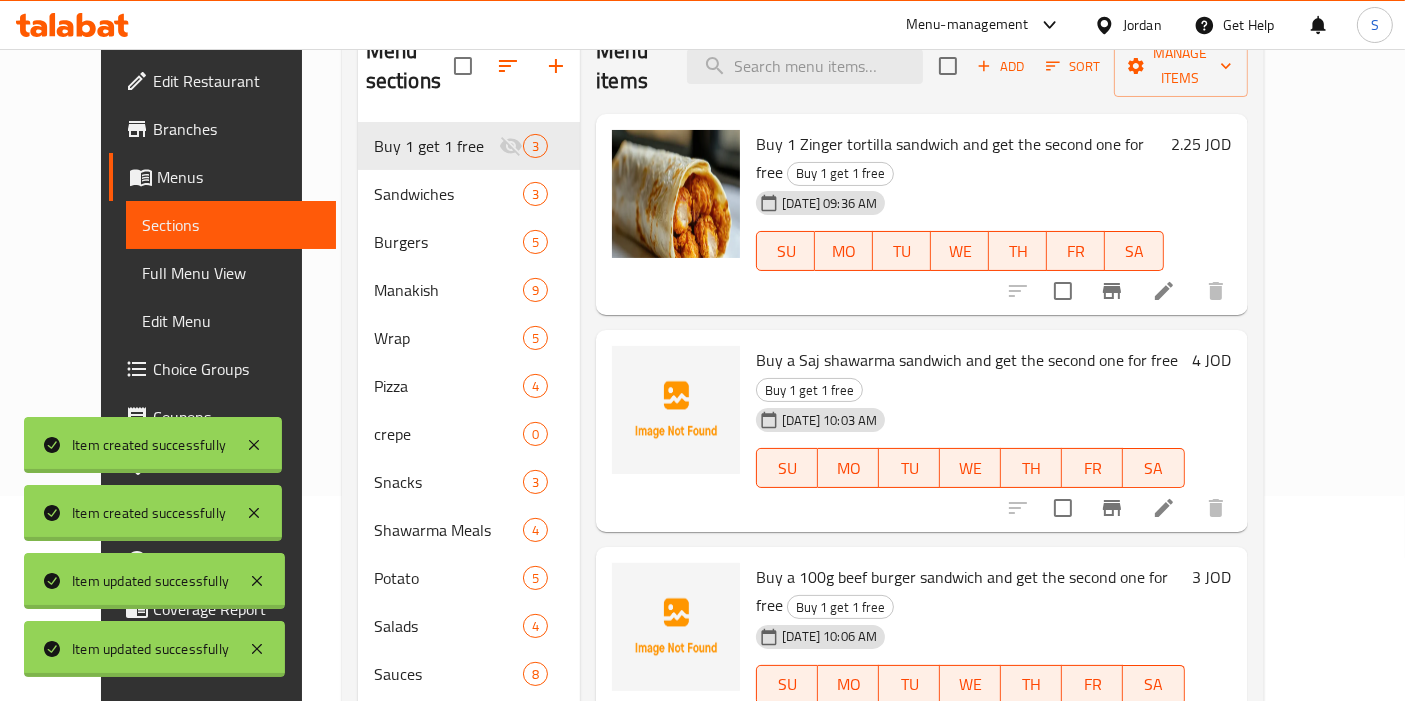 scroll, scrollTop: 108, scrollLeft: 0, axis: vertical 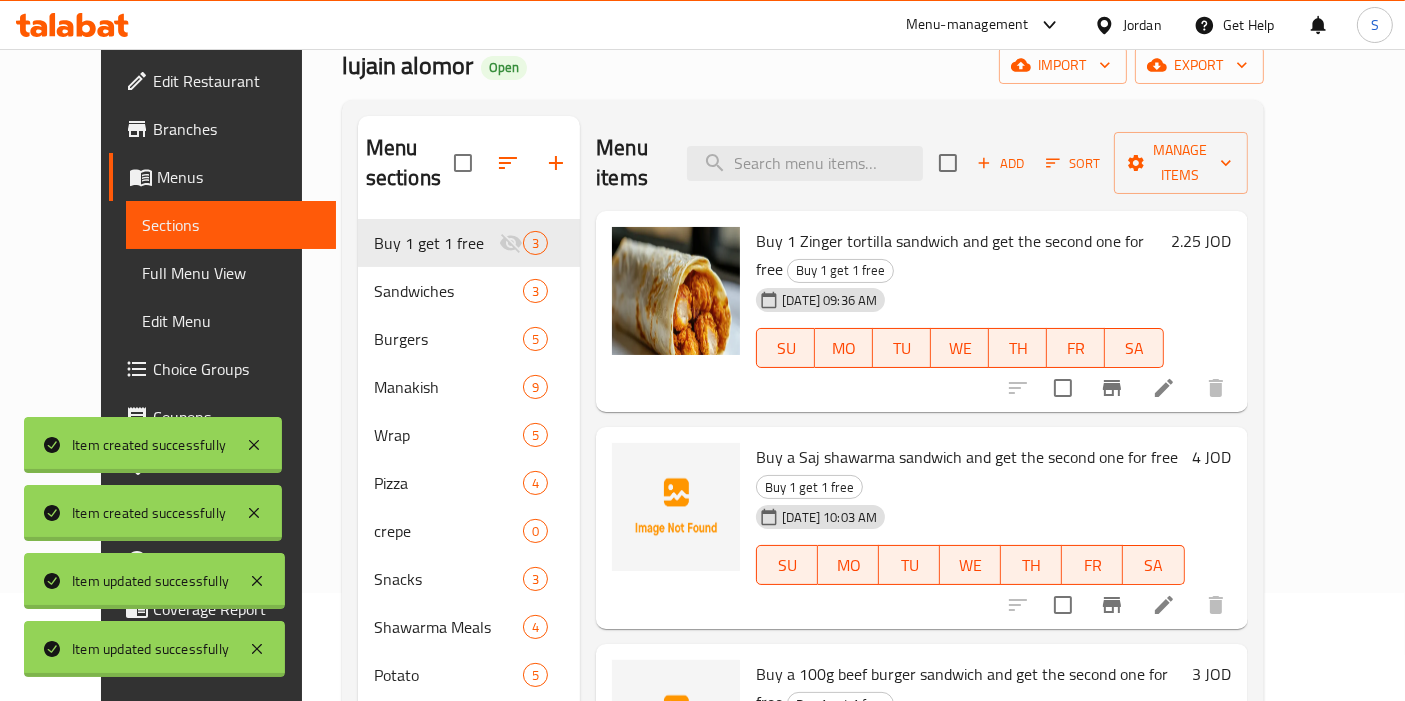 click 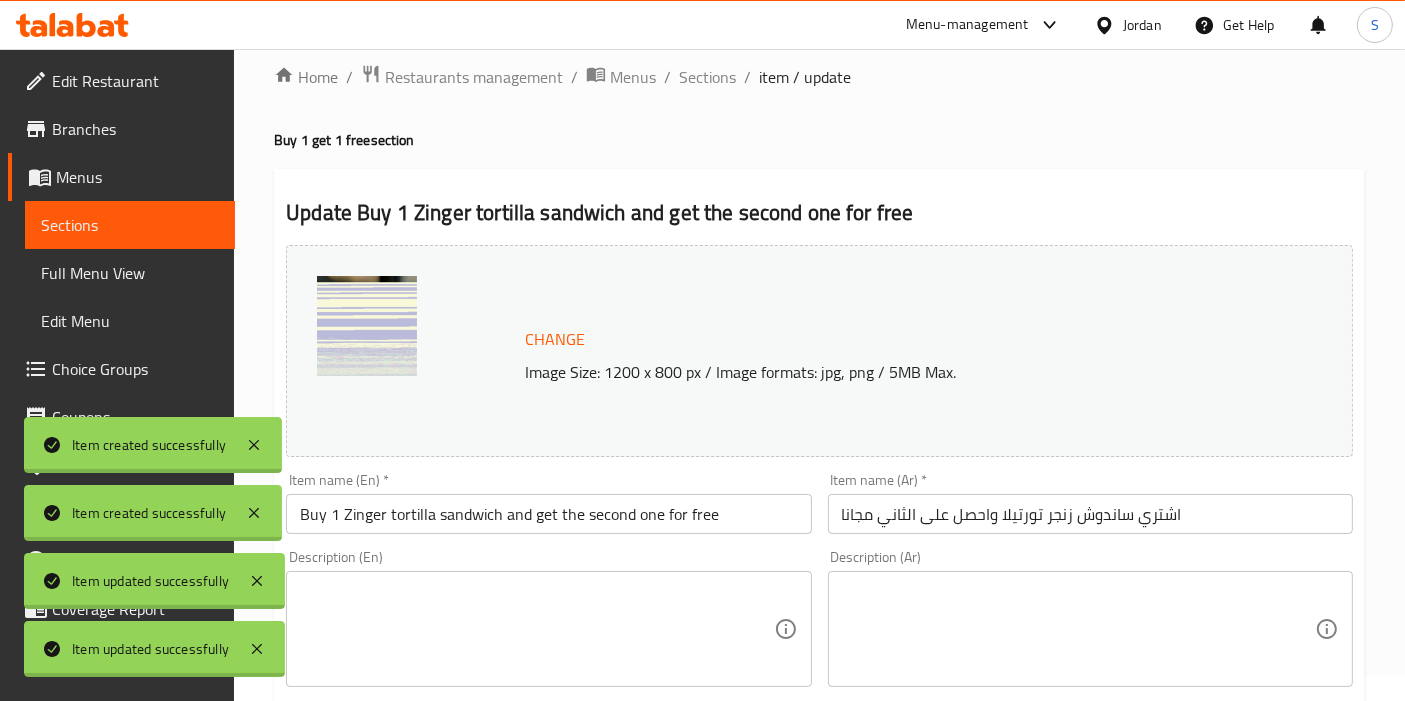 scroll, scrollTop: 0, scrollLeft: 0, axis: both 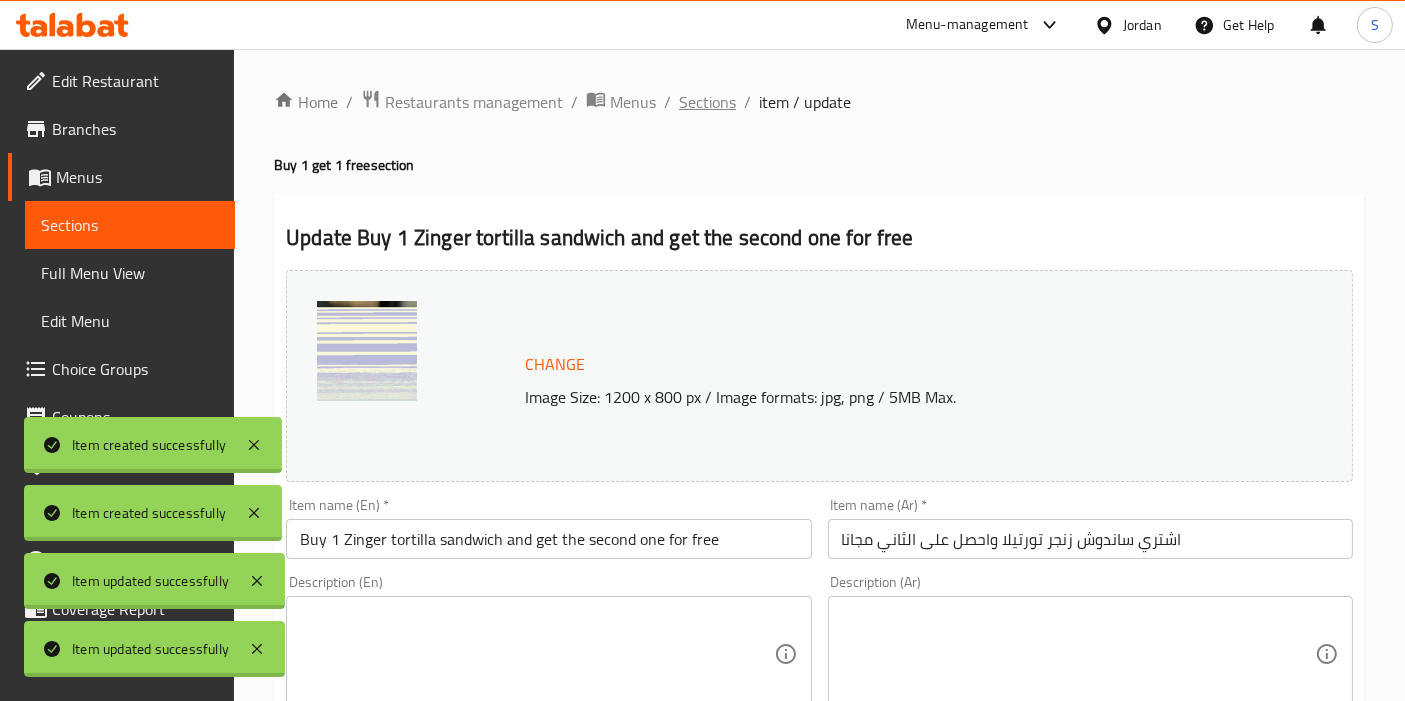 click on "Sections" at bounding box center (707, 102) 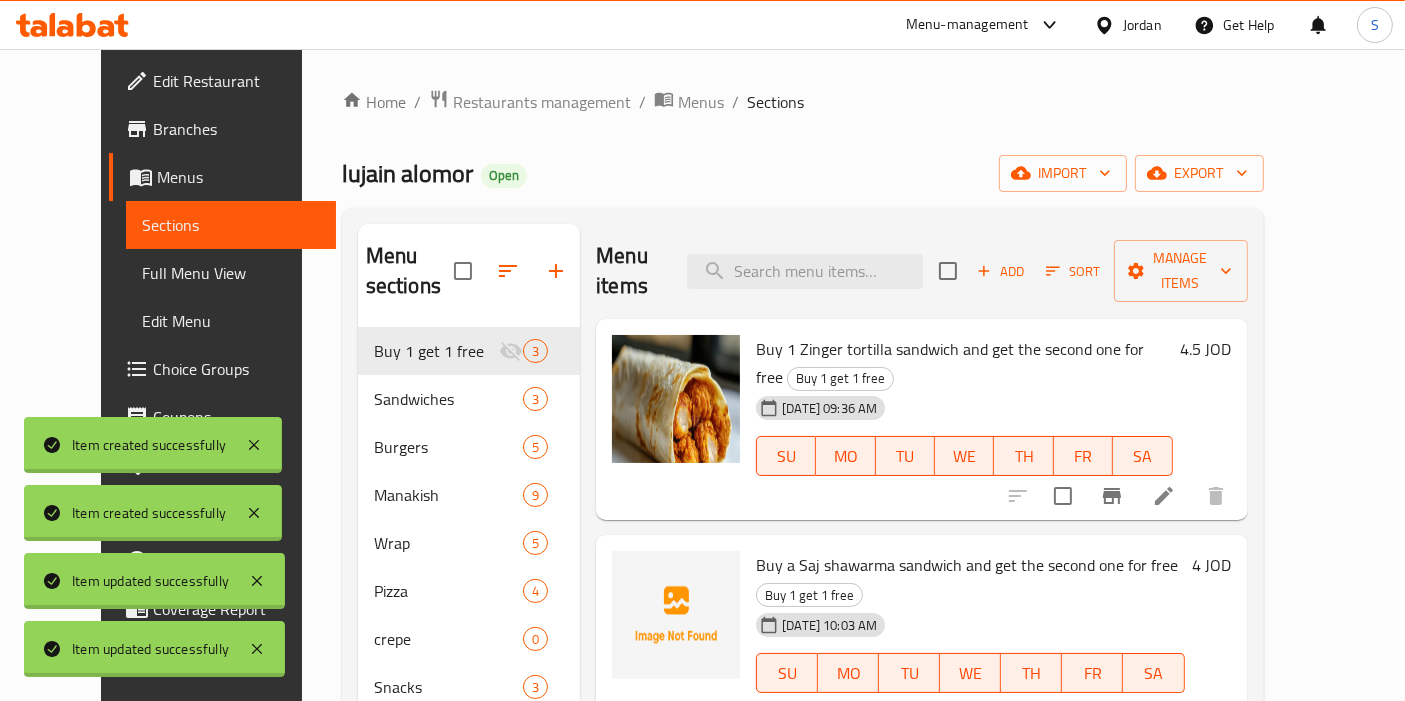 click on "Menus" at bounding box center [238, 177] 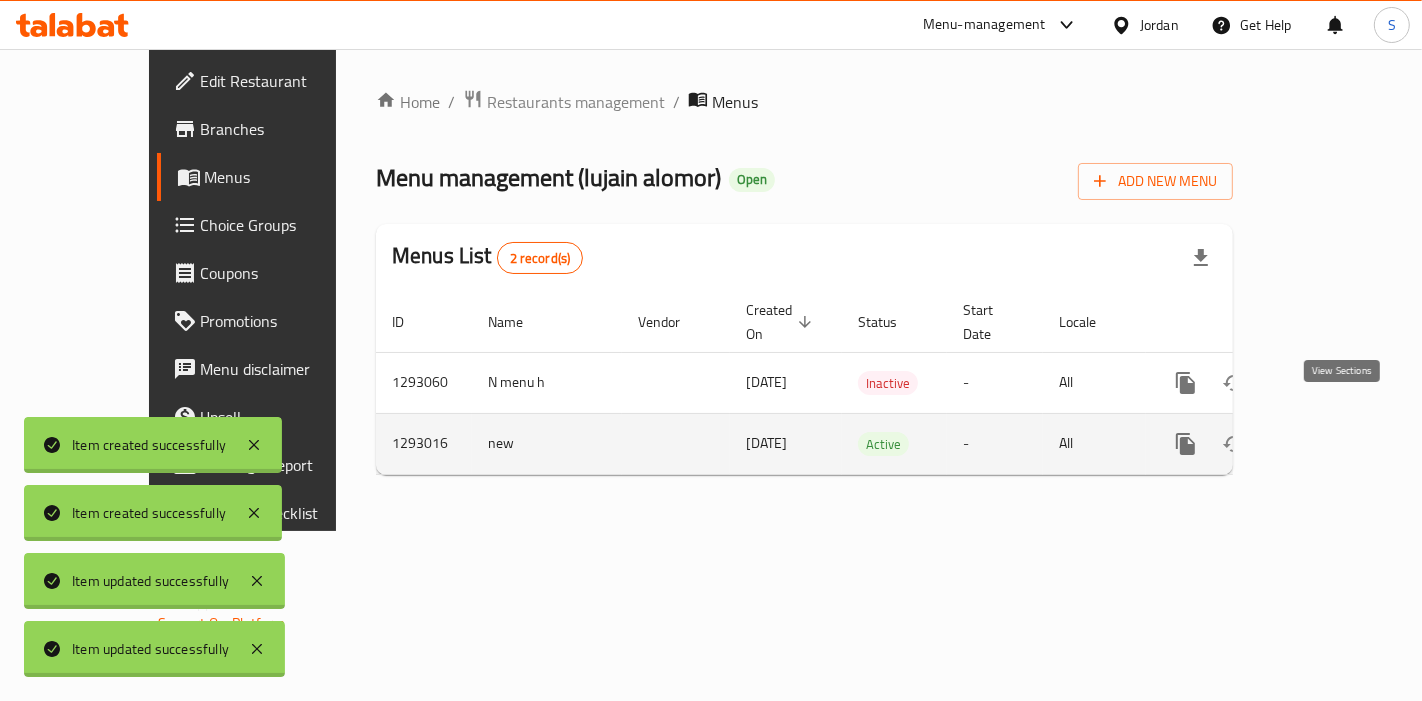 click at bounding box center [1330, 444] 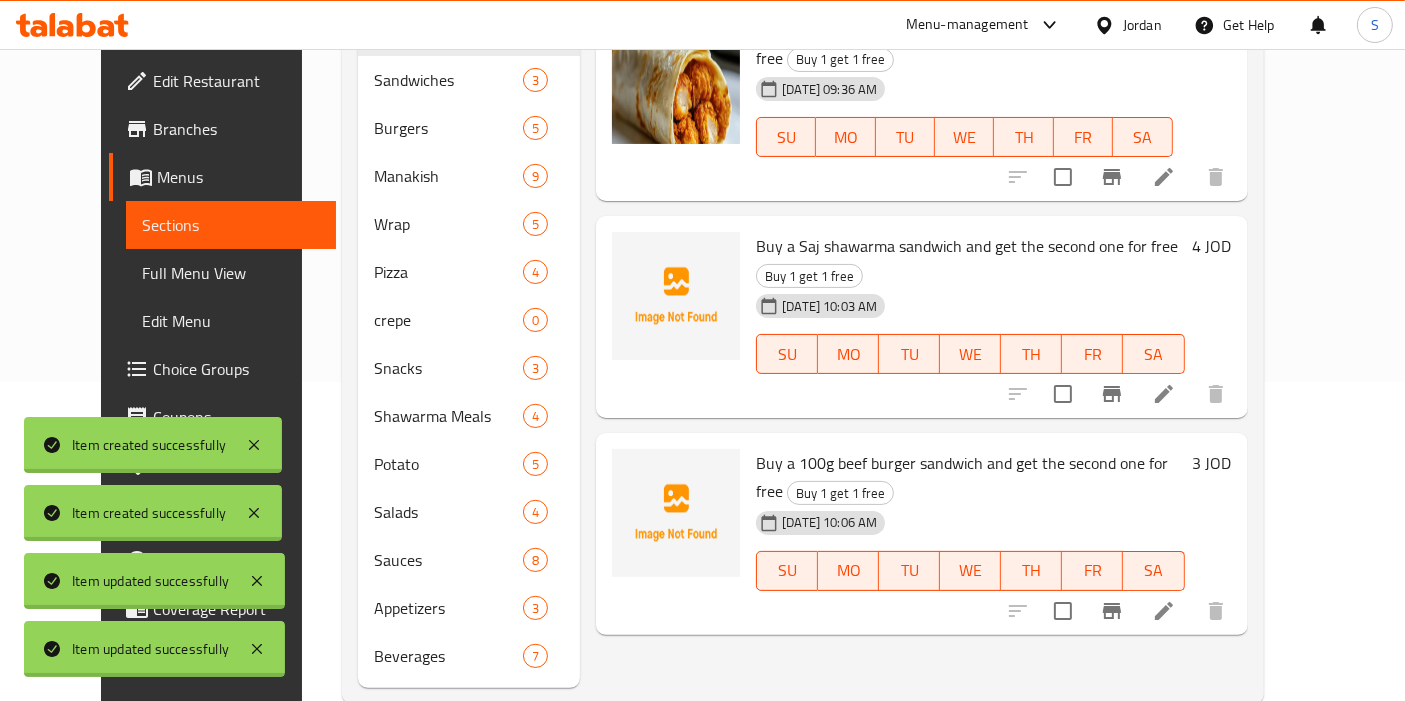 scroll, scrollTop: 330, scrollLeft: 0, axis: vertical 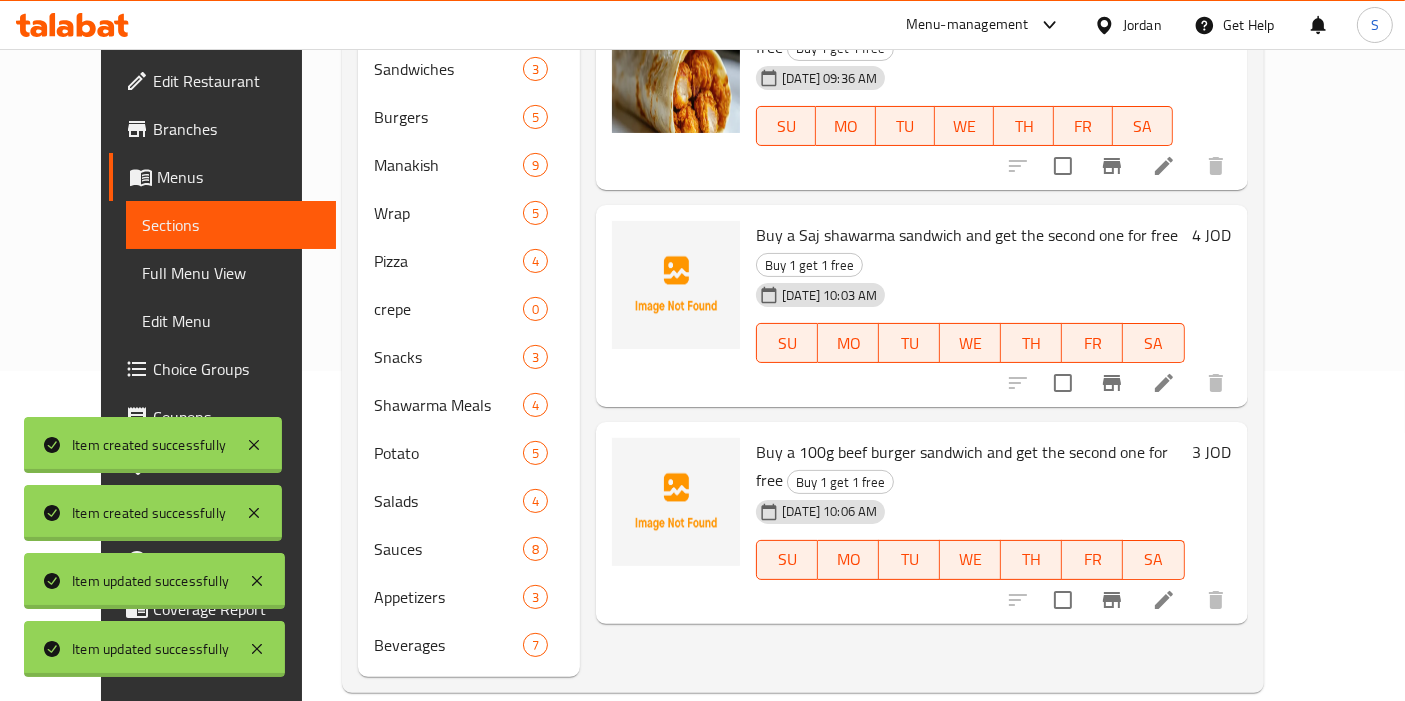 click on "Menu items Add Sort Manage items Buy 1 Zinger tortilla sandwich and get the second one for free   Buy 1 get 1 free 16-07-2025 09:36 AM SU MO TU WE TH FR SA 4.5   JOD Buy a Saj shawarma sandwich and get the second one for free   Buy 1 get 1 free 16-07-2025 10:03 AM SU MO TU WE TH FR SA 4   JOD Buy a 100g beef burger sandwich and get the second one for free   Buy 1 get 1 free 16-07-2025 10:06 AM SU MO TU WE TH FR SA 3   JOD" at bounding box center (913, 285) 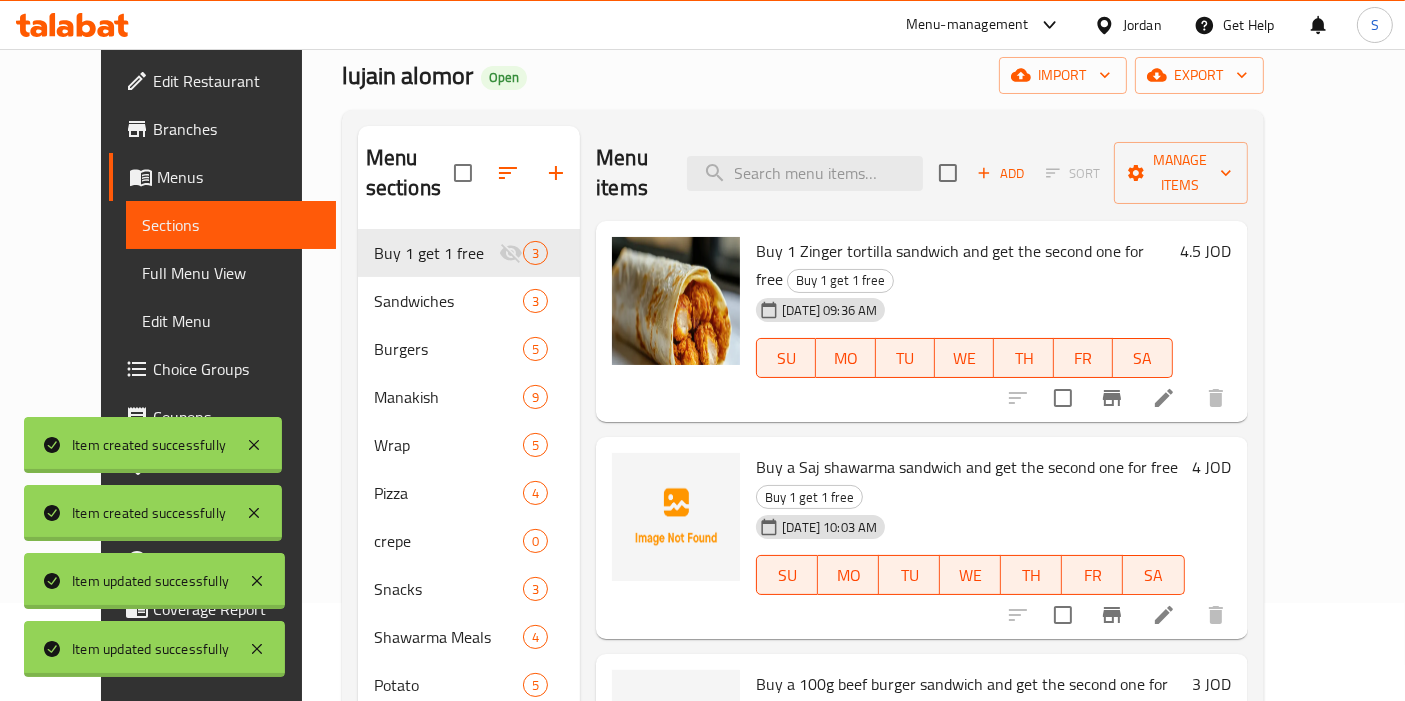 scroll, scrollTop: 0, scrollLeft: 0, axis: both 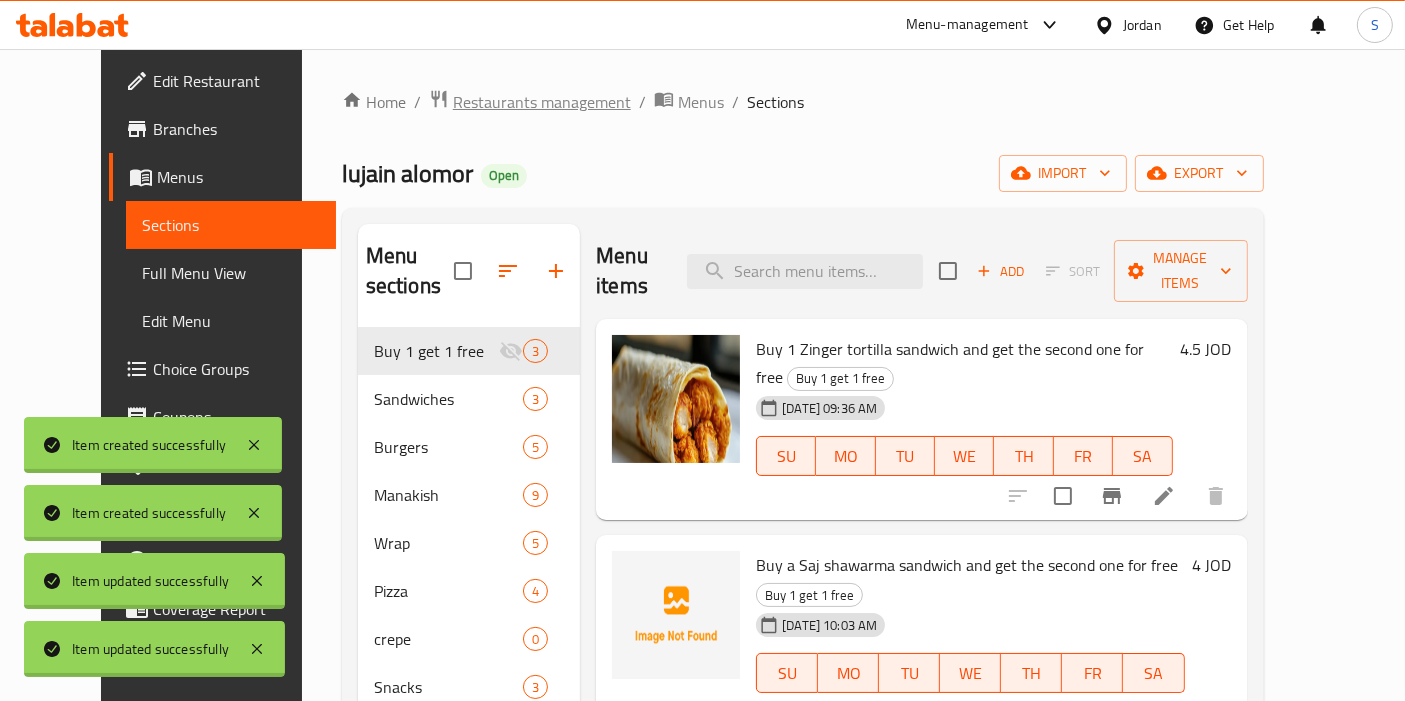 click on "Restaurants management" at bounding box center (542, 102) 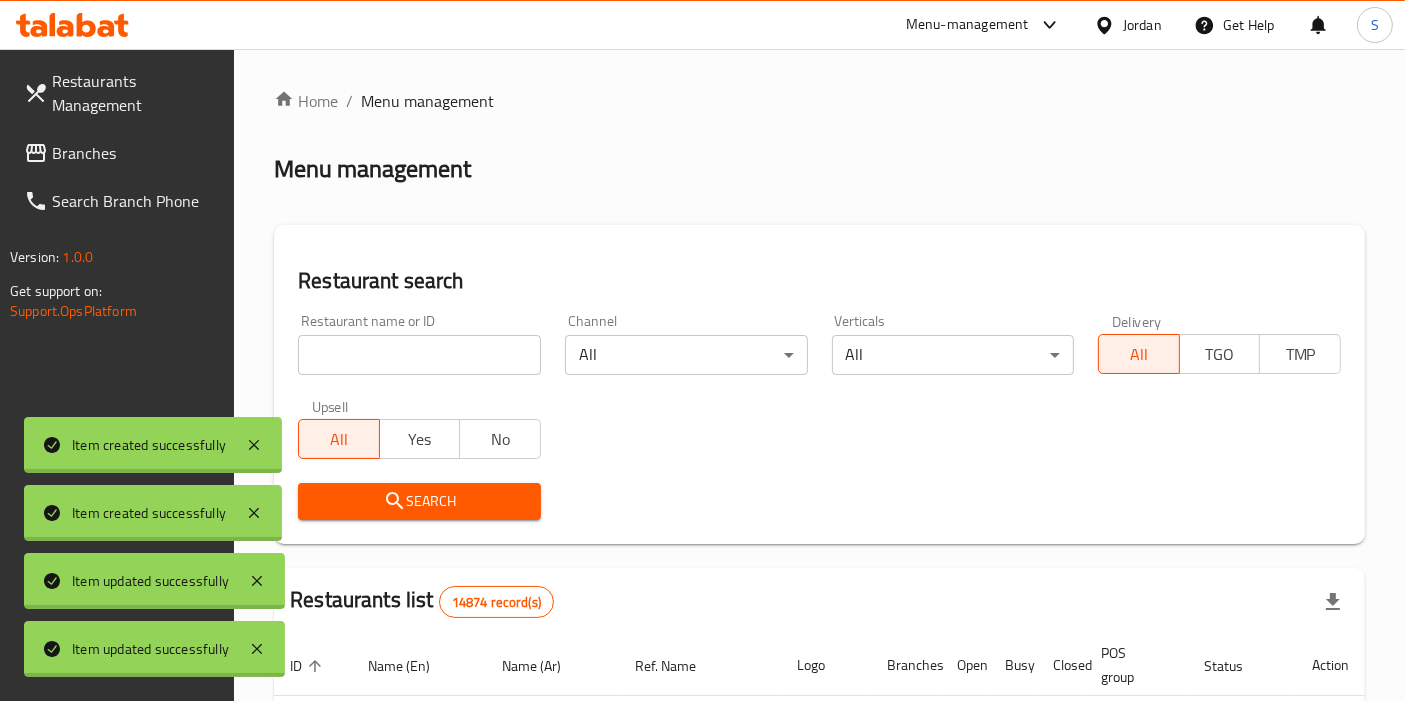 click at bounding box center [419, 355] 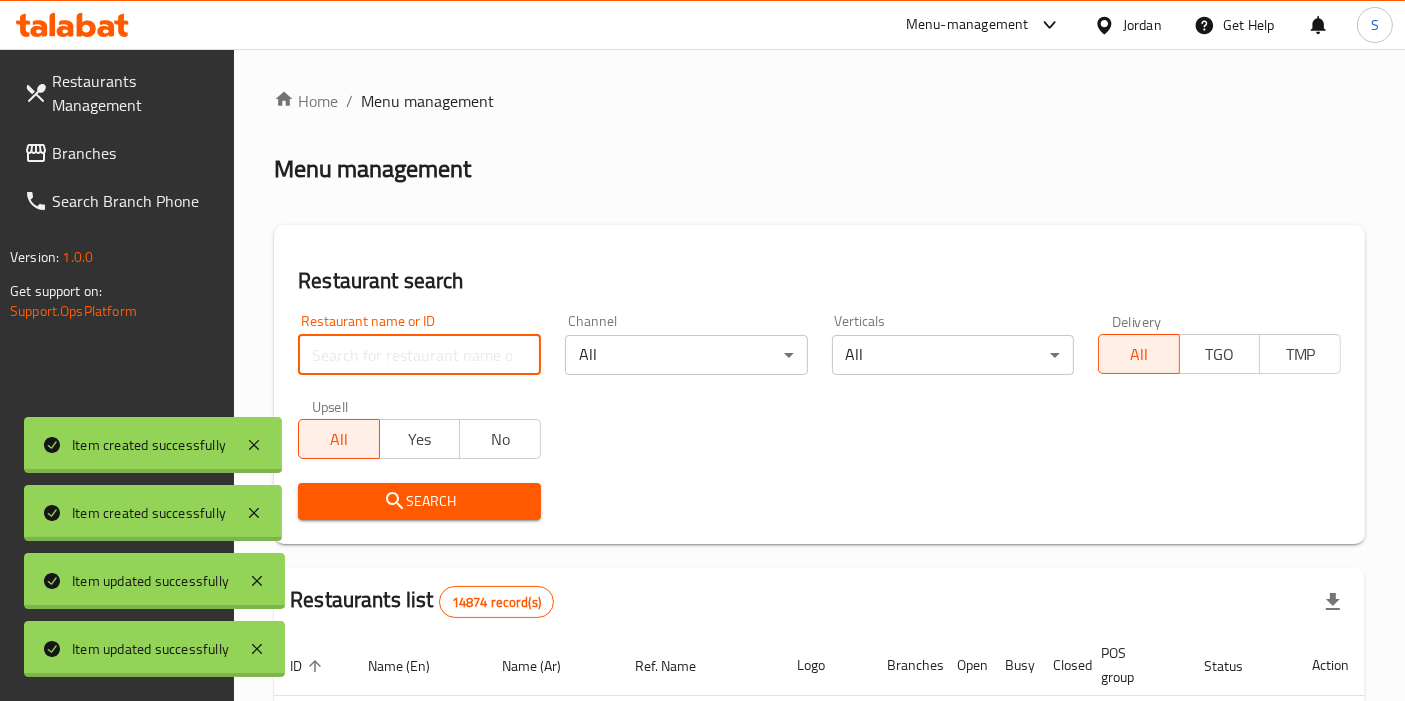 click at bounding box center (419, 355) 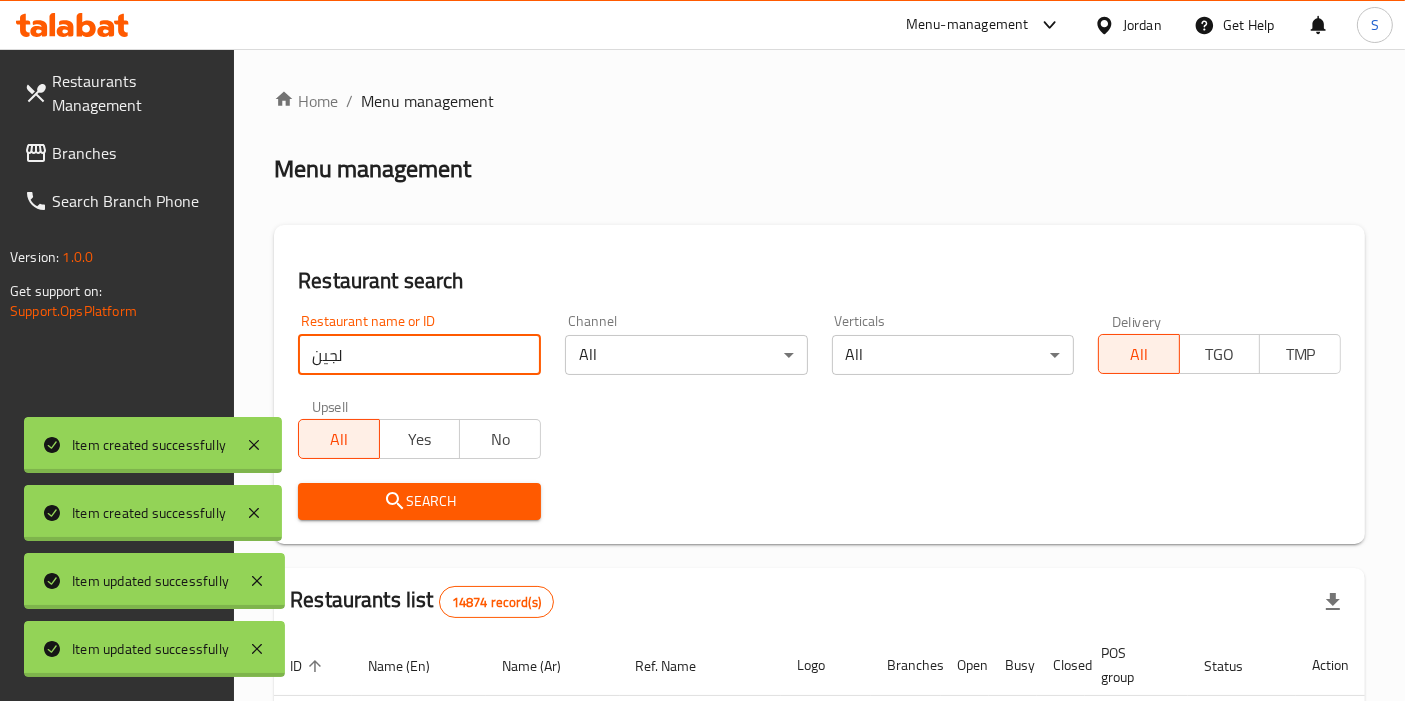 type on "لجين العمر" 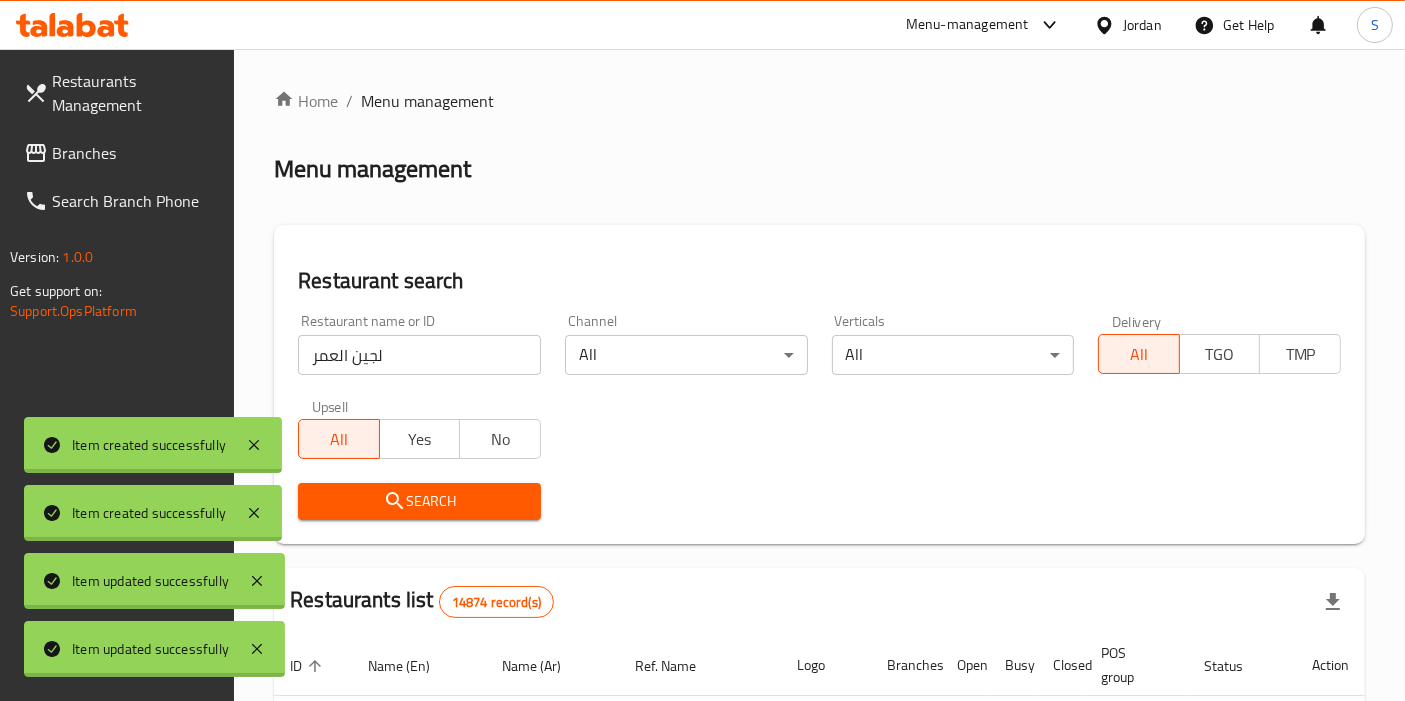 click on "Search" at bounding box center [419, 501] 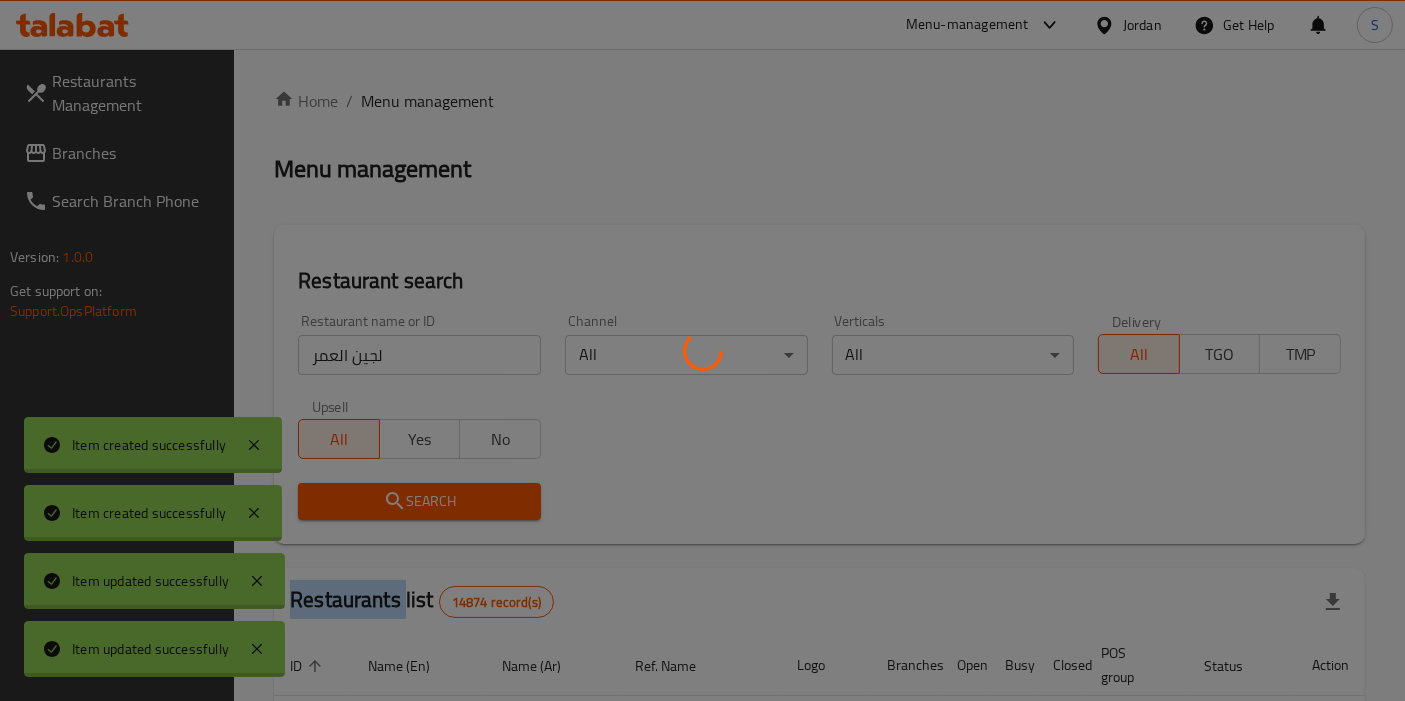 click at bounding box center (702, 350) 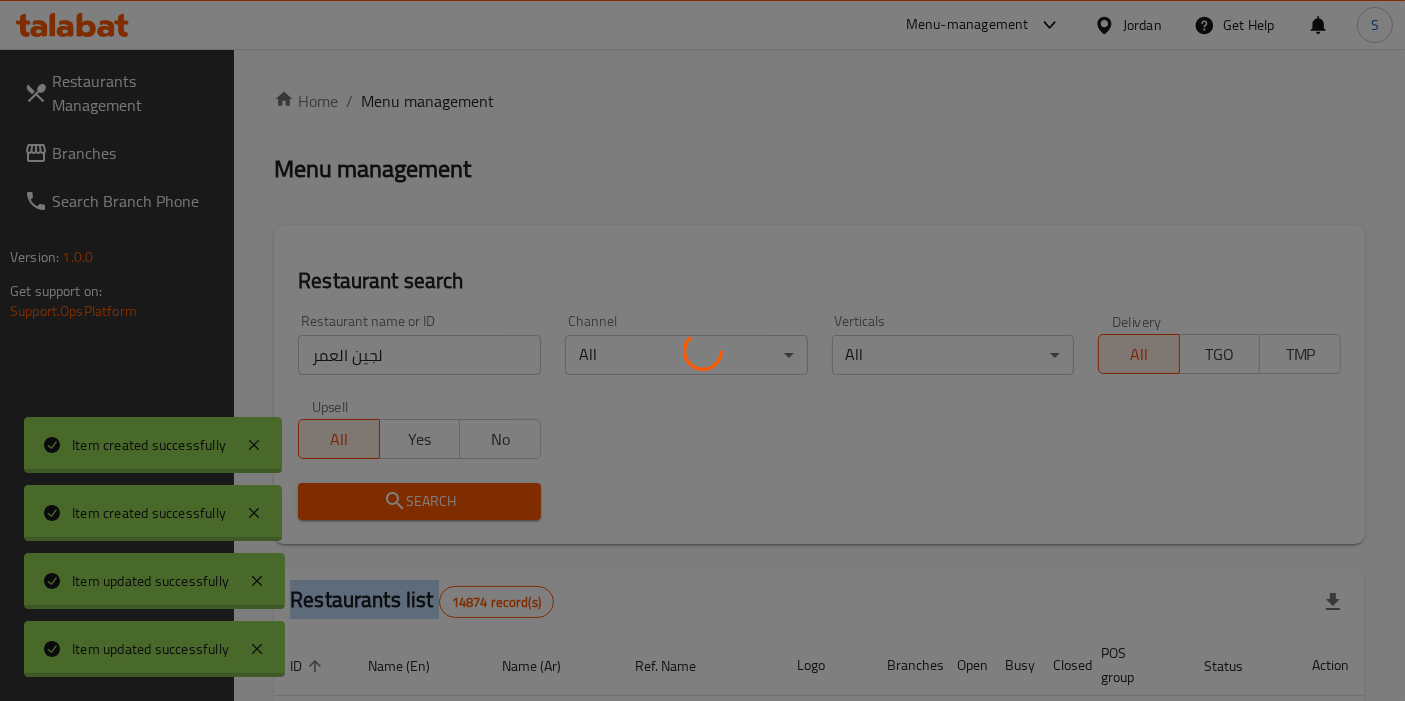 click at bounding box center [702, 350] 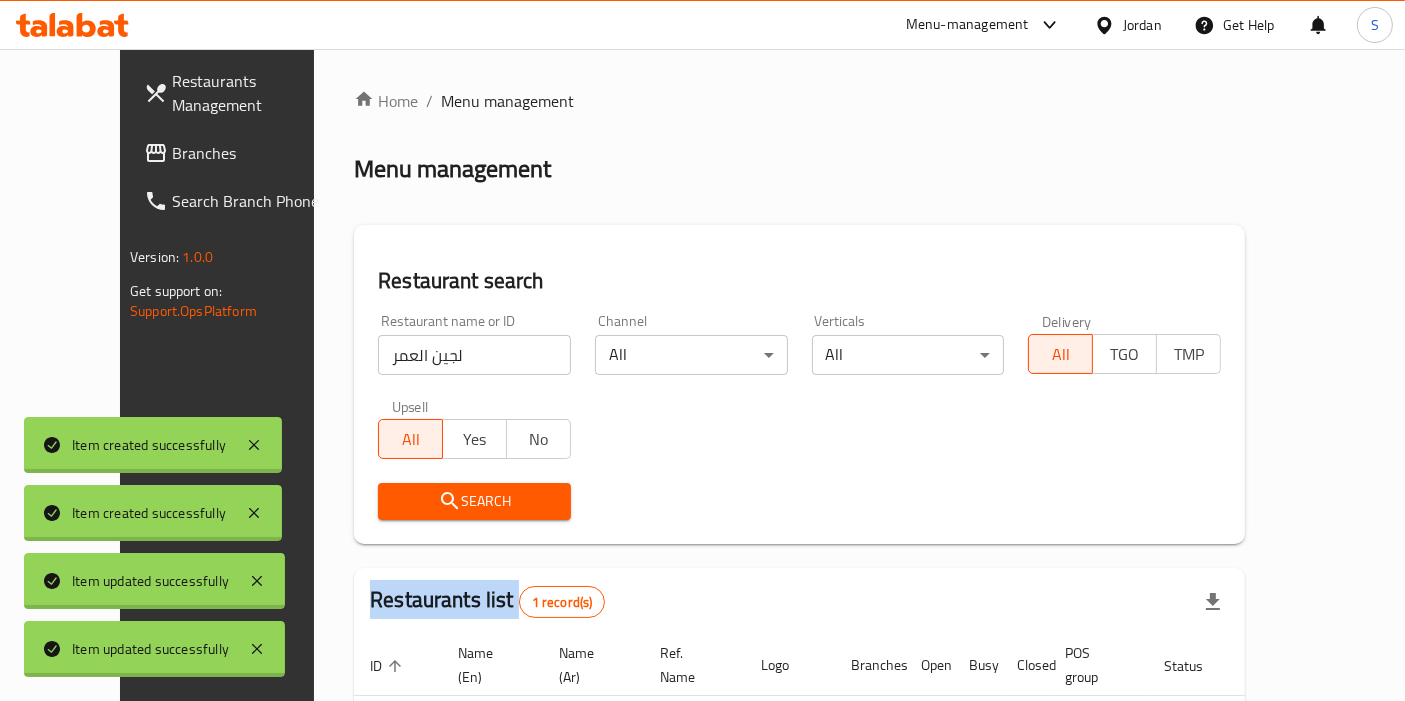 click on "Home / Menu management Menu management Restaurant search Restaurant name or ID لجين العمر Restaurant name or ID Channel All ​ Verticals All ​ Delivery All TGO TMP Upsell All Yes No   Search Restaurants list   1 record(s) ID sorted ascending Name (En) Name (Ar) Ref. Name Logo Branches Open Busy Closed POS group Status Action 699336 lujain alomor لجين العمر مطعم لجين و جاد 1 1 0 0 OPEN Rows per page: 10 1-1 of 1" at bounding box center (799, 462) 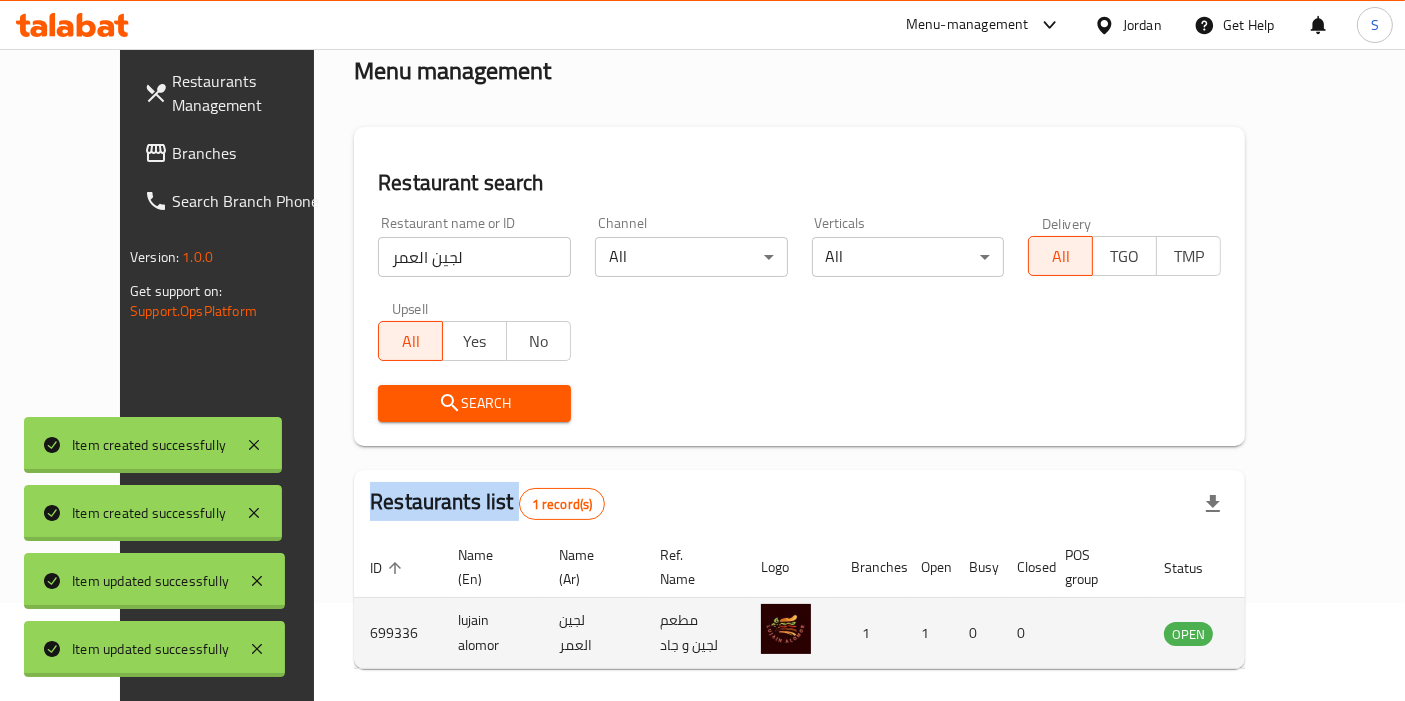 scroll, scrollTop: 151, scrollLeft: 0, axis: vertical 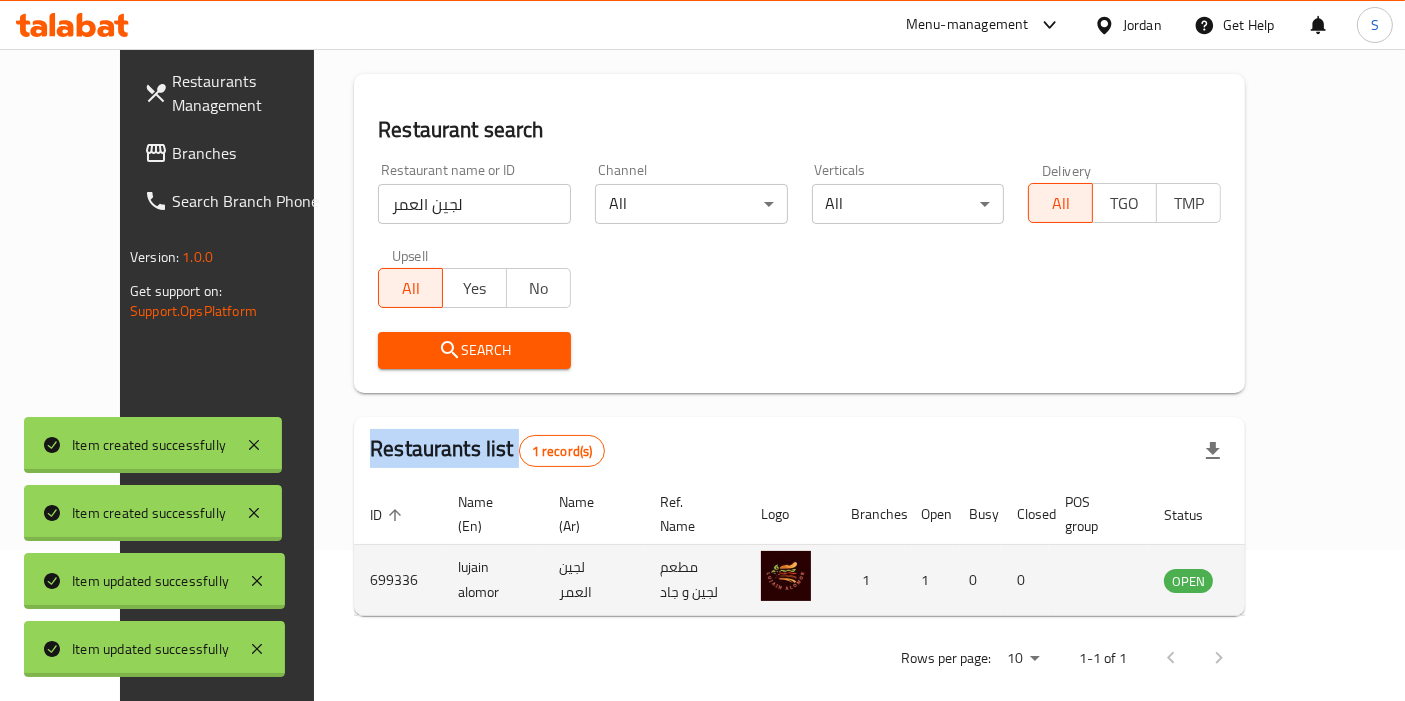 click at bounding box center [1287, 580] 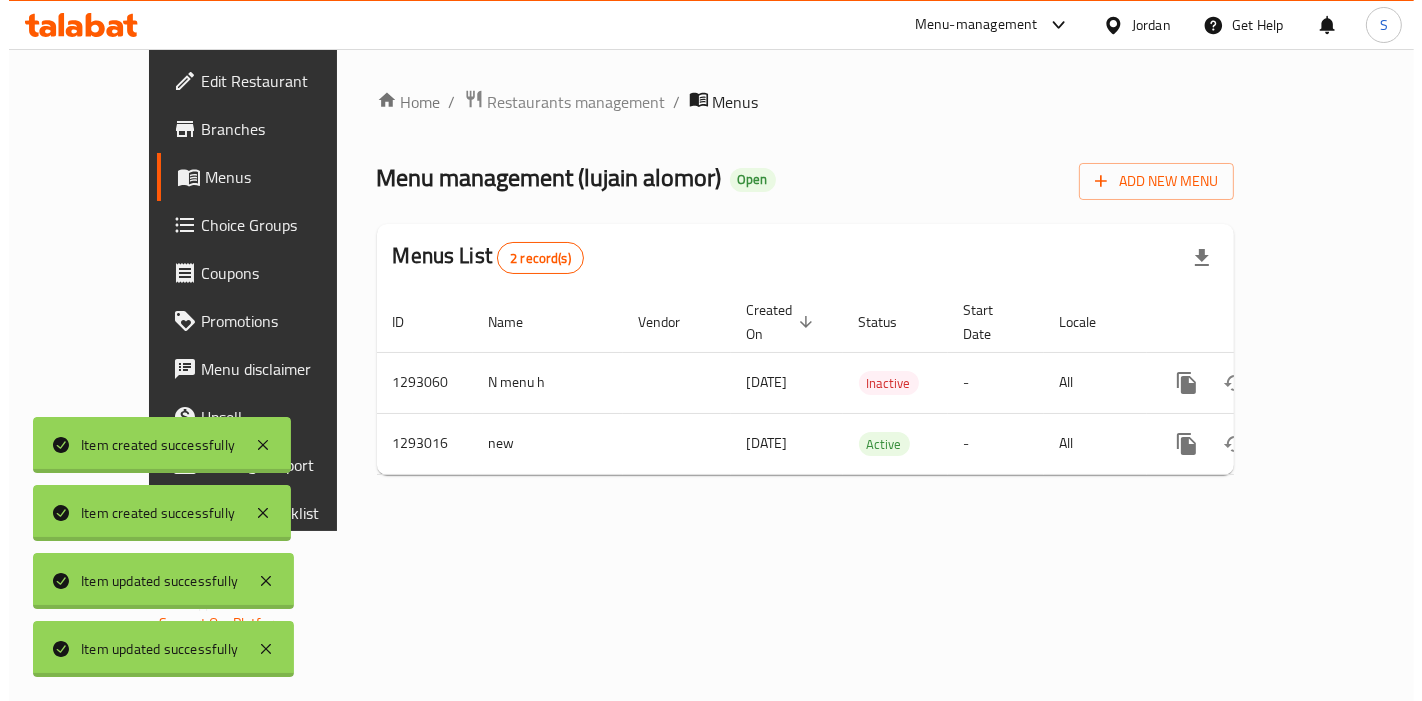 scroll, scrollTop: 0, scrollLeft: 0, axis: both 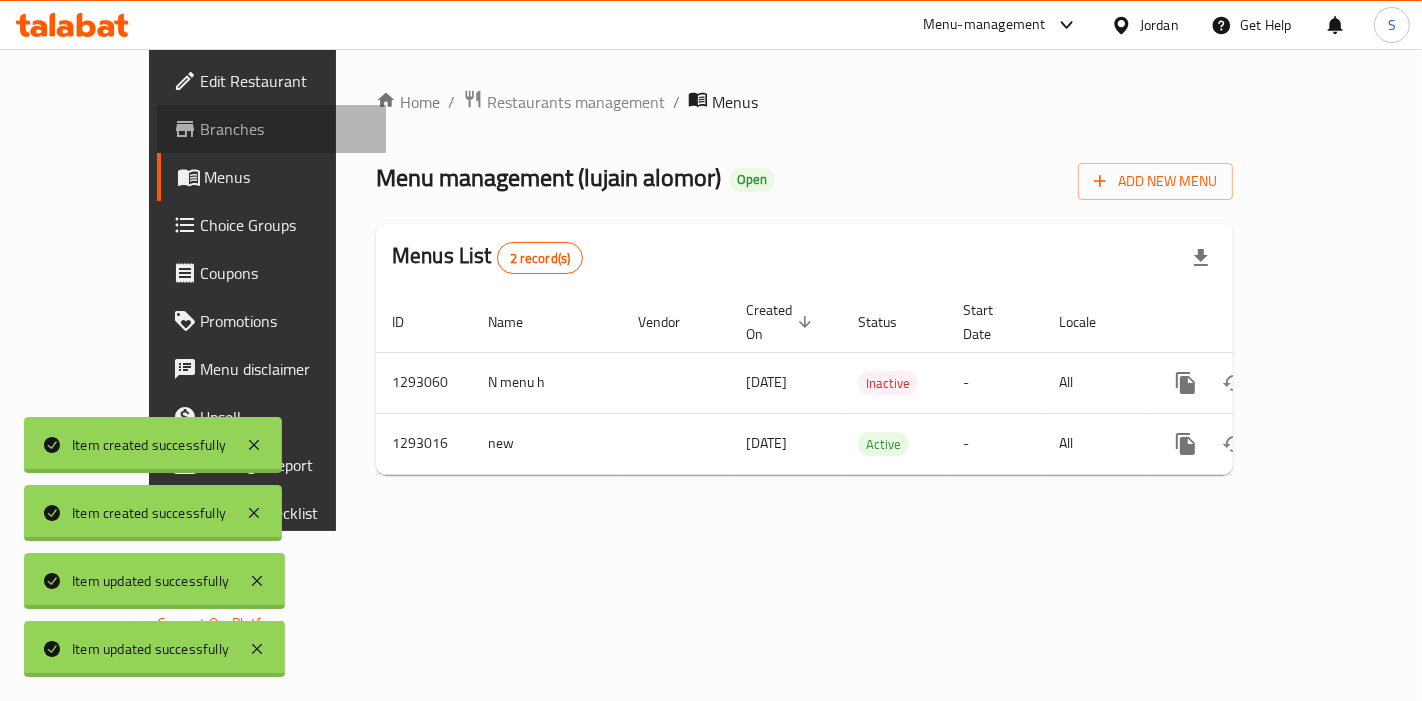click on "Branches" at bounding box center (285, 129) 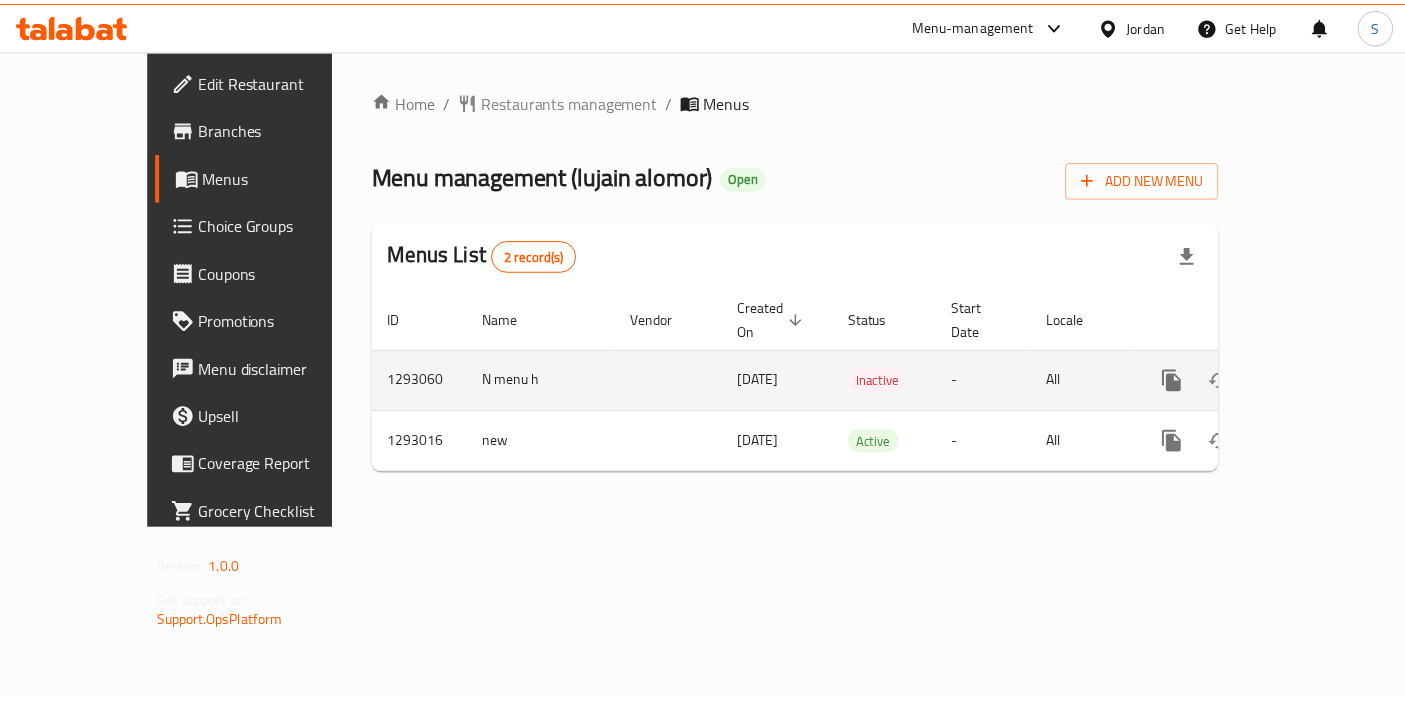 scroll, scrollTop: 0, scrollLeft: 0, axis: both 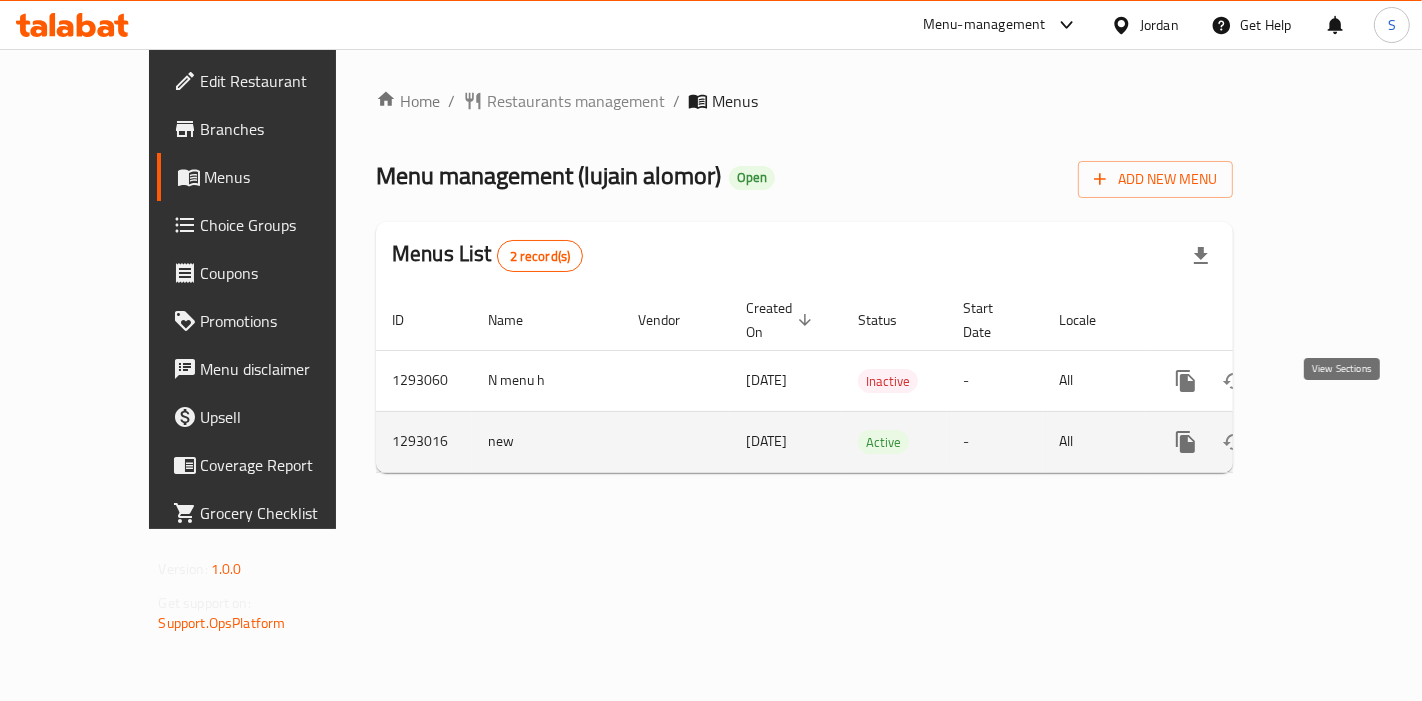 click 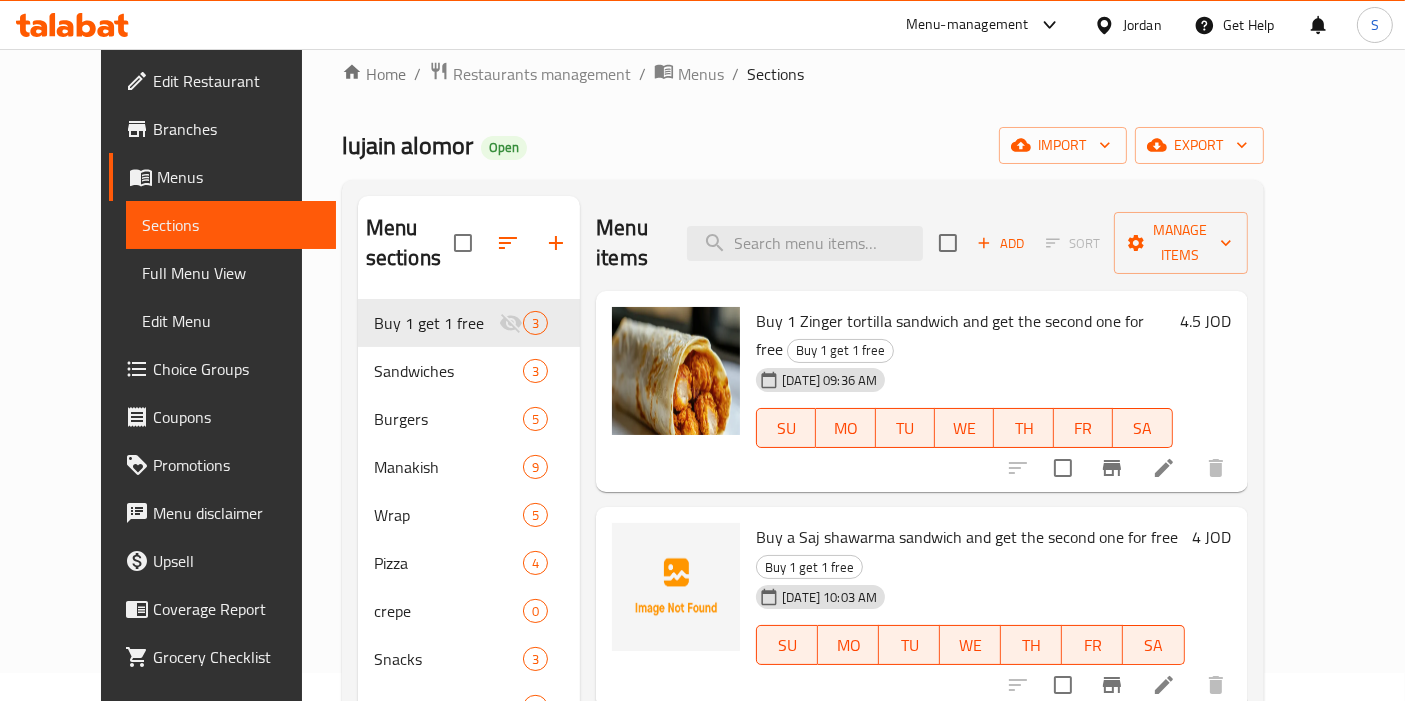 scroll, scrollTop: 0, scrollLeft: 0, axis: both 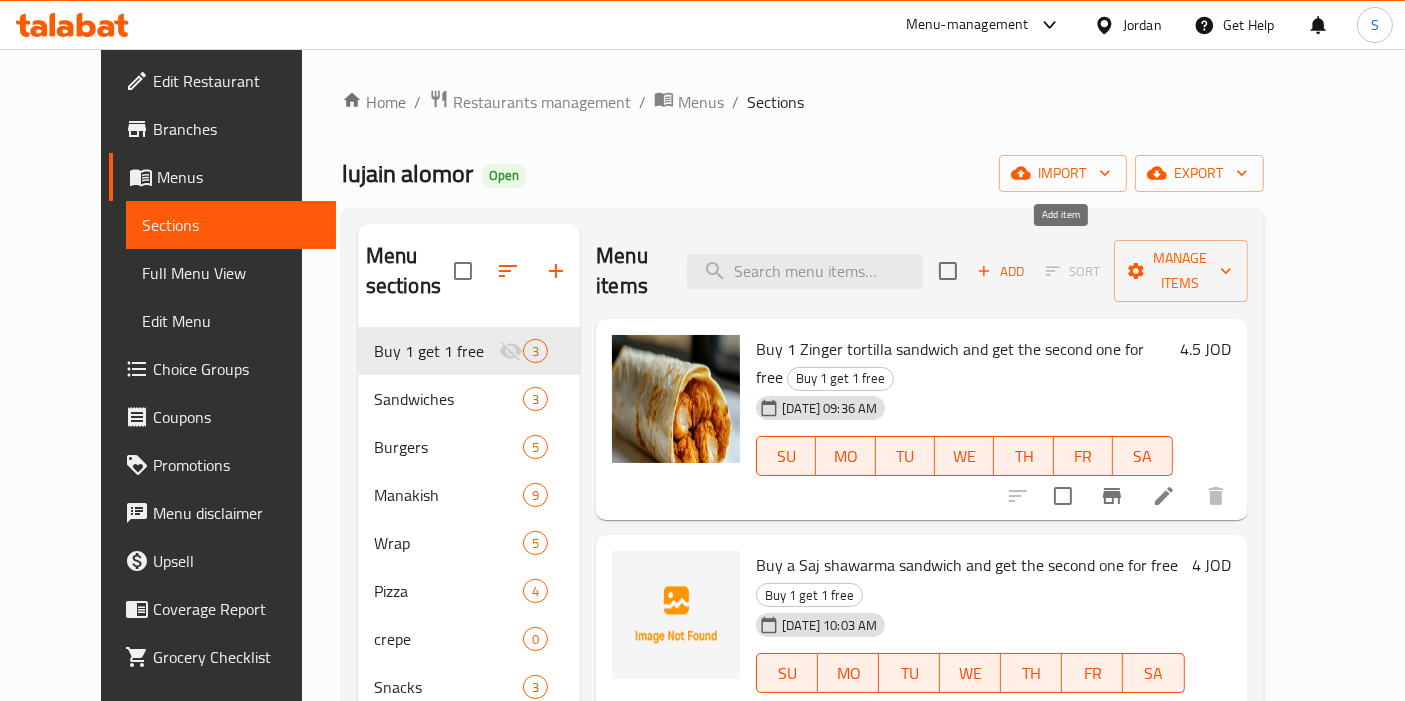 click on "Add" at bounding box center (1001, 271) 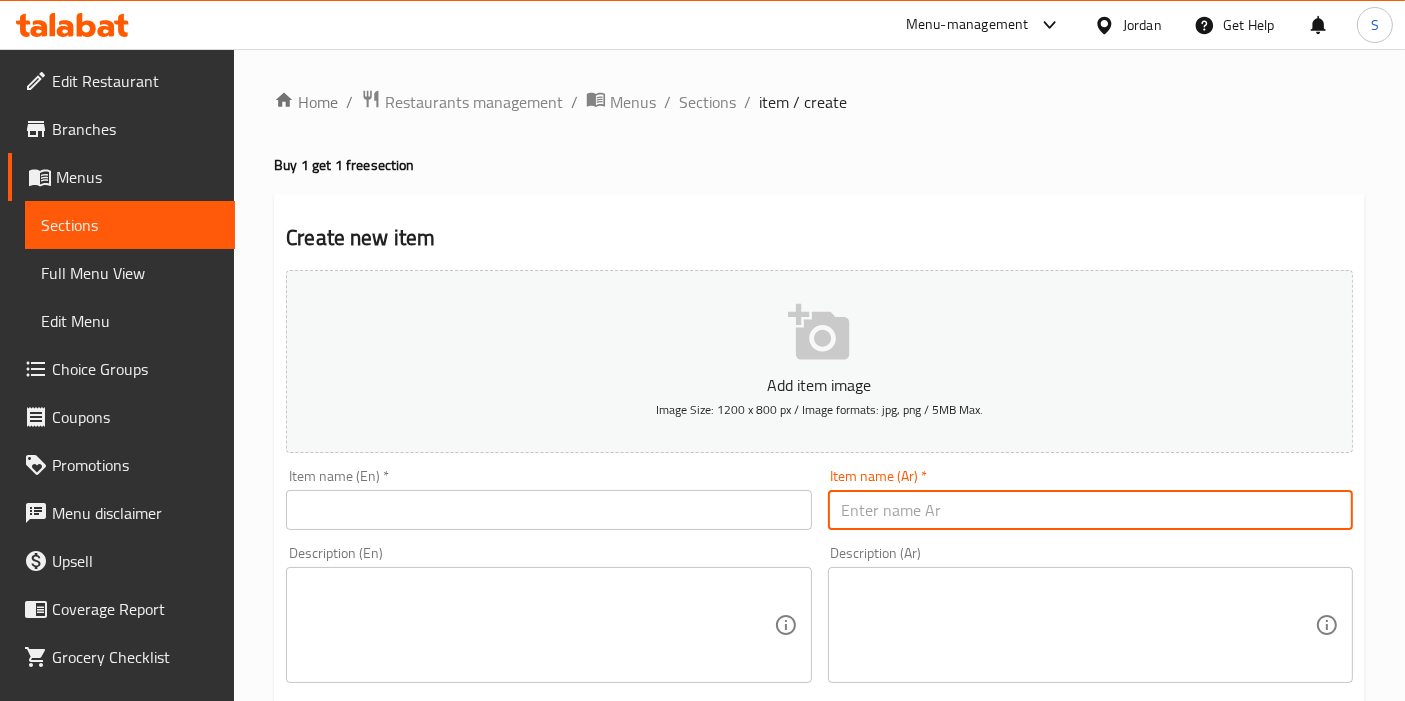 click at bounding box center (1090, 510) 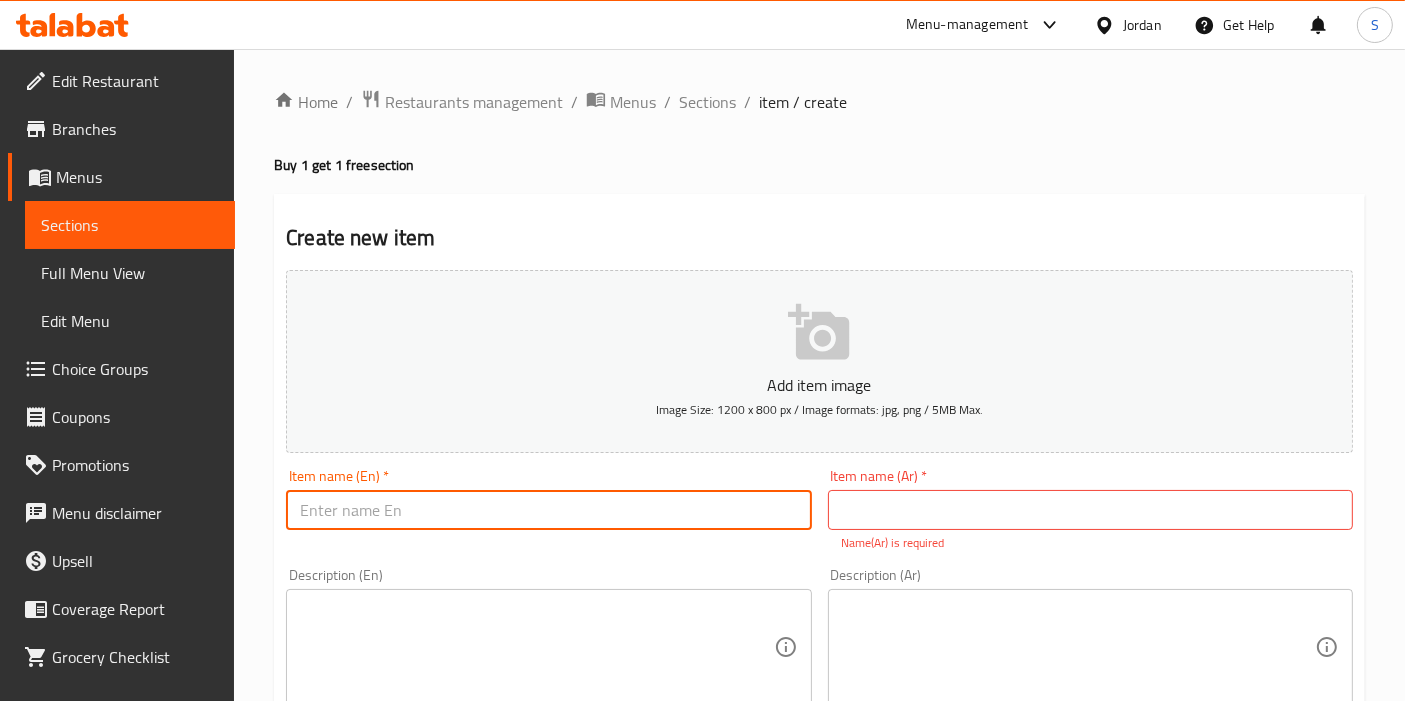 paste on "Buy a potato sandwich and get the second one for free" 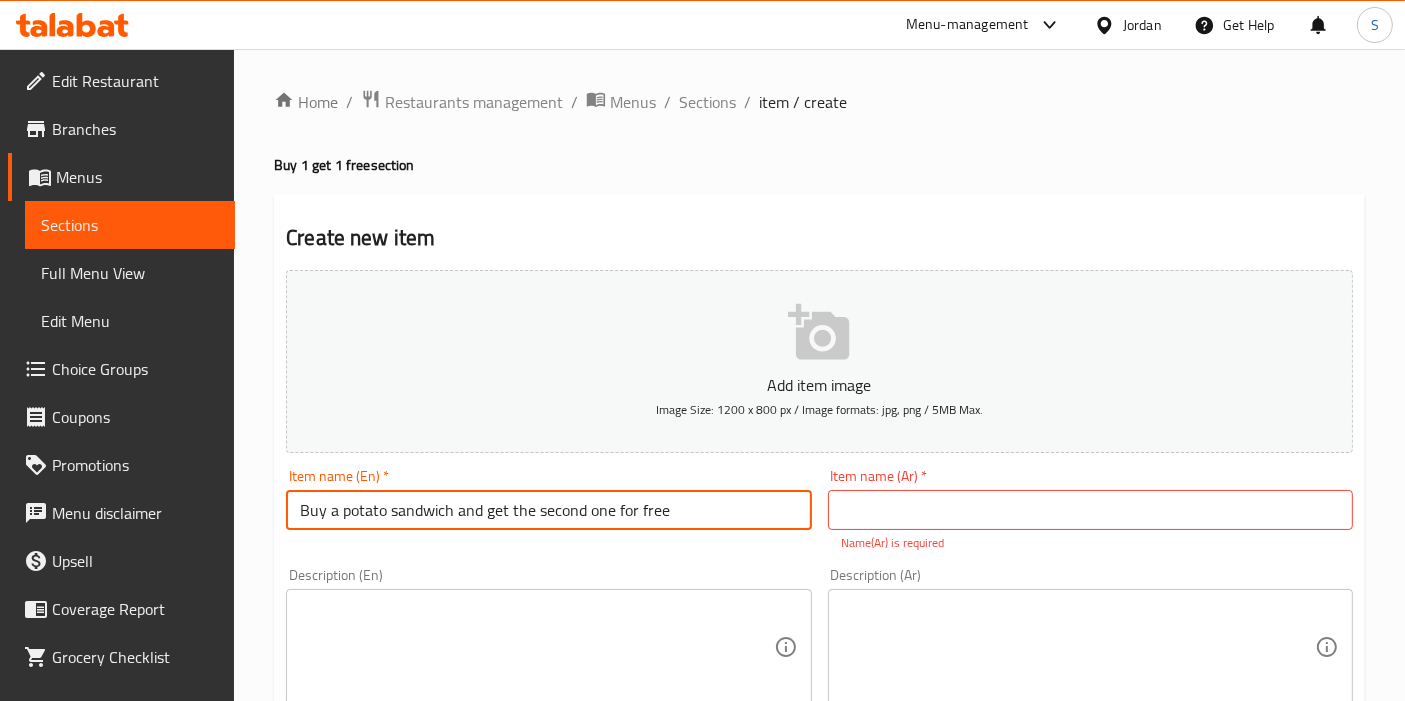 click on "Buy a potato sandwich and get the second one for free" at bounding box center [548, 510] 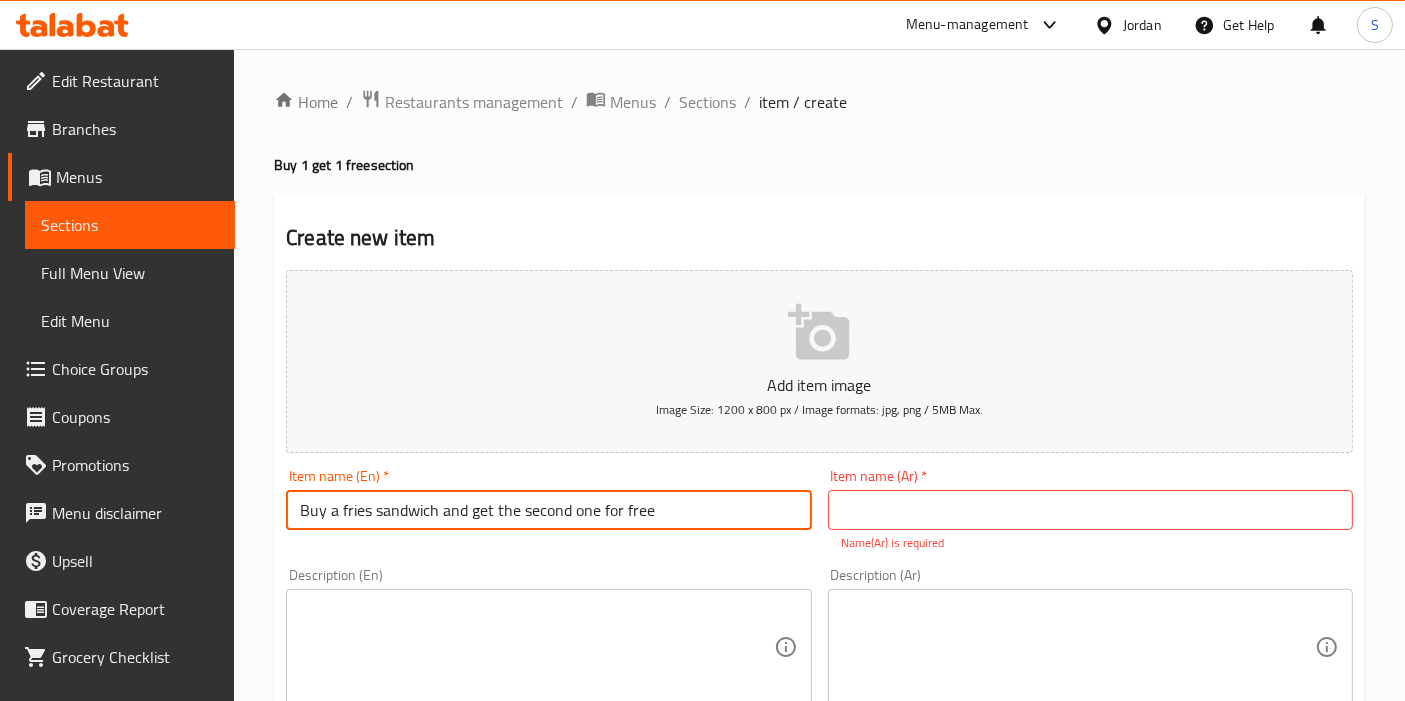 type on "Buy a fries sandwich and get the second one for free" 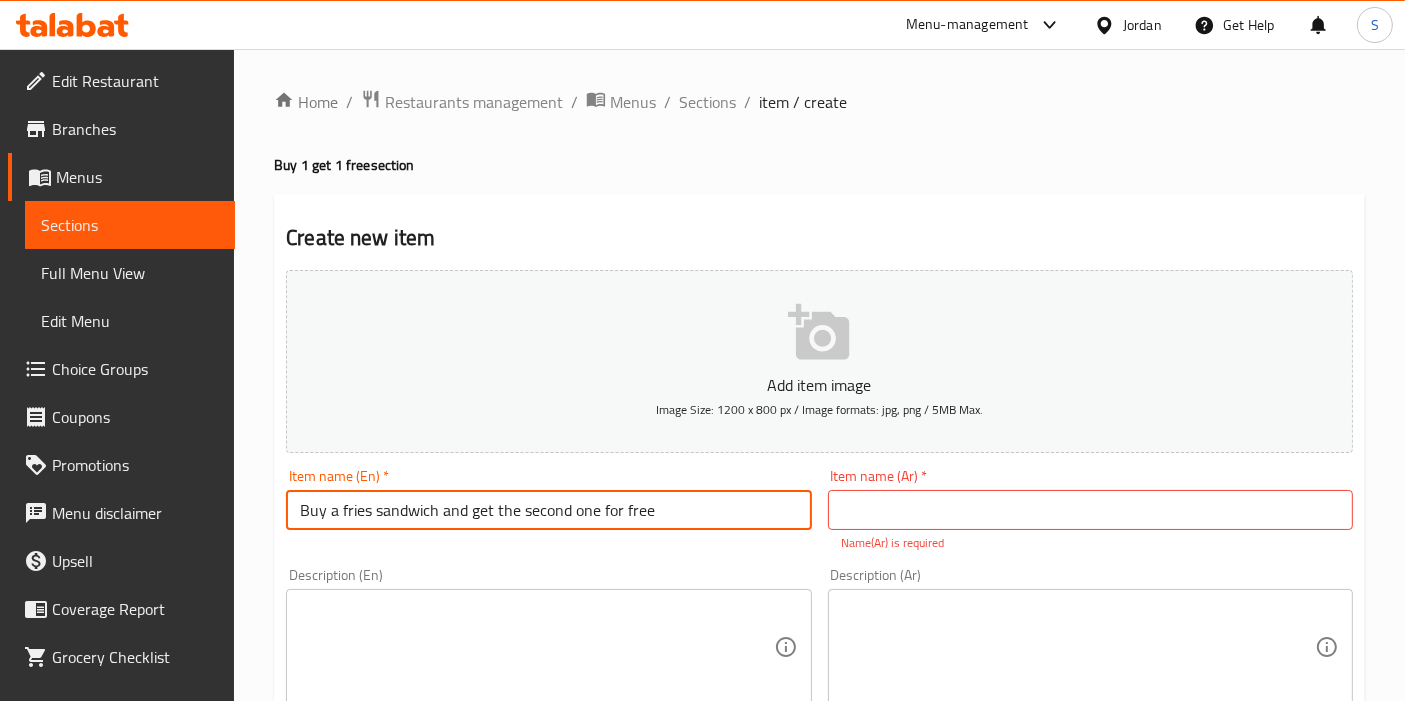 click on "Item name (Ar)   * Item name (Ar)  * Name(Ar) is required" at bounding box center (1090, 510) 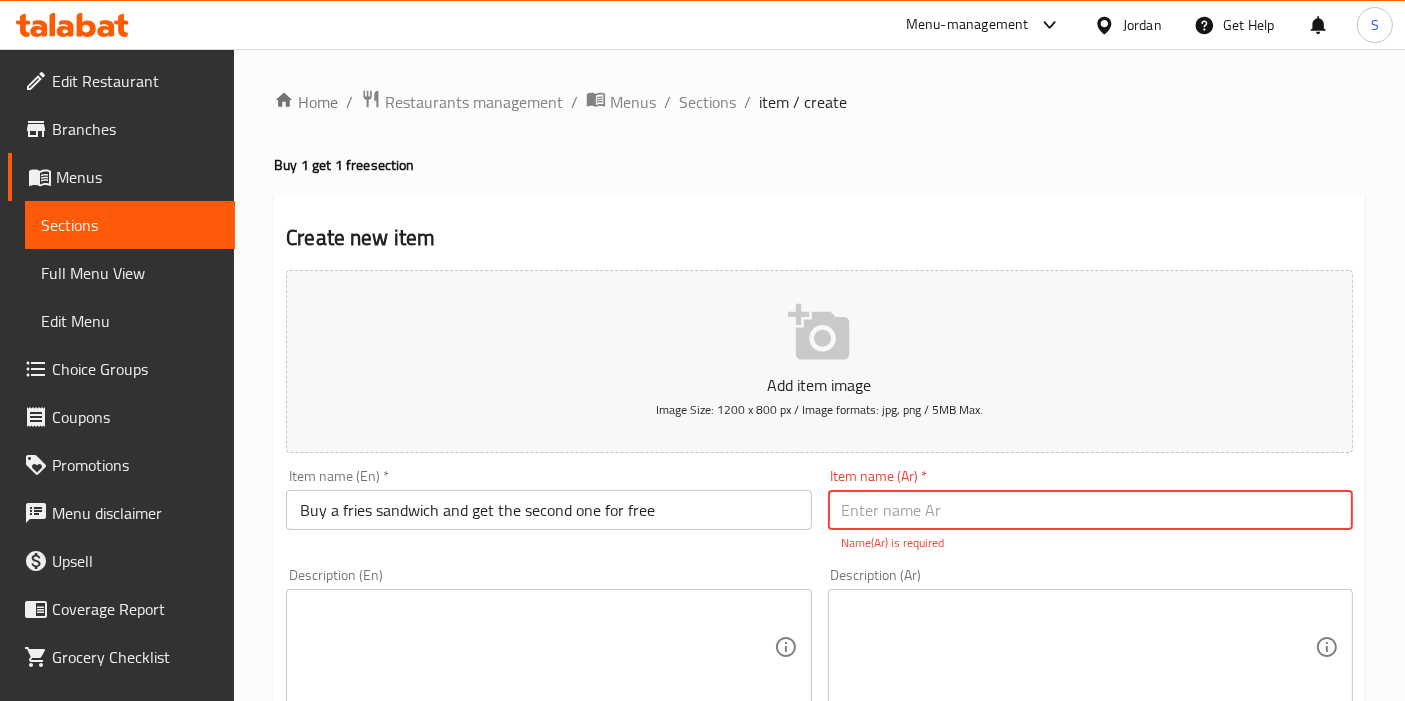 click at bounding box center [1090, 510] 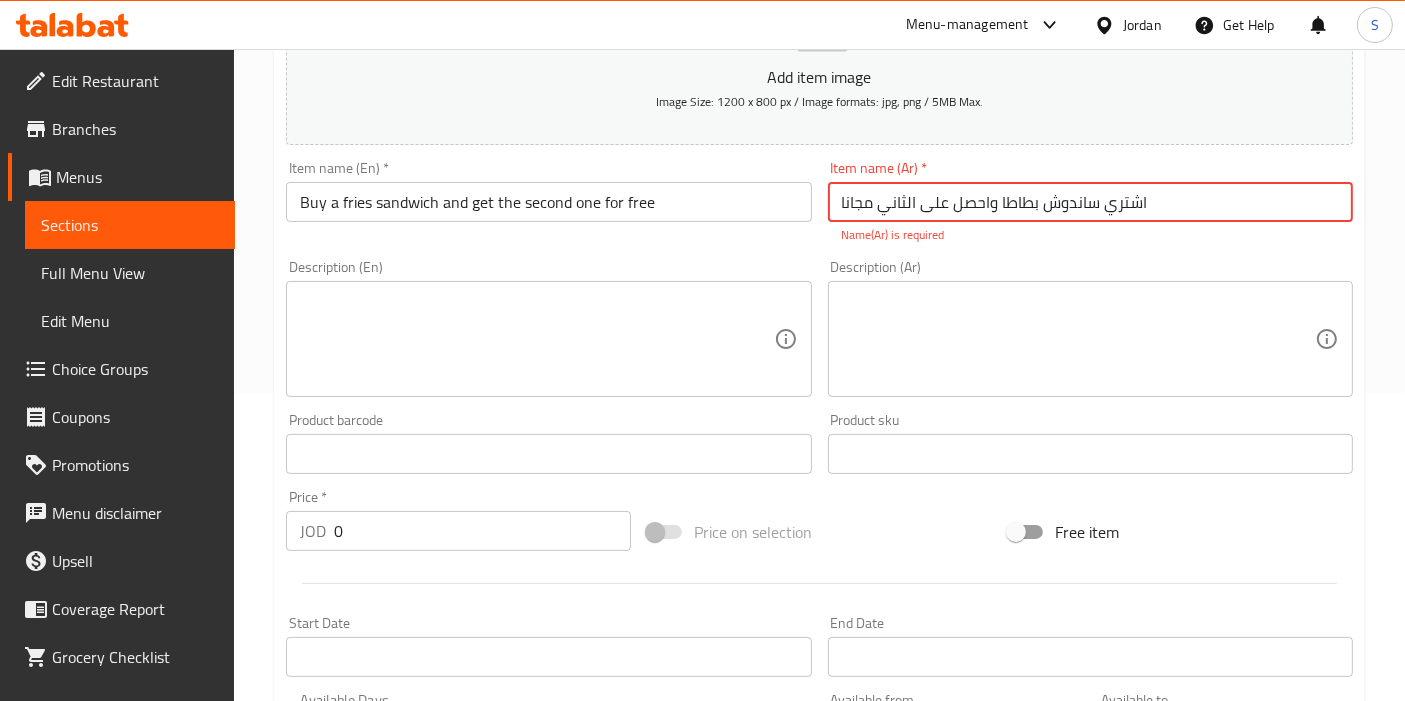 scroll, scrollTop: 333, scrollLeft: 0, axis: vertical 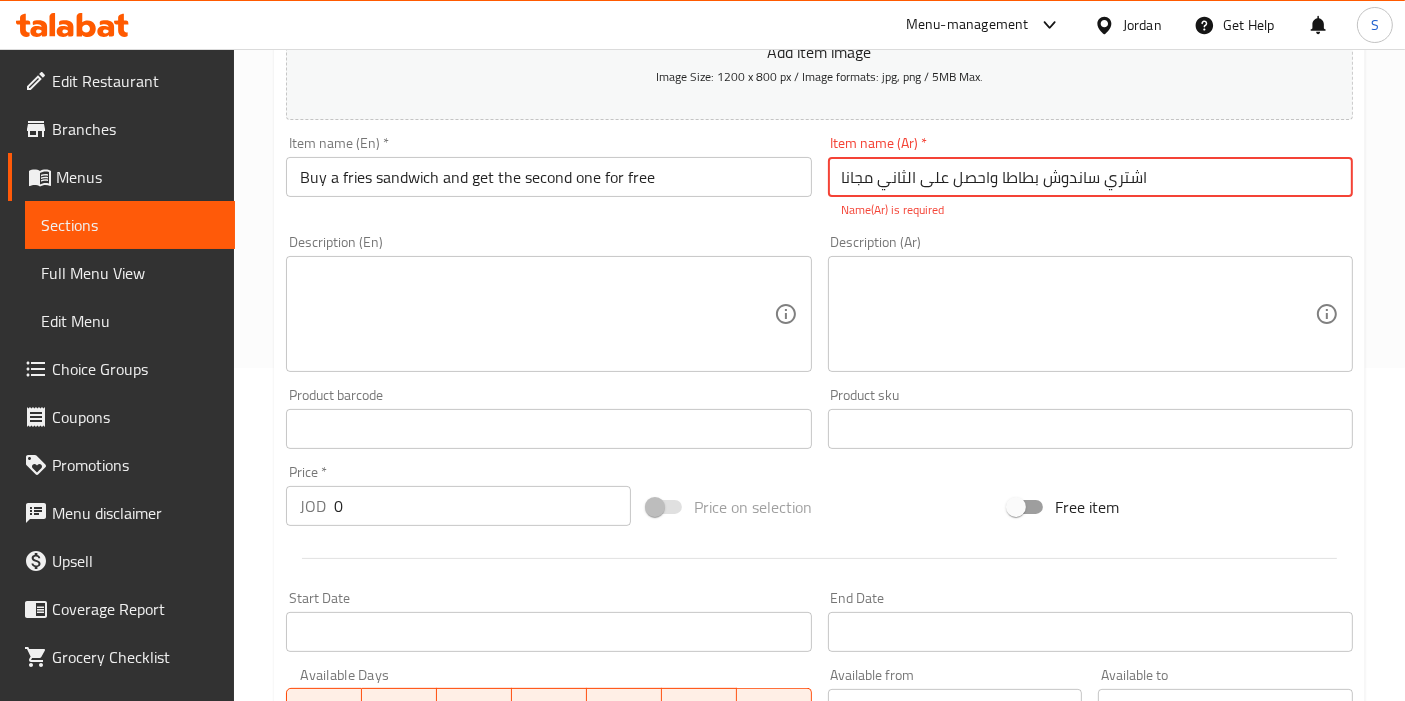 type on "اشتري ساندوش بطاطا واحصل على الثاني مجانا" 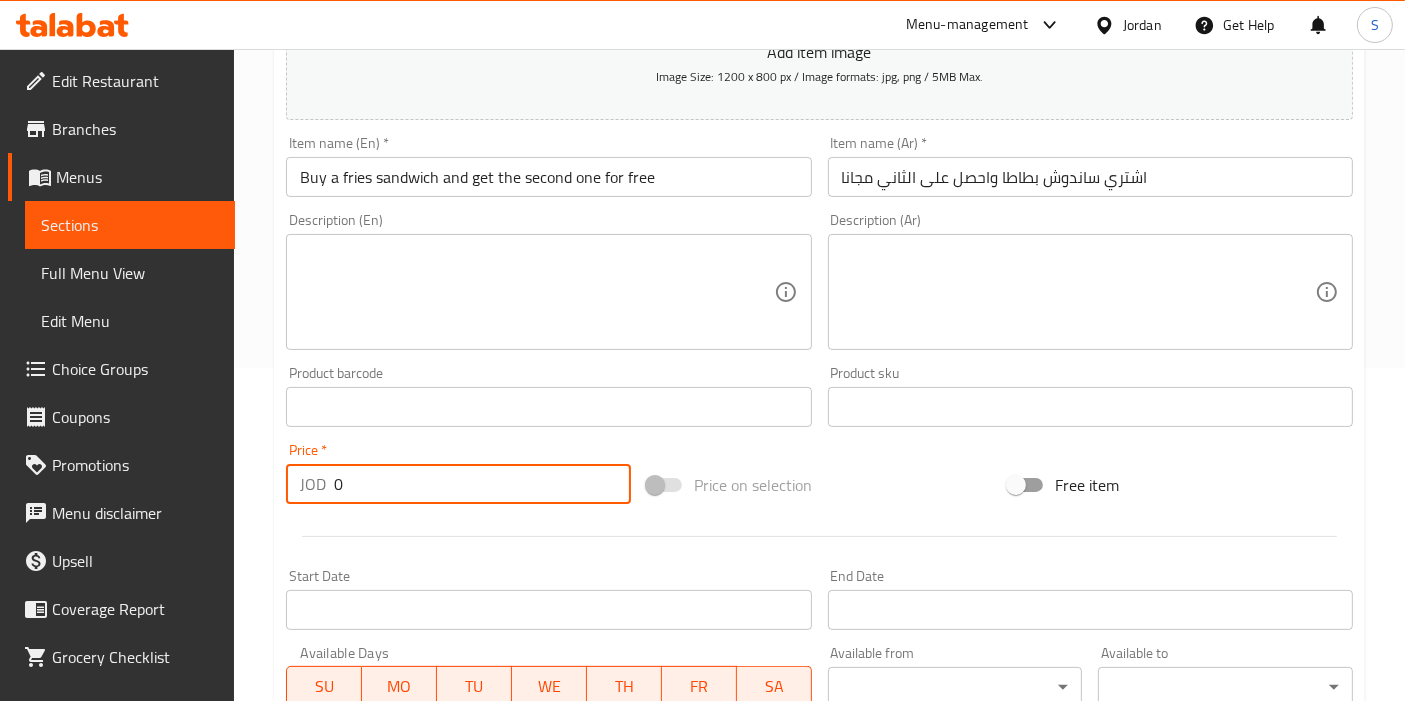 drag, startPoint x: 367, startPoint y: 517, endPoint x: 263, endPoint y: 522, distance: 104.120125 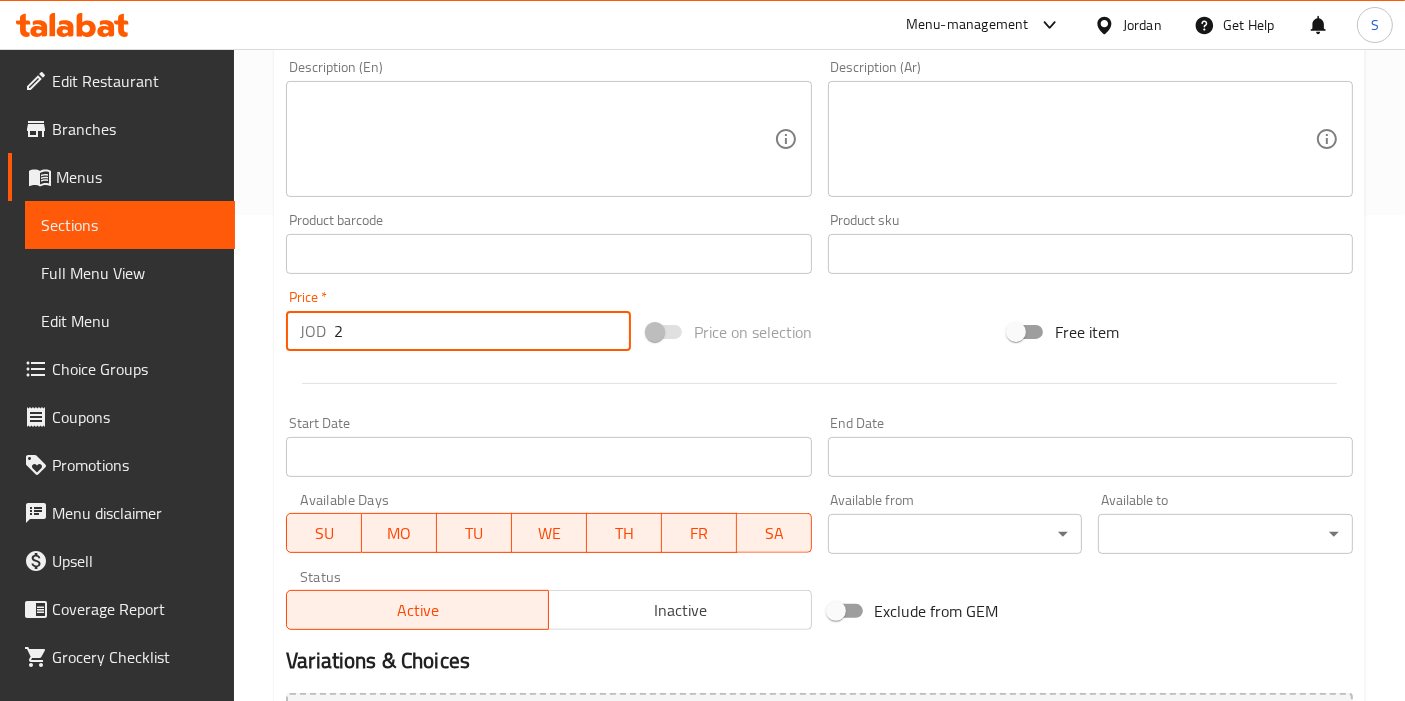 scroll, scrollTop: 708, scrollLeft: 0, axis: vertical 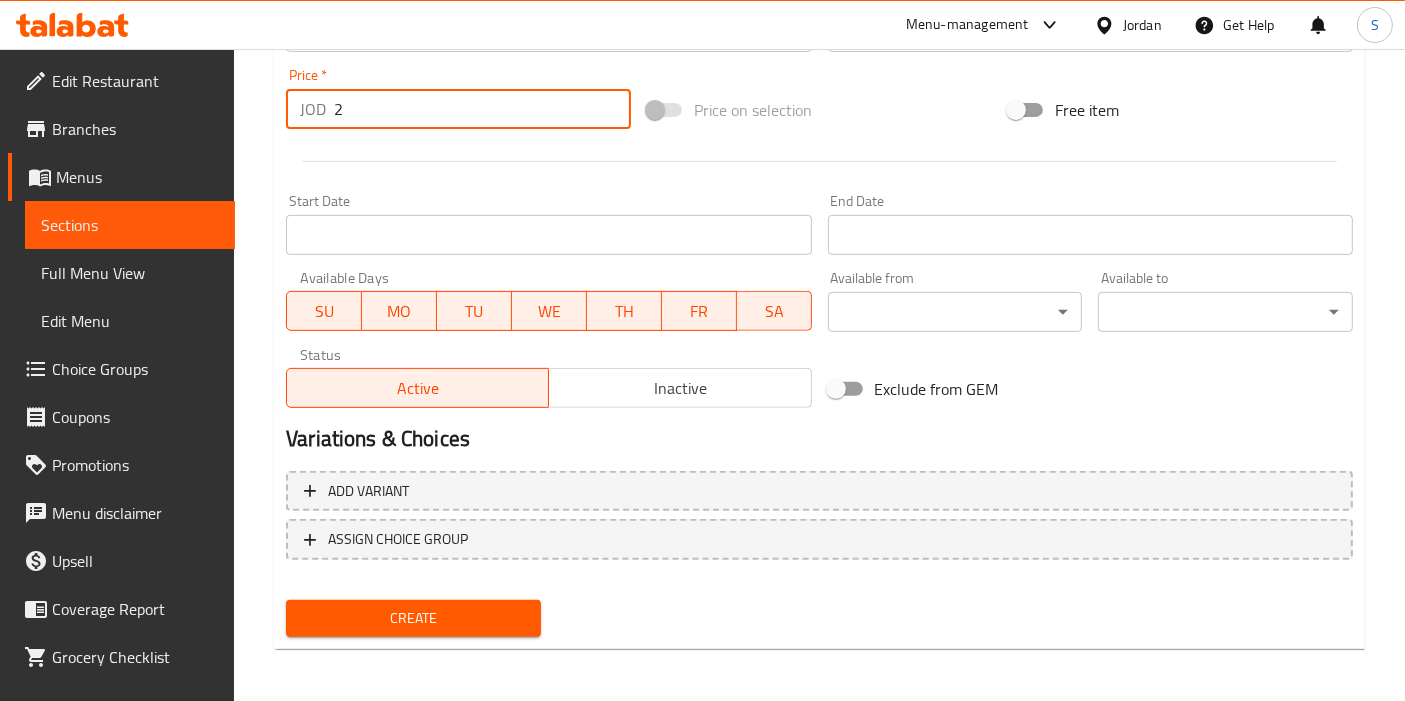 type on "2" 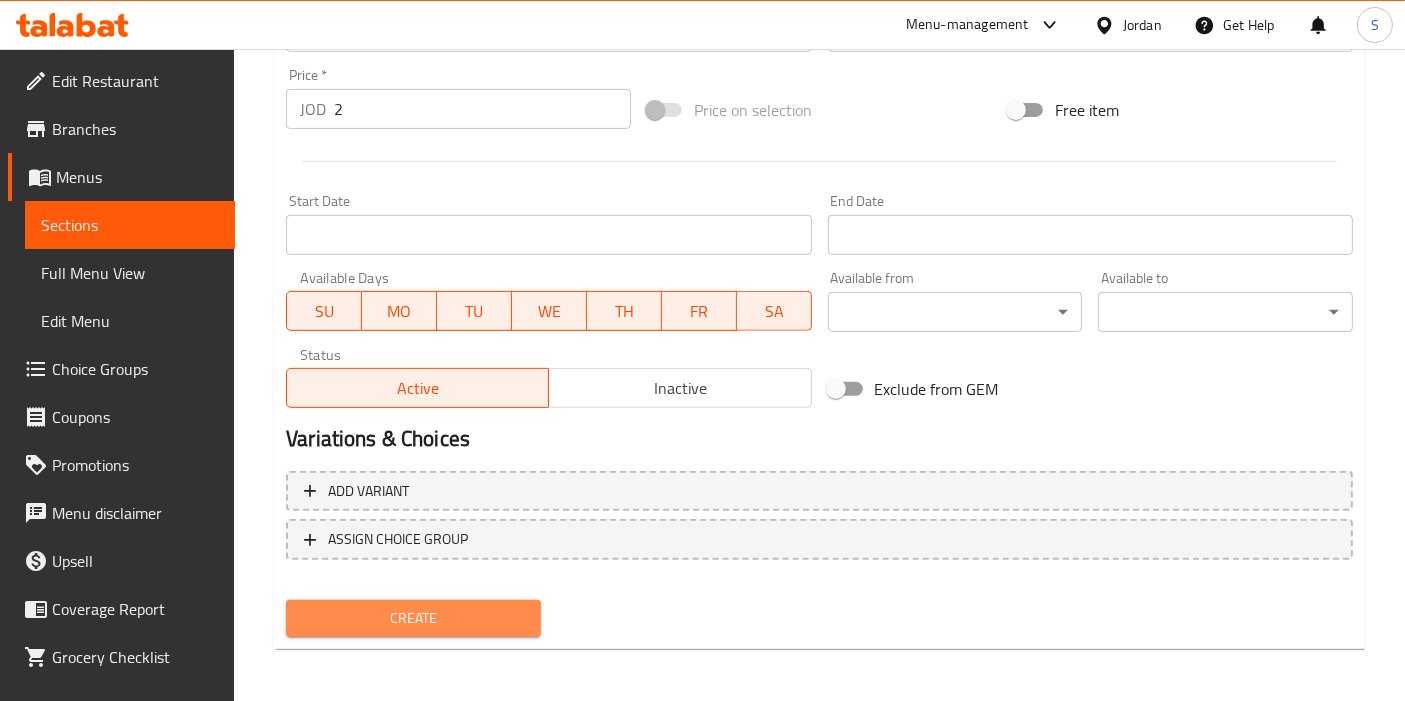 click on "Create" at bounding box center [413, 618] 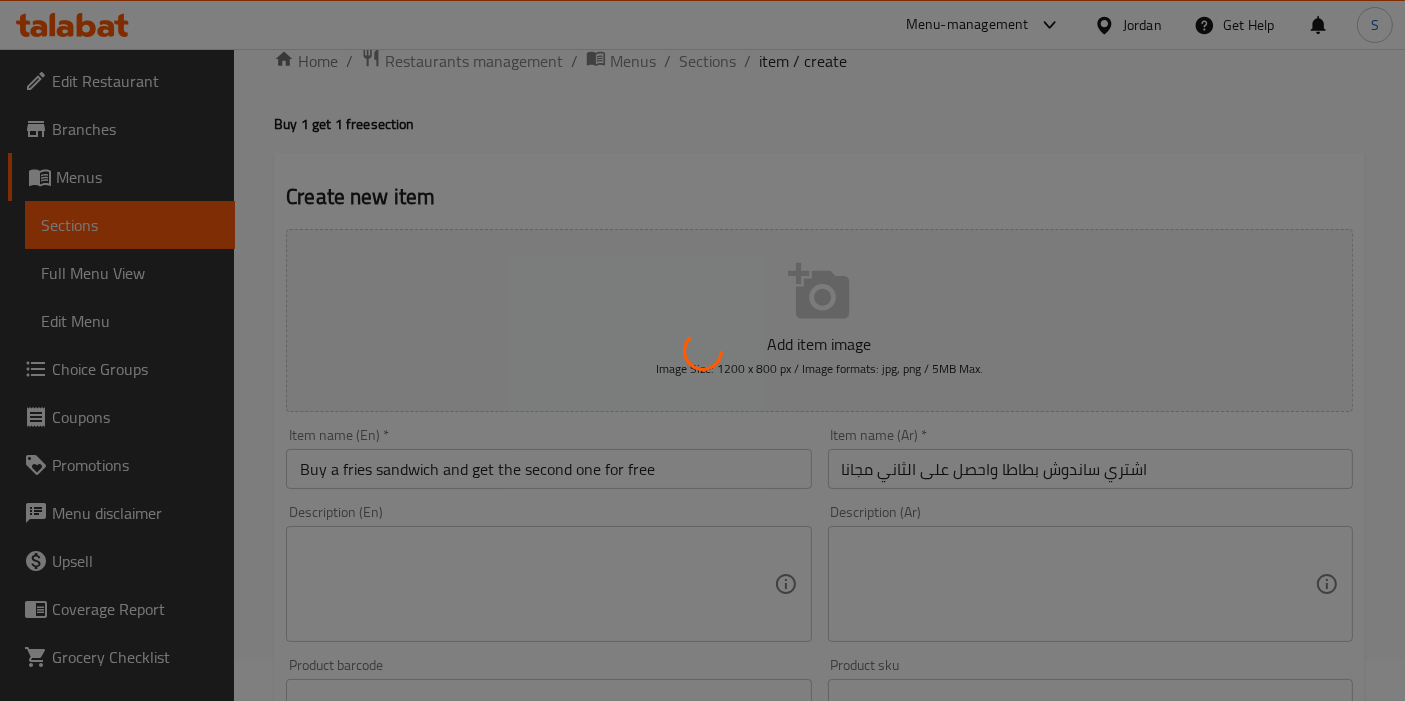 type 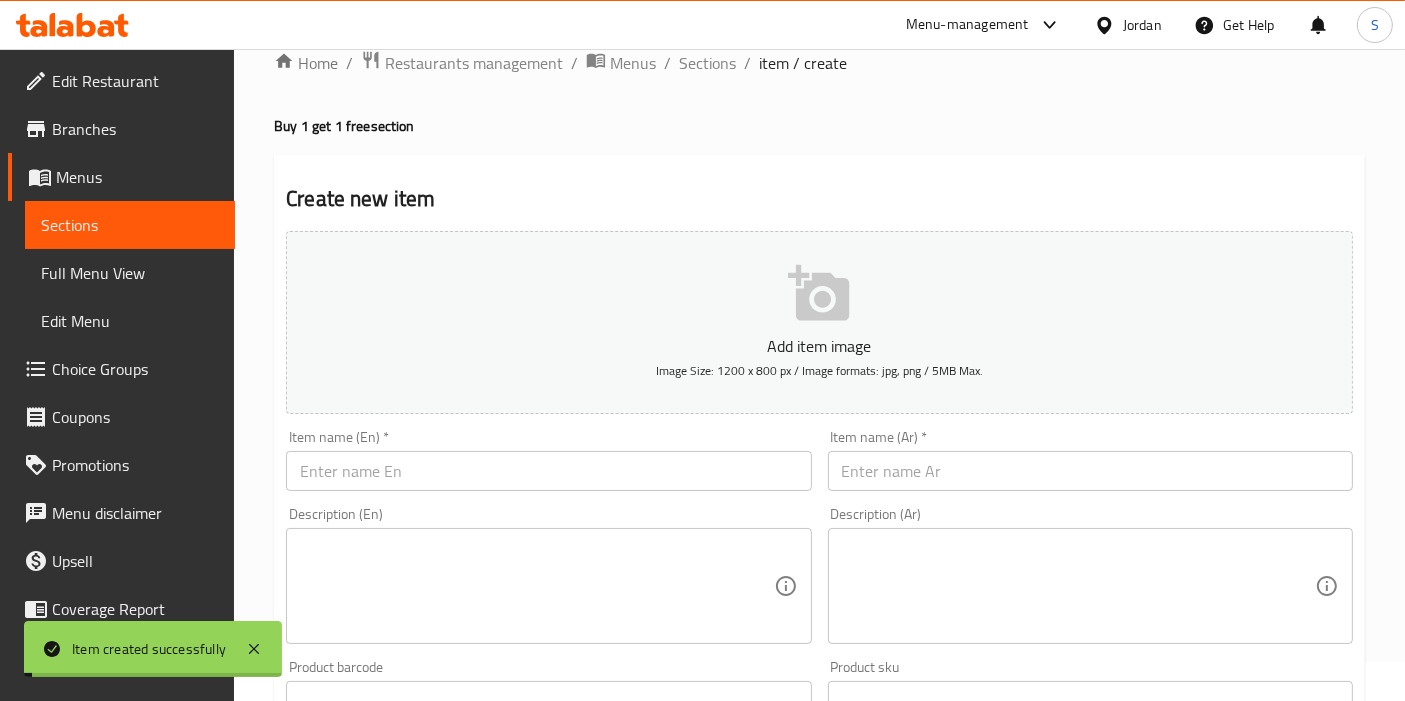 scroll, scrollTop: 0, scrollLeft: 0, axis: both 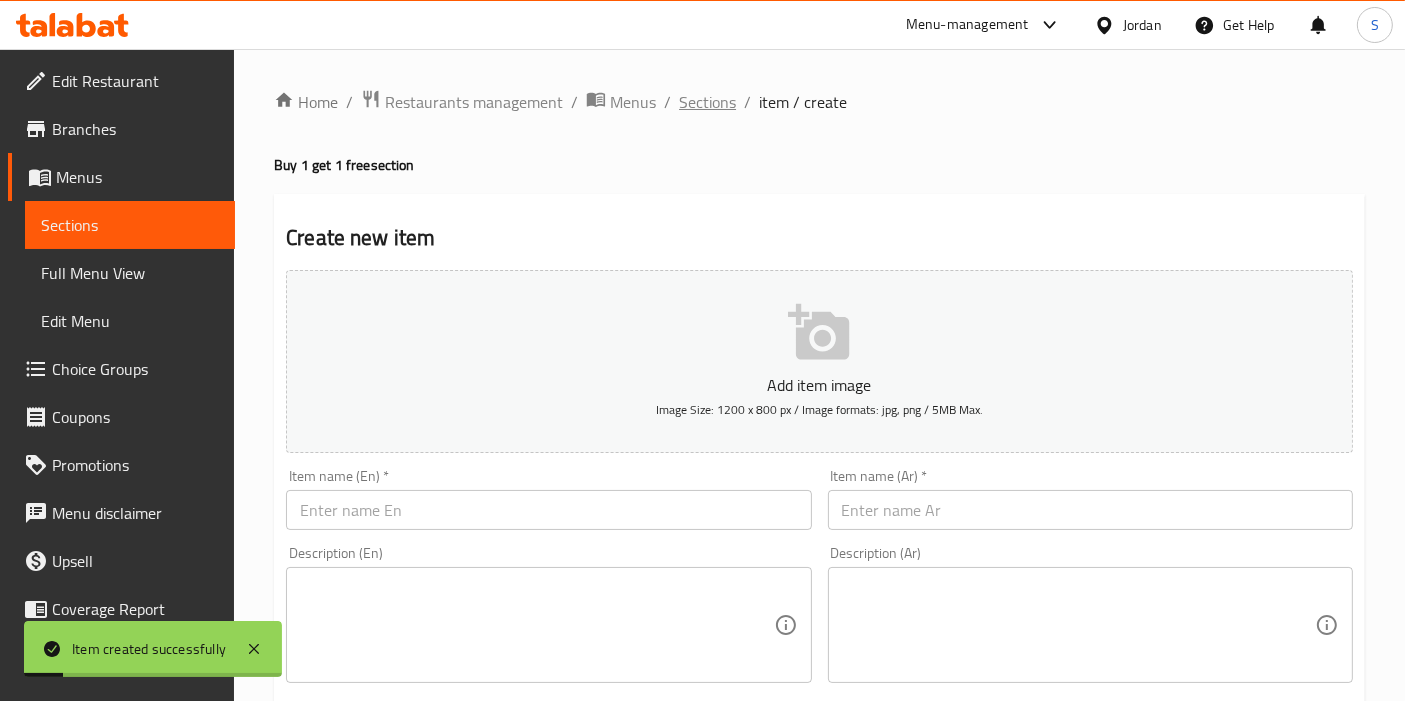 click on "Sections" at bounding box center (707, 102) 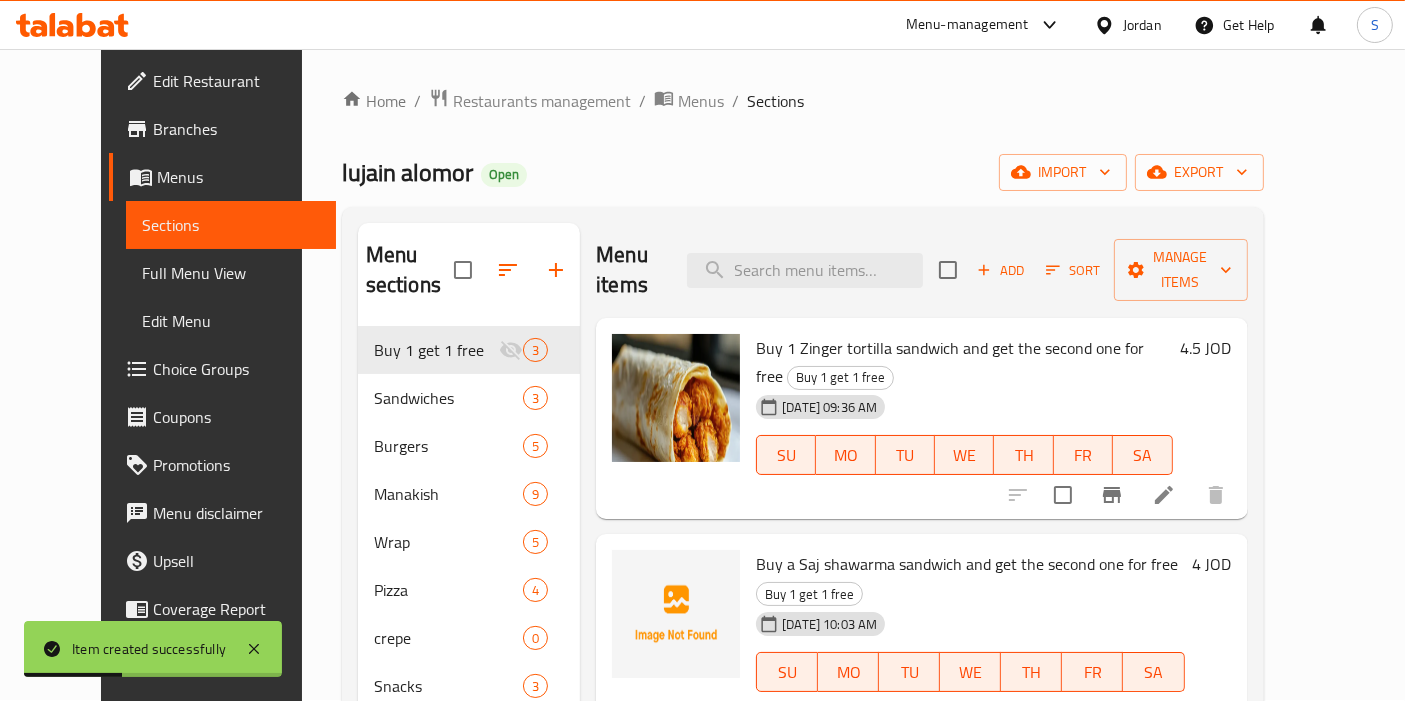 scroll, scrollTop: 0, scrollLeft: 0, axis: both 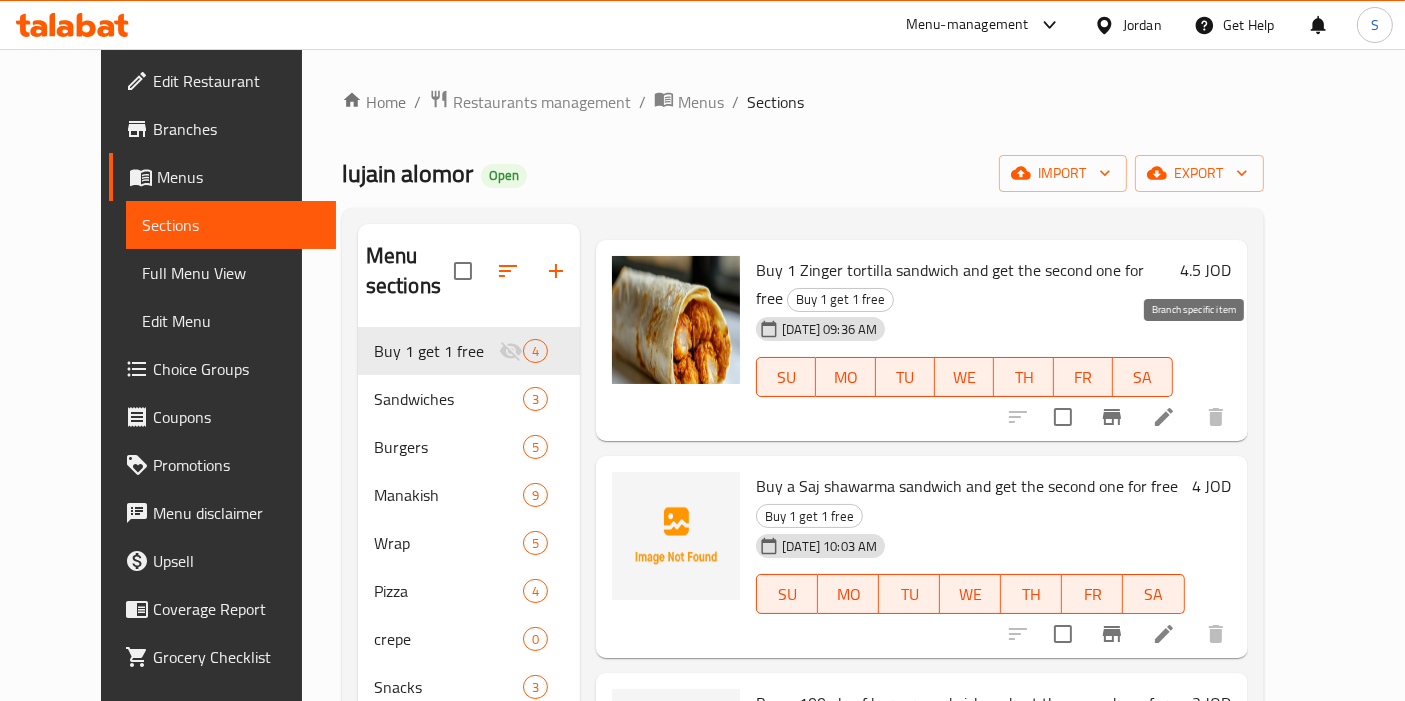click 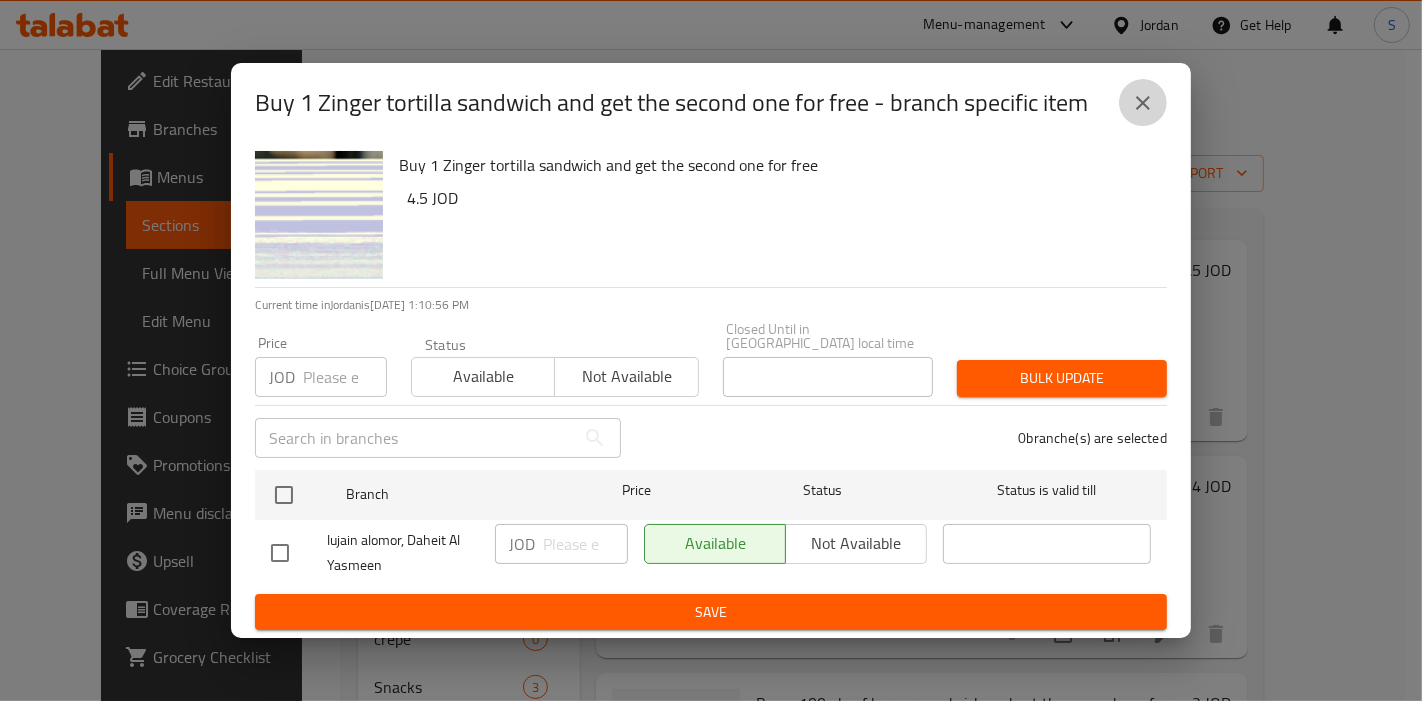 click 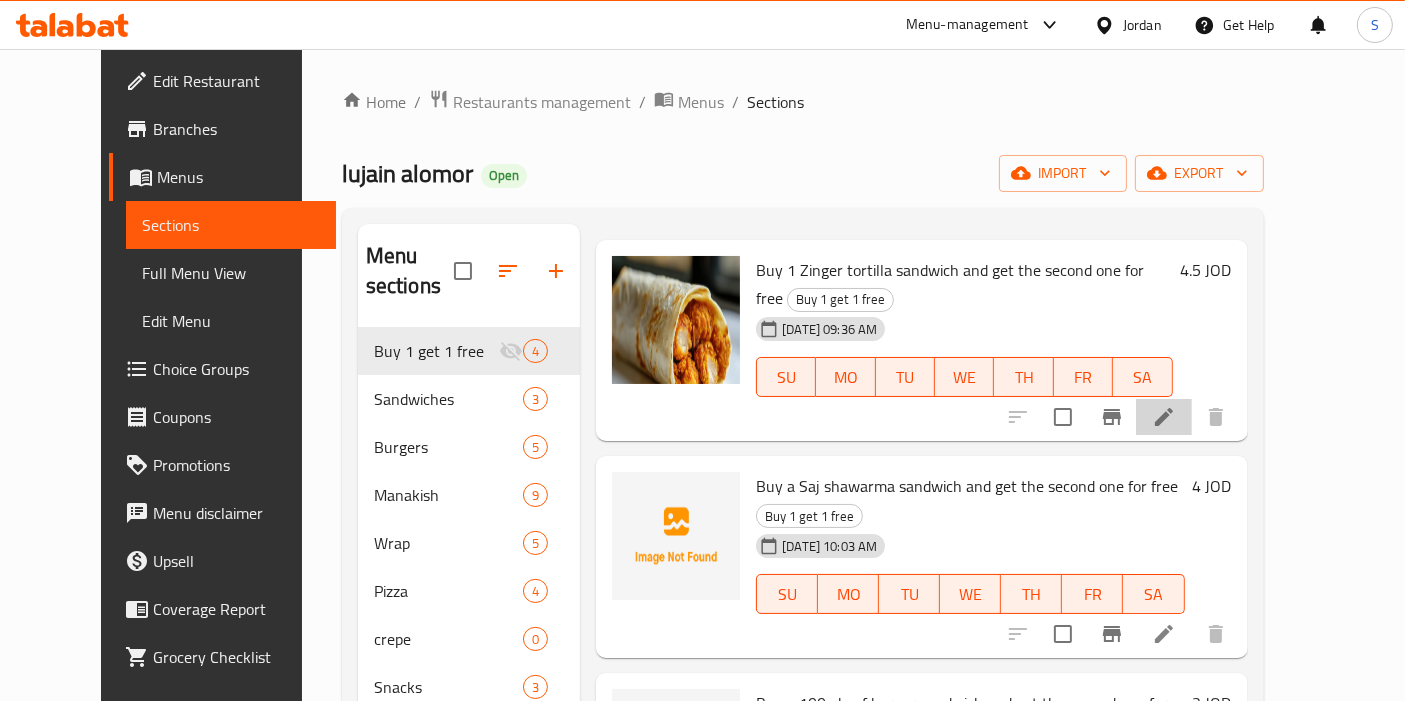 click 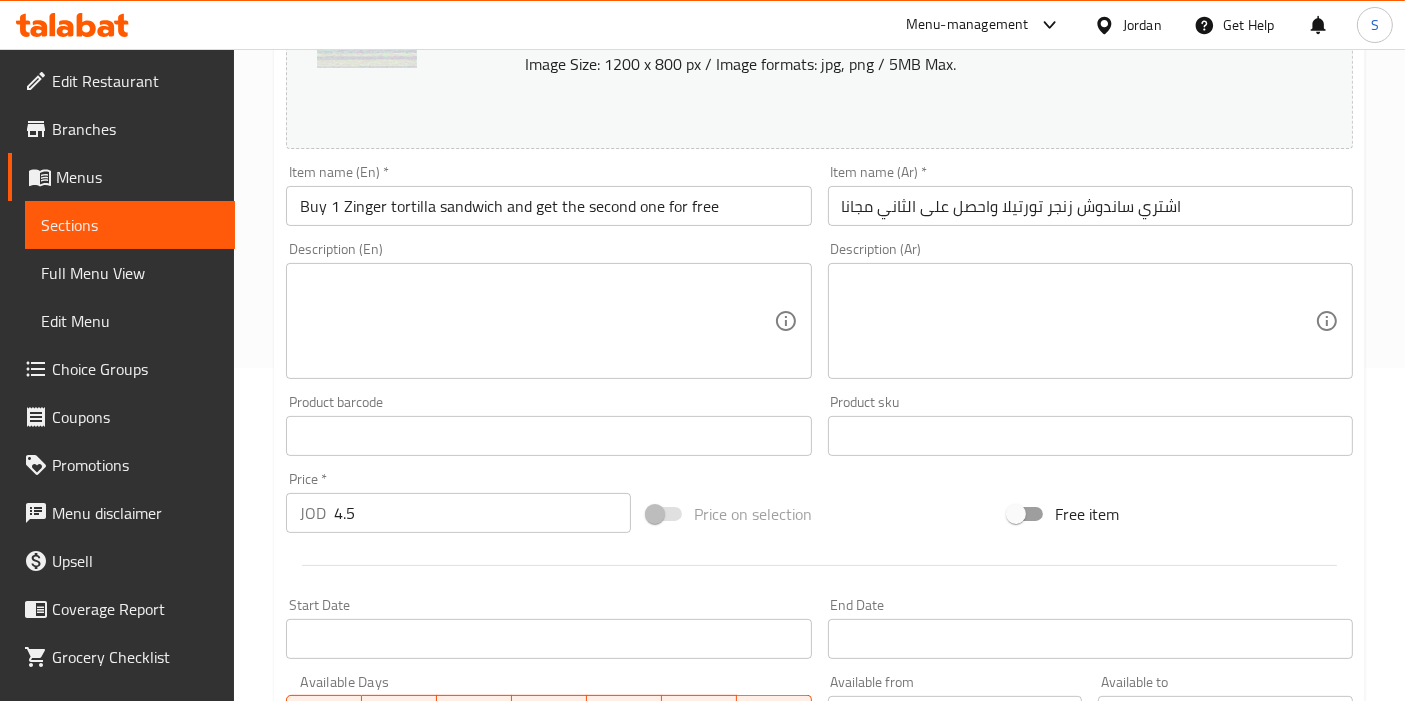 scroll, scrollTop: 738, scrollLeft: 0, axis: vertical 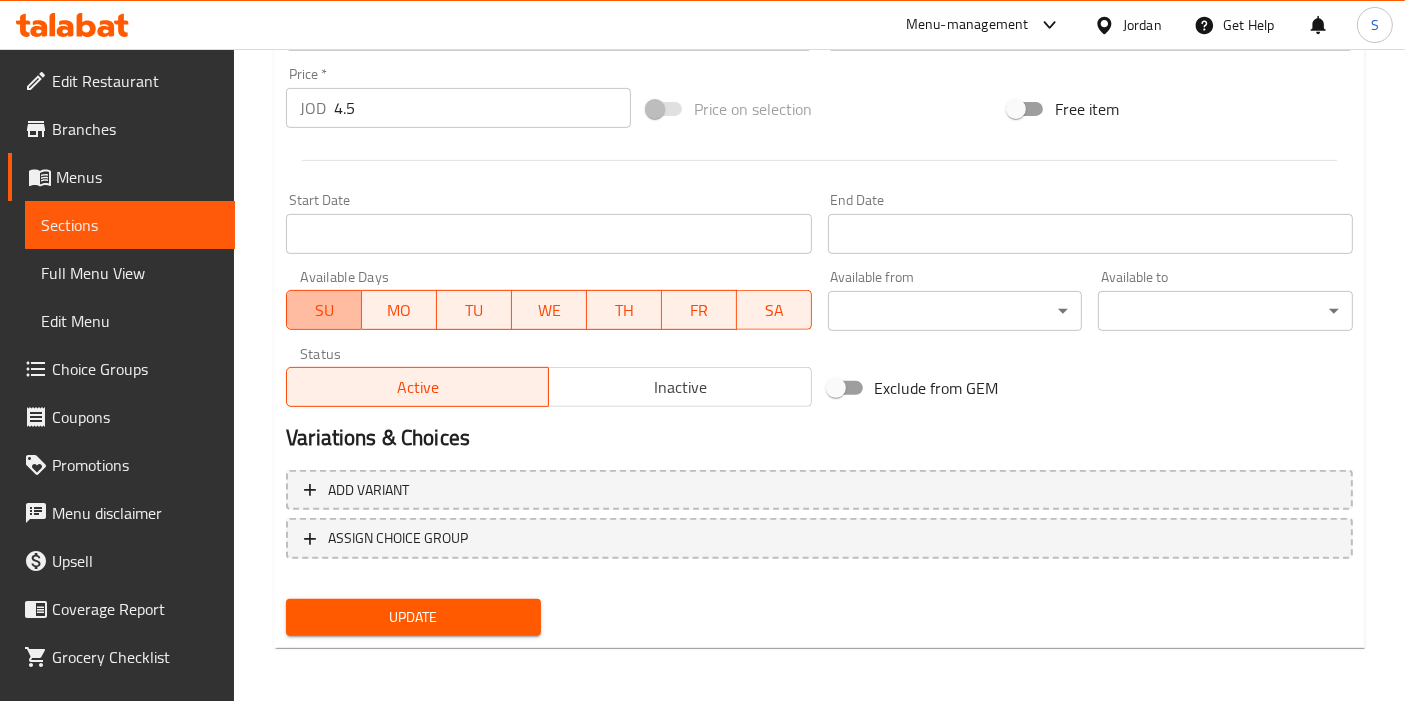 drag, startPoint x: 348, startPoint y: 312, endPoint x: 384, endPoint y: 322, distance: 37.363083 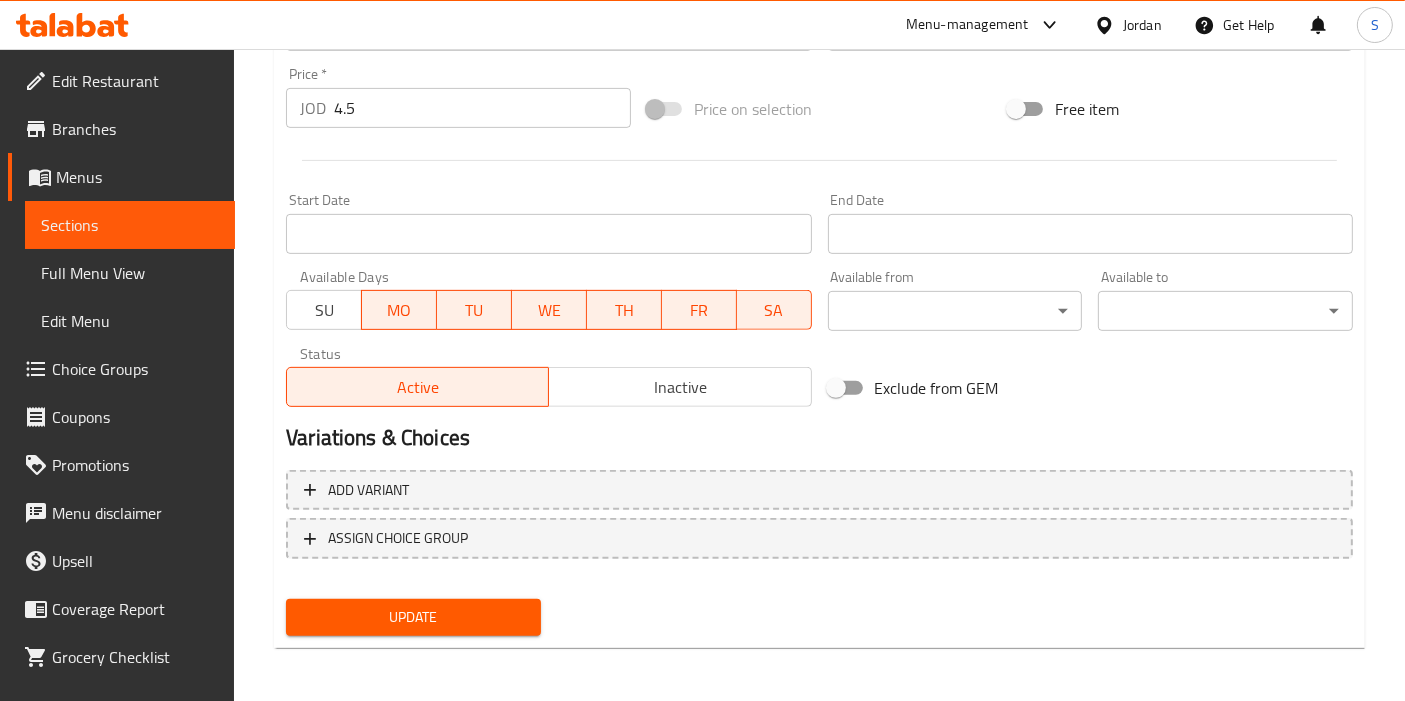 click on "MO" at bounding box center (399, 310) 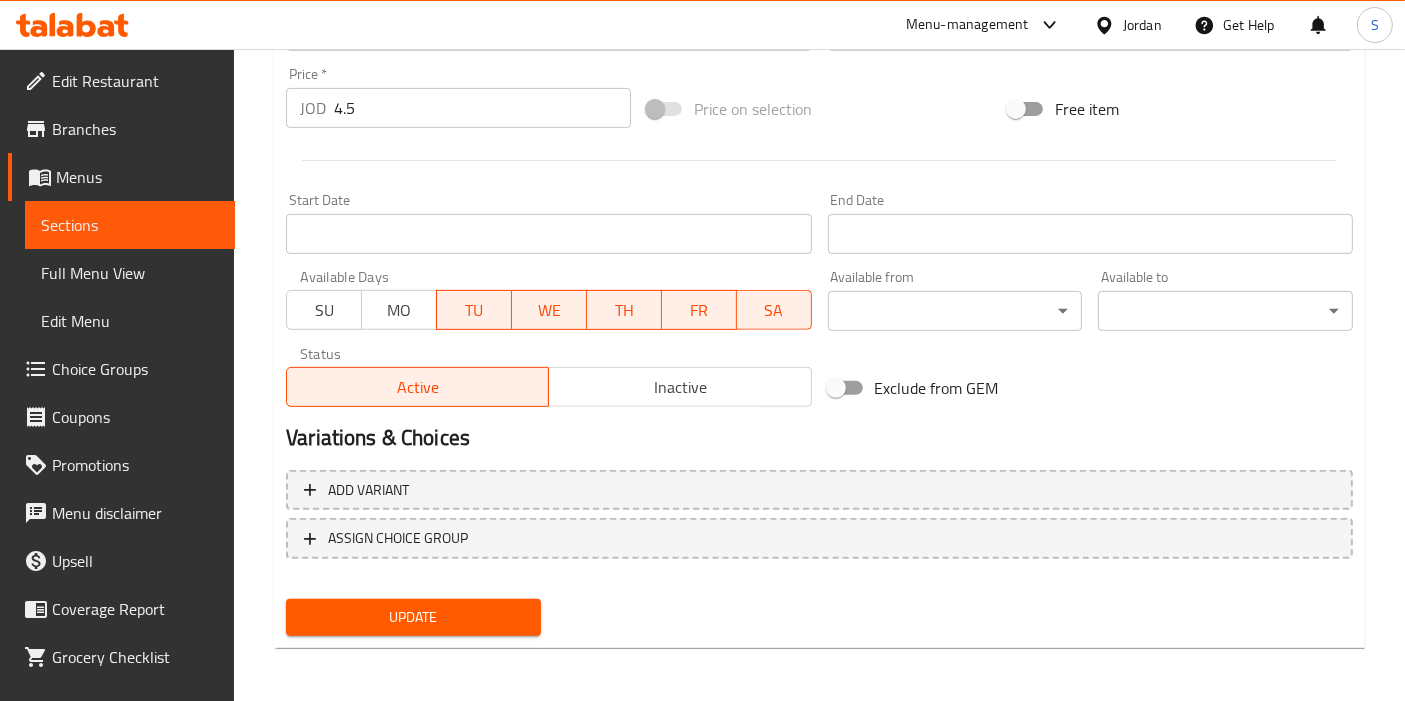 click on "TU" at bounding box center [474, 310] 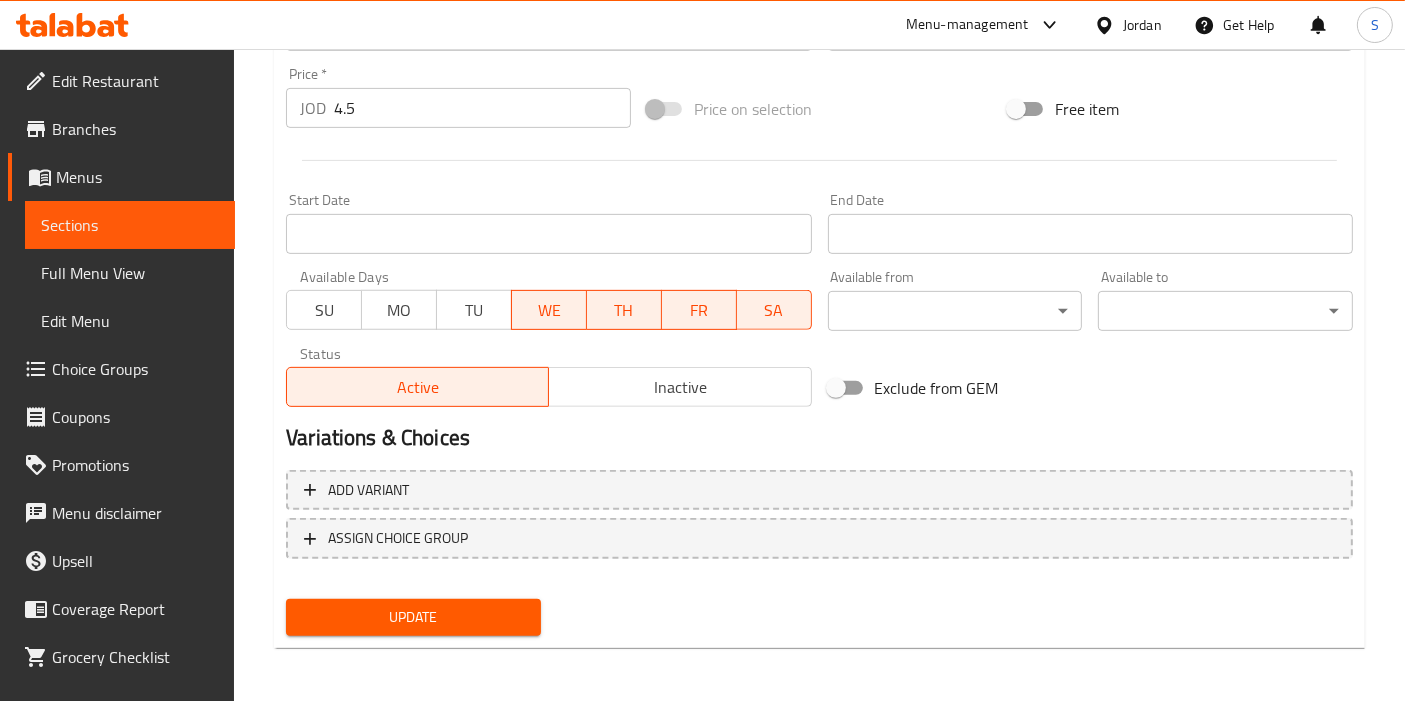 click on "WE" at bounding box center (549, 310) 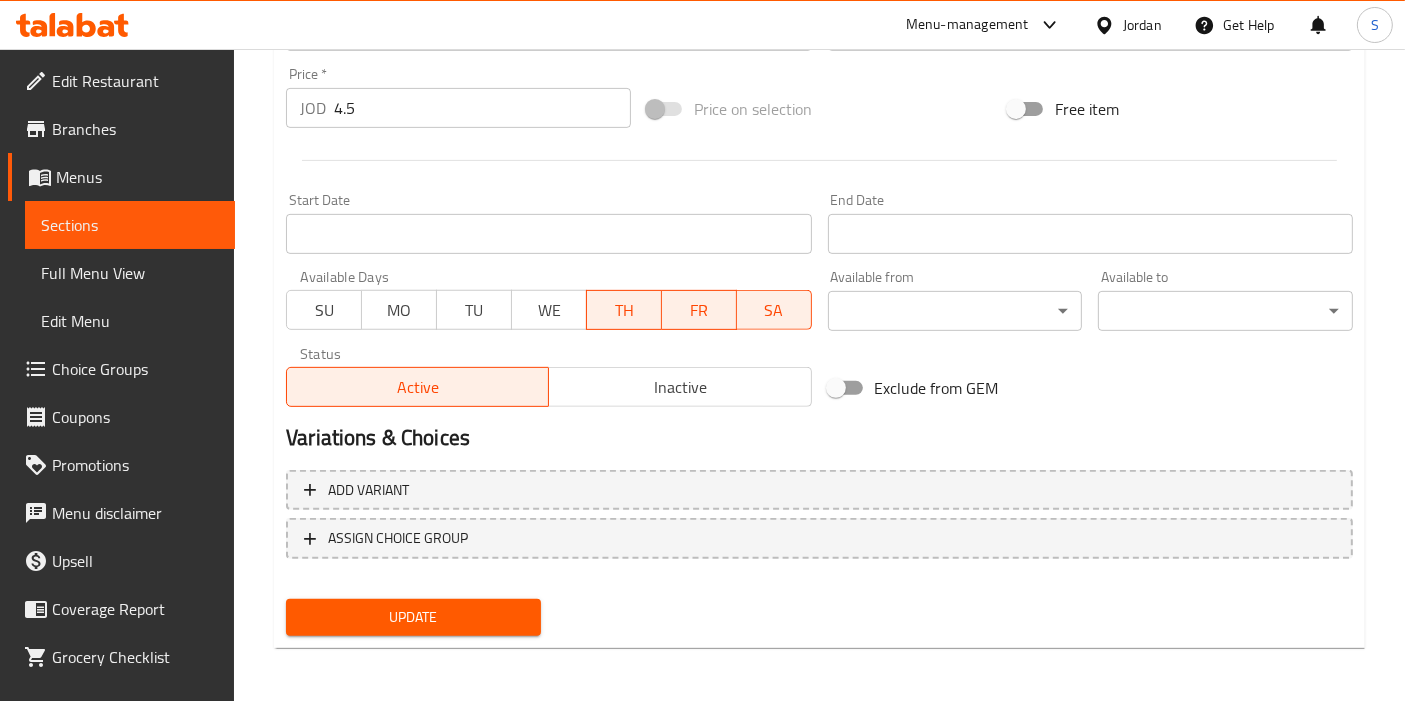 click on "SA" at bounding box center (774, 310) 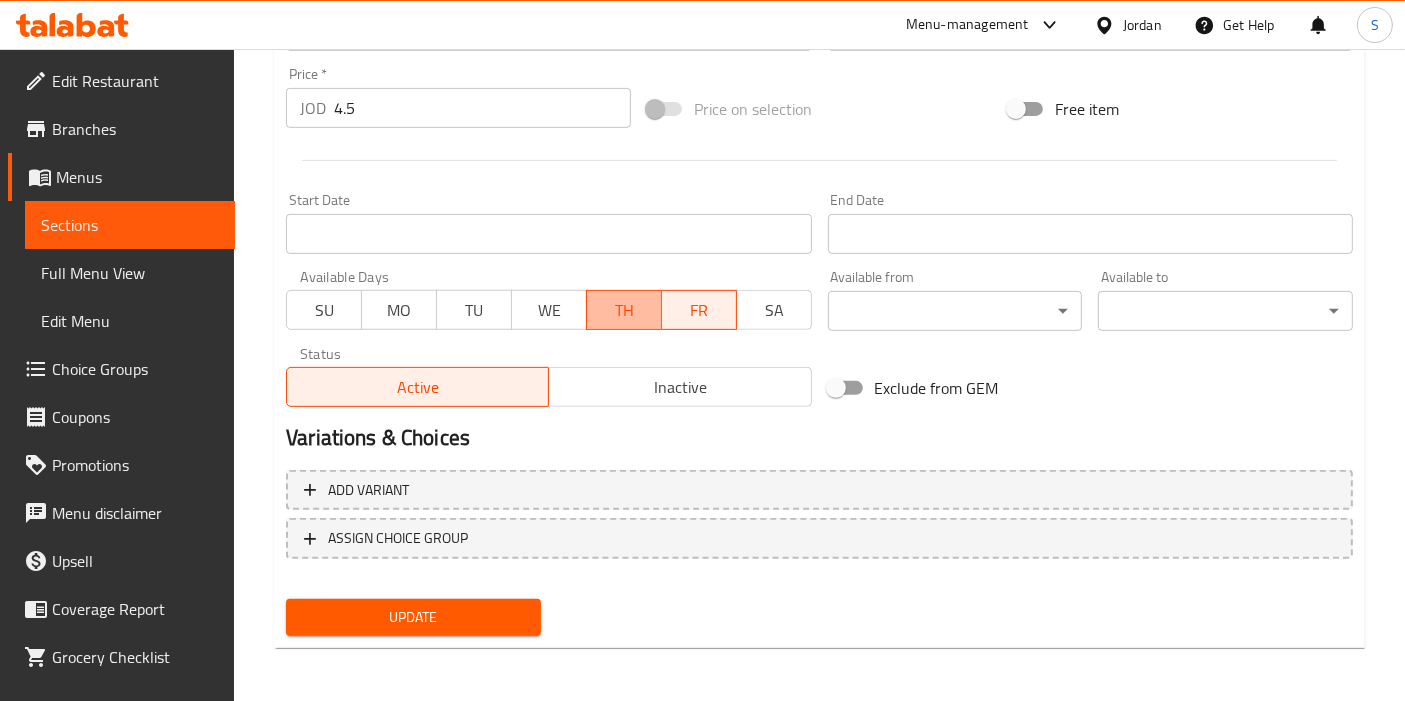 click on "TH" at bounding box center [624, 310] 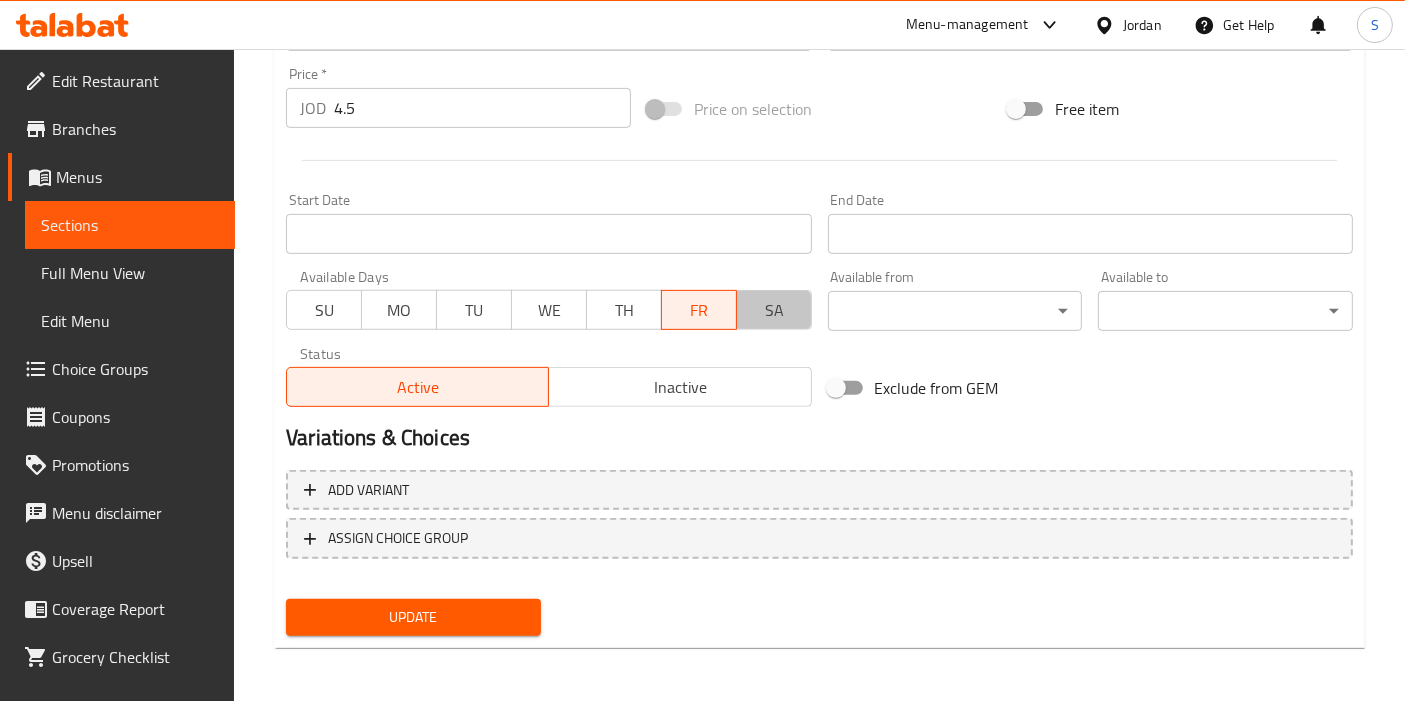 click on "SA" at bounding box center [774, 310] 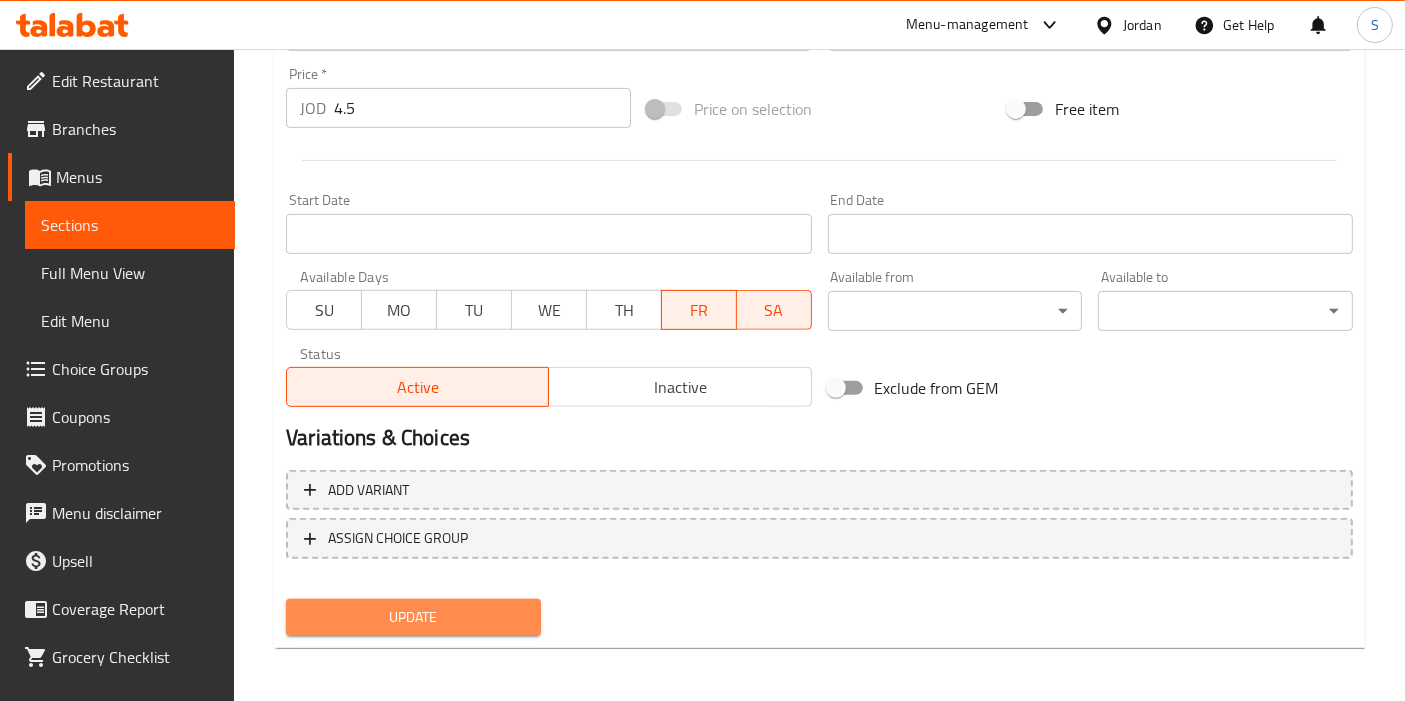 click on "Update" at bounding box center (413, 617) 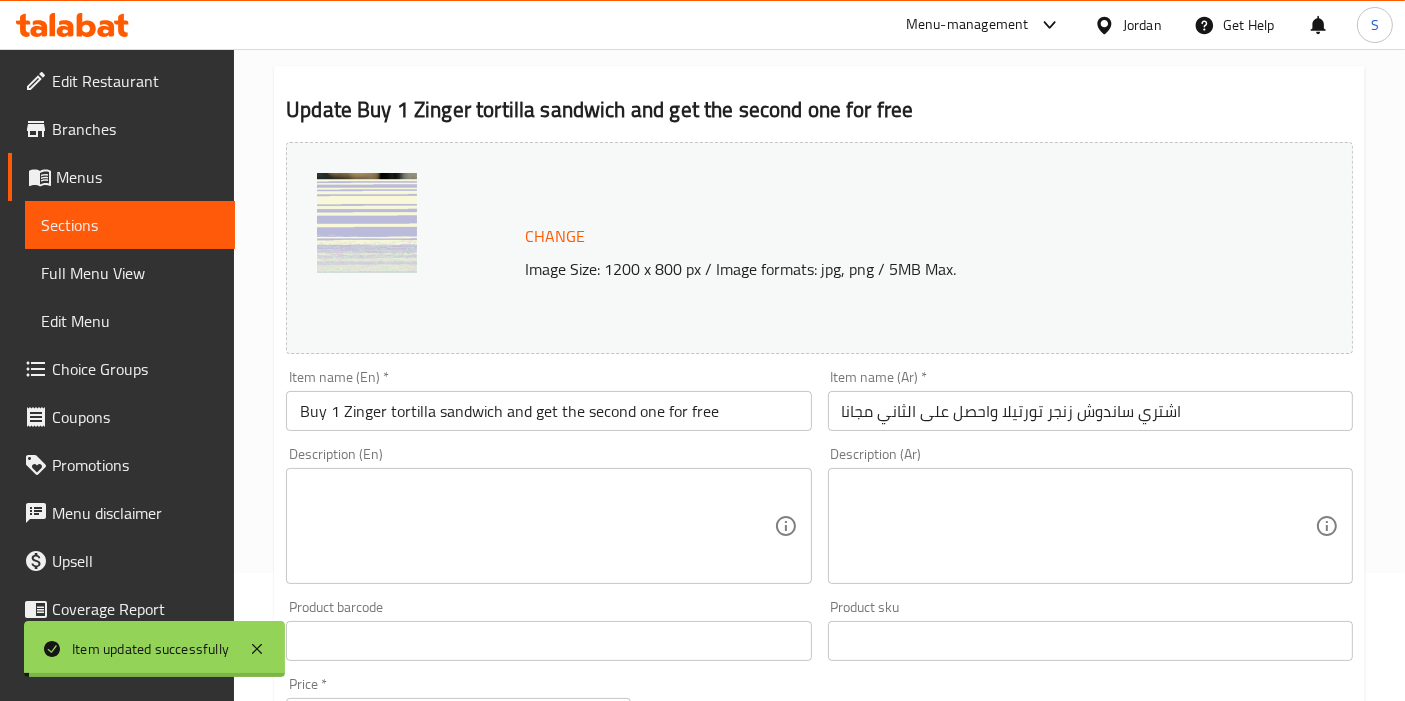 scroll, scrollTop: 0, scrollLeft: 0, axis: both 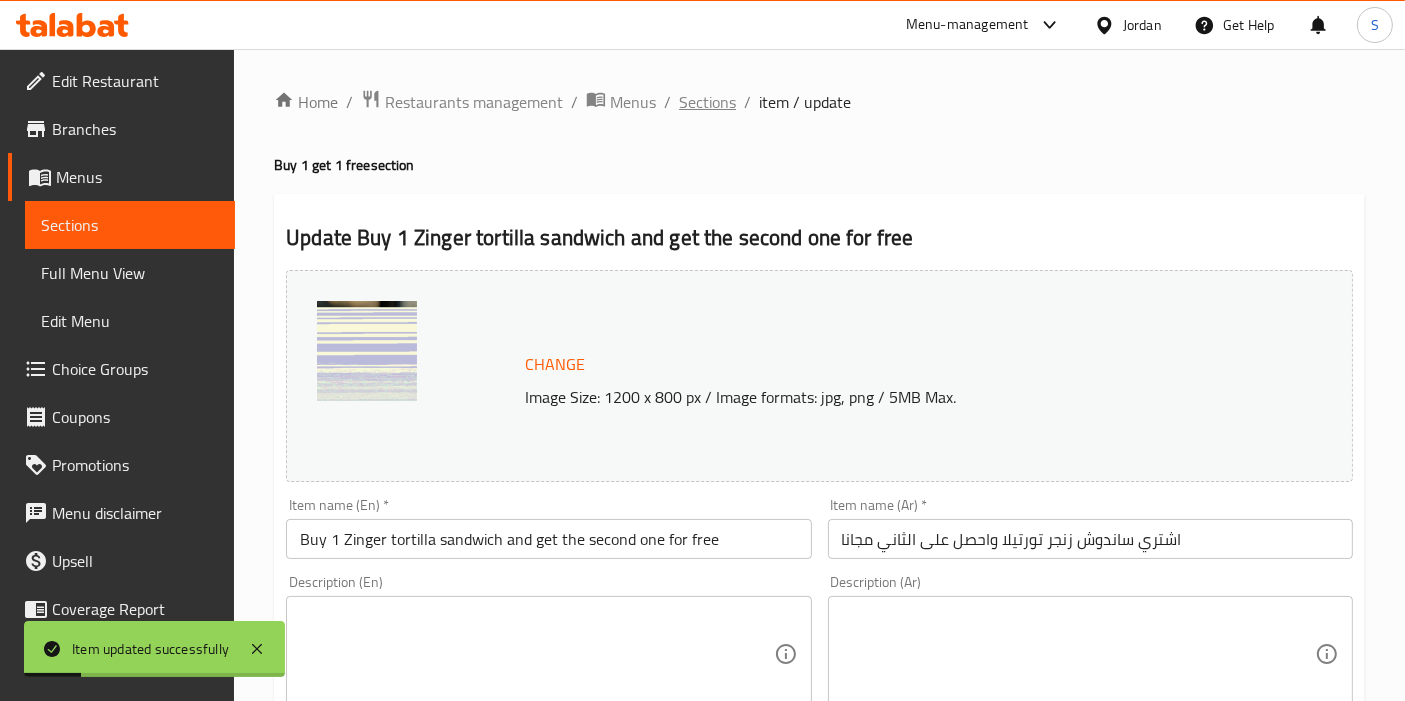 click on "Sections" at bounding box center (707, 102) 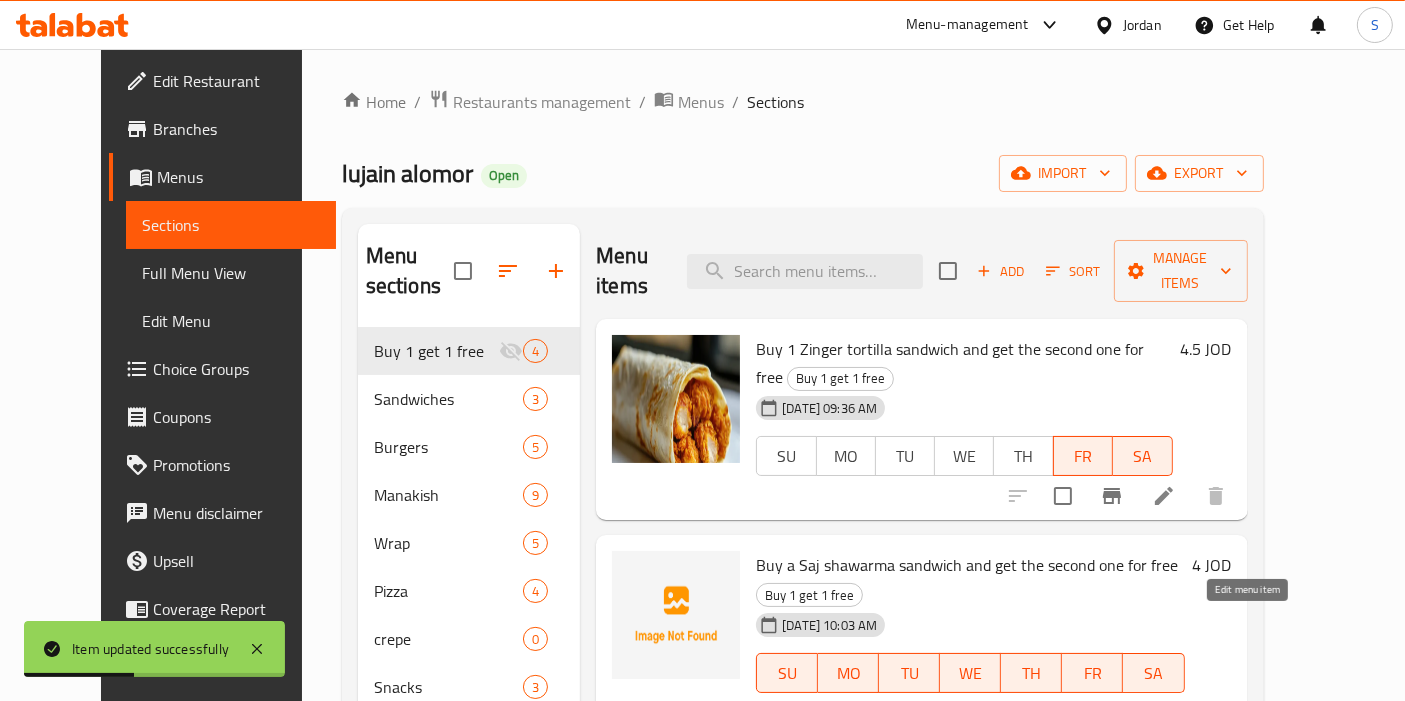 click 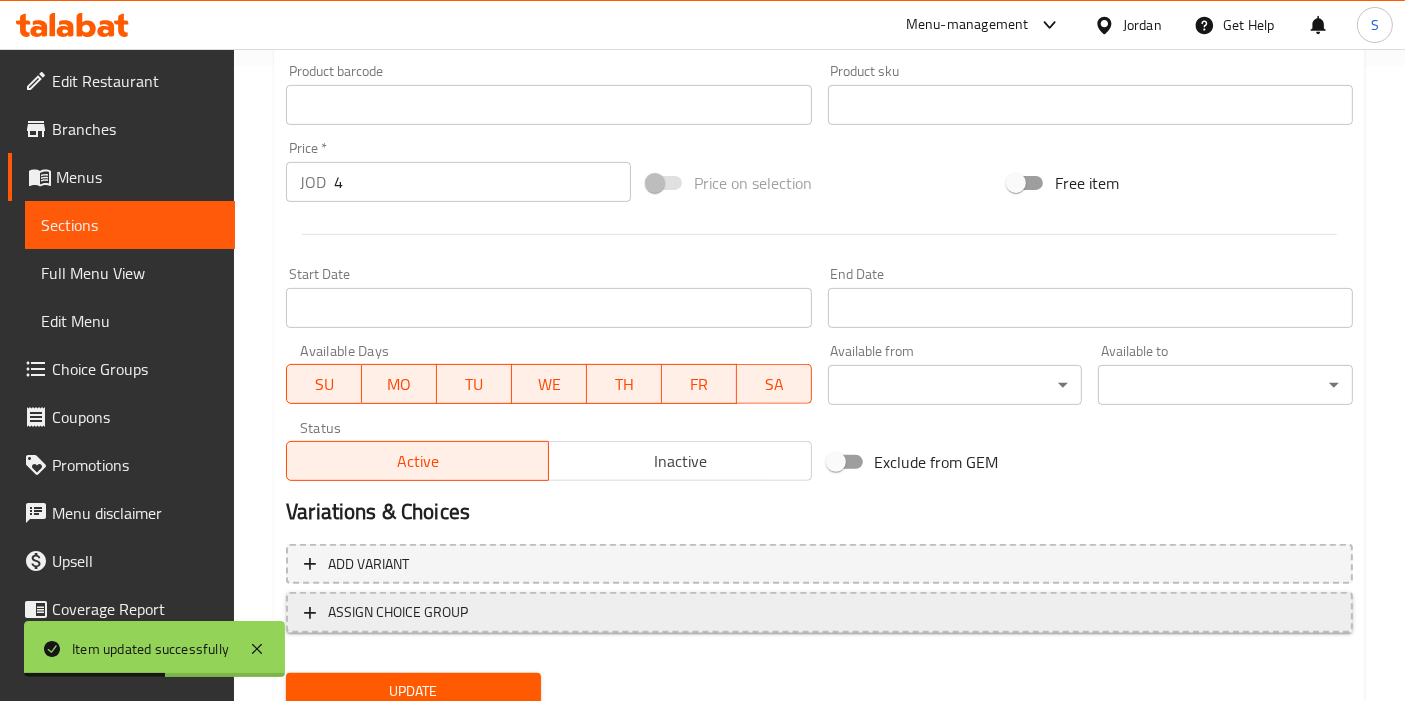 scroll, scrollTop: 708, scrollLeft: 0, axis: vertical 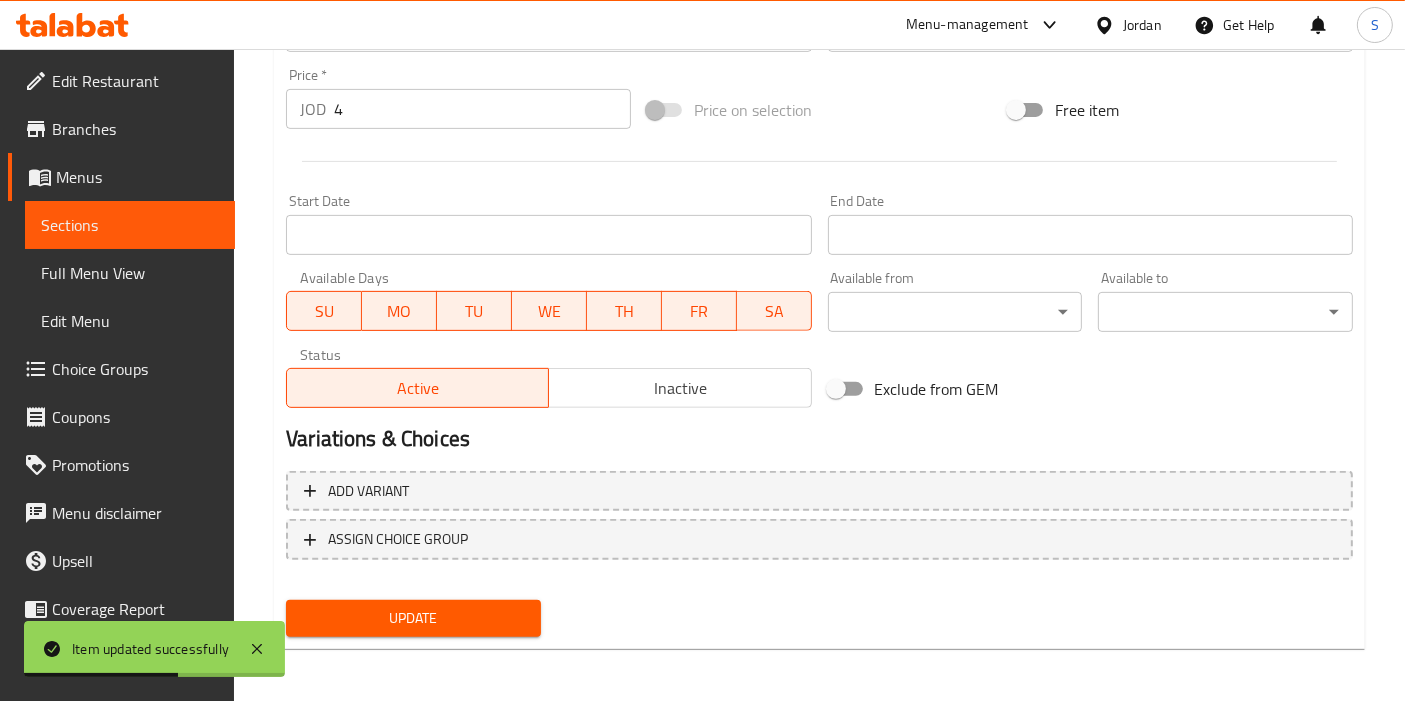 click on "SU" at bounding box center [324, 311] 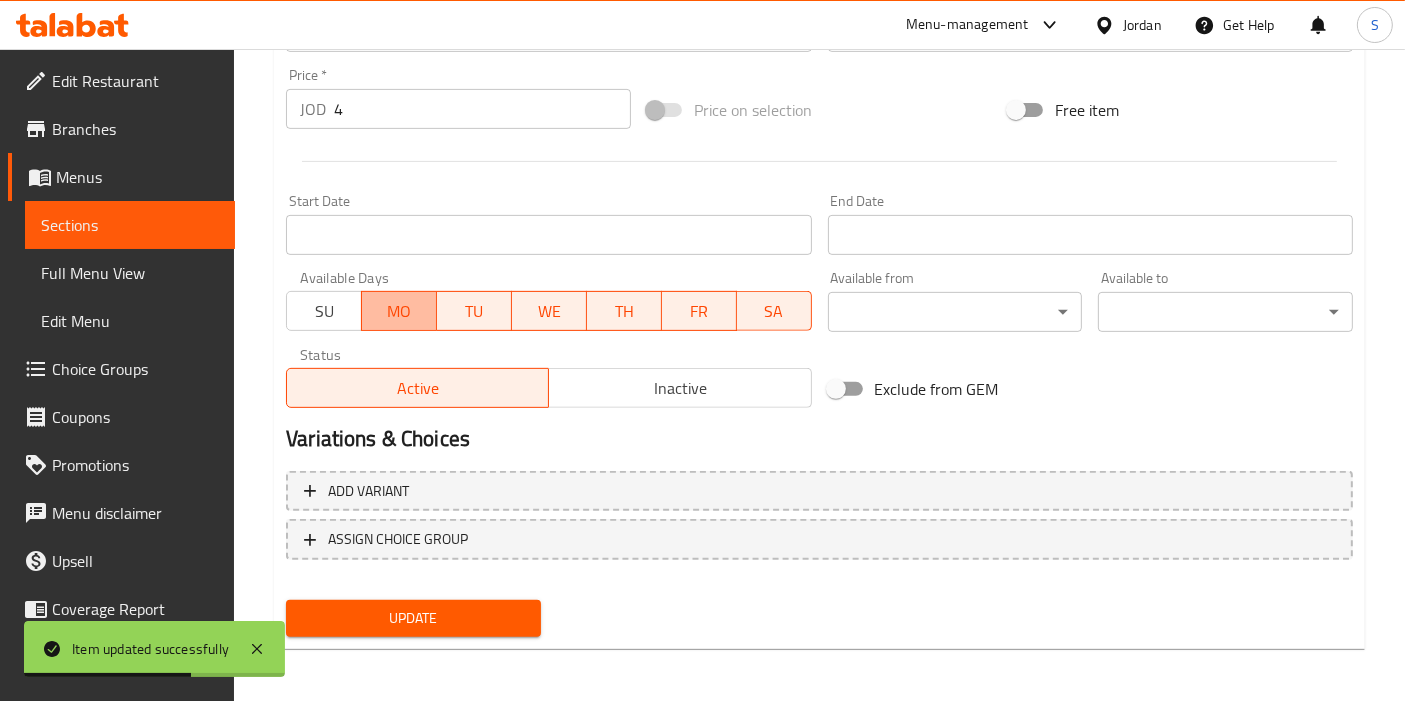 drag, startPoint x: 388, startPoint y: 310, endPoint x: 465, endPoint y: 310, distance: 77 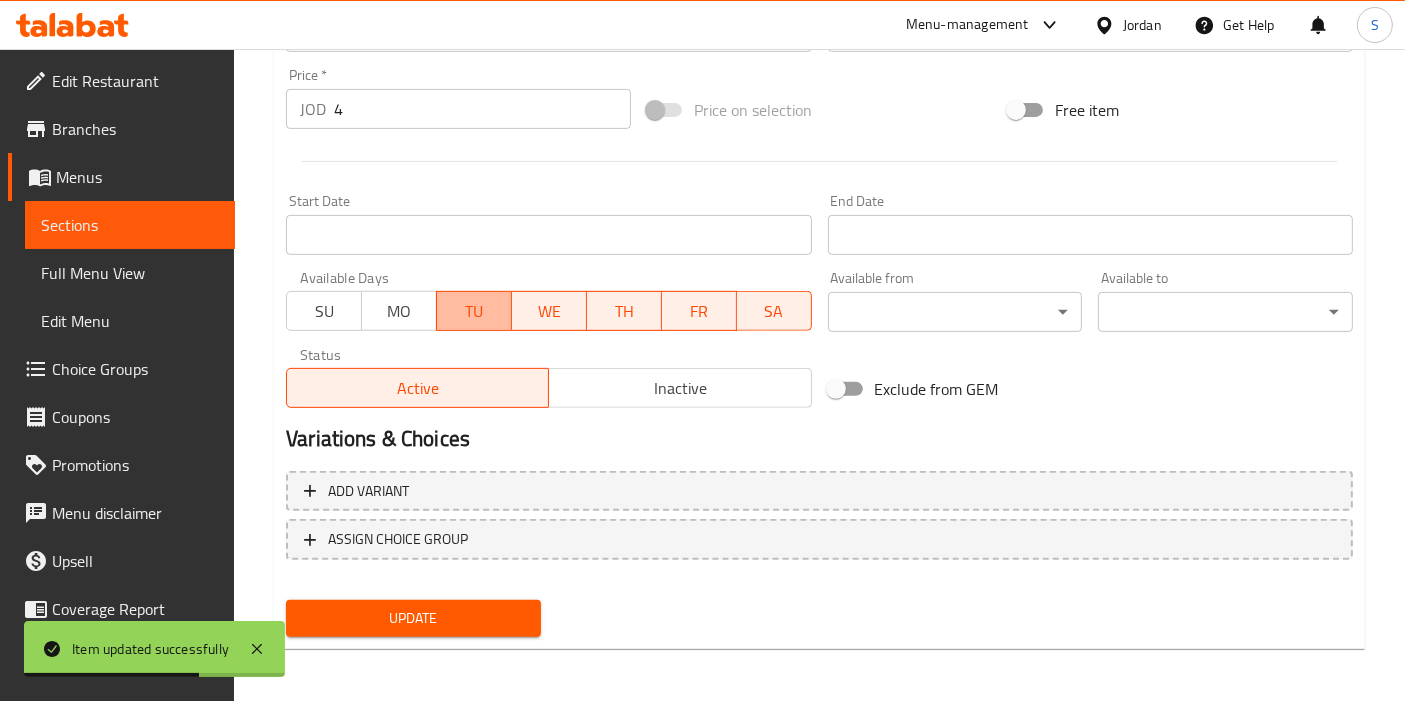 click on "TU" at bounding box center (474, 311) 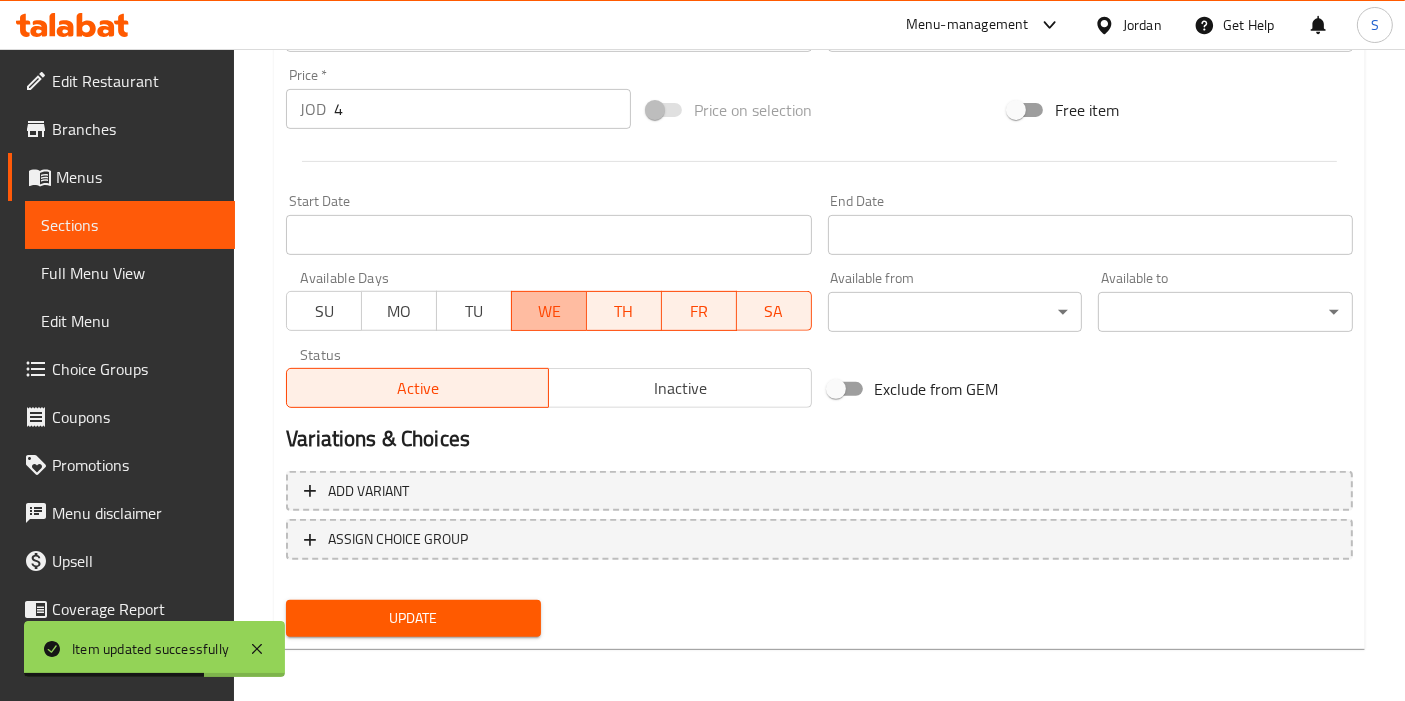 click on "WE" at bounding box center (549, 311) 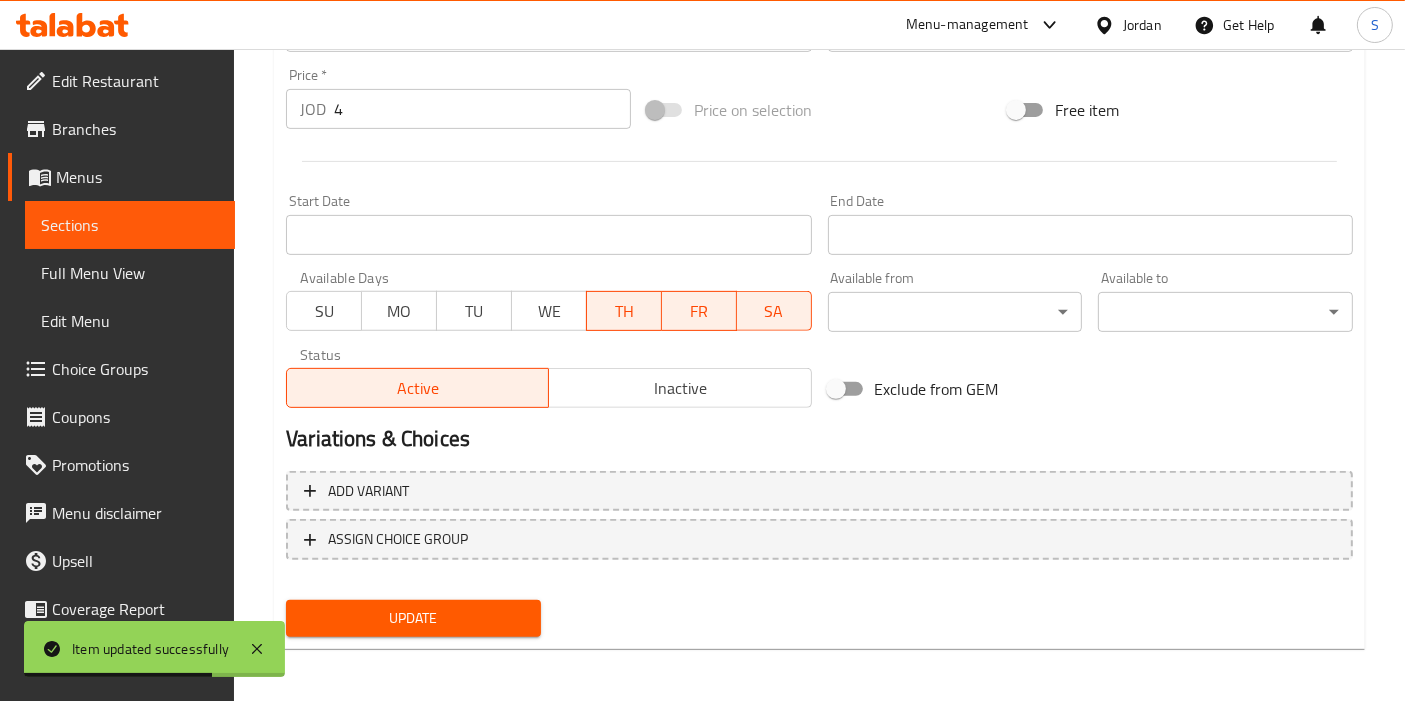 click on "TH" at bounding box center [624, 311] 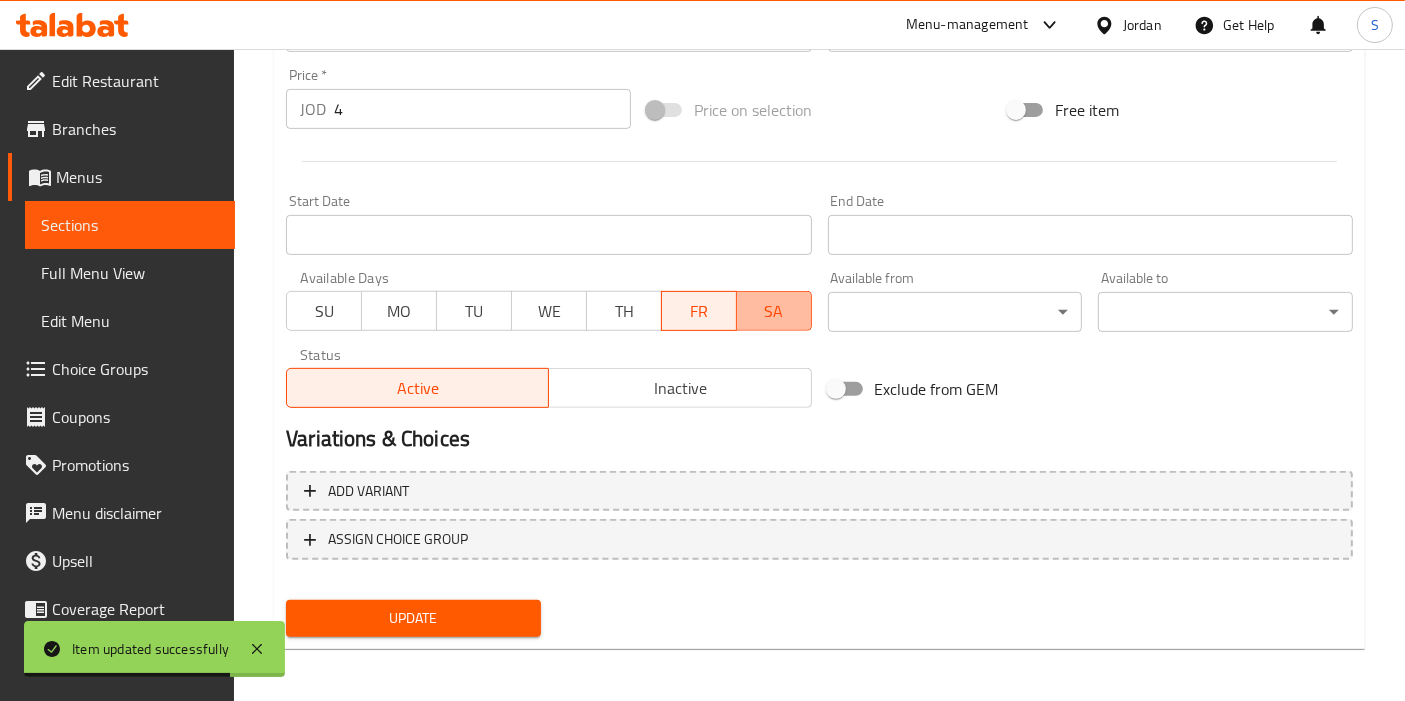 click on "SA" at bounding box center (774, 311) 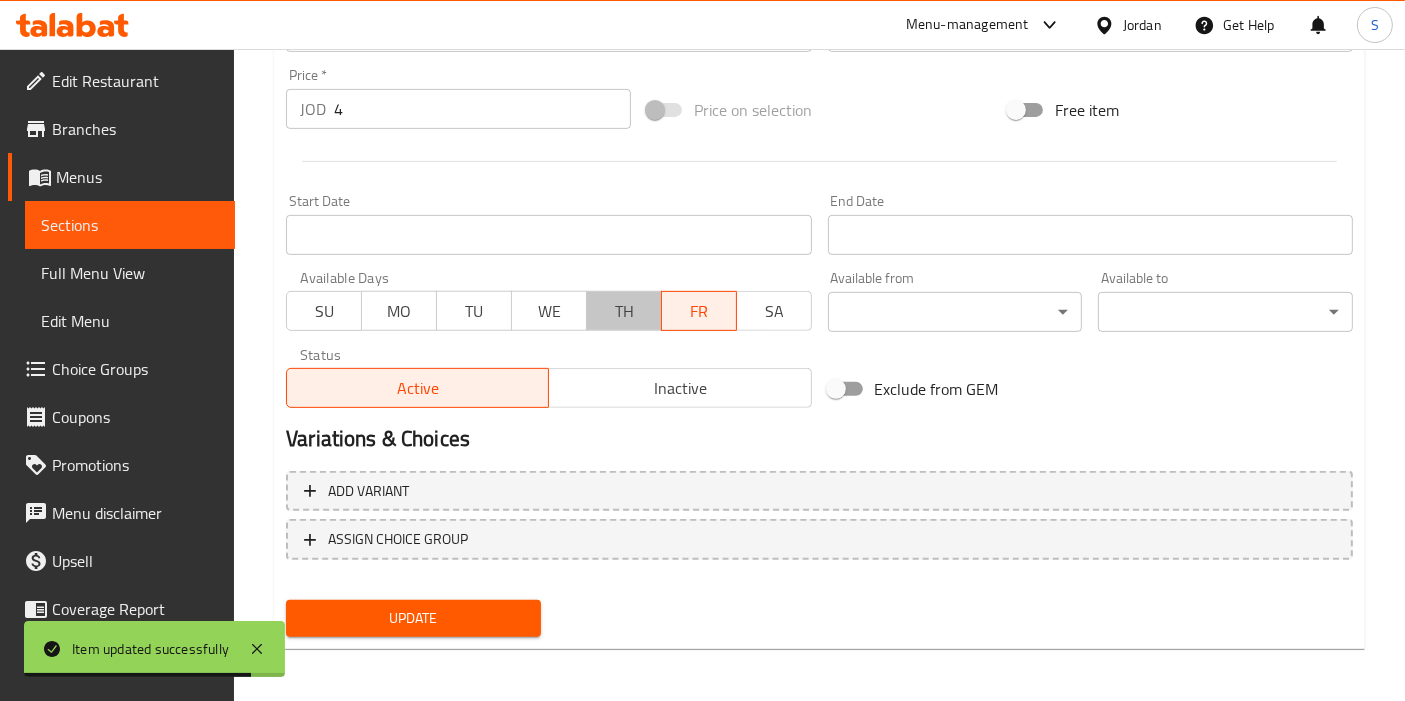 click on "TH" at bounding box center [624, 311] 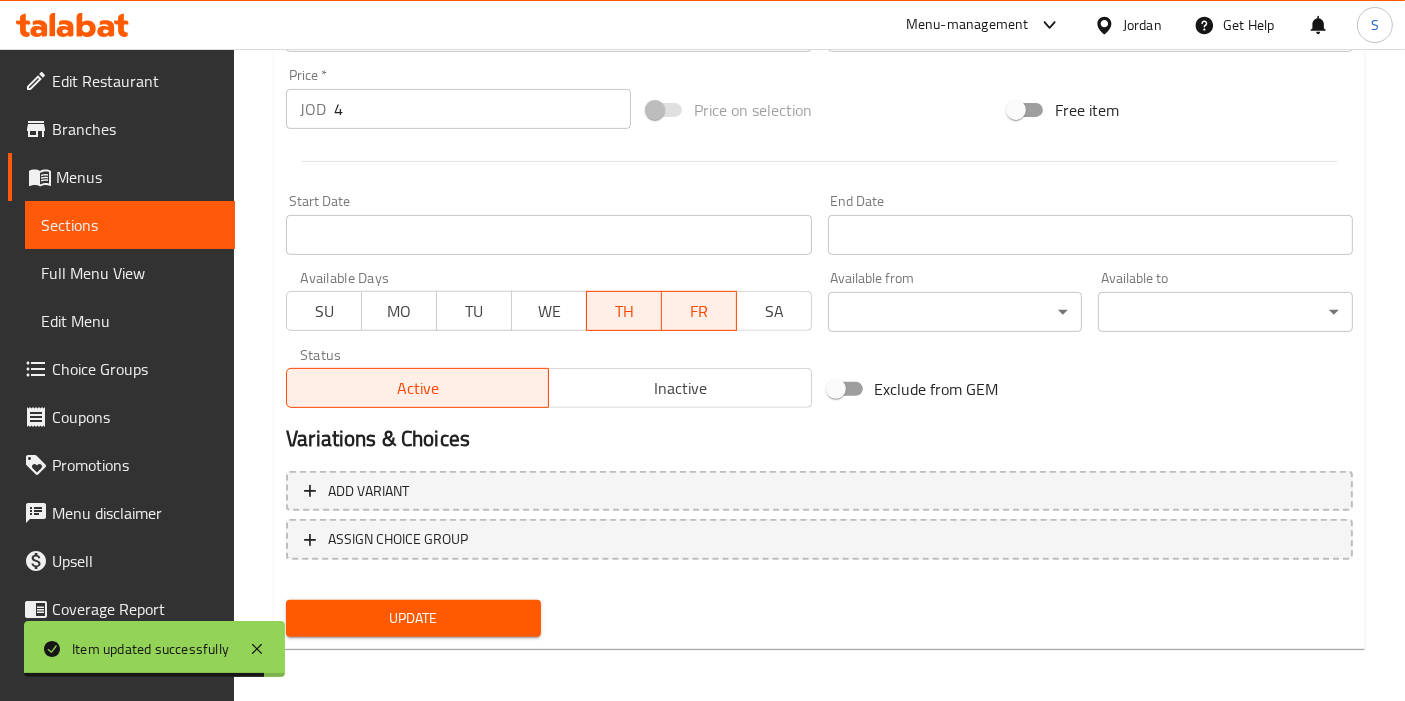 click on "TH" at bounding box center (624, 311) 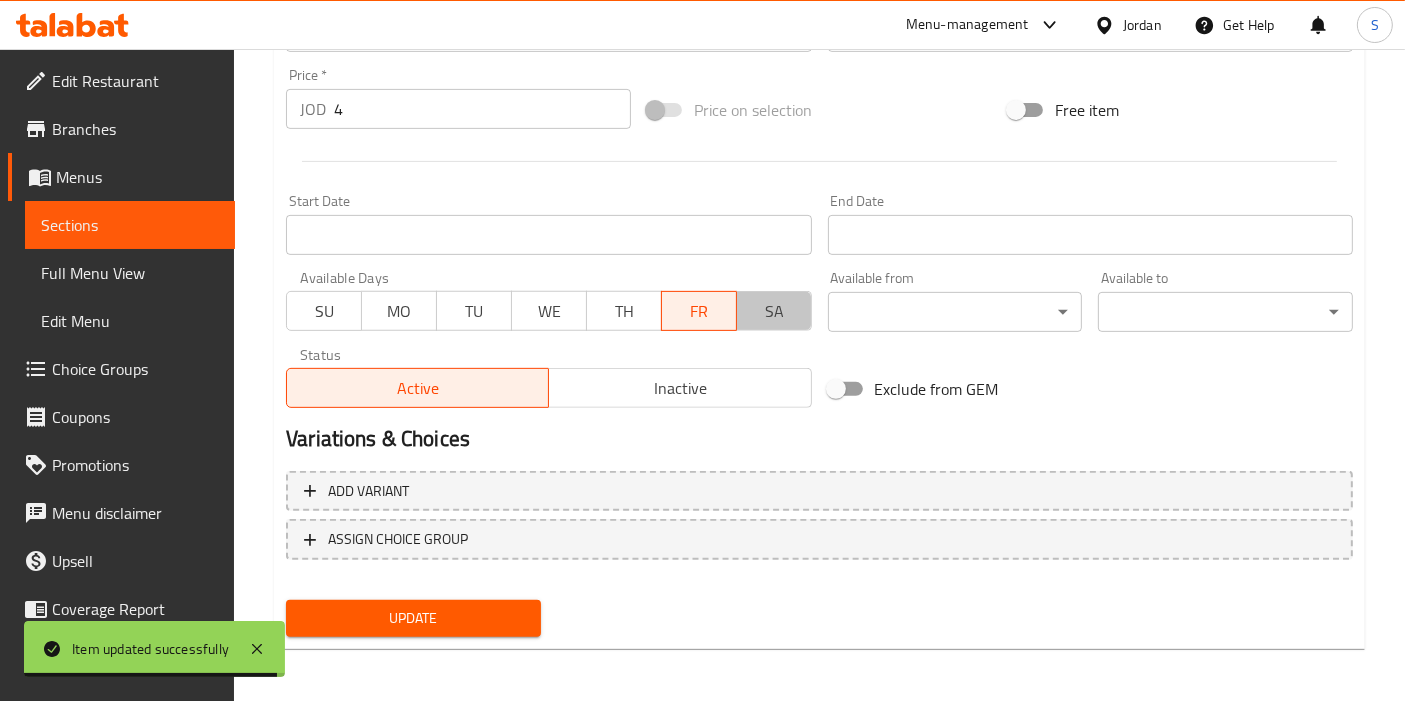 click on "SA" at bounding box center (774, 311) 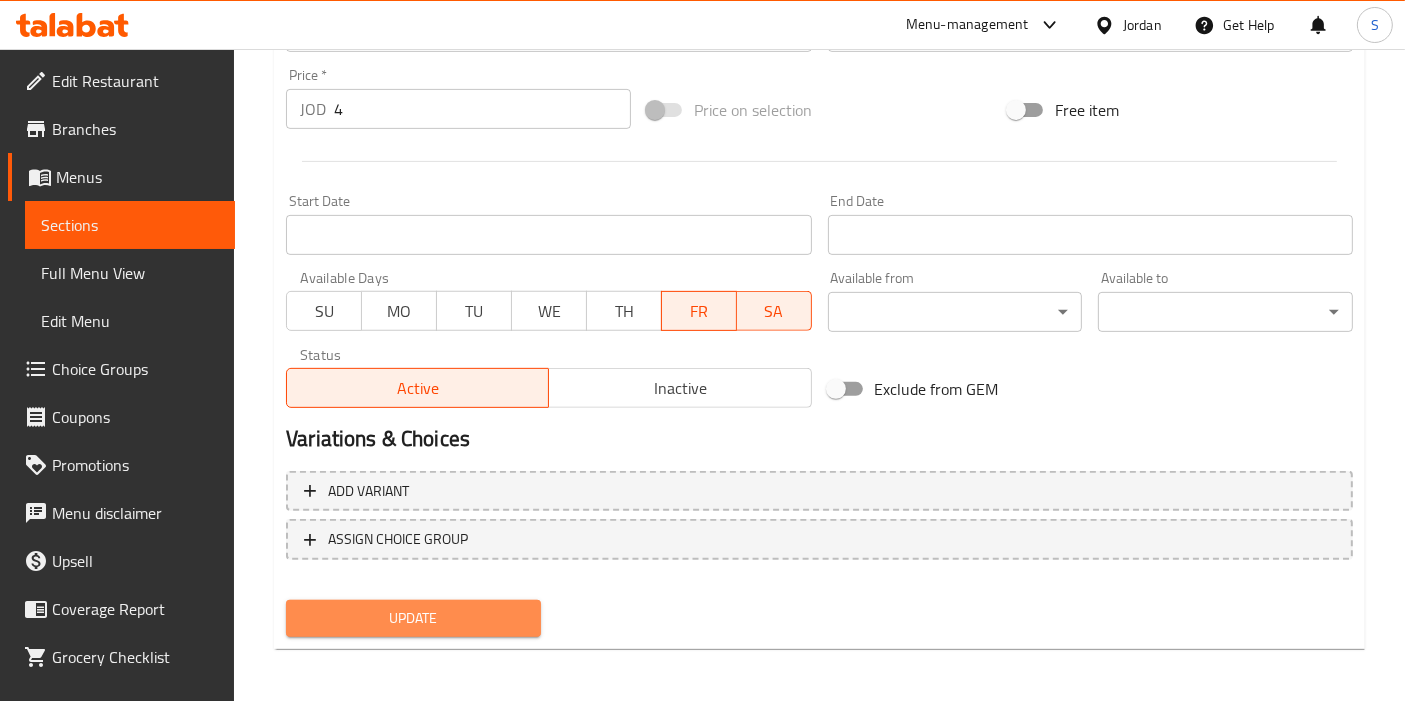 click on "Update" at bounding box center [413, 618] 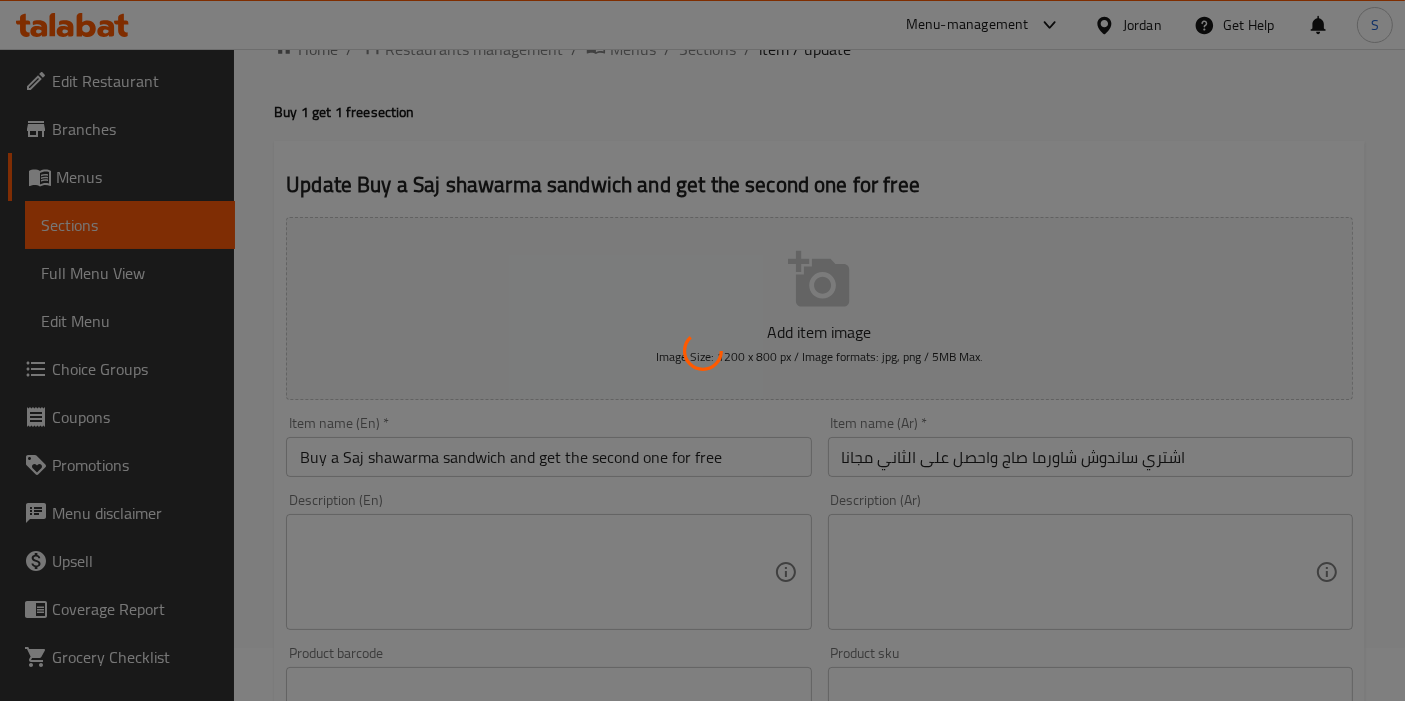 scroll, scrollTop: 0, scrollLeft: 0, axis: both 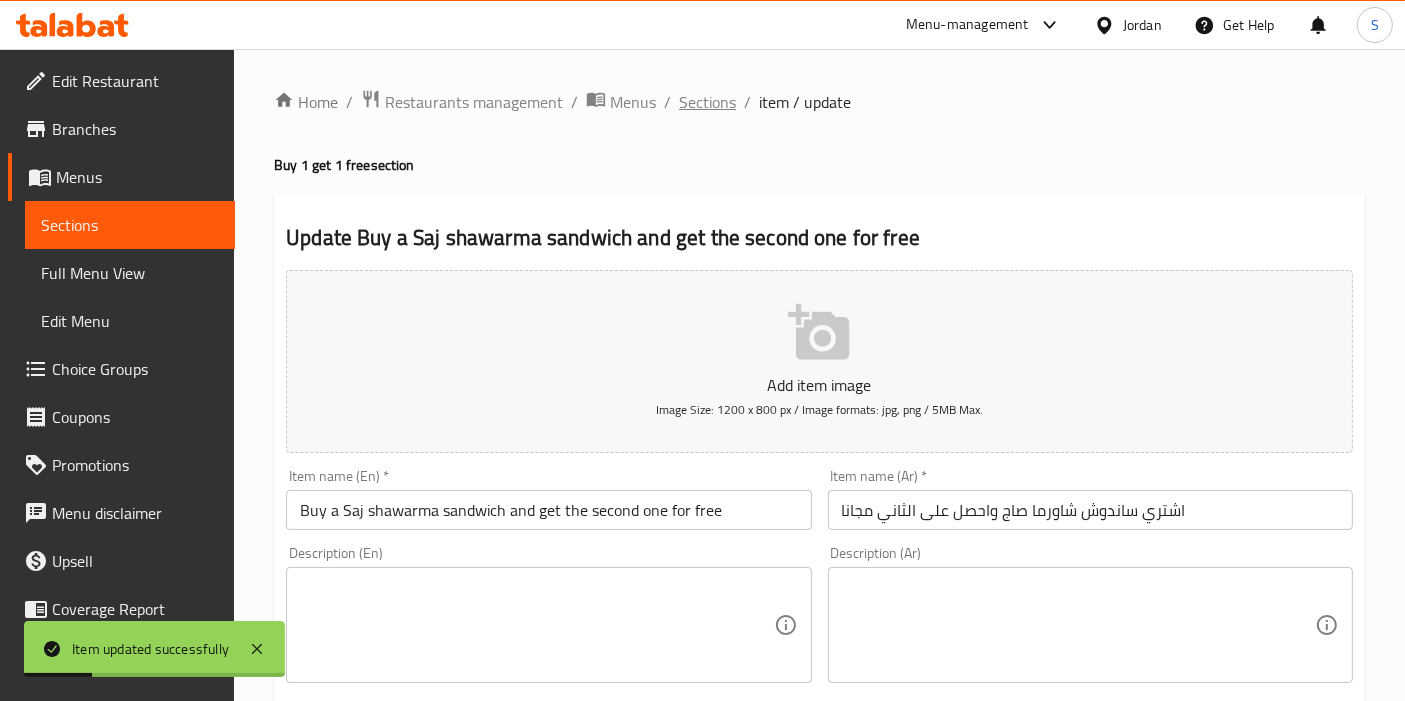click on "Sections" at bounding box center [707, 102] 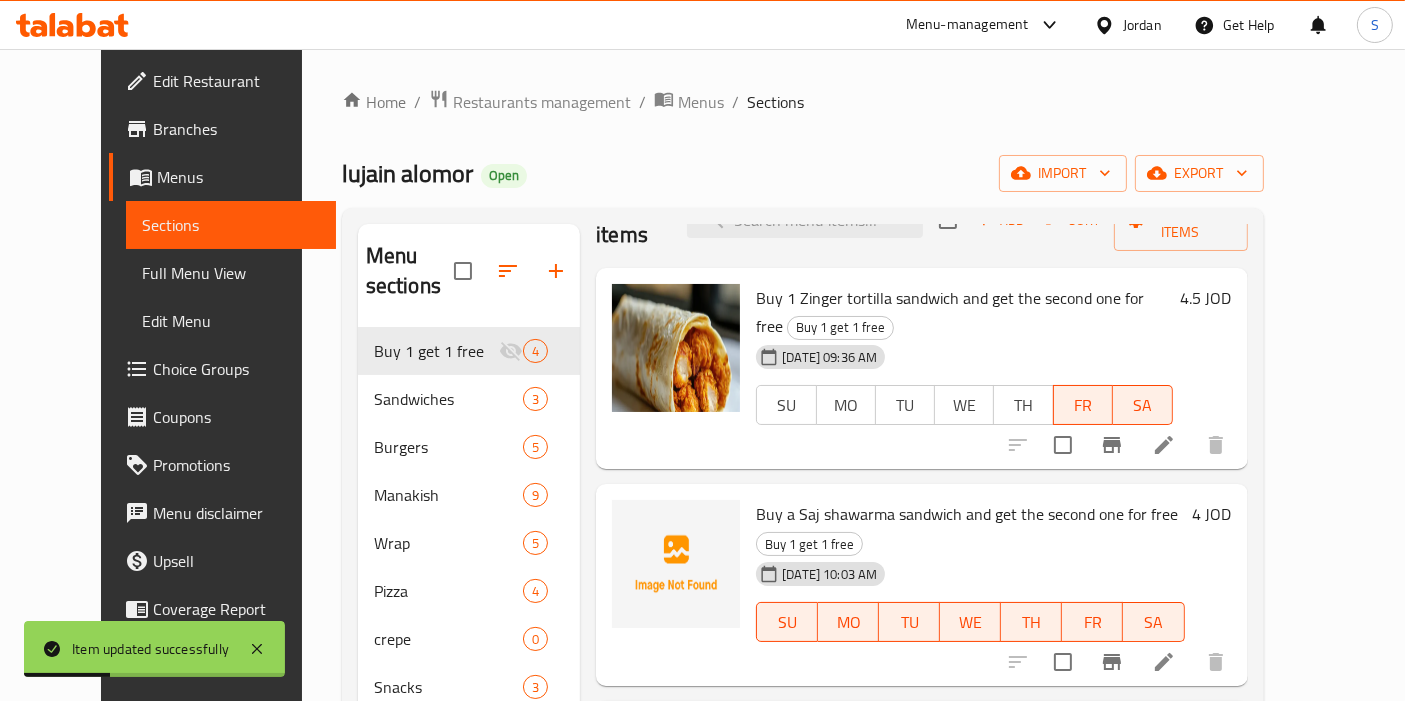 scroll, scrollTop: 79, scrollLeft: 0, axis: vertical 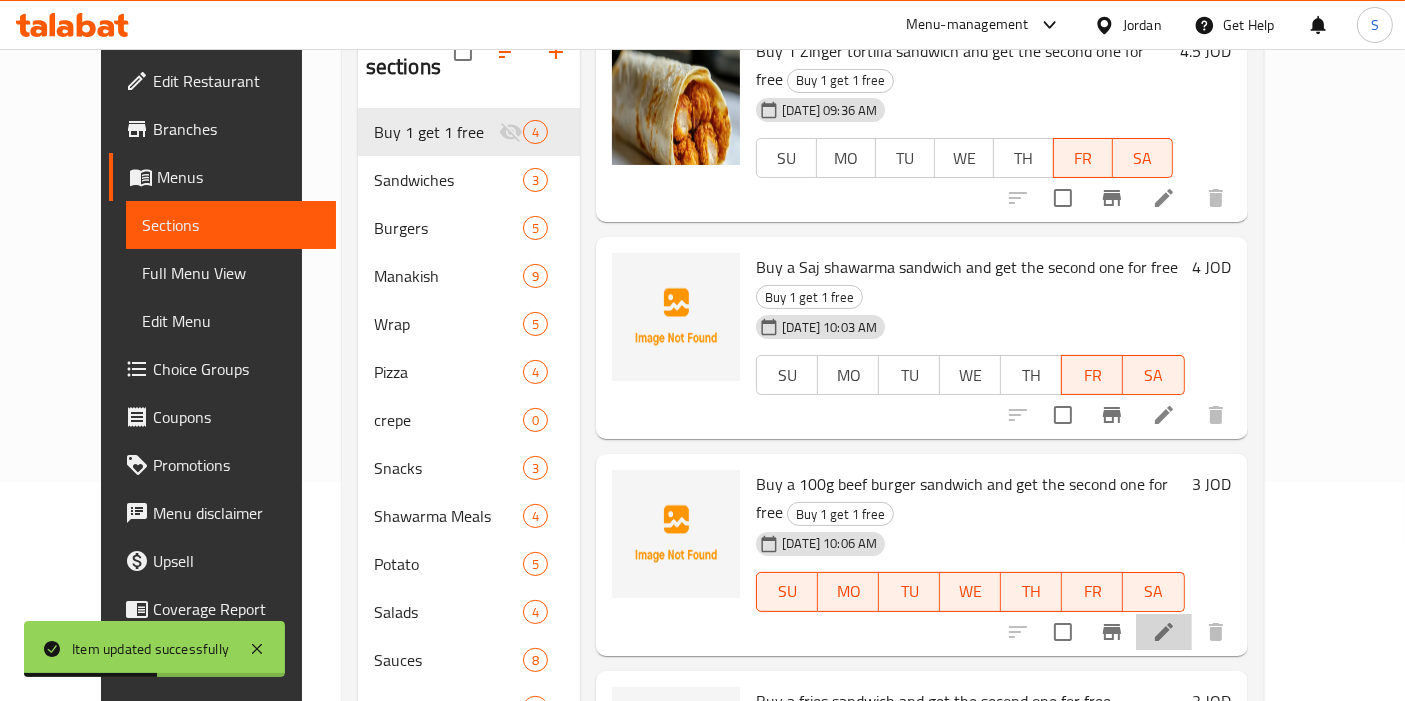 click at bounding box center (1164, 632) 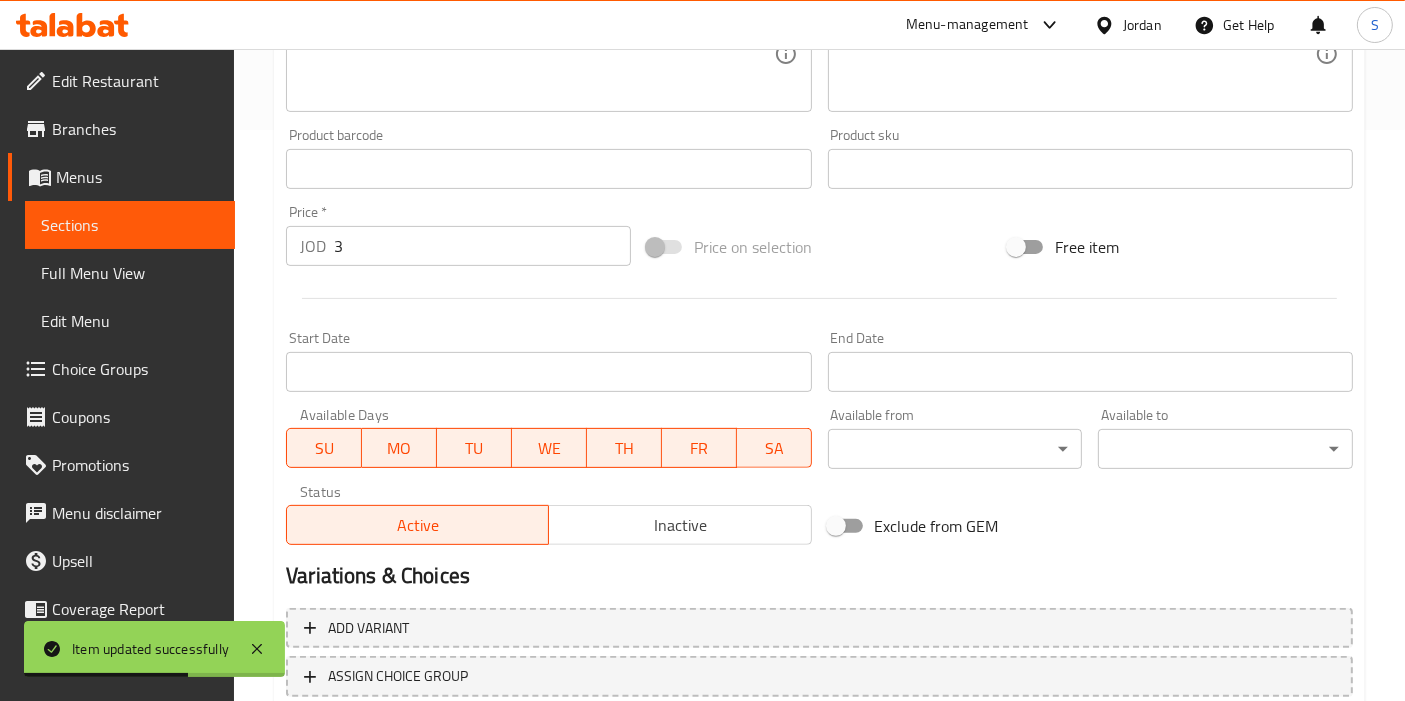scroll, scrollTop: 666, scrollLeft: 0, axis: vertical 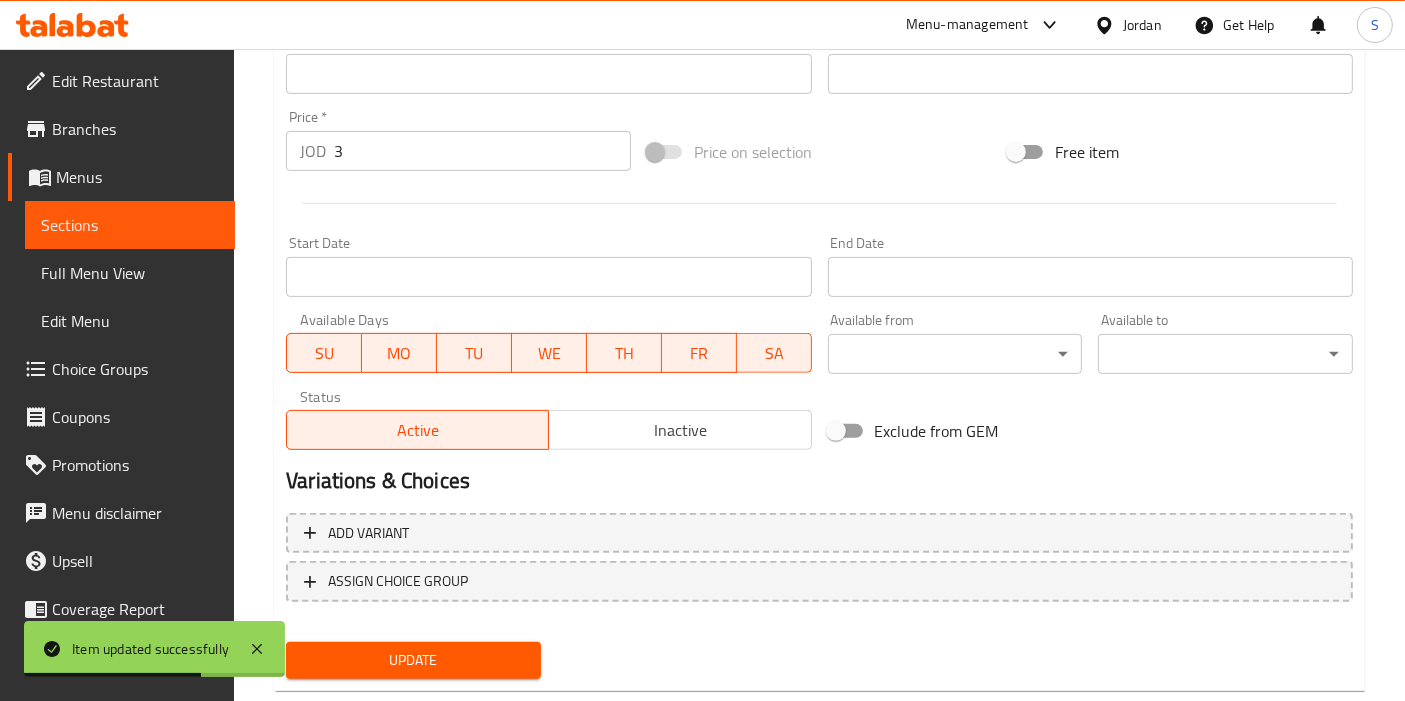 click on "SU" at bounding box center [324, 353] 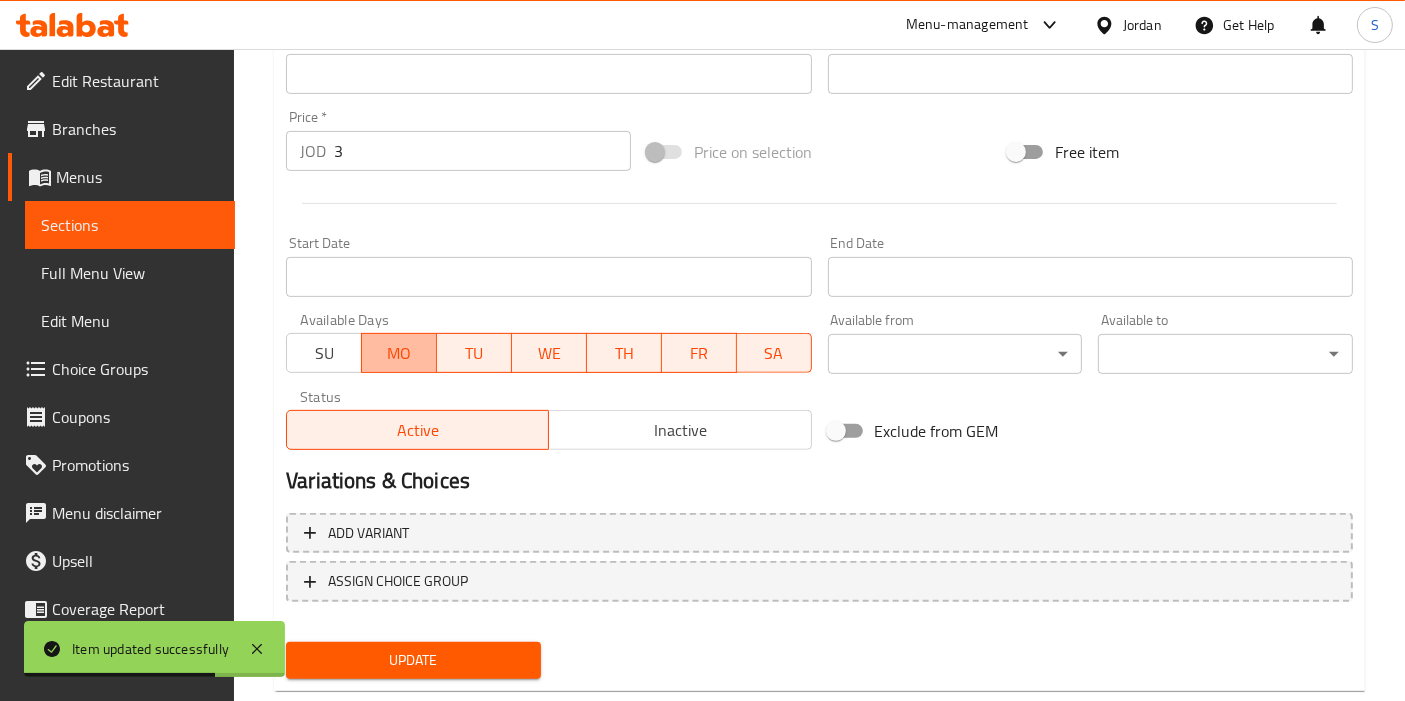 click on "MO" at bounding box center (399, 353) 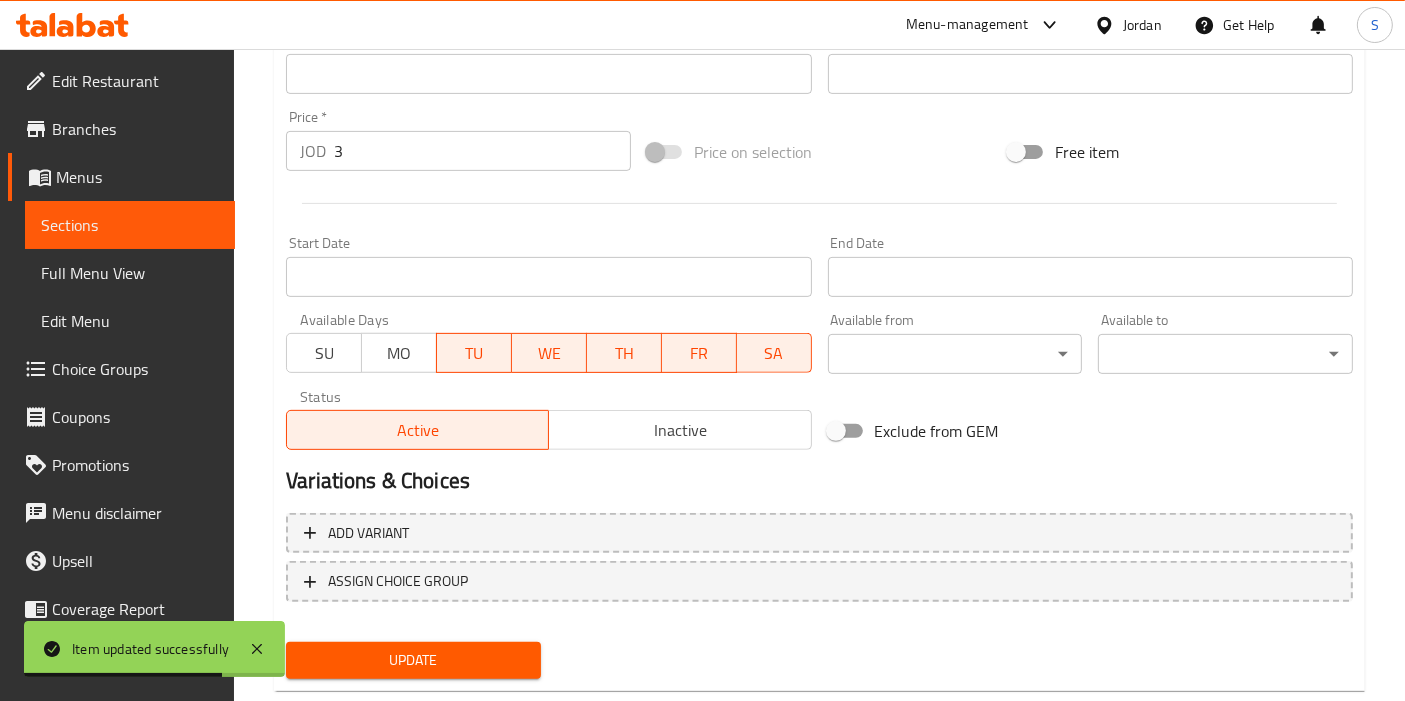 click on "TU" at bounding box center [474, 353] 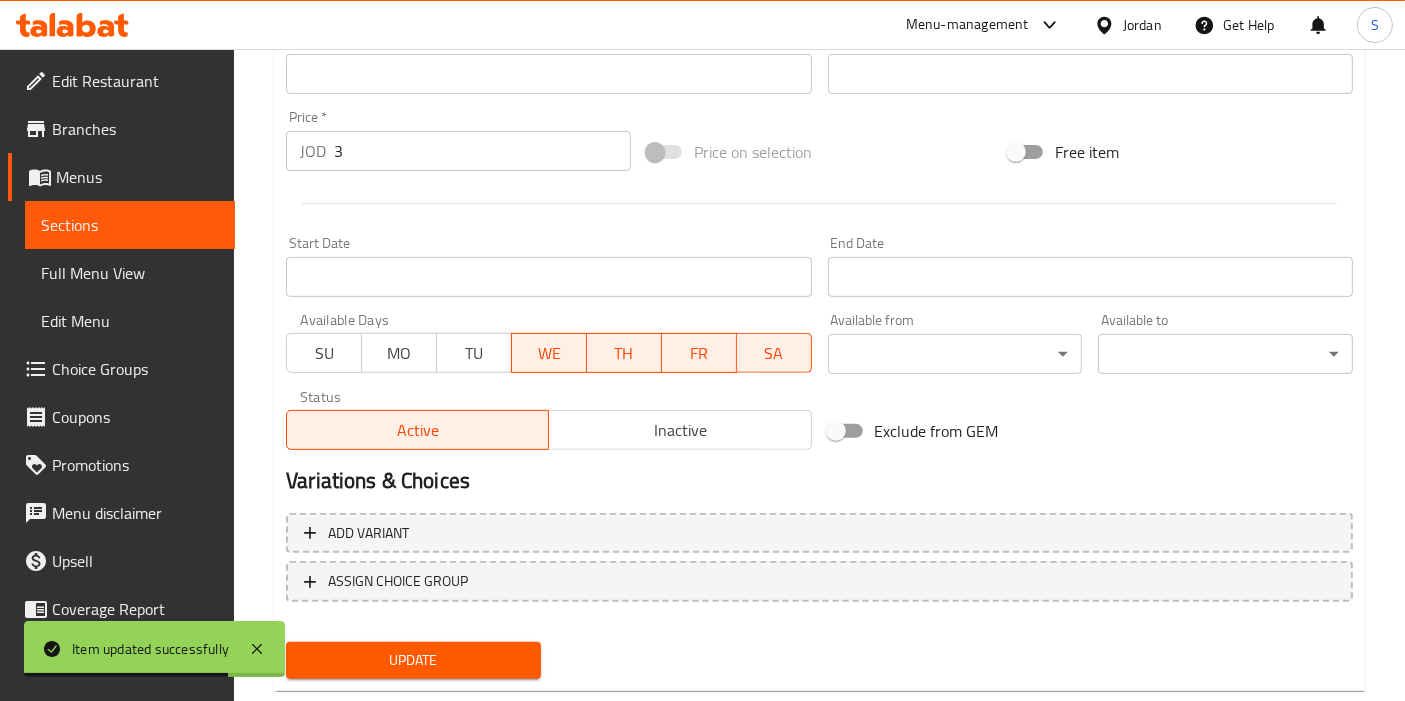 click on "WE" at bounding box center (549, 353) 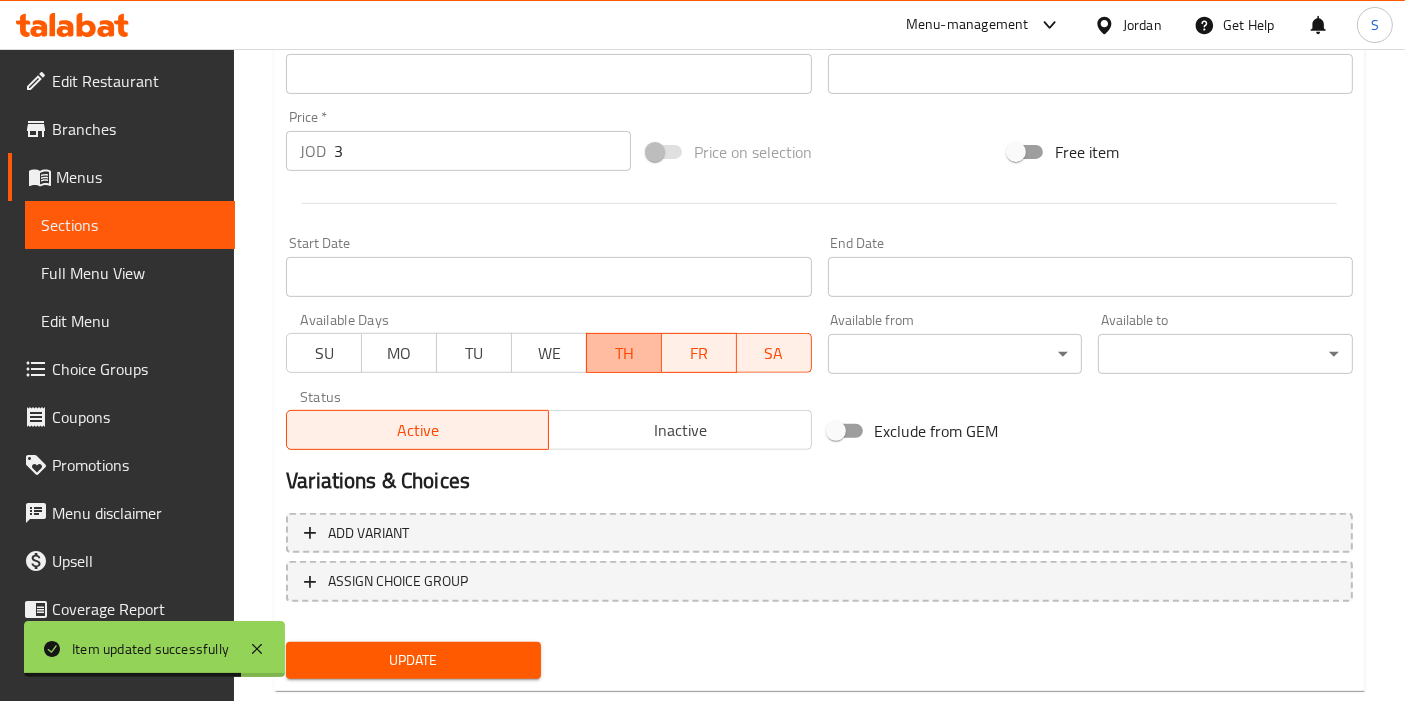 click on "TH" at bounding box center [624, 353] 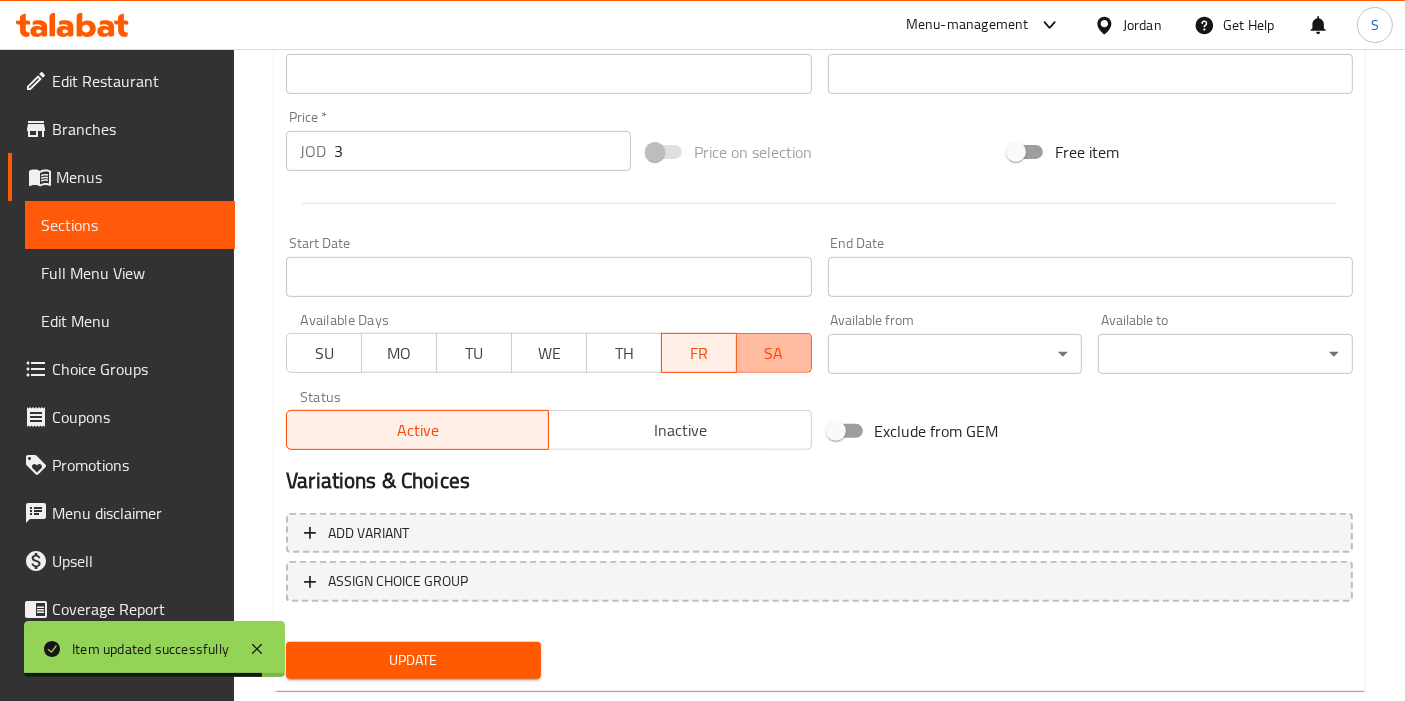 click on "SA" at bounding box center (774, 353) 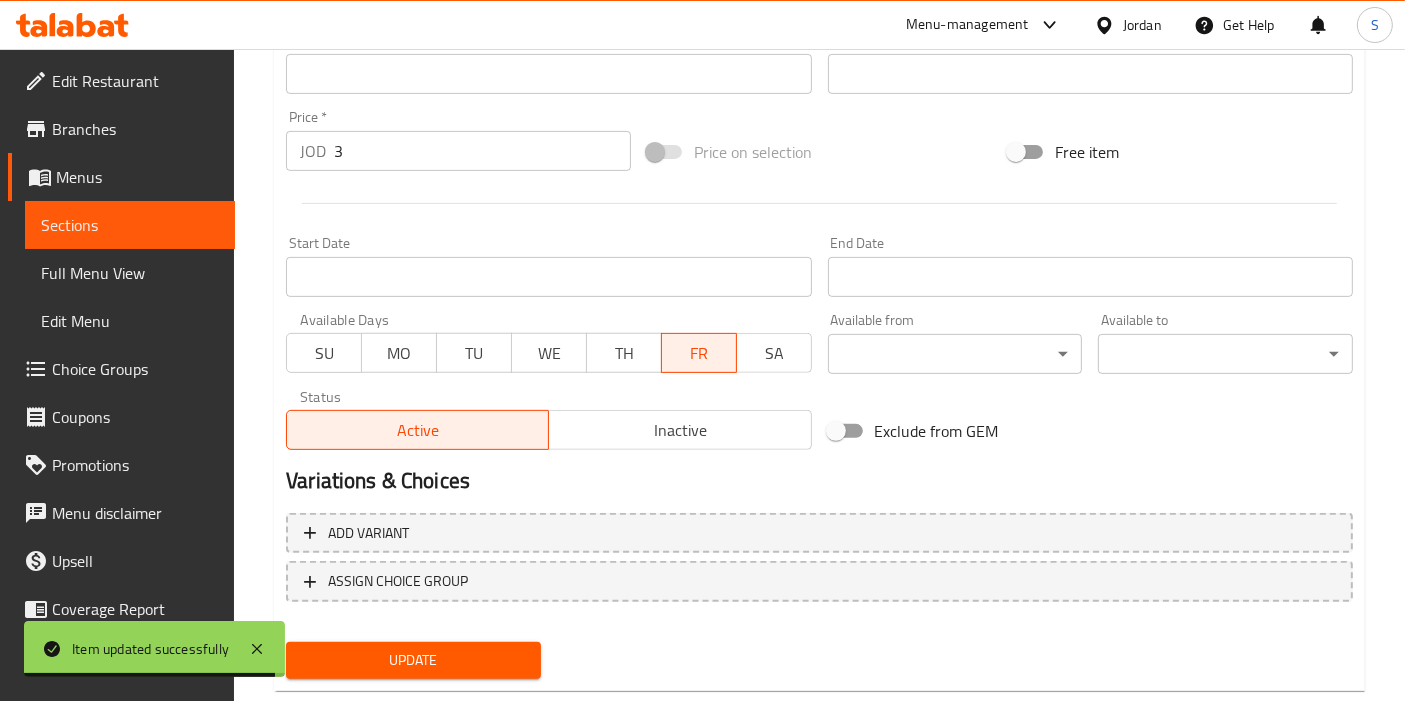 click on "SA" at bounding box center [774, 353] 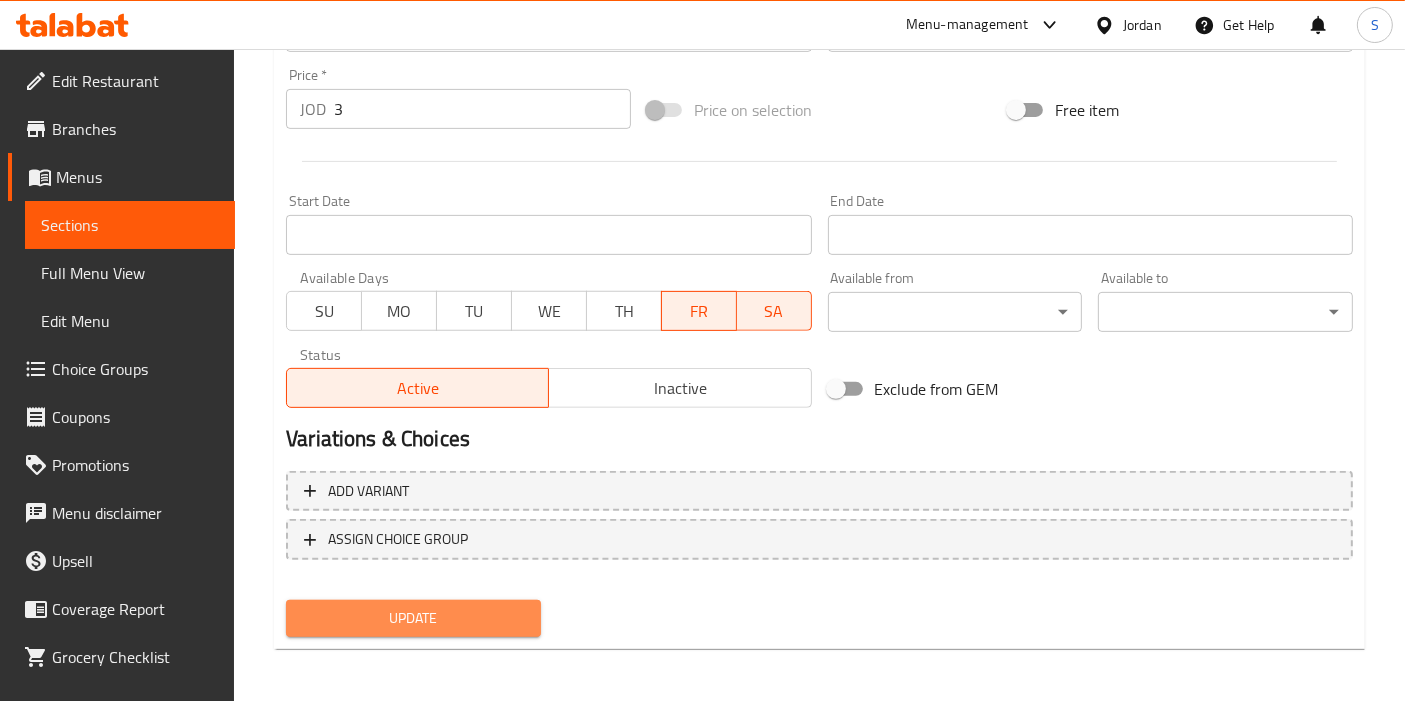 click on "Update" at bounding box center [413, 618] 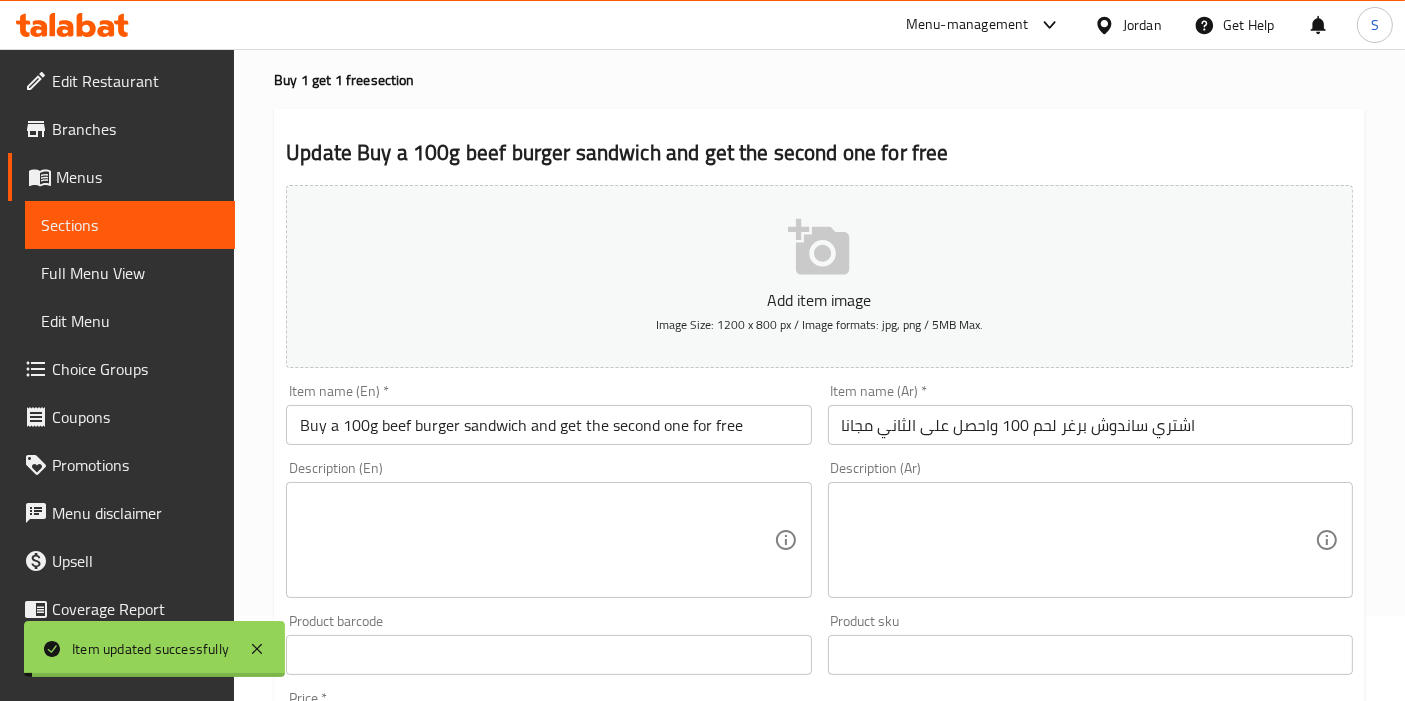scroll, scrollTop: 0, scrollLeft: 0, axis: both 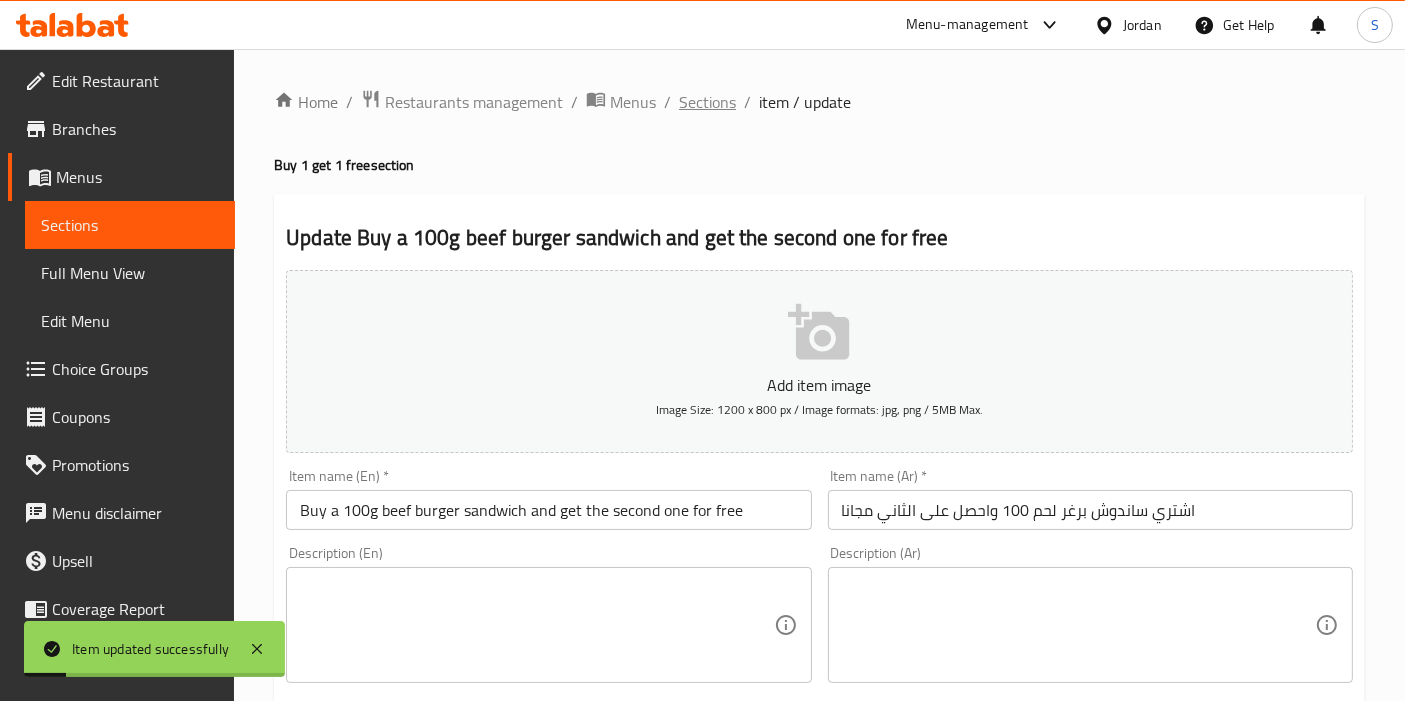 click on "Sections" at bounding box center [707, 102] 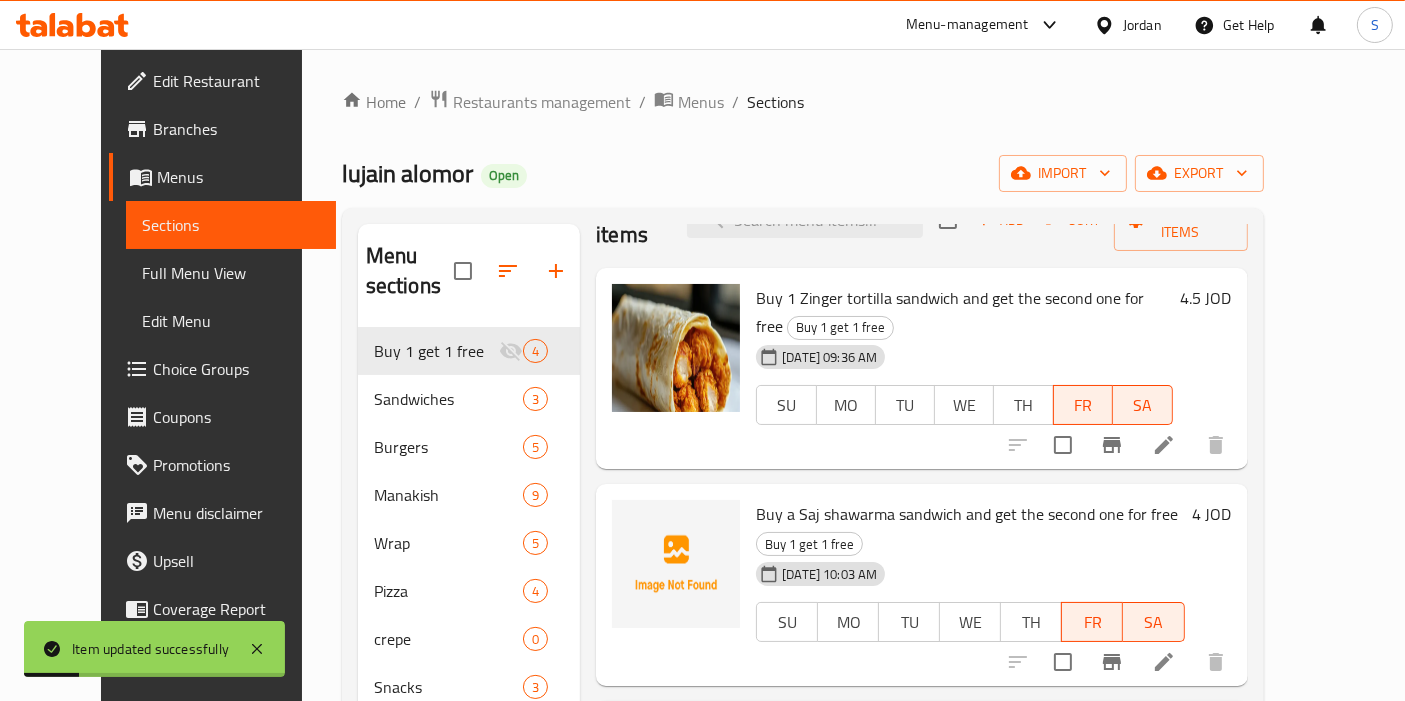 scroll, scrollTop: 79, scrollLeft: 0, axis: vertical 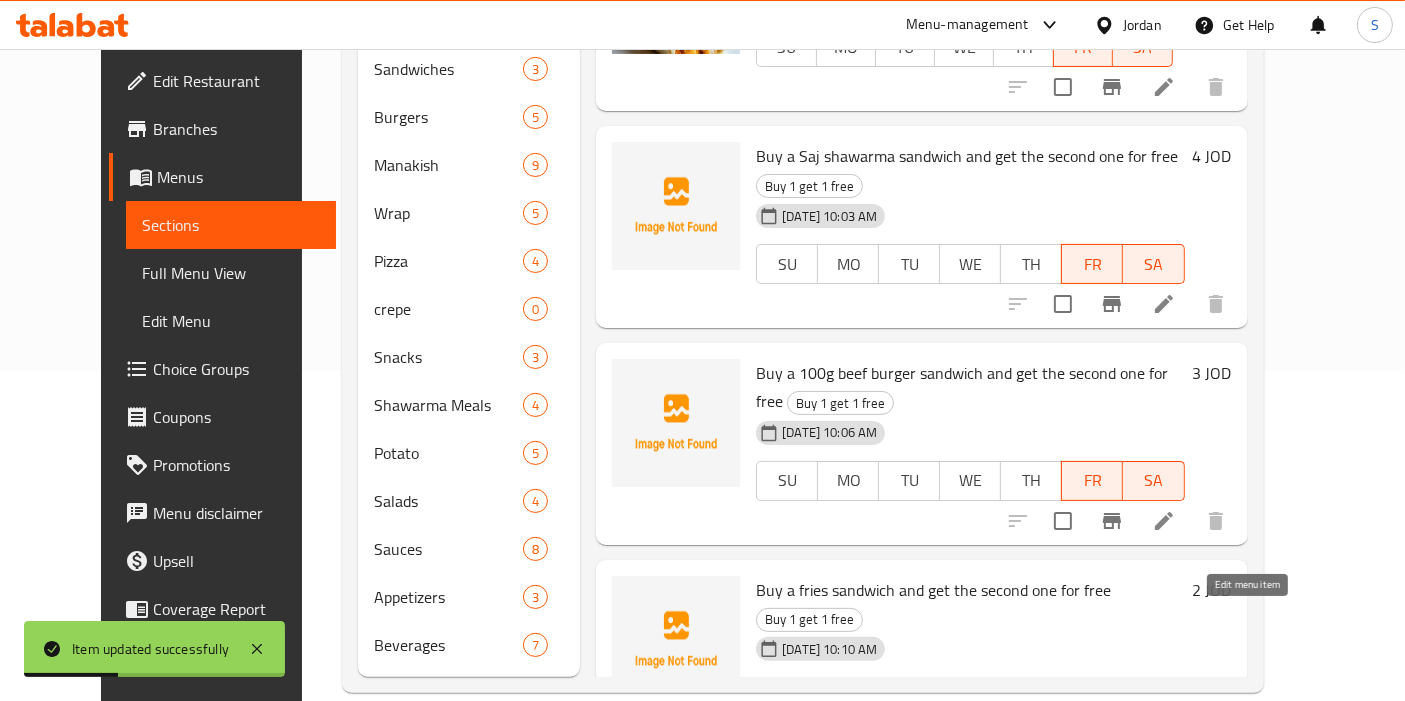 click at bounding box center (1164, 737) 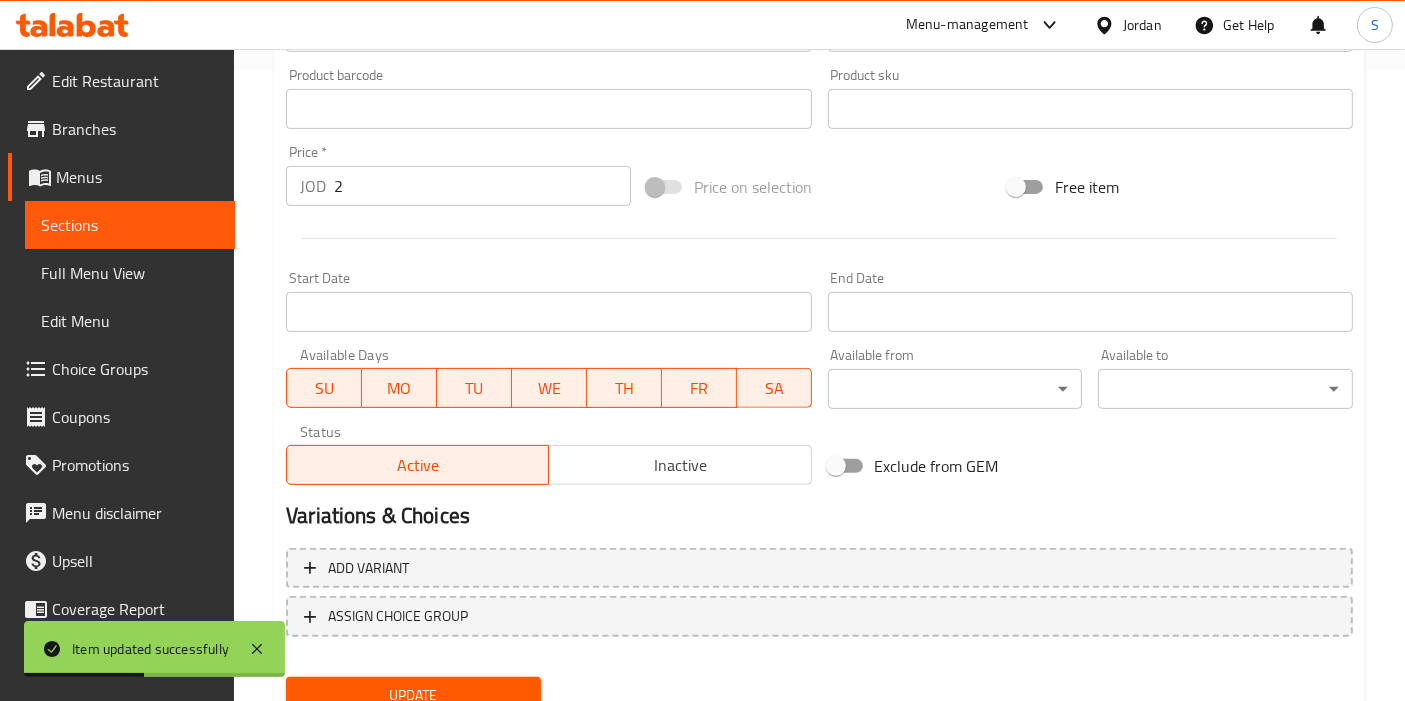 scroll, scrollTop: 666, scrollLeft: 0, axis: vertical 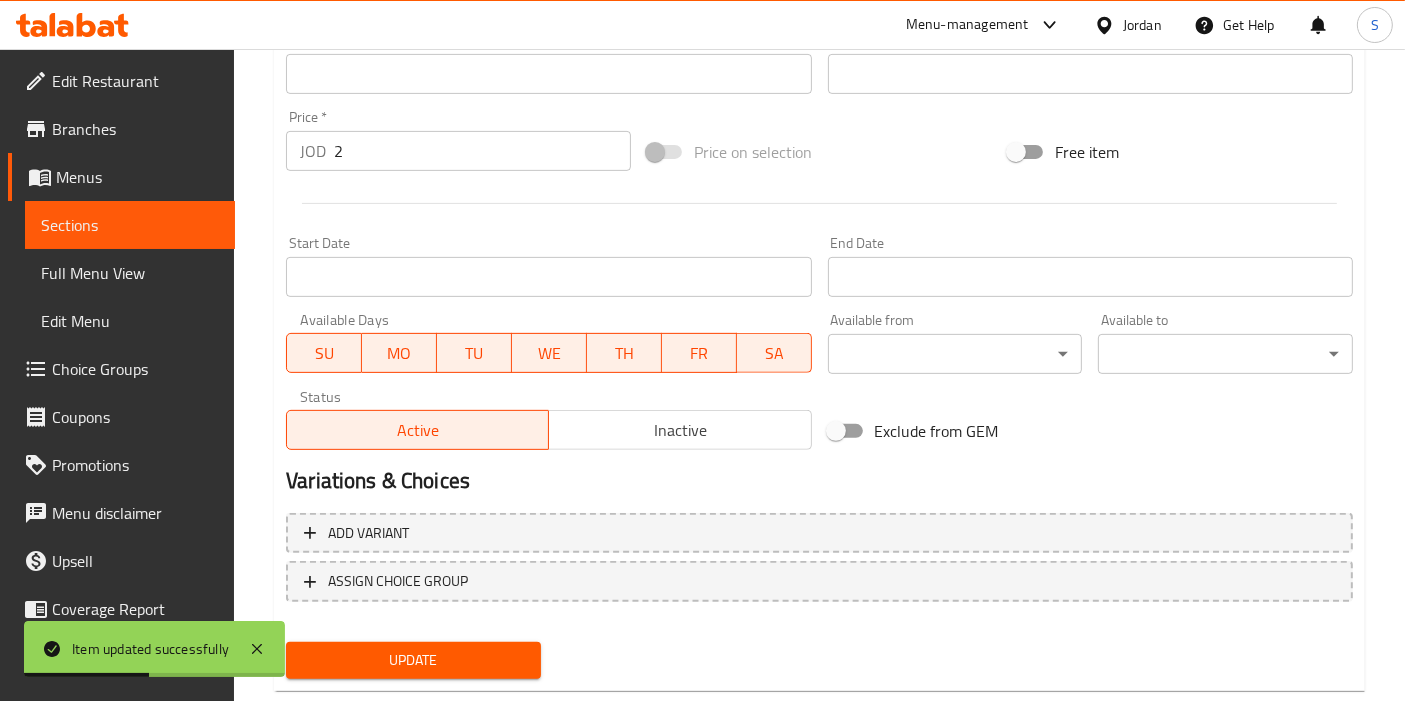 click on "SU" at bounding box center [324, 353] 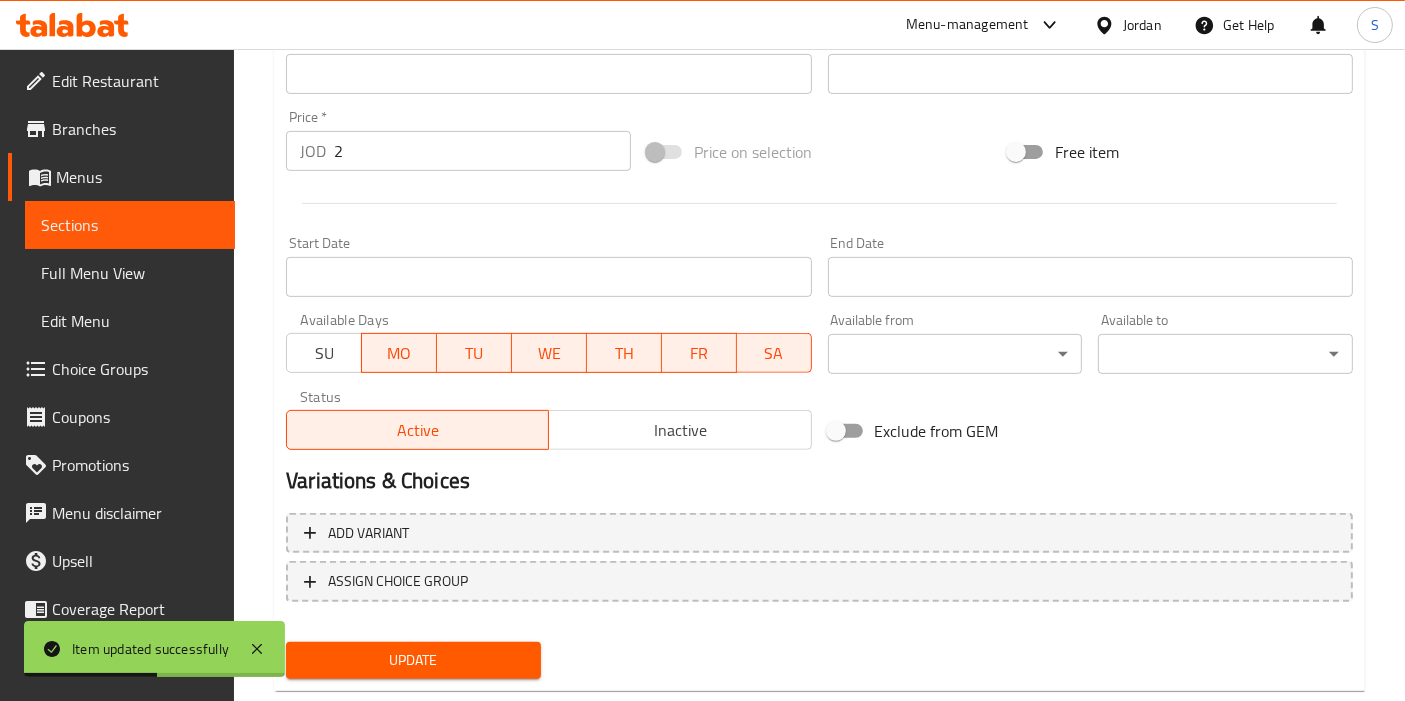click on "MO" at bounding box center (399, 353) 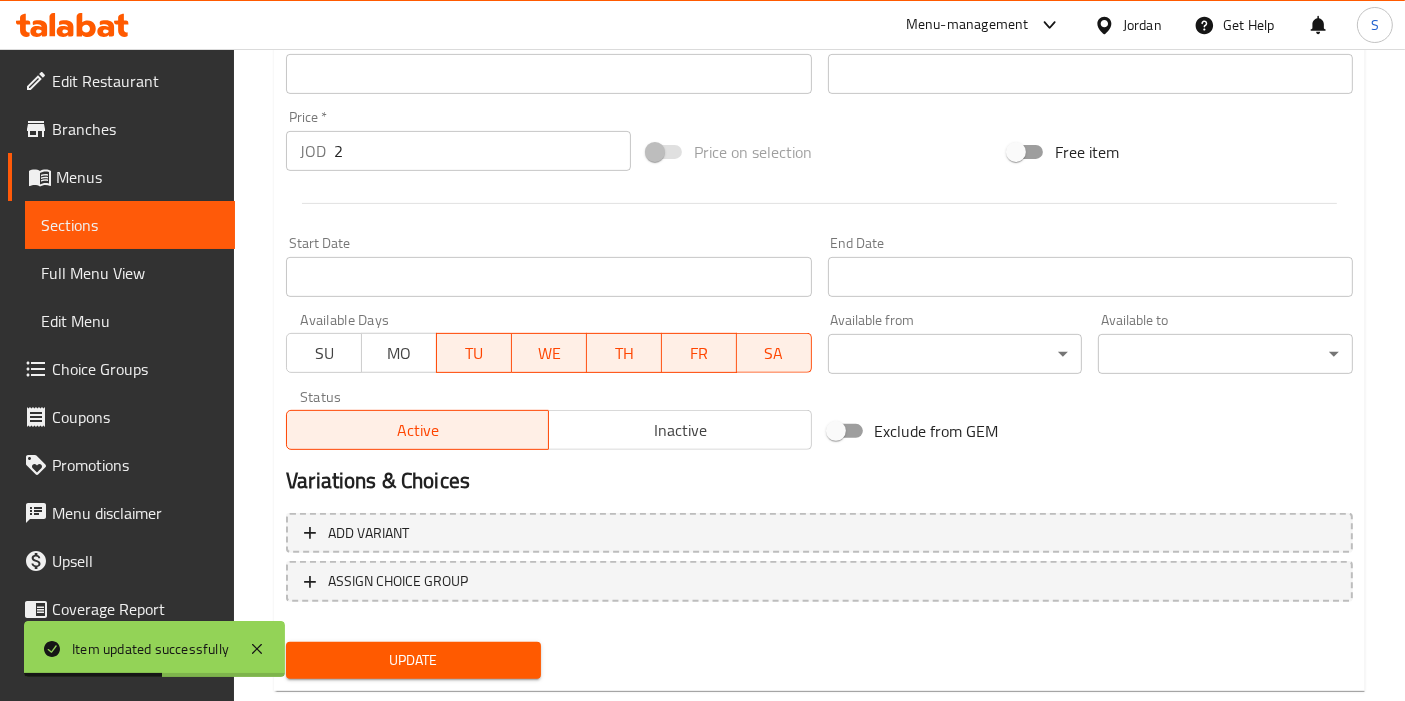 click on "WE" at bounding box center [549, 353] 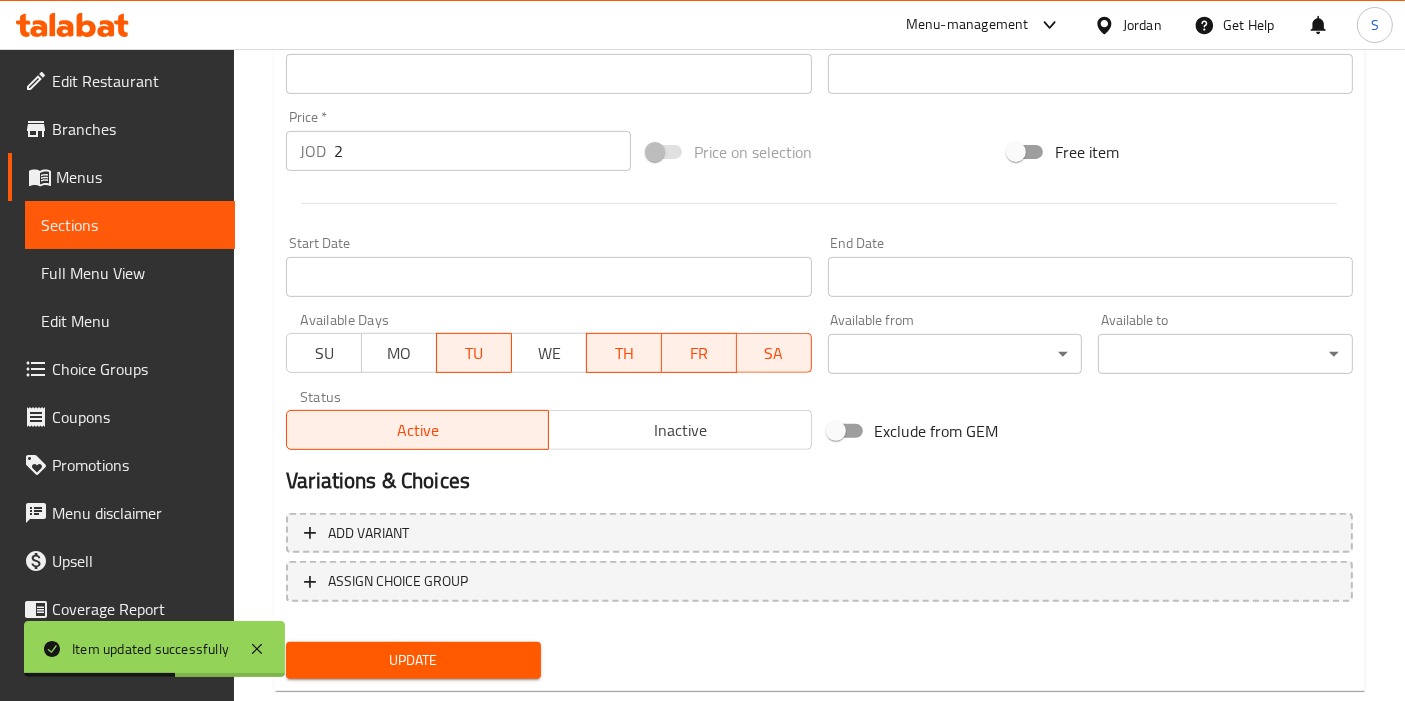 click on "TU" at bounding box center [474, 353] 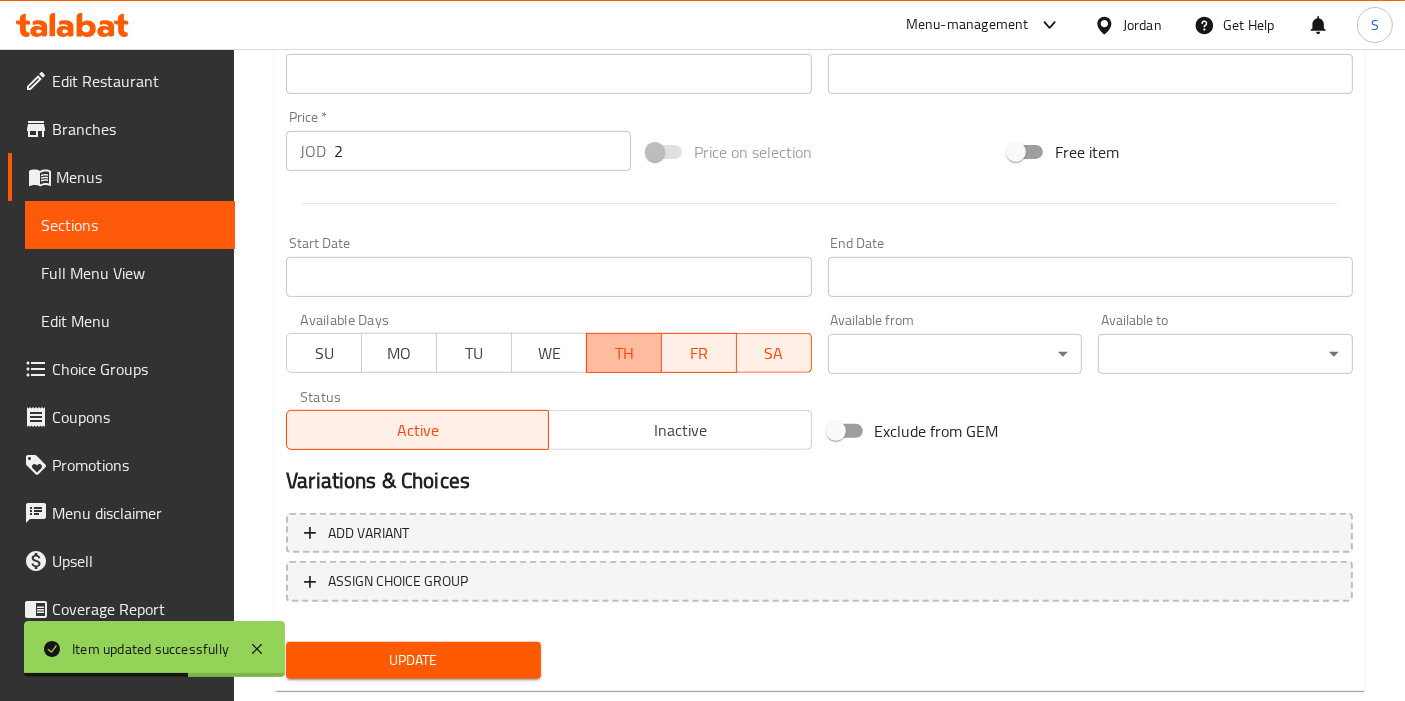 click on "TH" at bounding box center [624, 353] 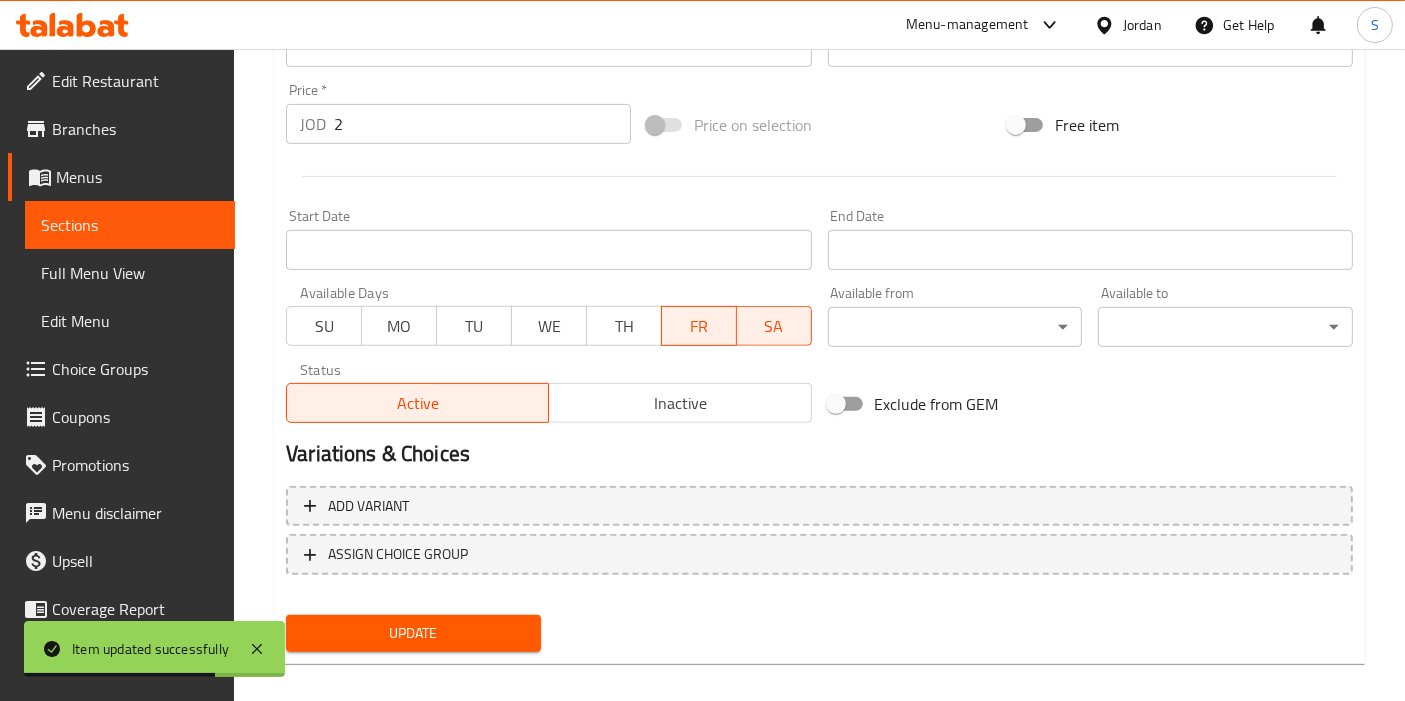 scroll 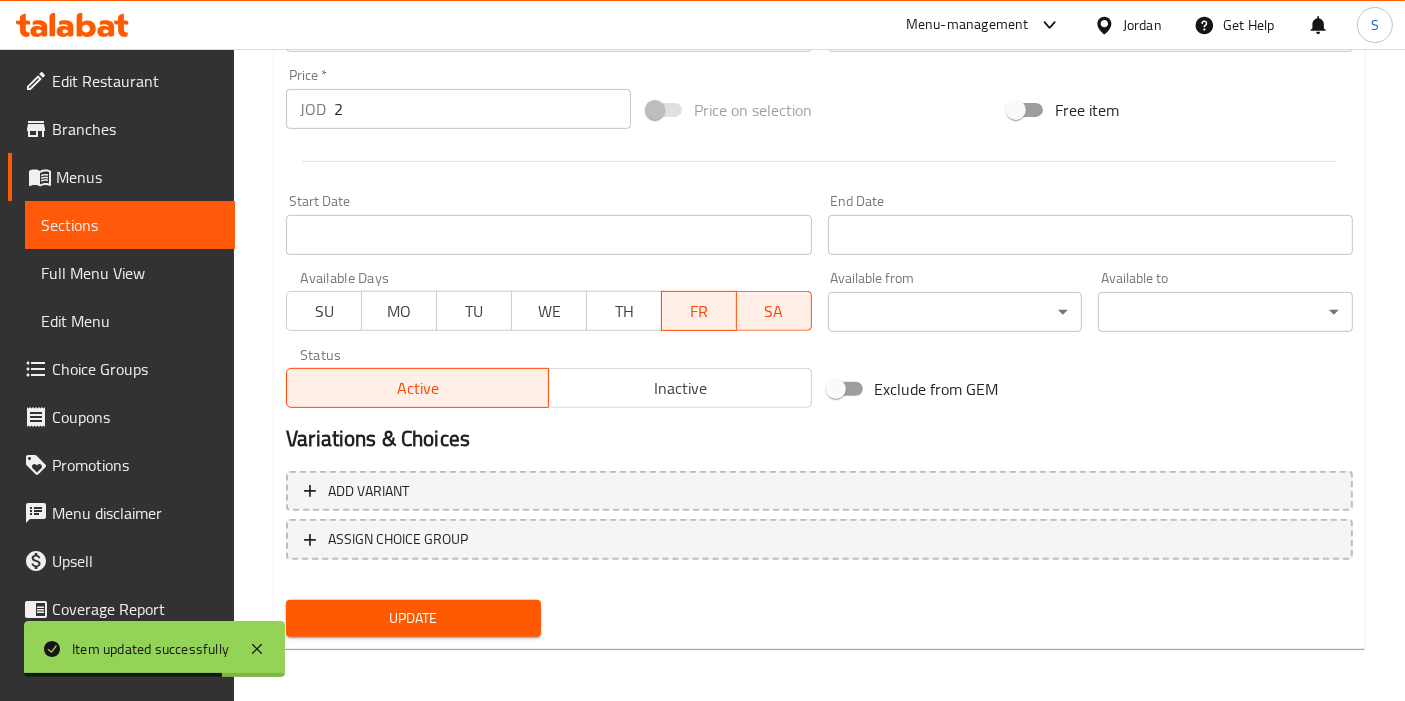 click on "Update" at bounding box center (413, 618) 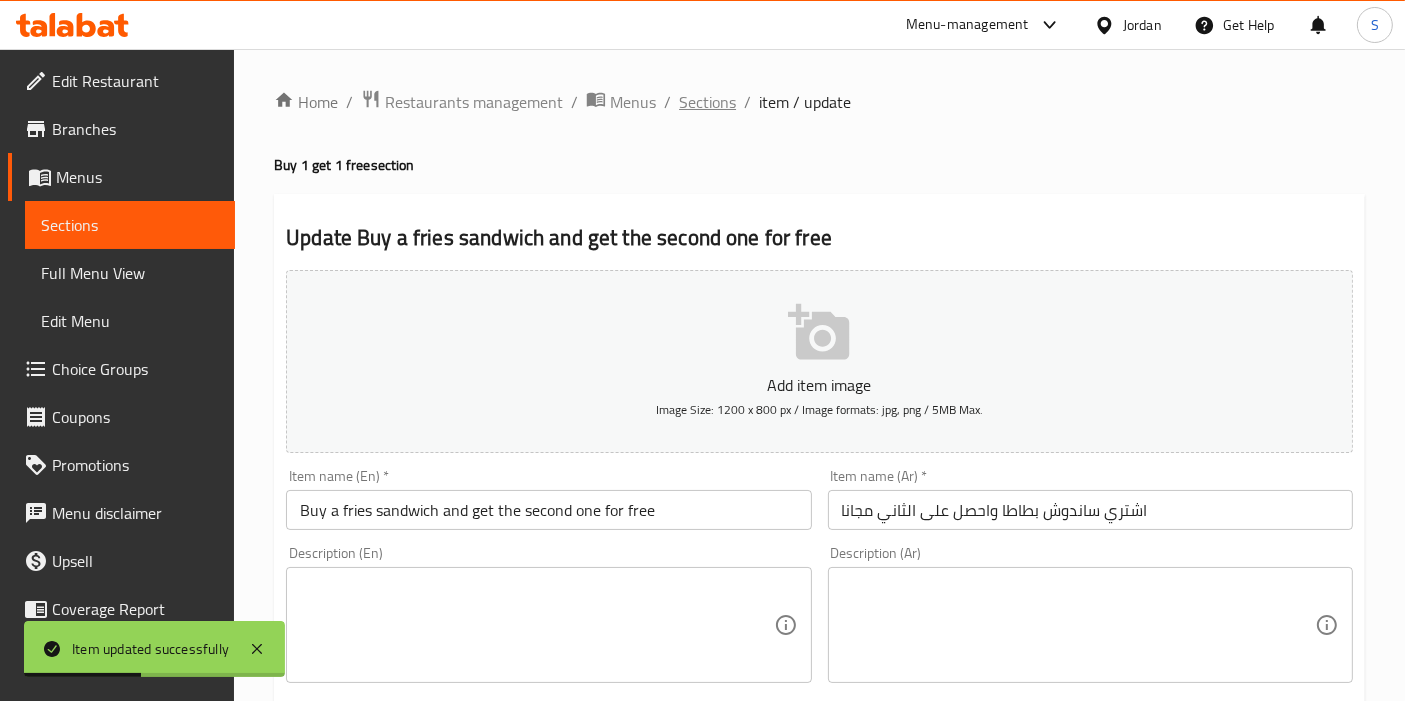 click on "Sections" at bounding box center [707, 102] 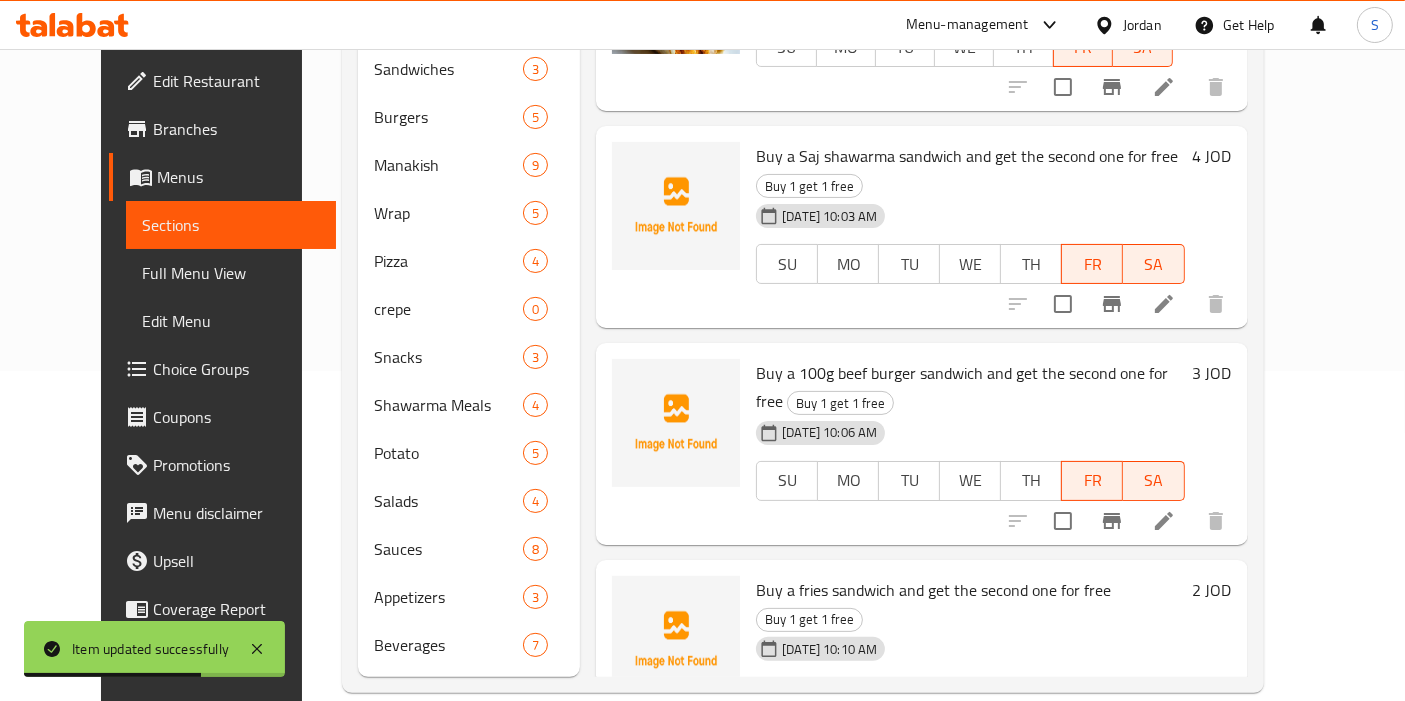 click at bounding box center (1164, 737) 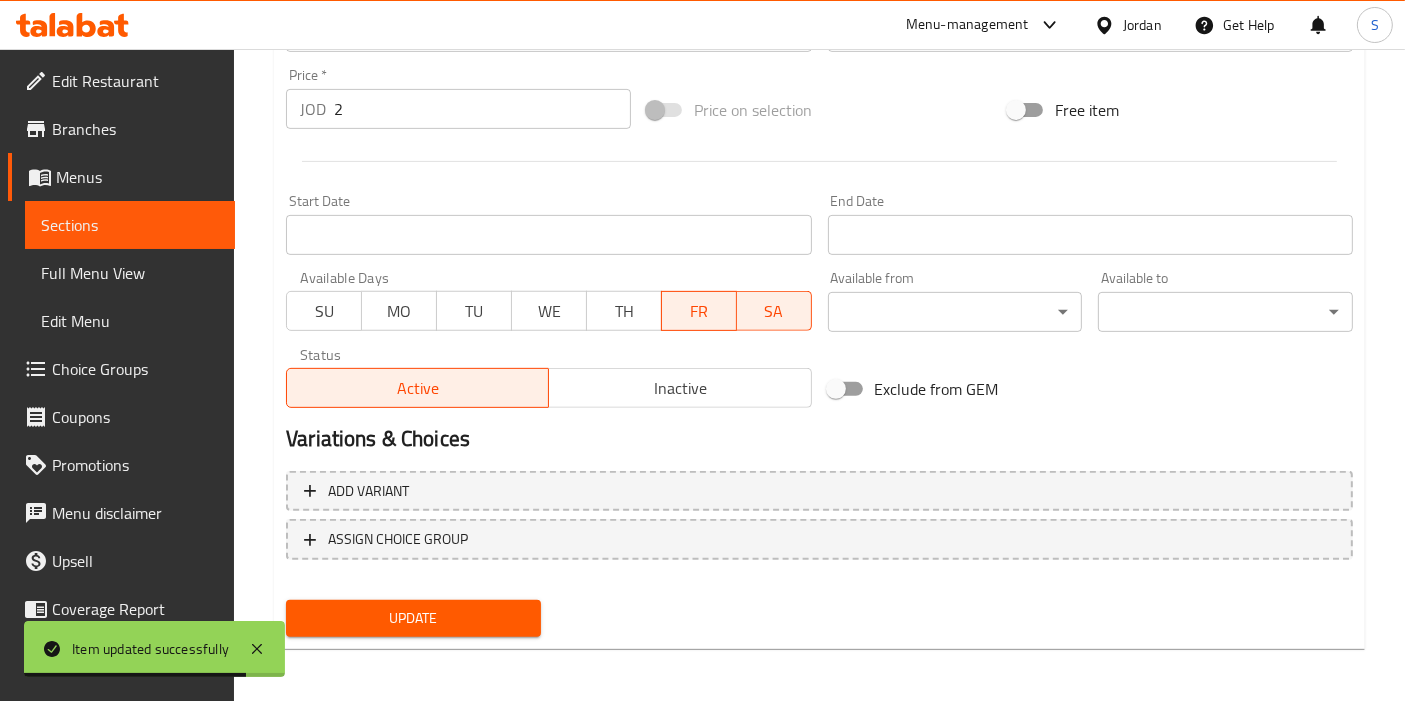click on "Update" at bounding box center [413, 618] 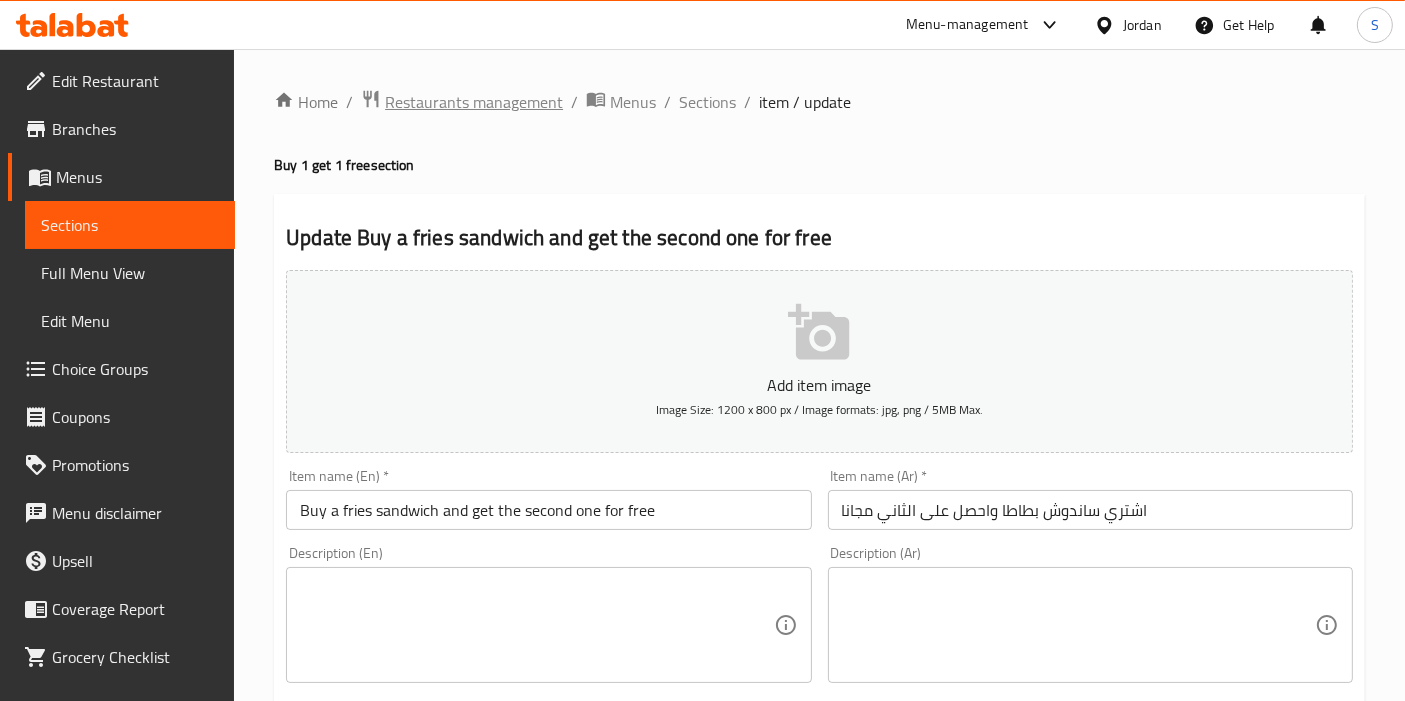 click on "Restaurants management" at bounding box center [474, 102] 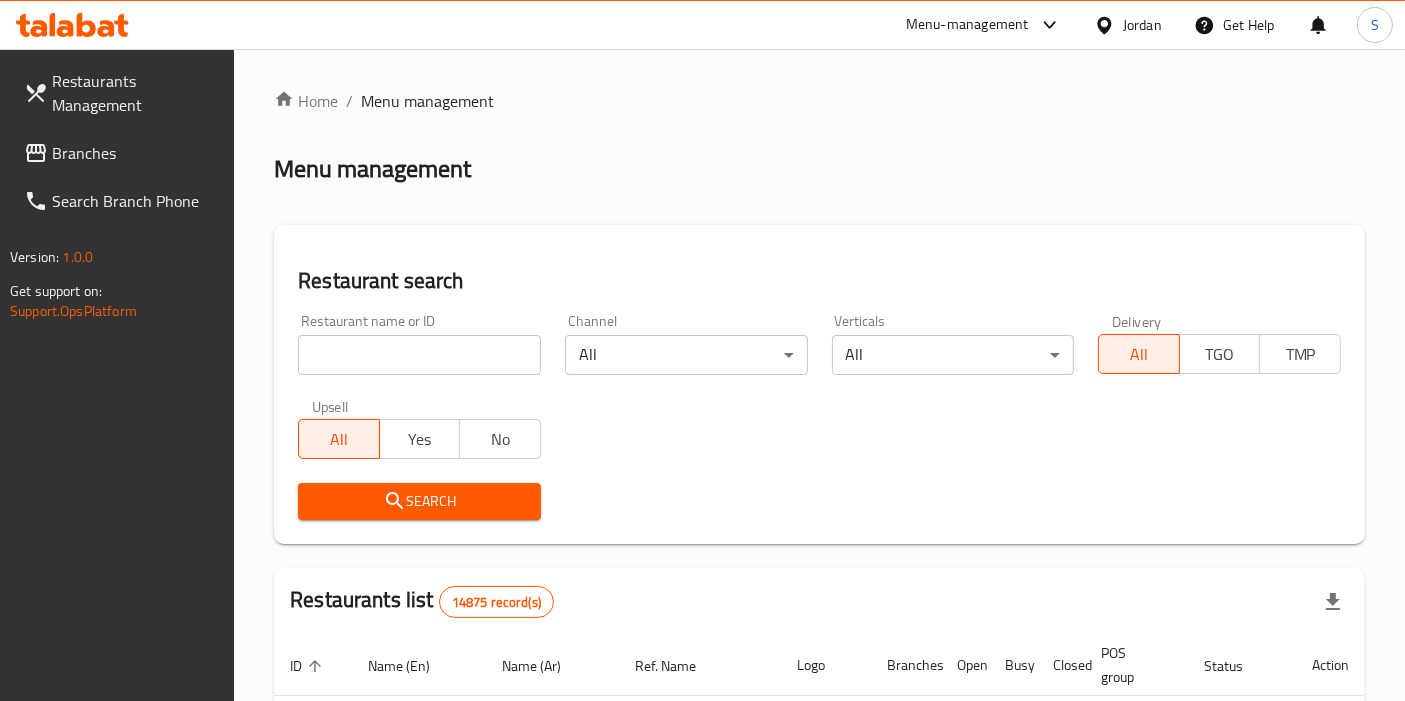 click on "Menu-management" at bounding box center (967, 25) 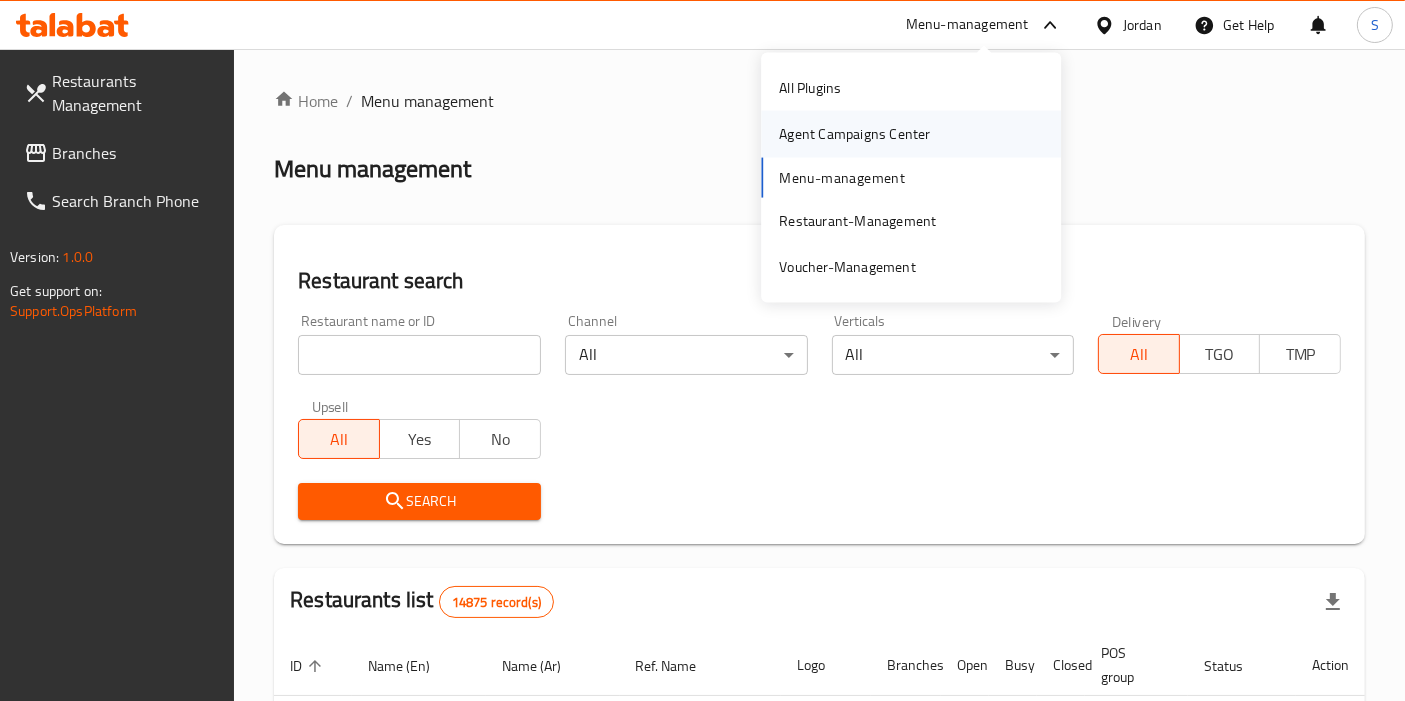 click on "Agent Campaigns Center" at bounding box center (854, 134) 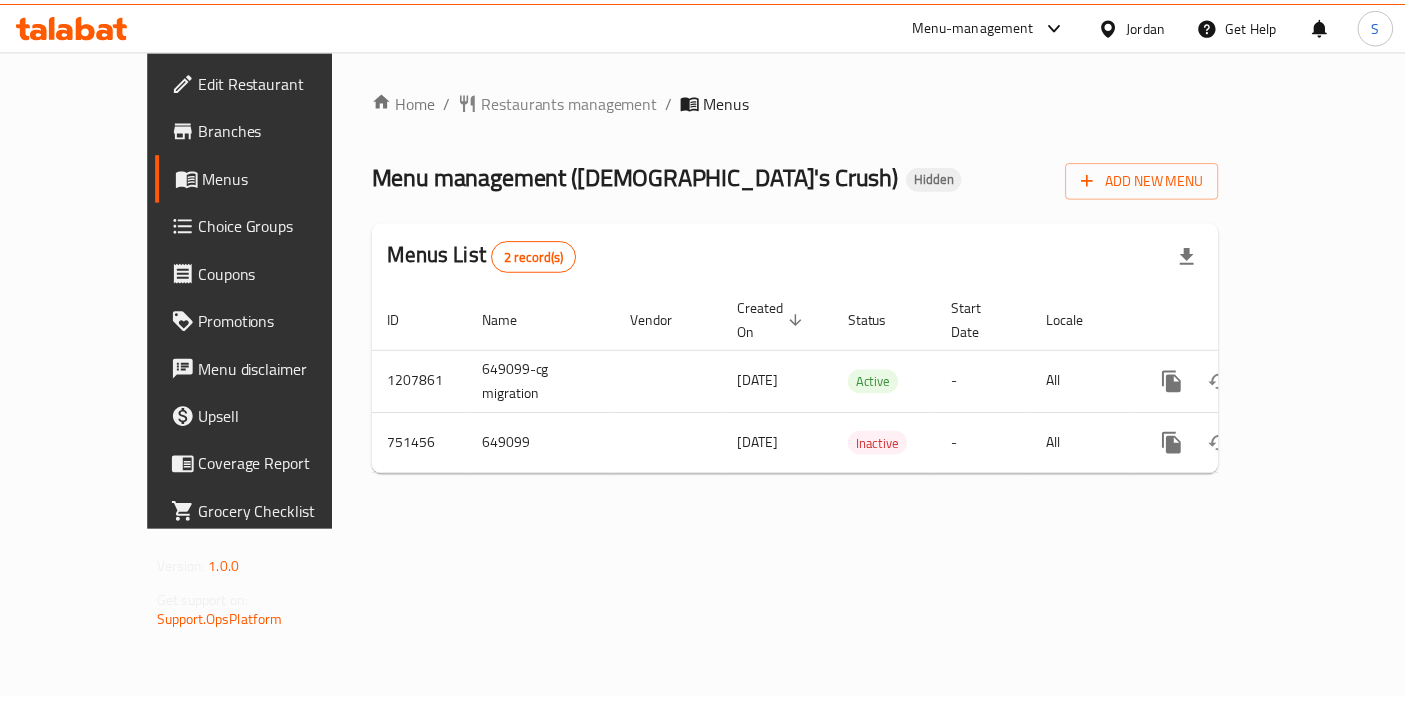 scroll, scrollTop: 0, scrollLeft: 0, axis: both 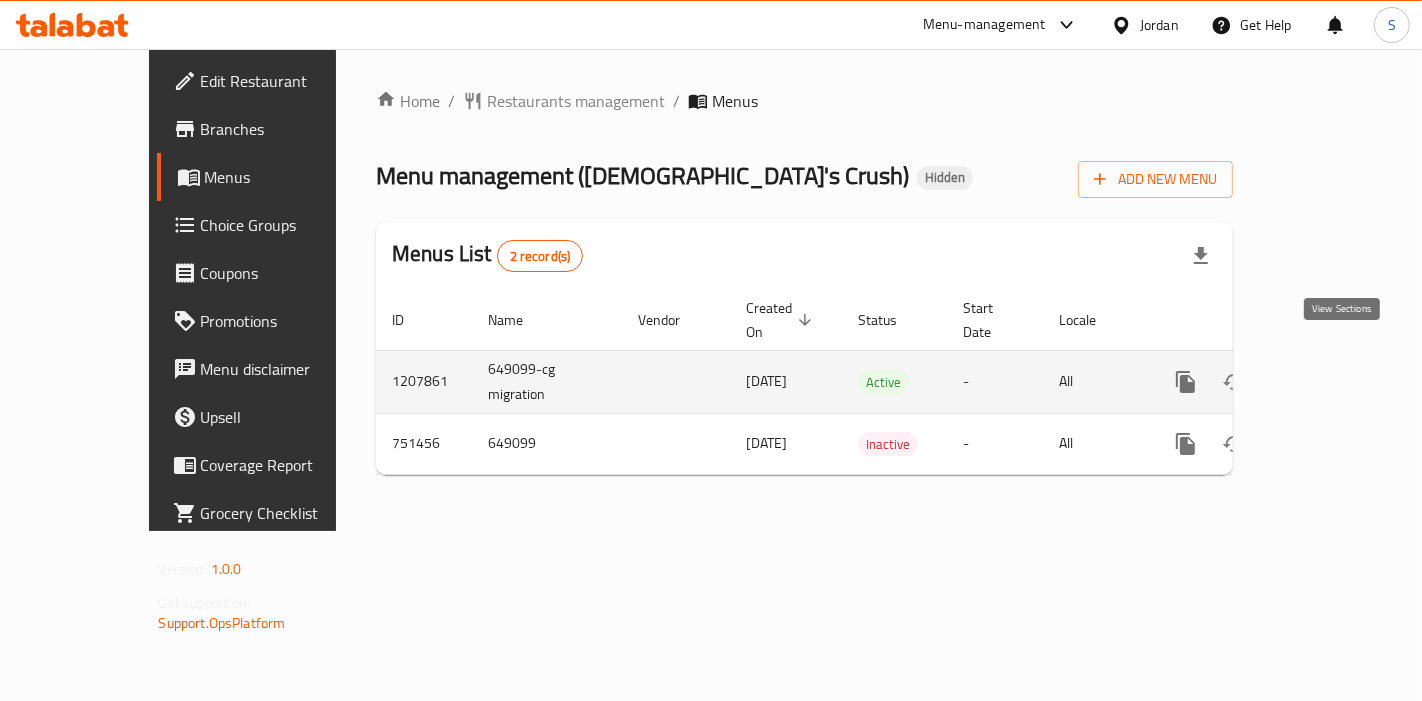 click 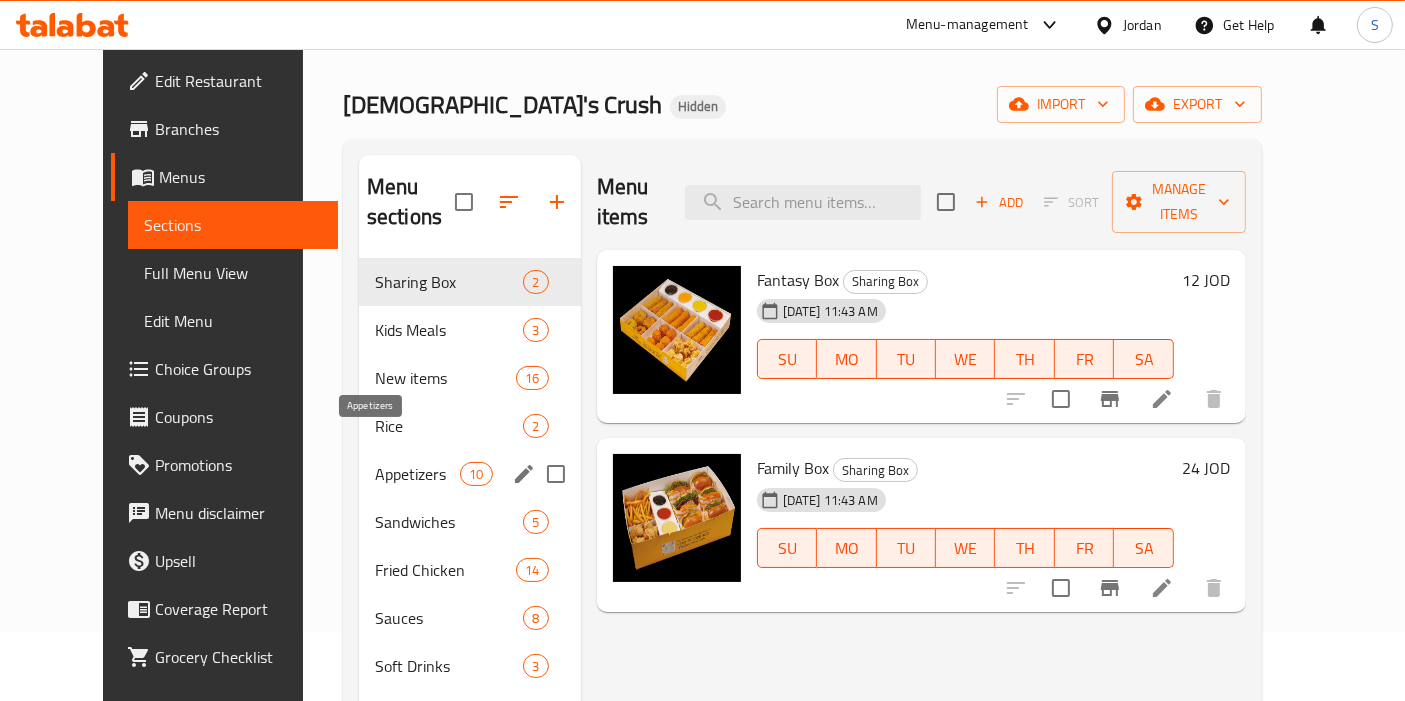 scroll, scrollTop: 0, scrollLeft: 0, axis: both 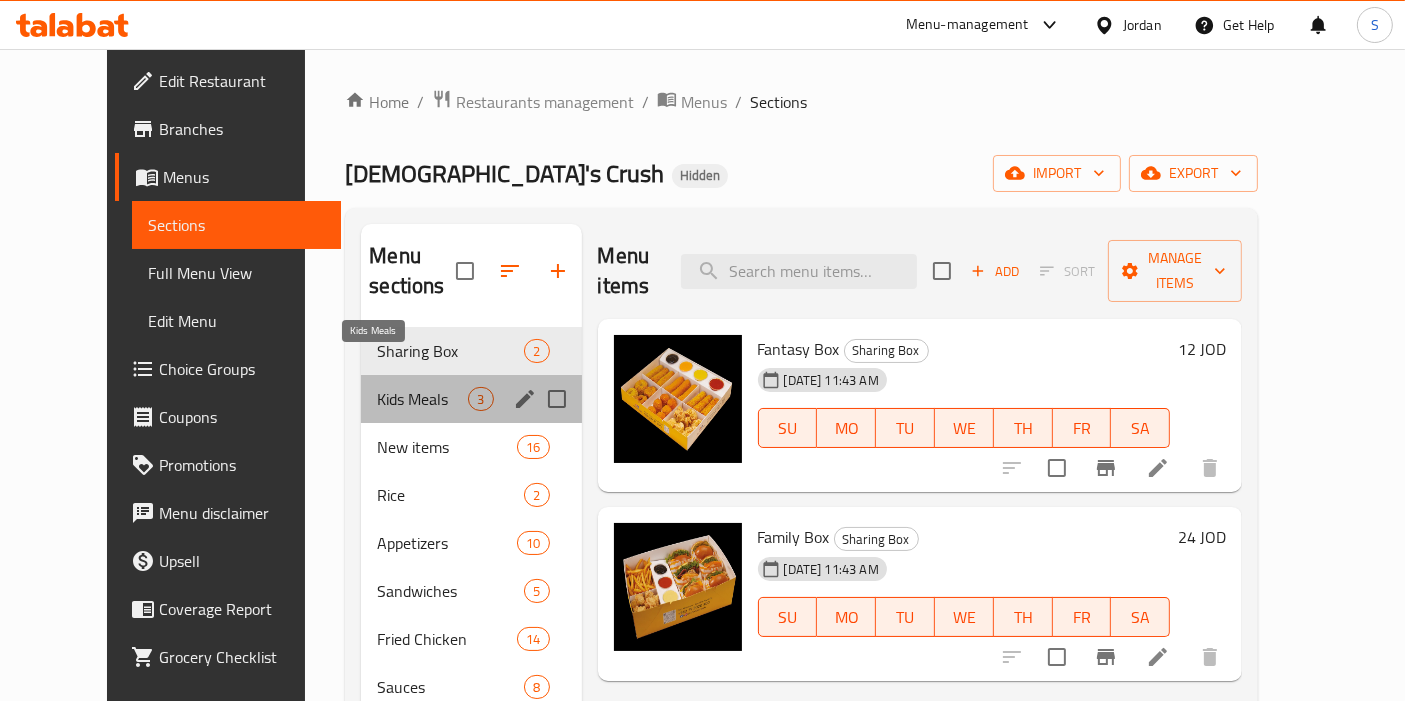 click on "Kids Meals" at bounding box center (422, 399) 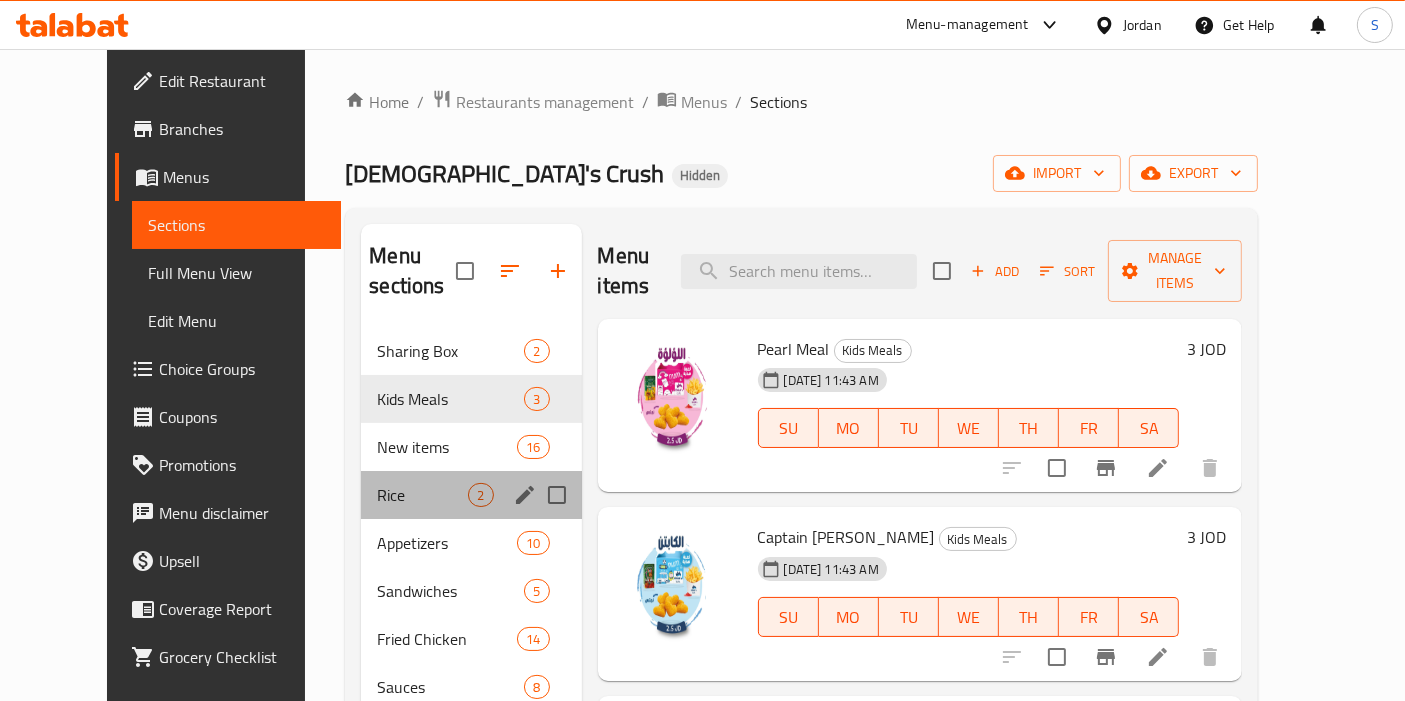 click on "Rice 2" at bounding box center [471, 495] 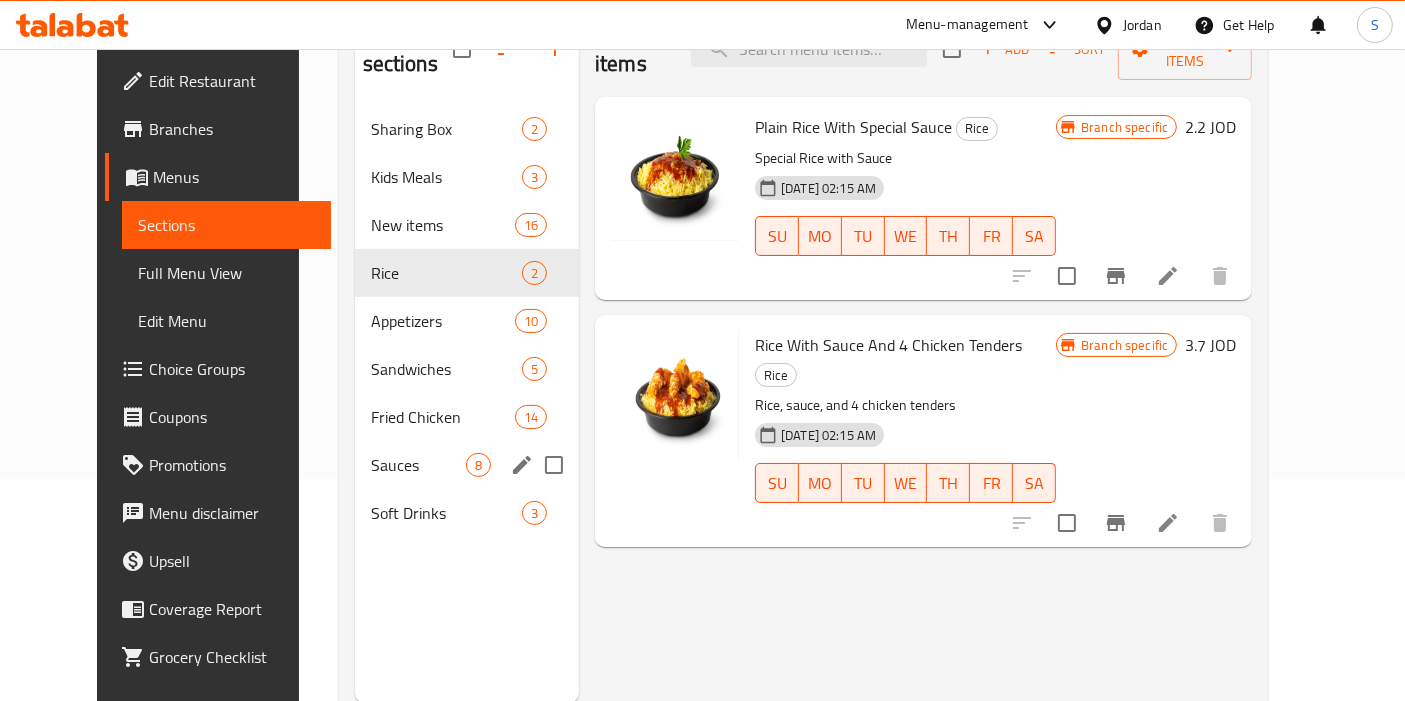 scroll, scrollTop: 111, scrollLeft: 0, axis: vertical 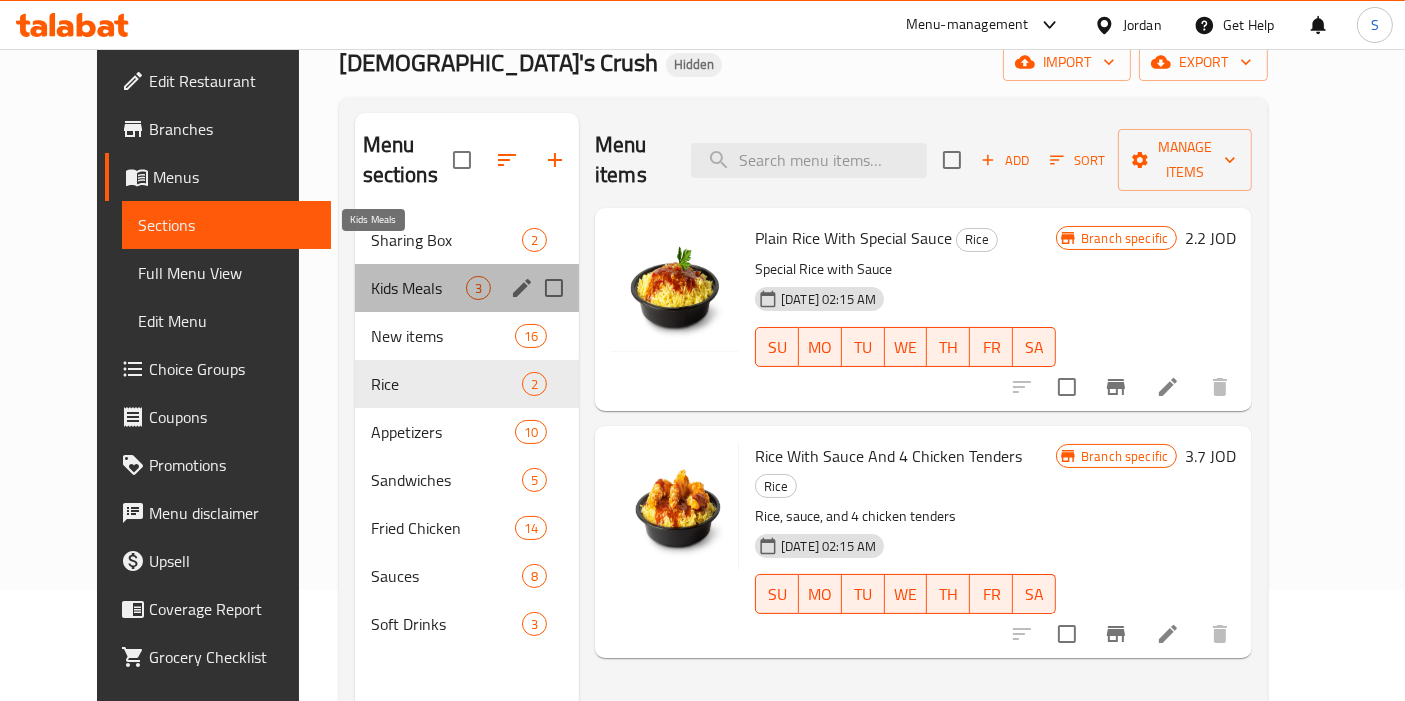click on "Kids Meals" at bounding box center (418, 288) 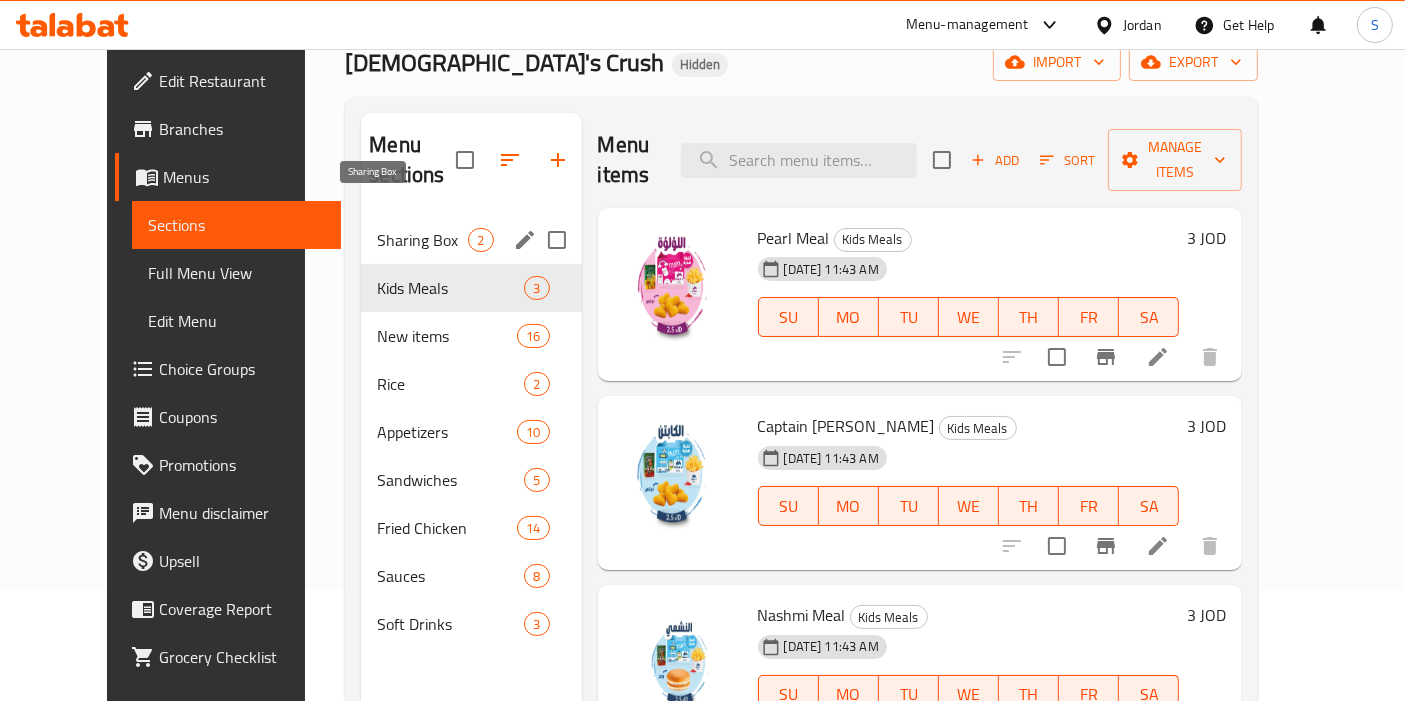 click on "Sharing Box" at bounding box center [422, 240] 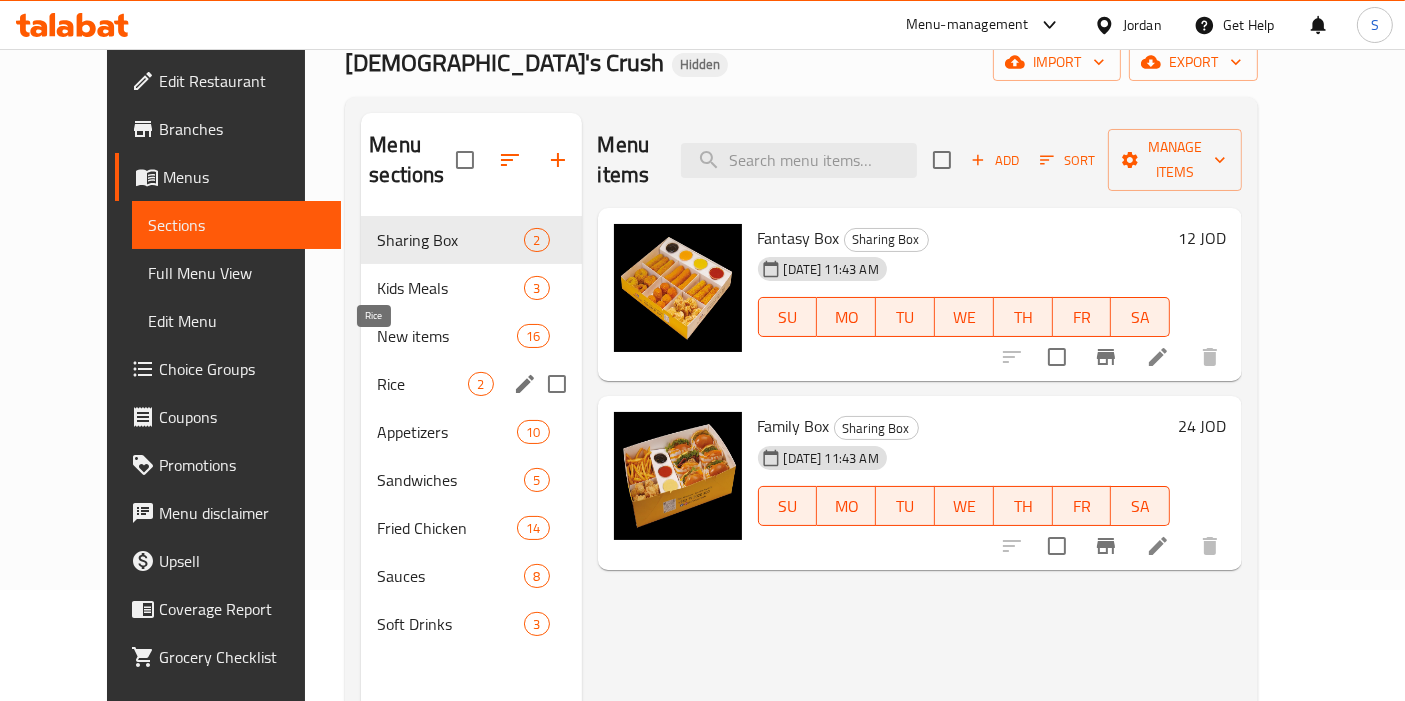 click on "Rice" at bounding box center (422, 384) 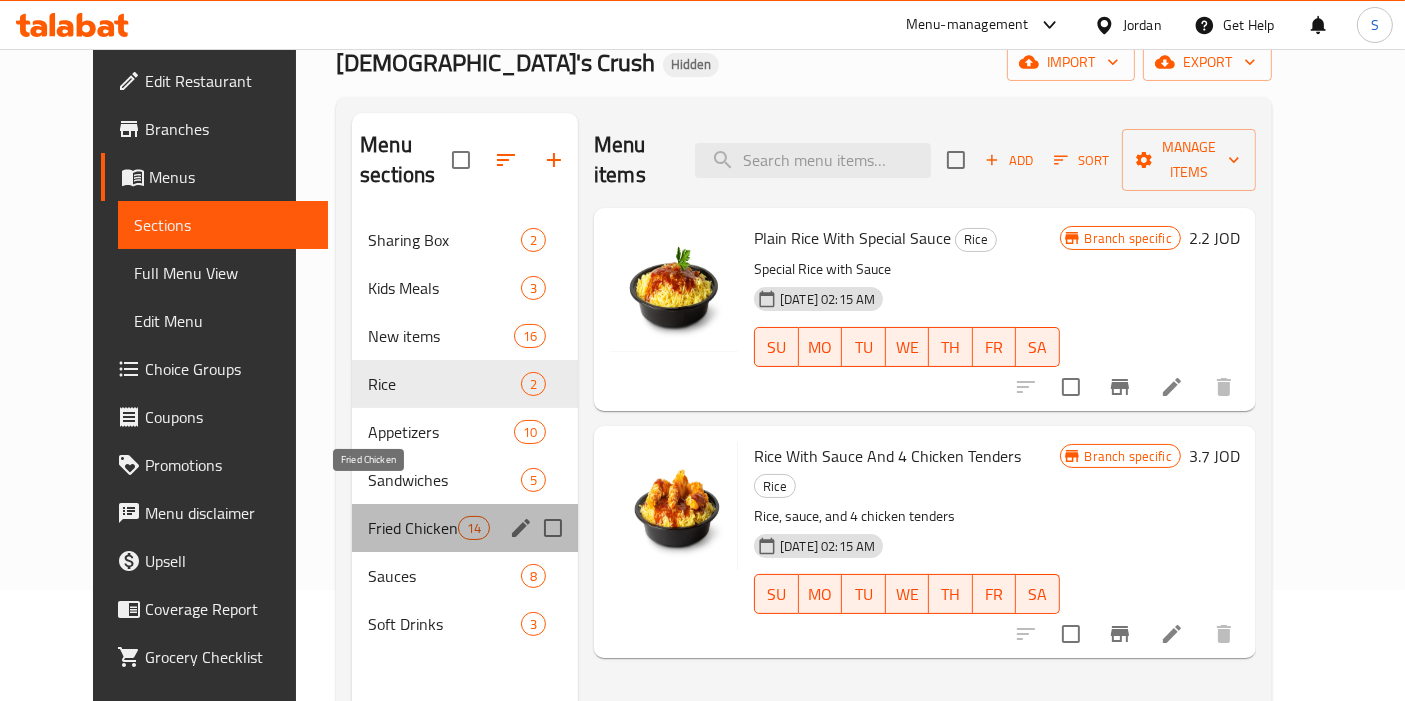 click on "Fried Chicken" at bounding box center (413, 528) 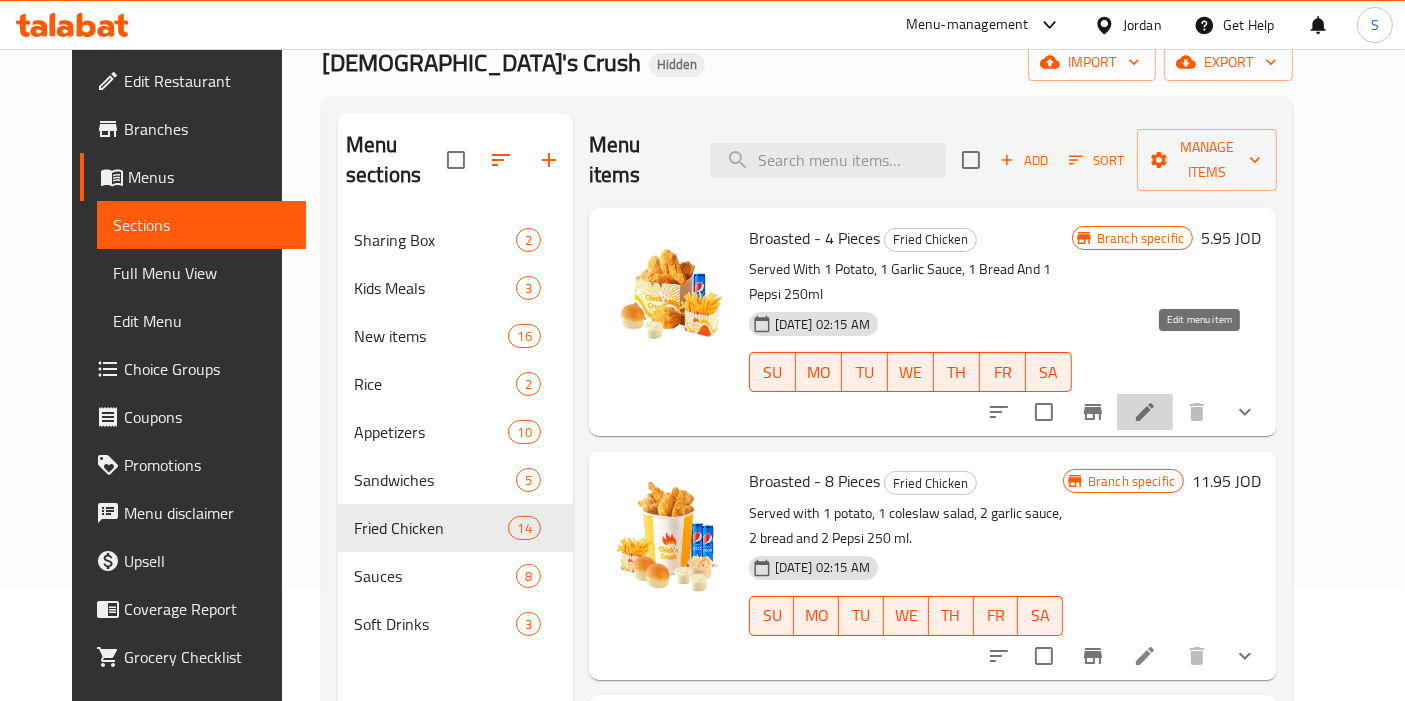 click 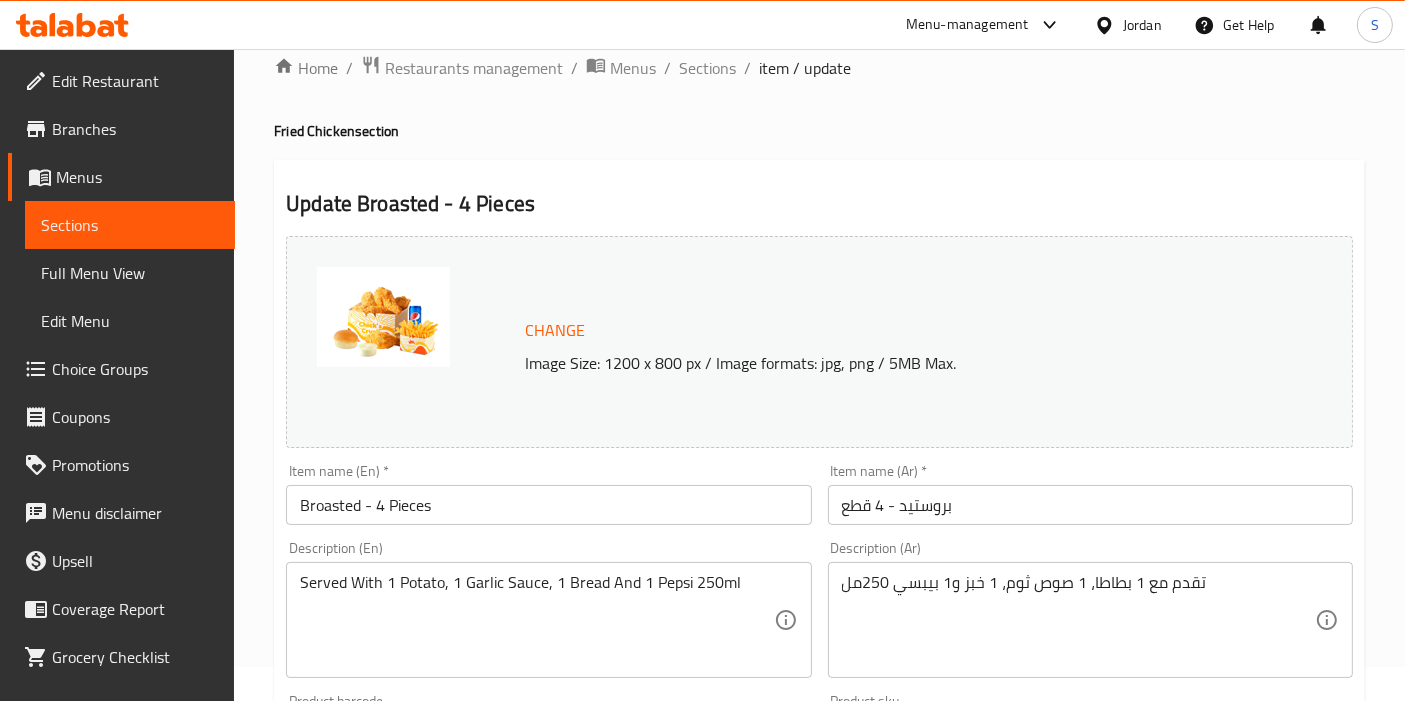 scroll, scrollTop: 0, scrollLeft: 0, axis: both 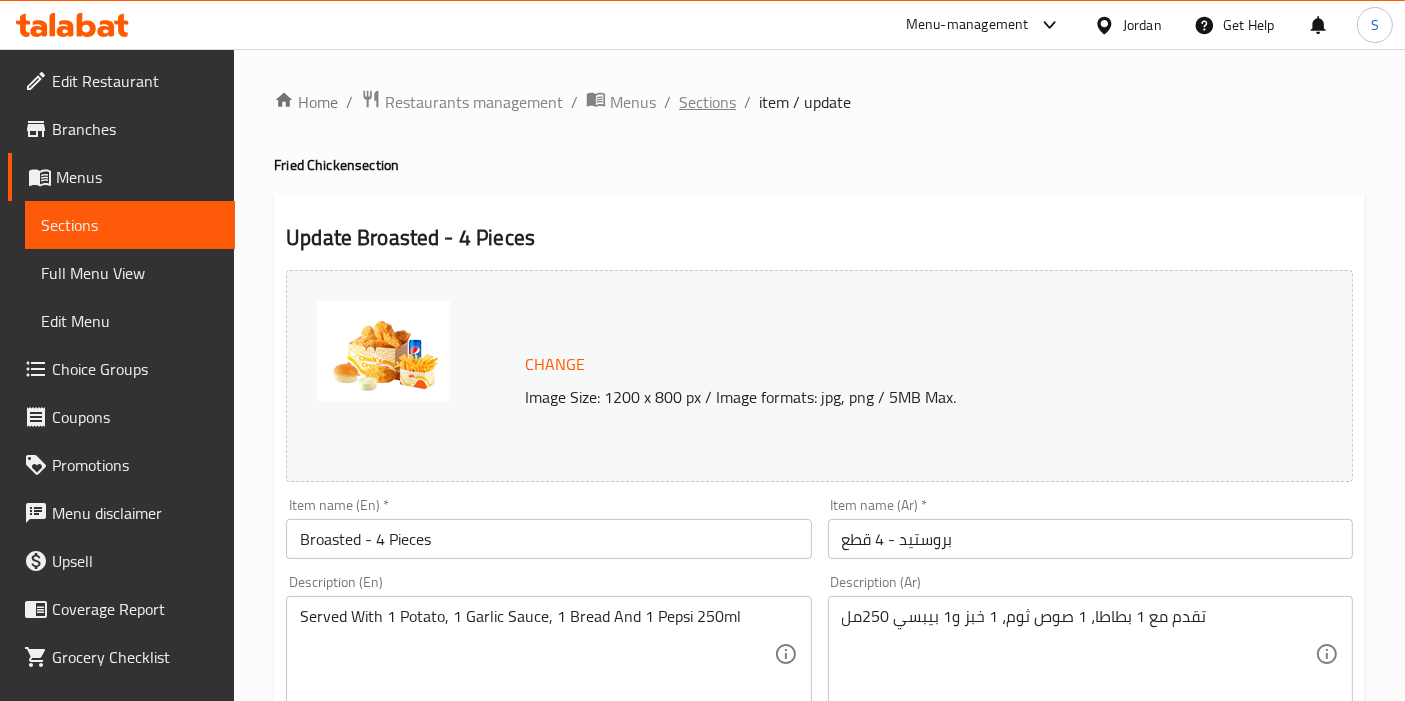 click on "Sections" at bounding box center [707, 102] 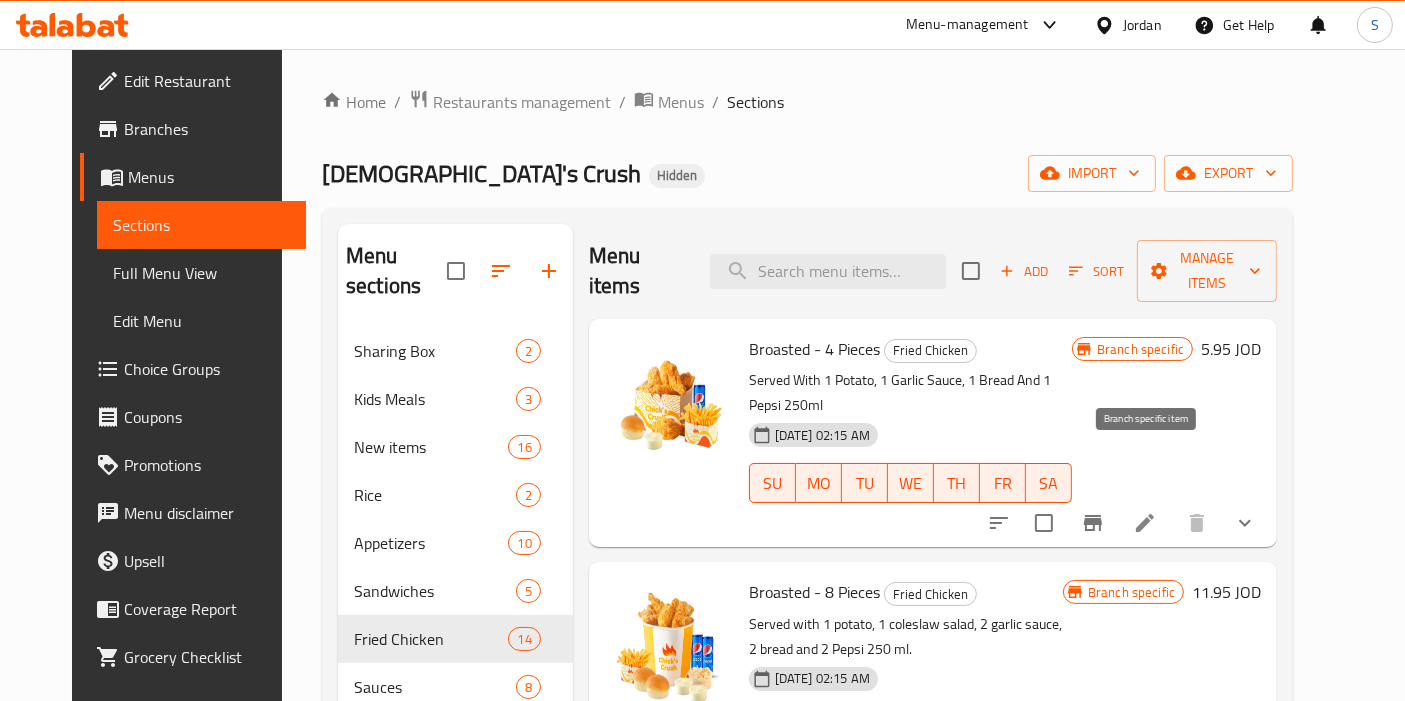click 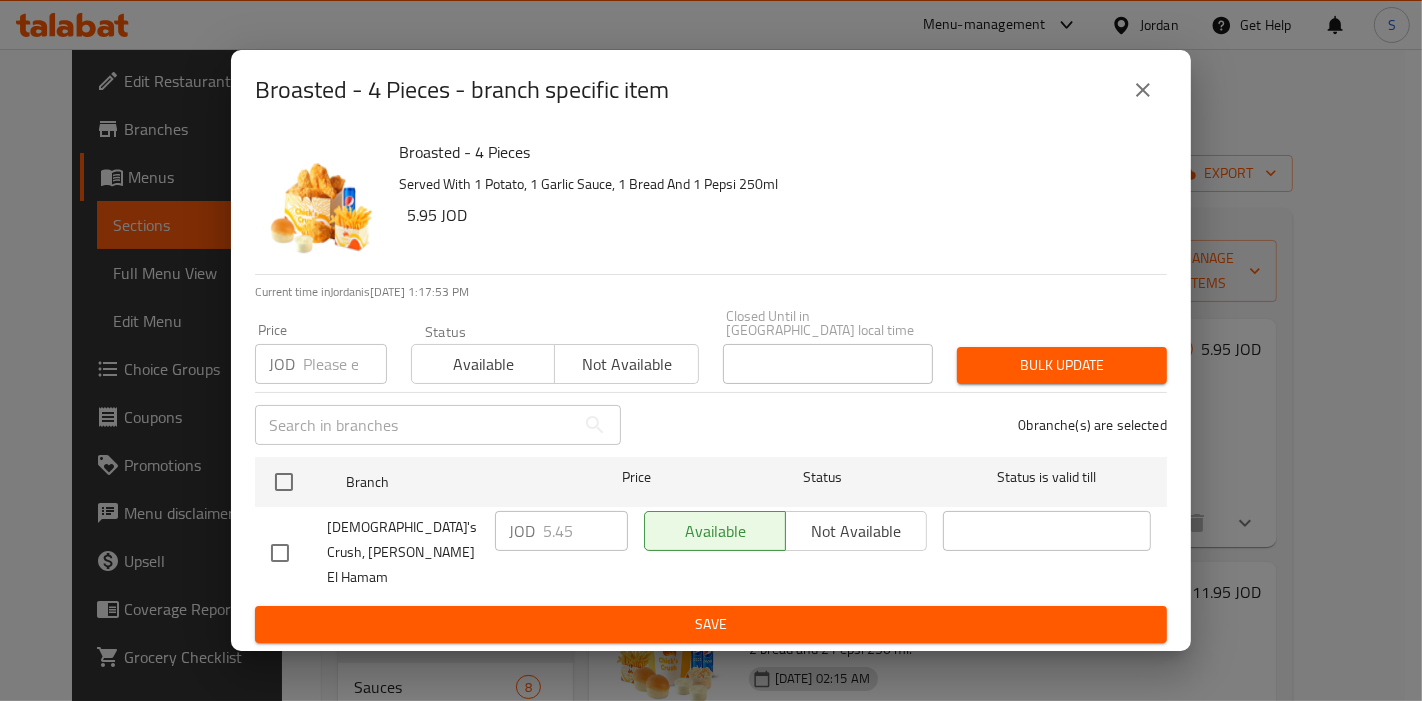 click 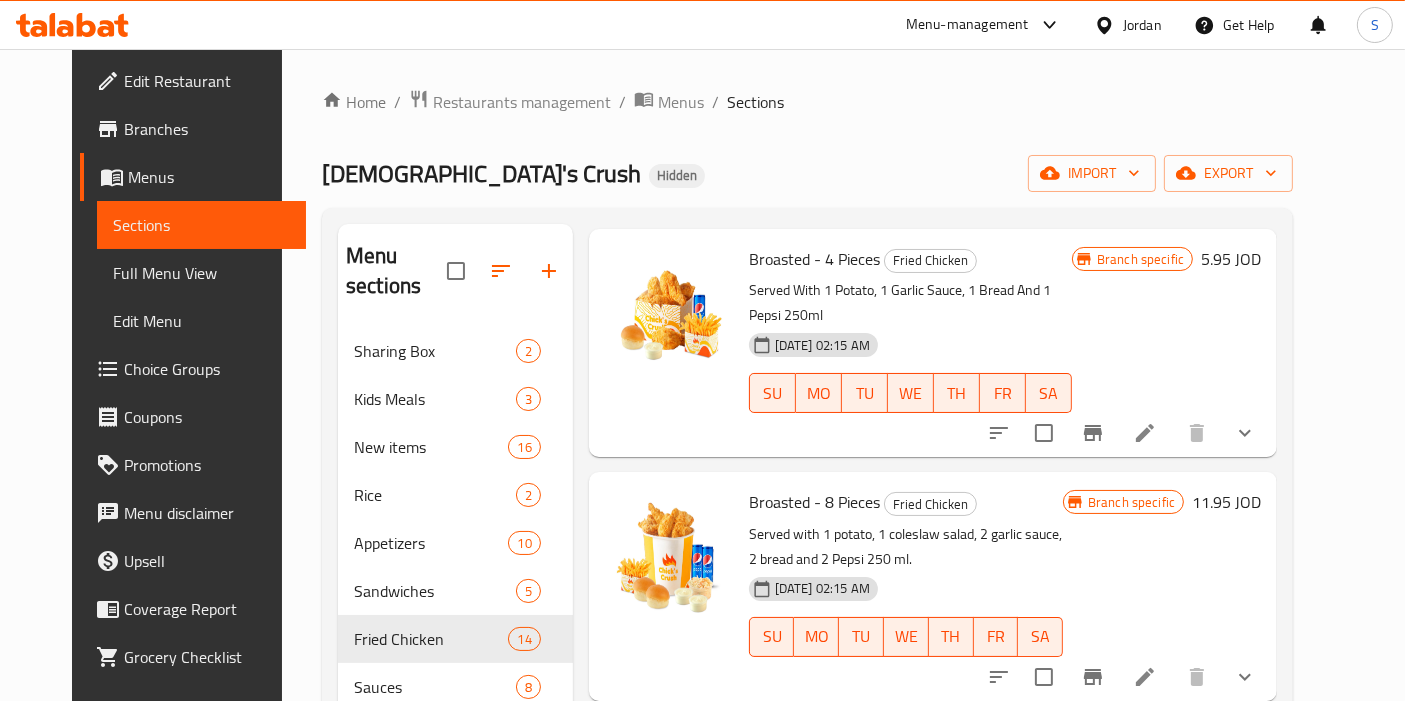 scroll, scrollTop: 111, scrollLeft: 0, axis: vertical 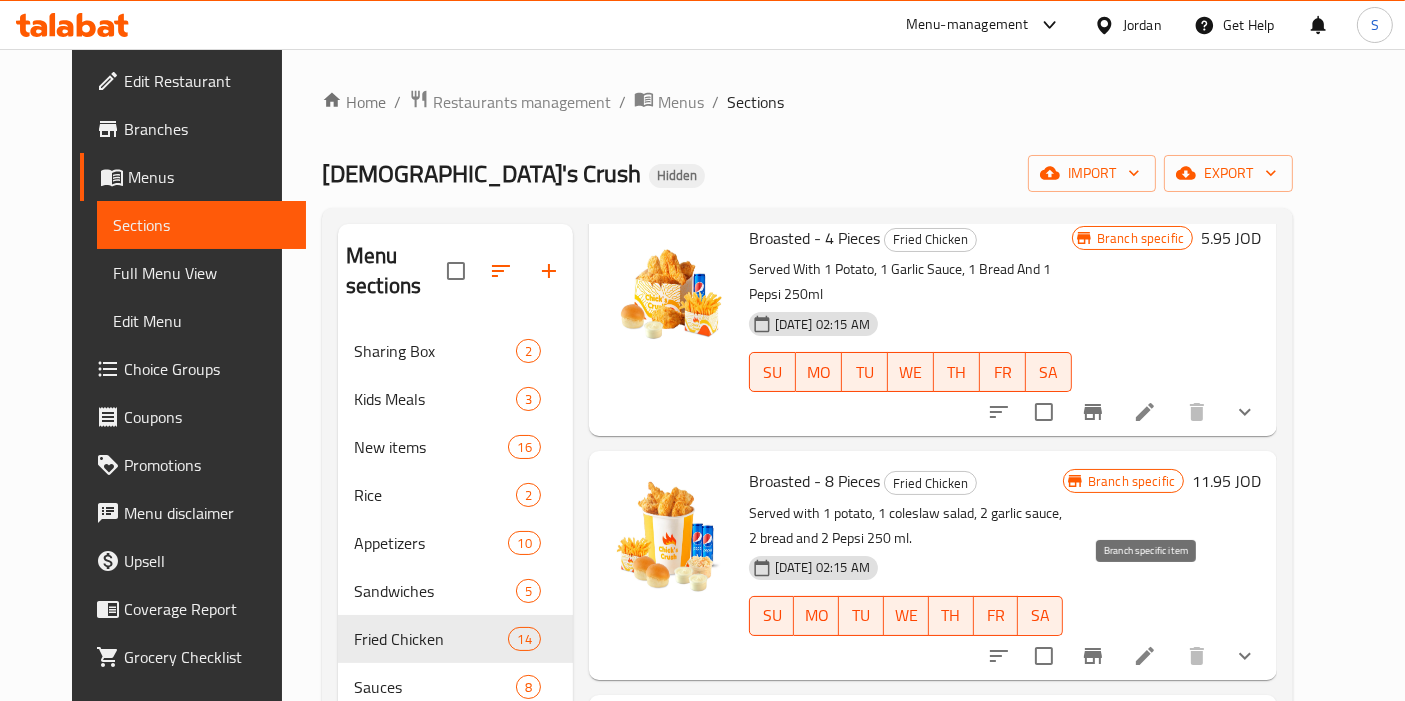 click 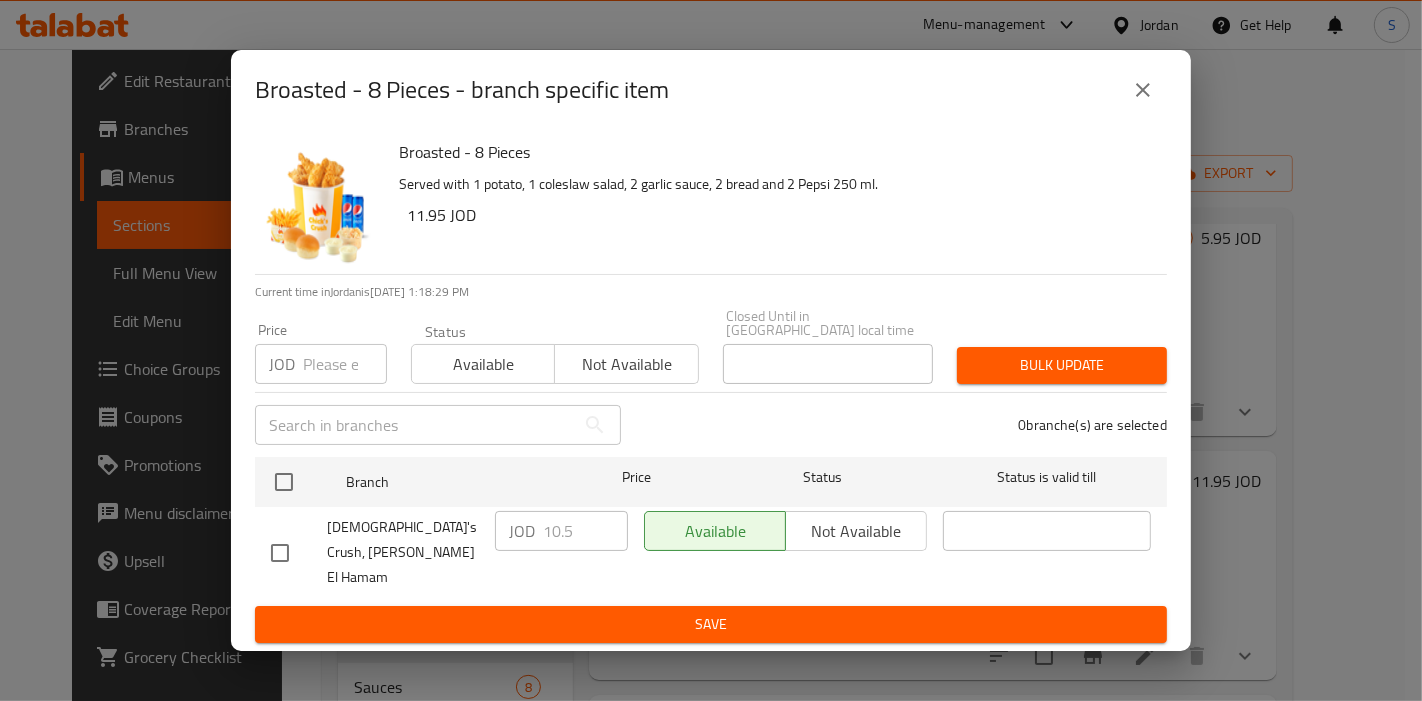 click 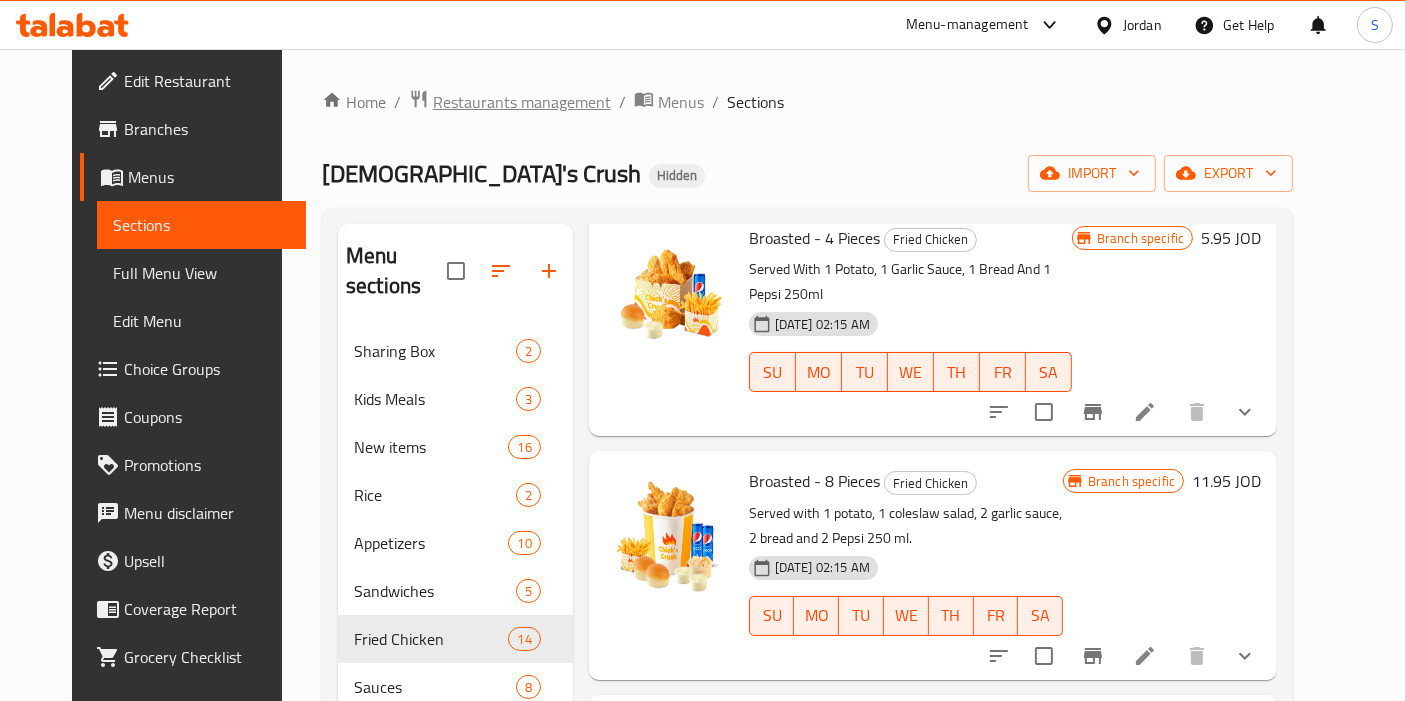 click on "Restaurants management" at bounding box center (522, 102) 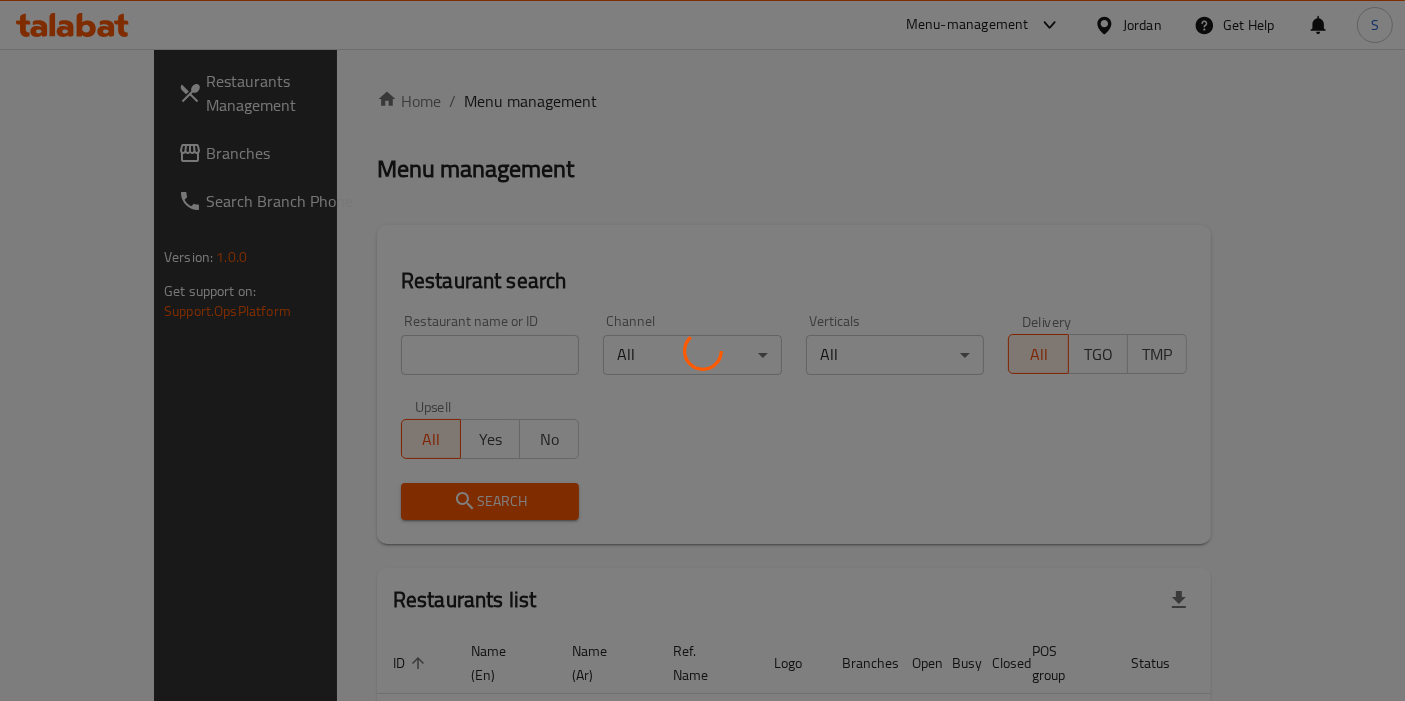 click at bounding box center (702, 350) 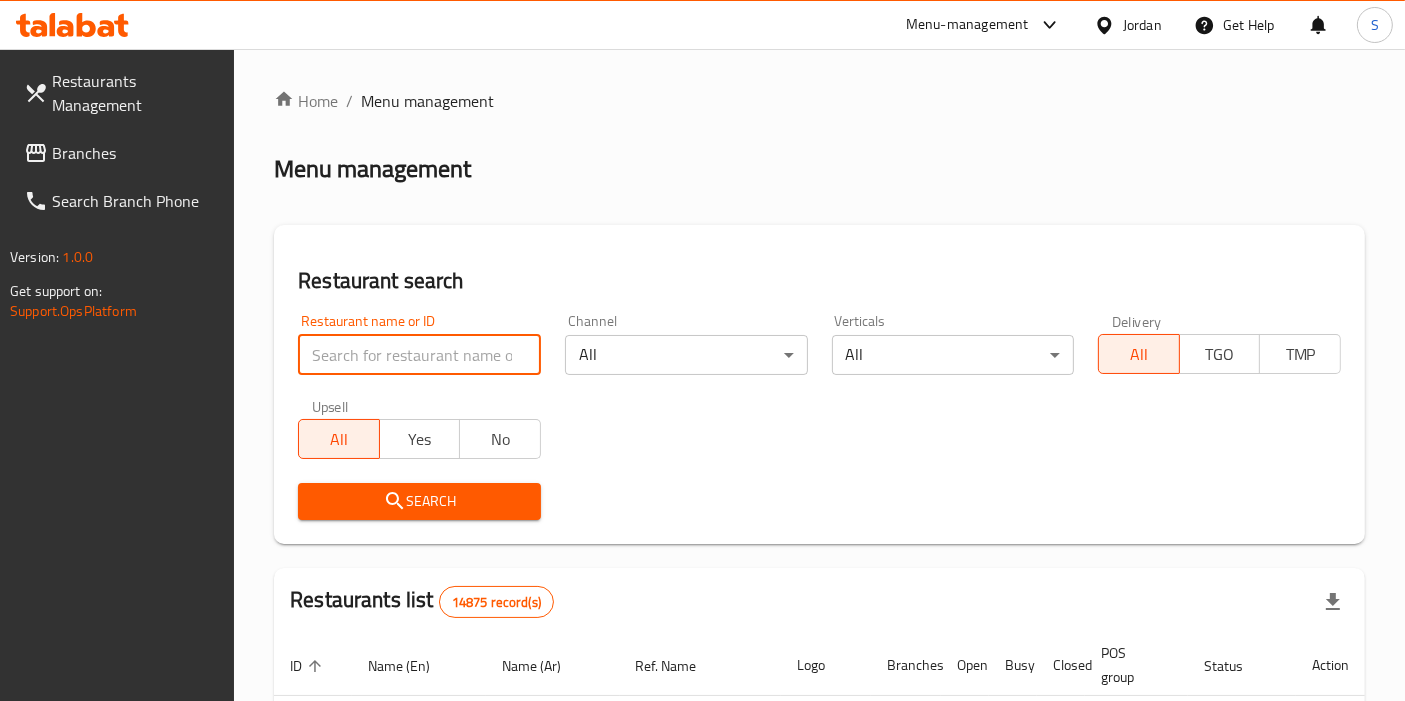 click at bounding box center (419, 355) 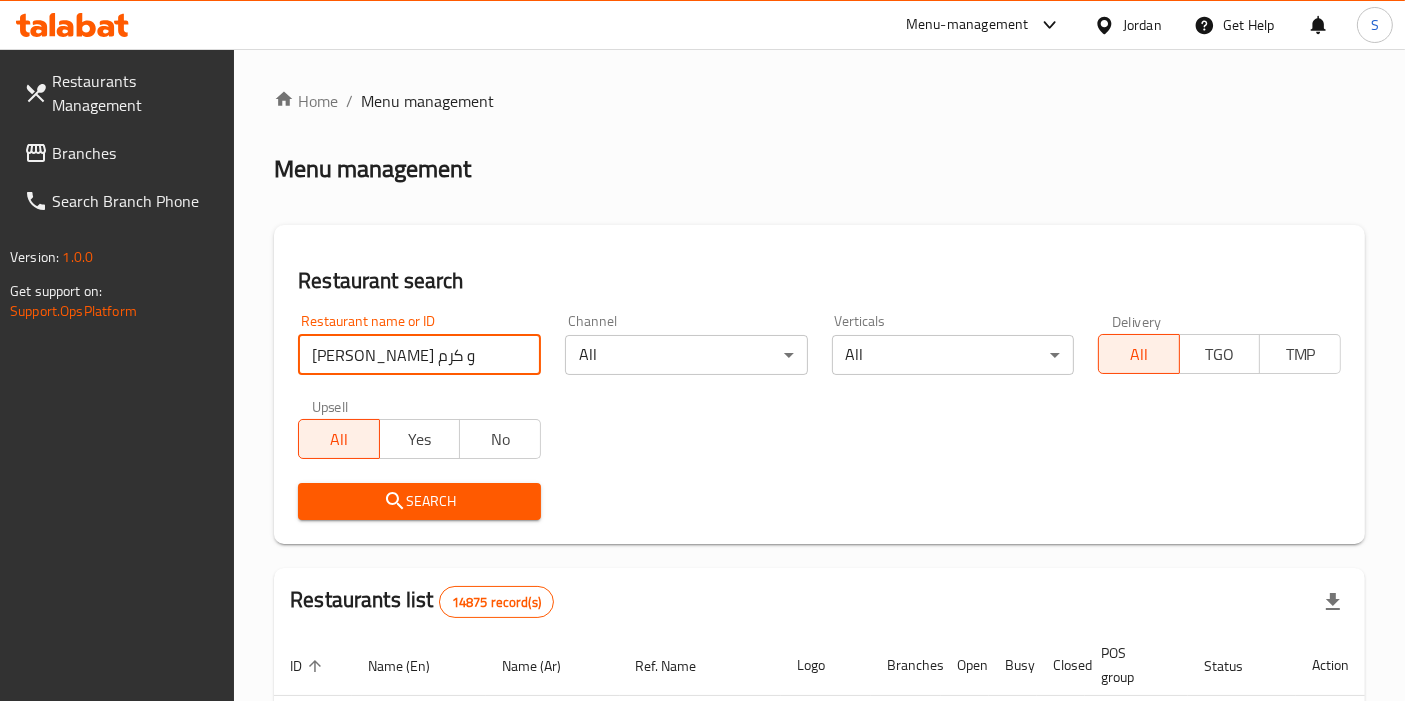 type on "[PERSON_NAME] و كرم" 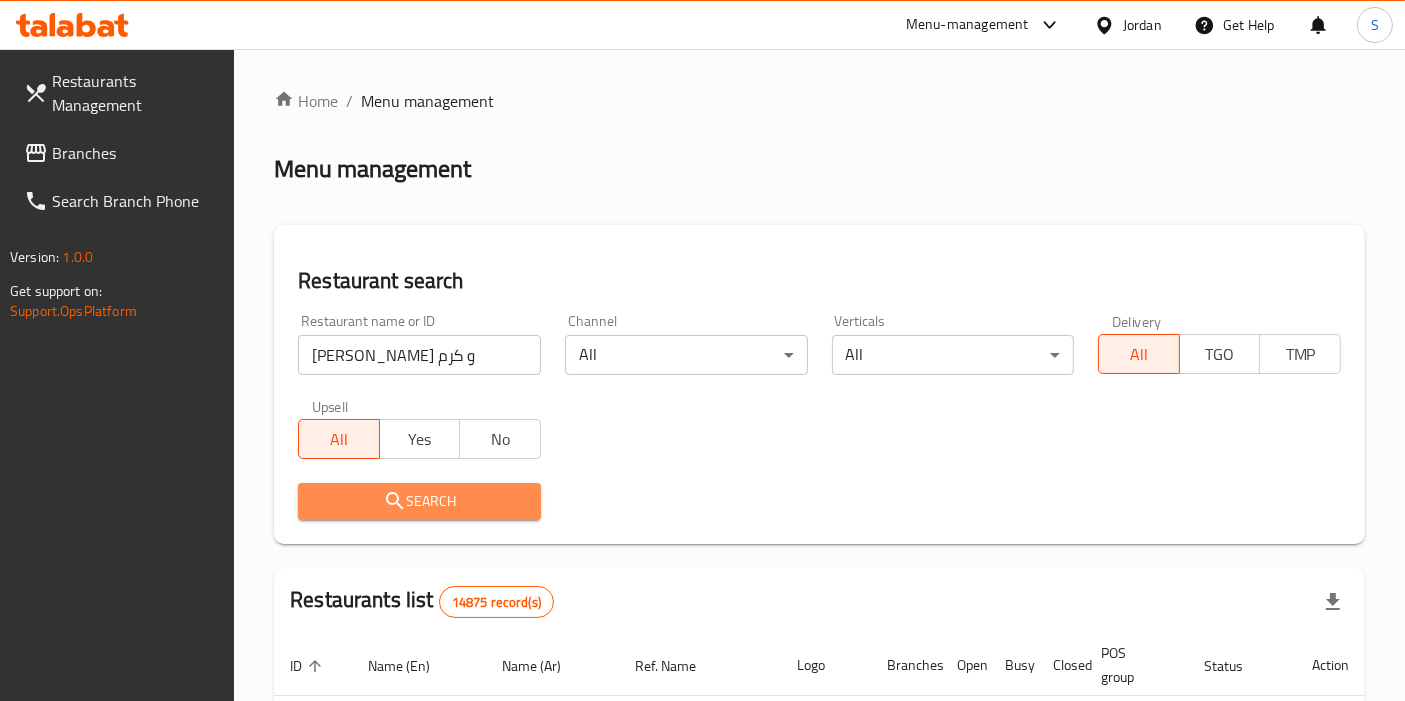 click on "Search" at bounding box center [419, 501] 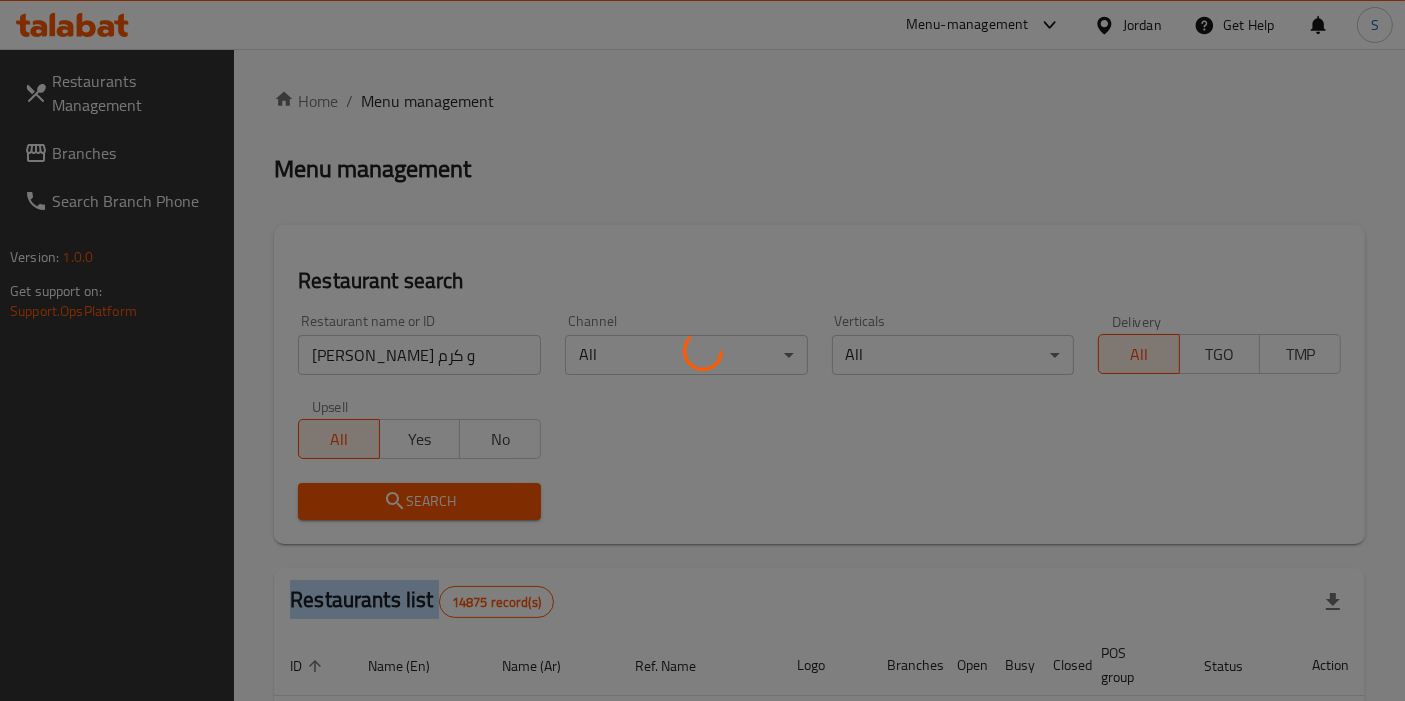 click at bounding box center (702, 350) 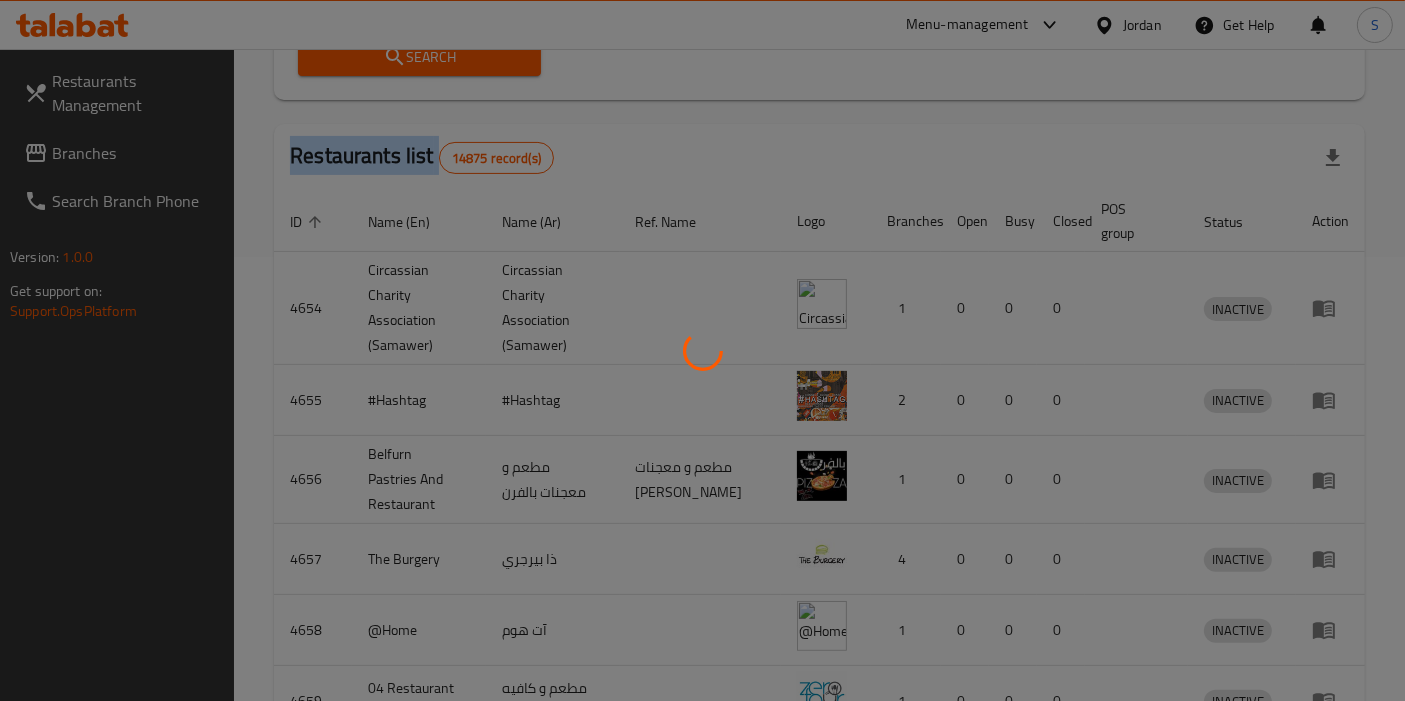 scroll, scrollTop: 173, scrollLeft: 0, axis: vertical 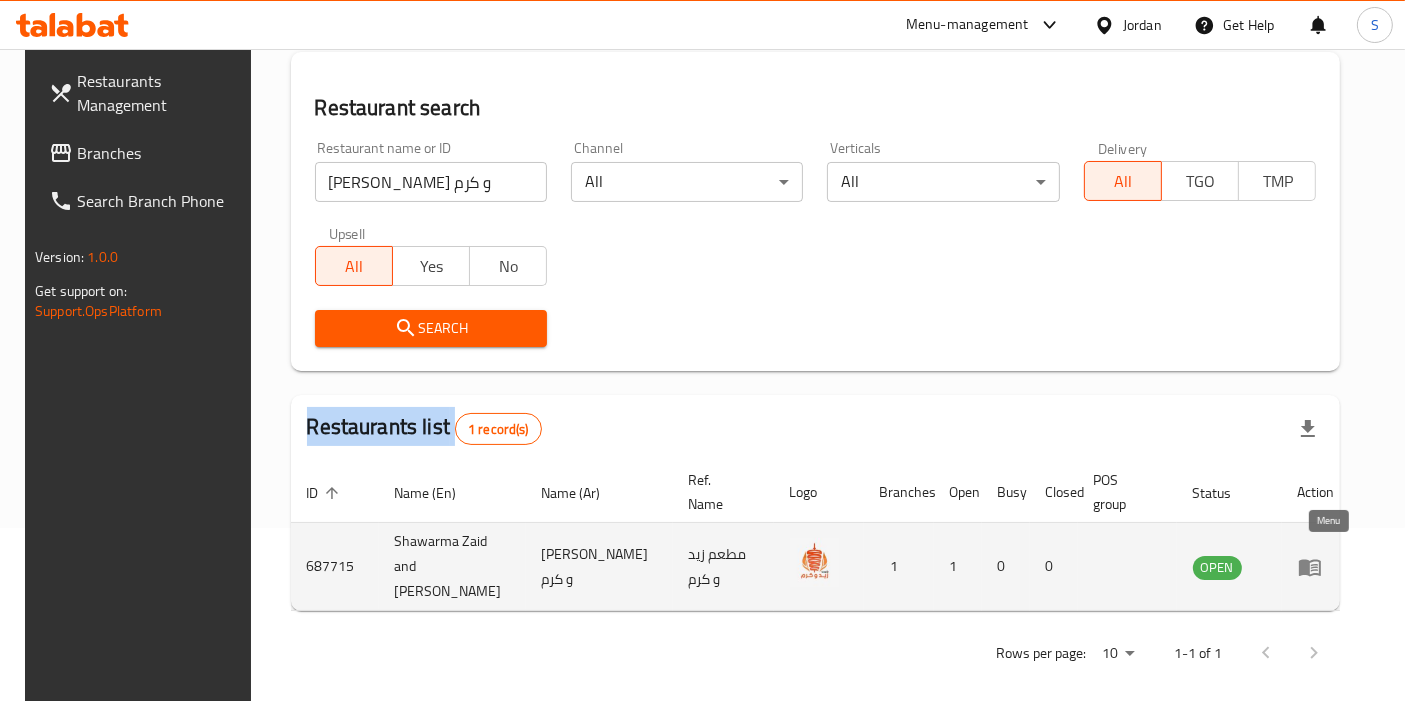 click 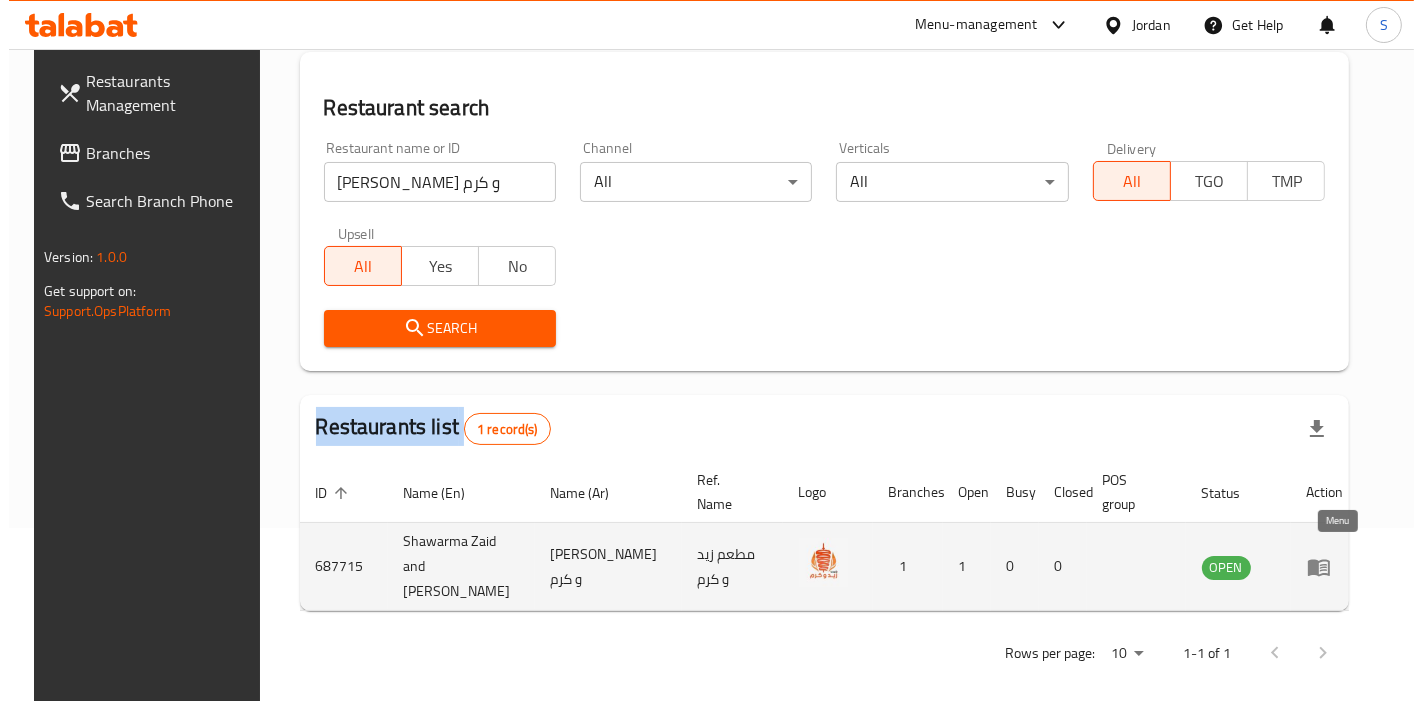 scroll, scrollTop: 0, scrollLeft: 0, axis: both 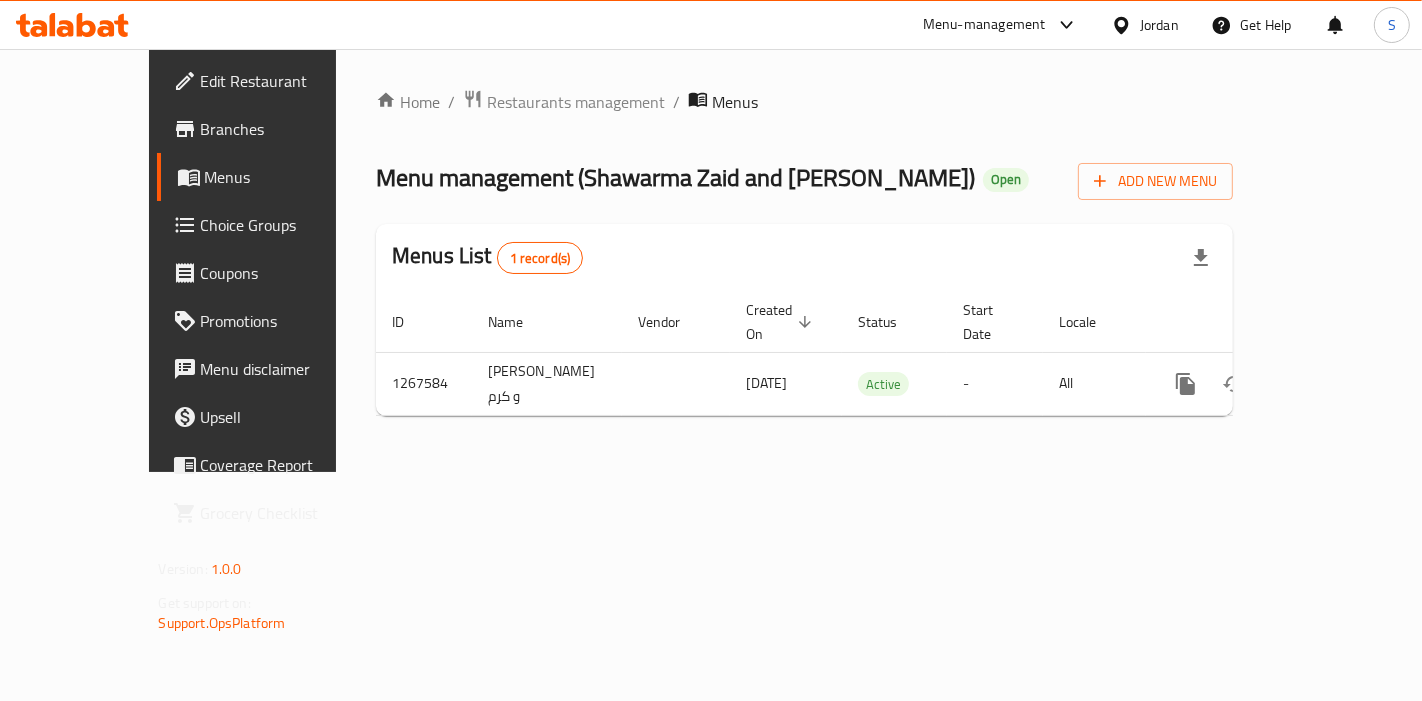 click on "Branches" at bounding box center (285, 129) 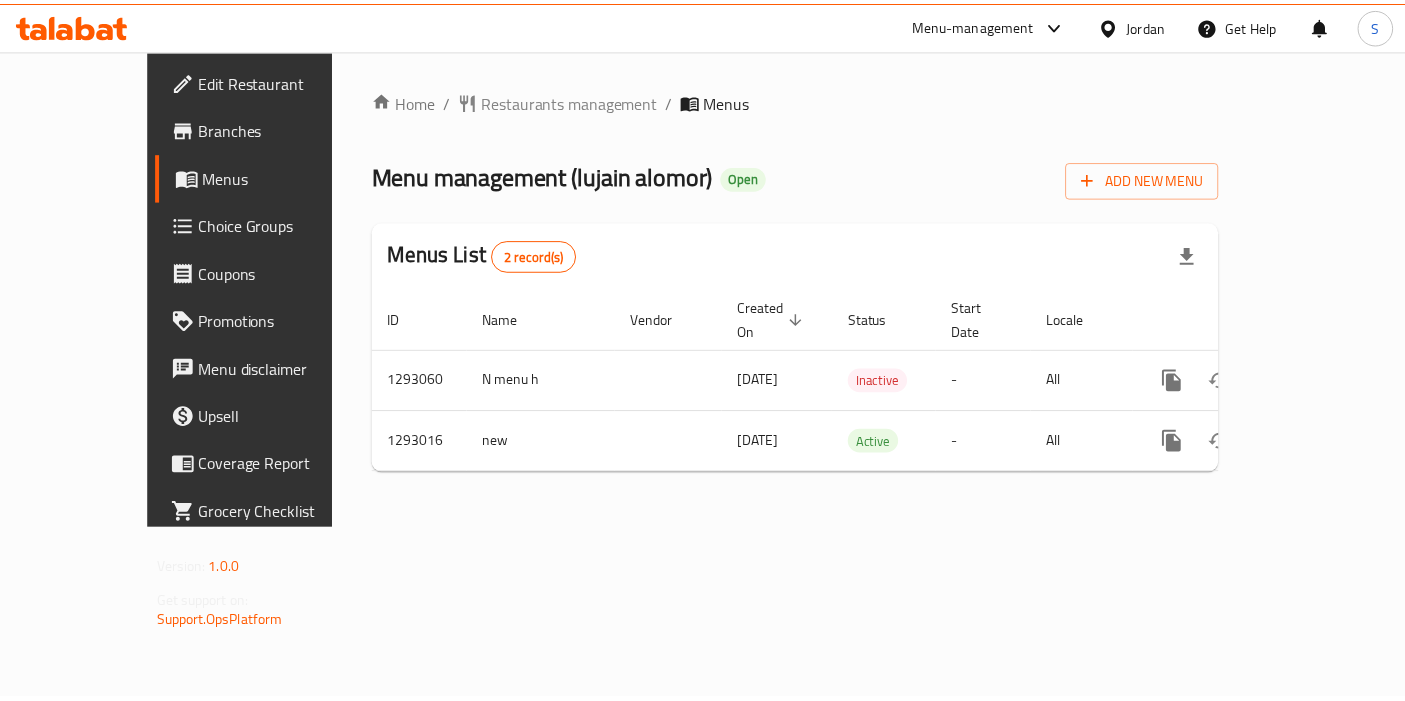 scroll, scrollTop: 0, scrollLeft: 0, axis: both 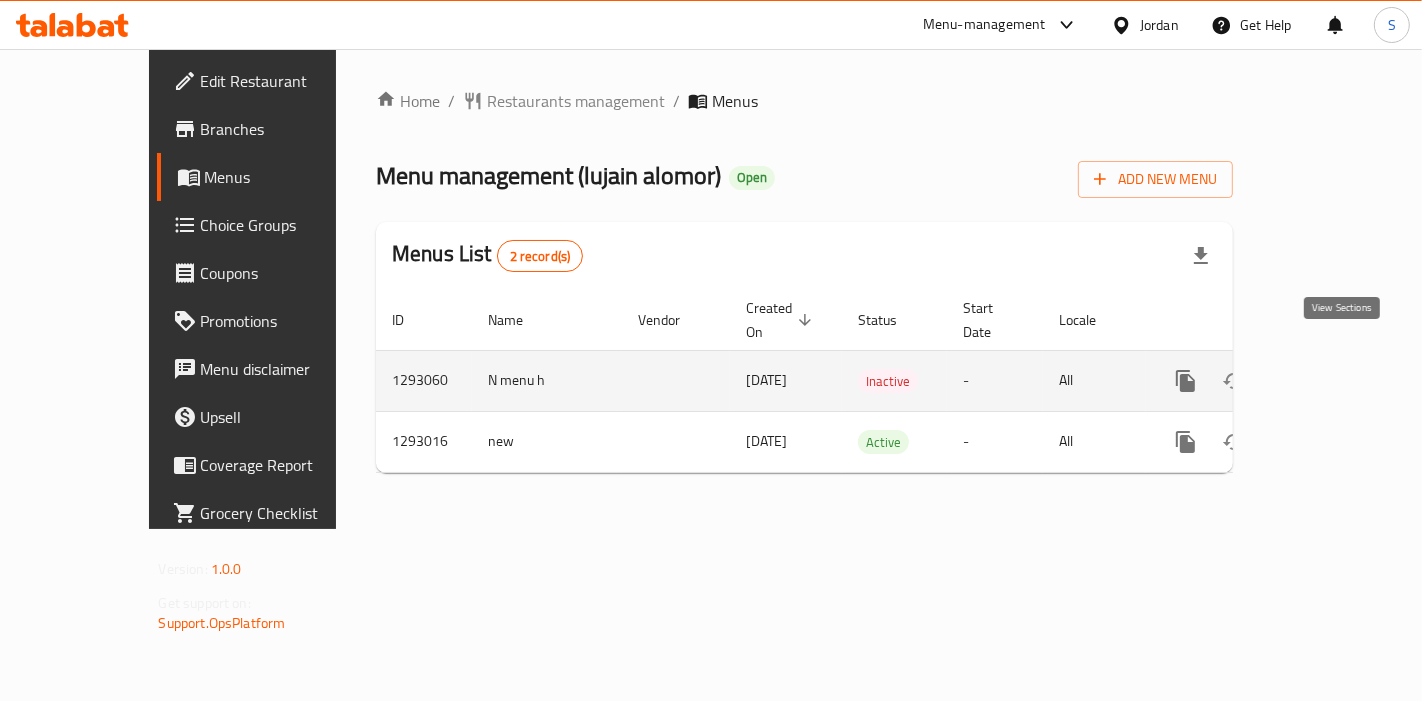 click 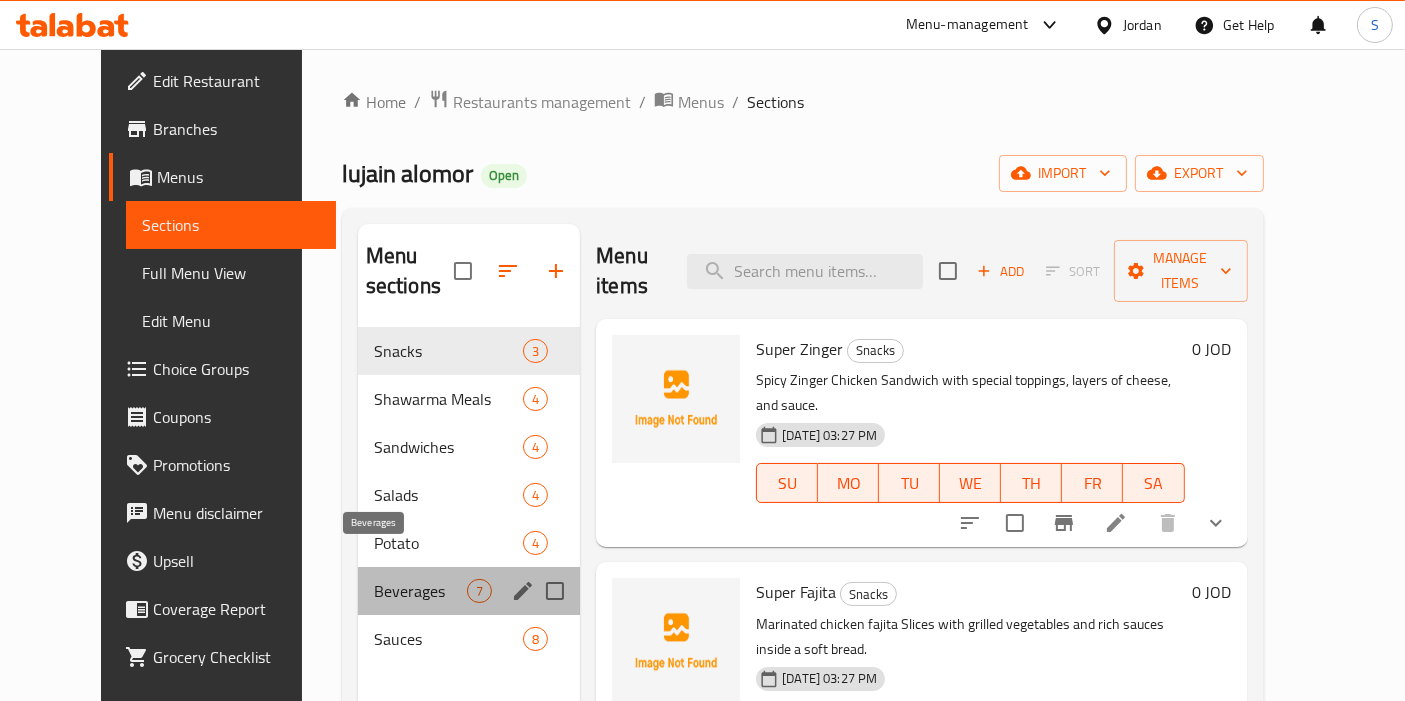 click on "Beverages" at bounding box center (420, 591) 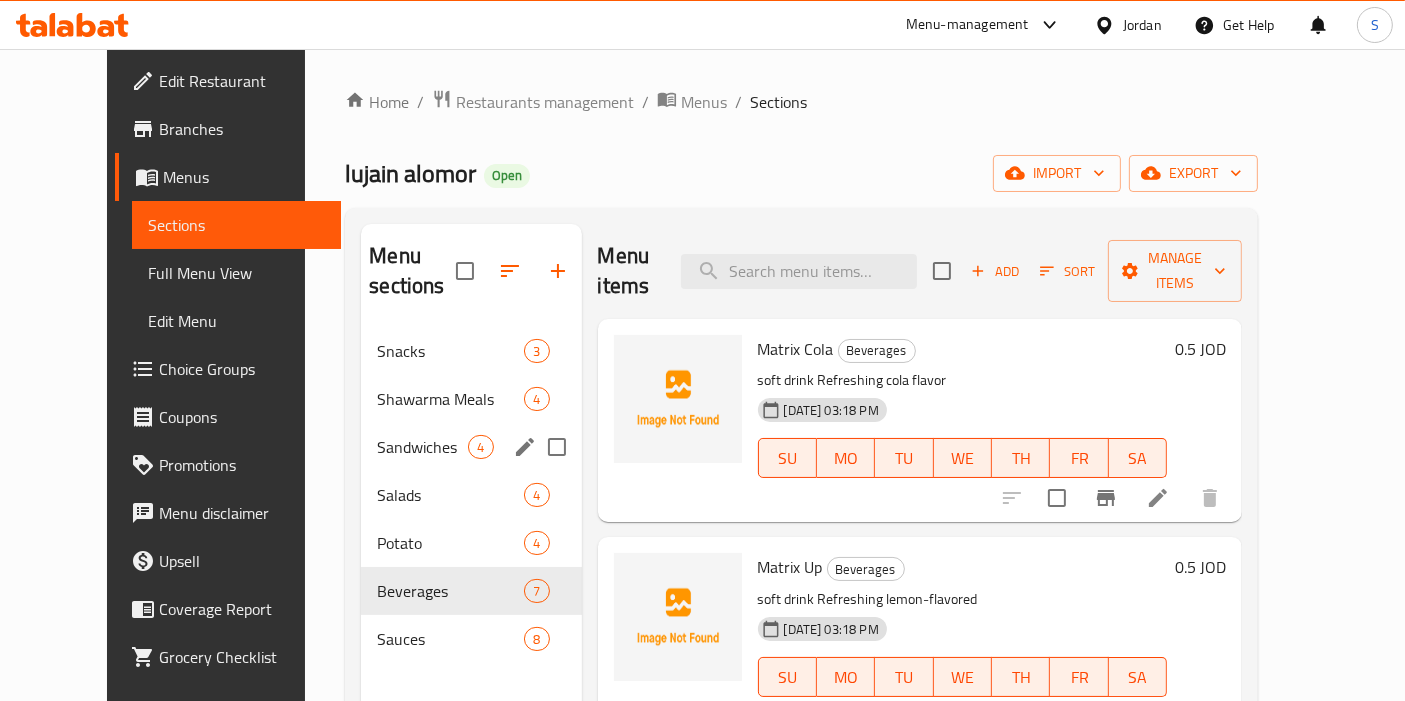click on "Shawarma Meals" at bounding box center (450, 399) 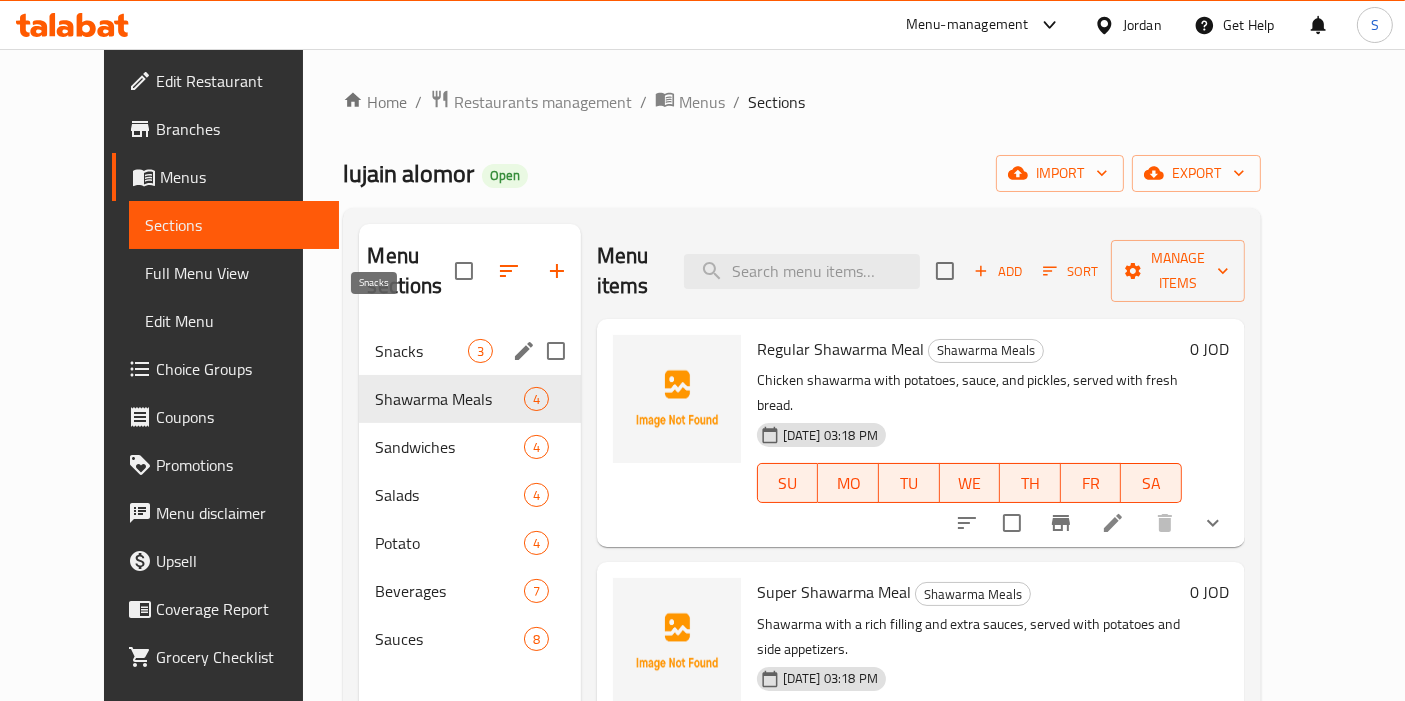 click on "Snacks" at bounding box center (421, 351) 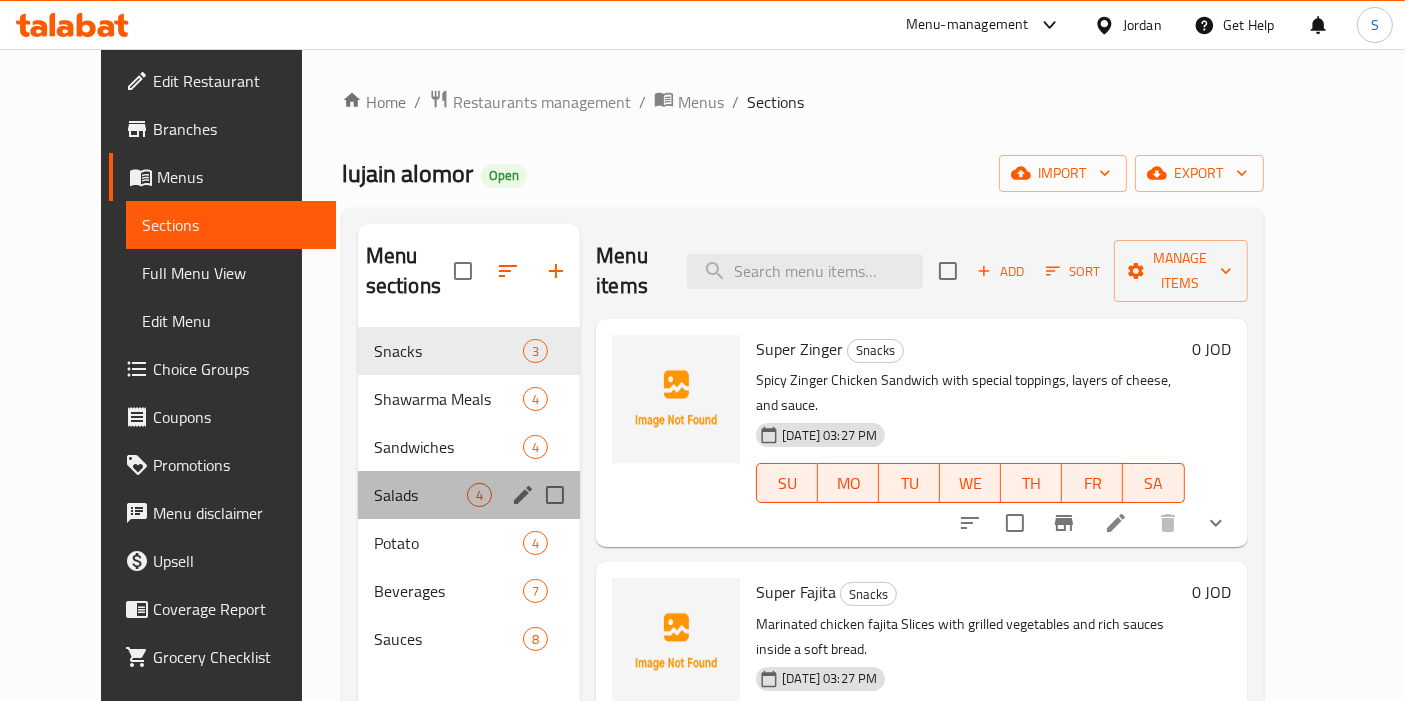 click on "Salads 4" at bounding box center (469, 495) 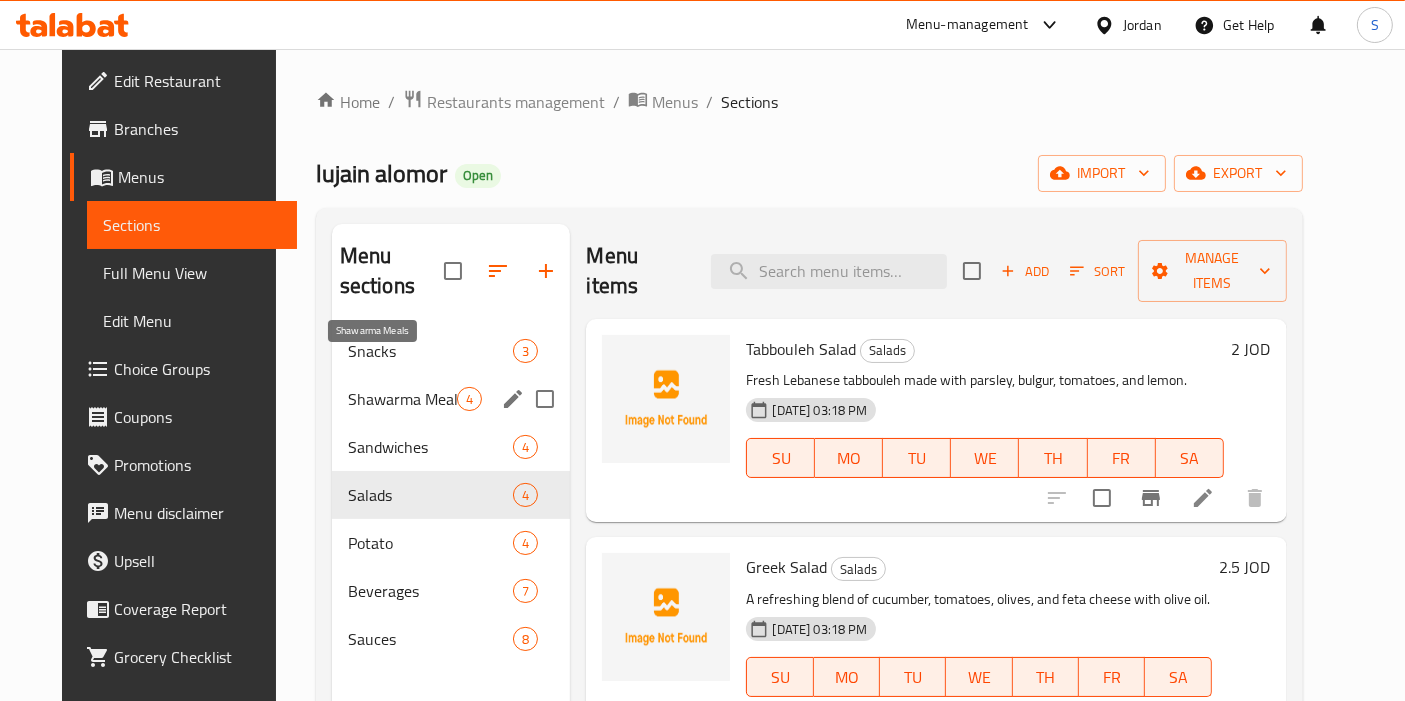 click on "Shawarma Meals 4" at bounding box center [451, 399] 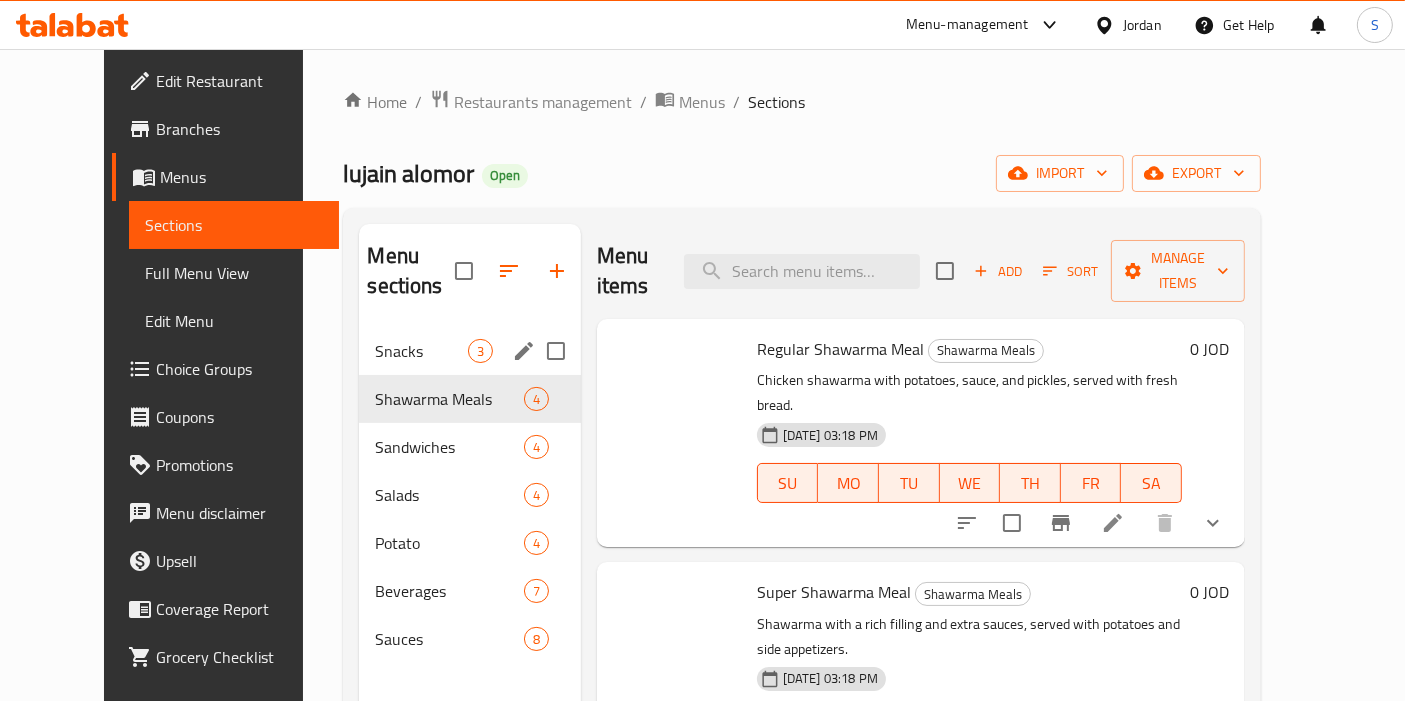 click on "Snacks" at bounding box center (421, 351) 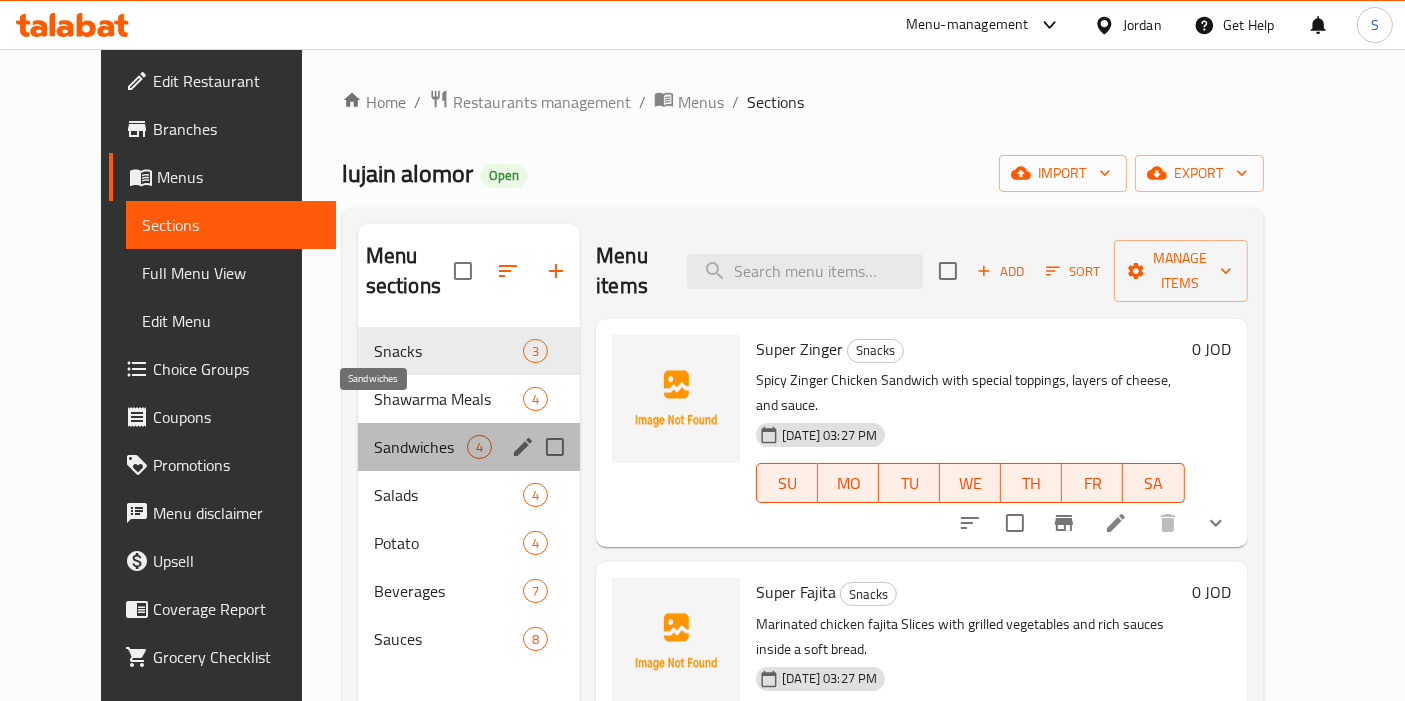 click on "Sandwiches" at bounding box center [420, 447] 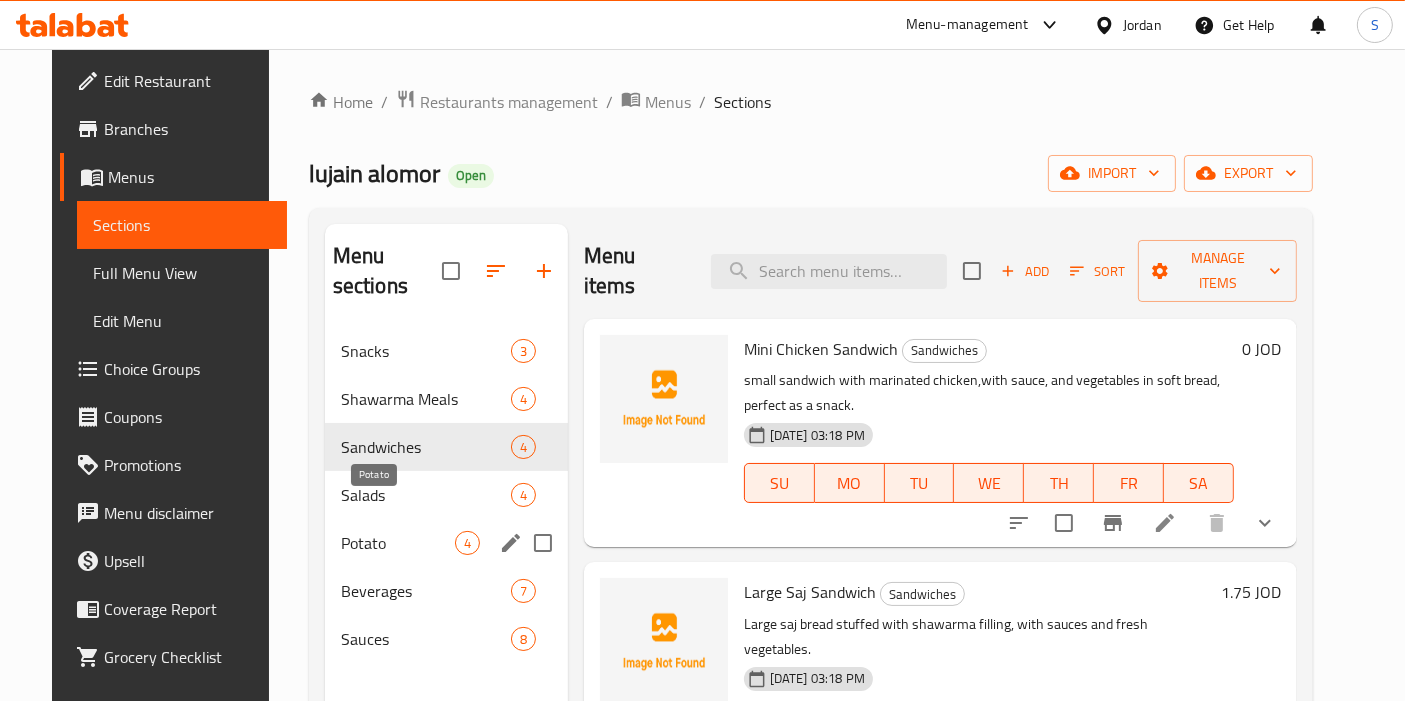 click on "Potato 4" at bounding box center [446, 543] 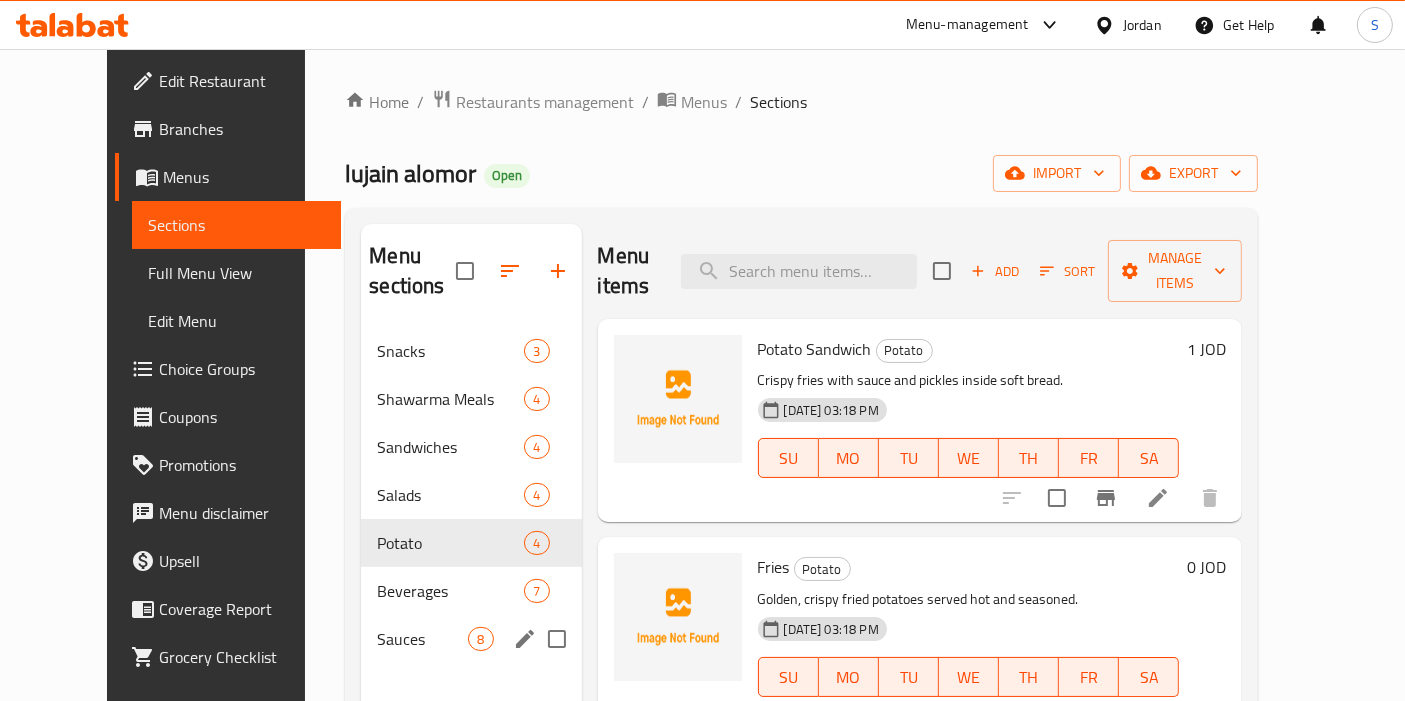 click on "Sauces 8" at bounding box center (471, 639) 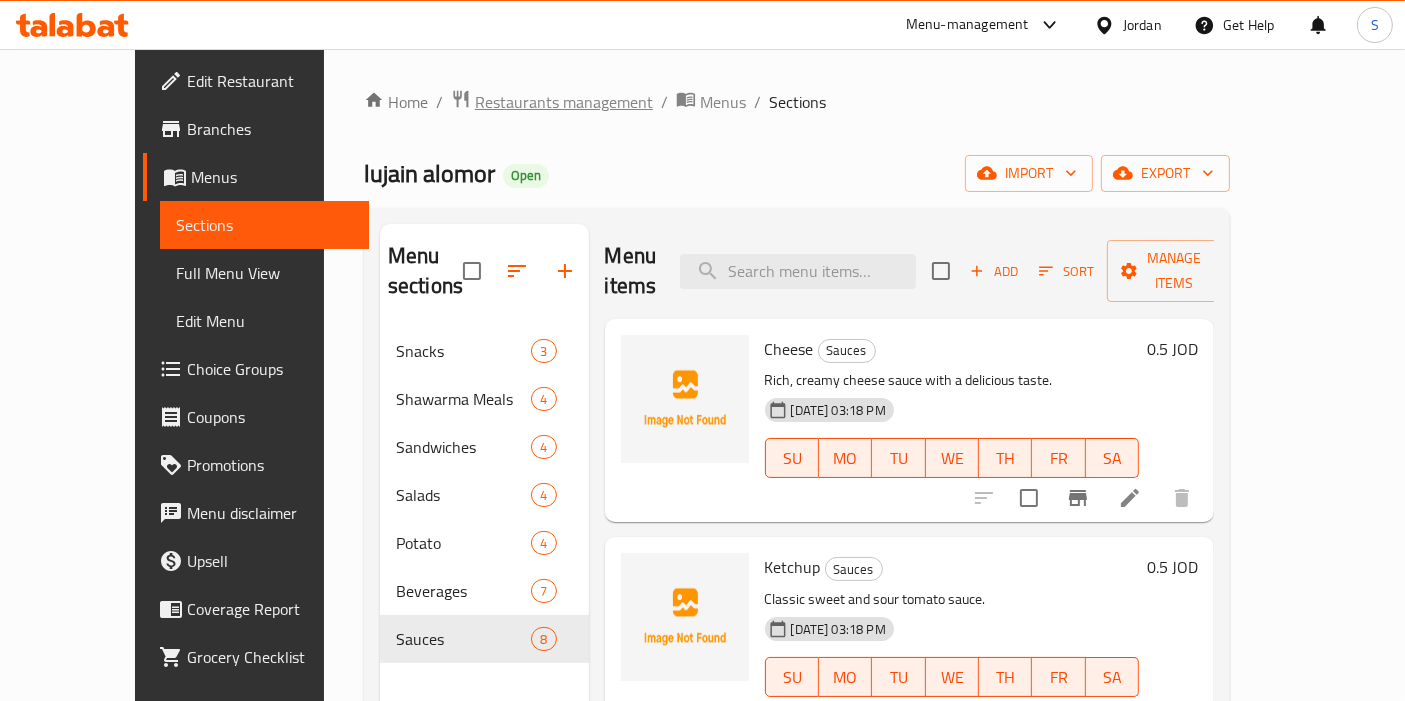 click on "Restaurants management" at bounding box center [564, 102] 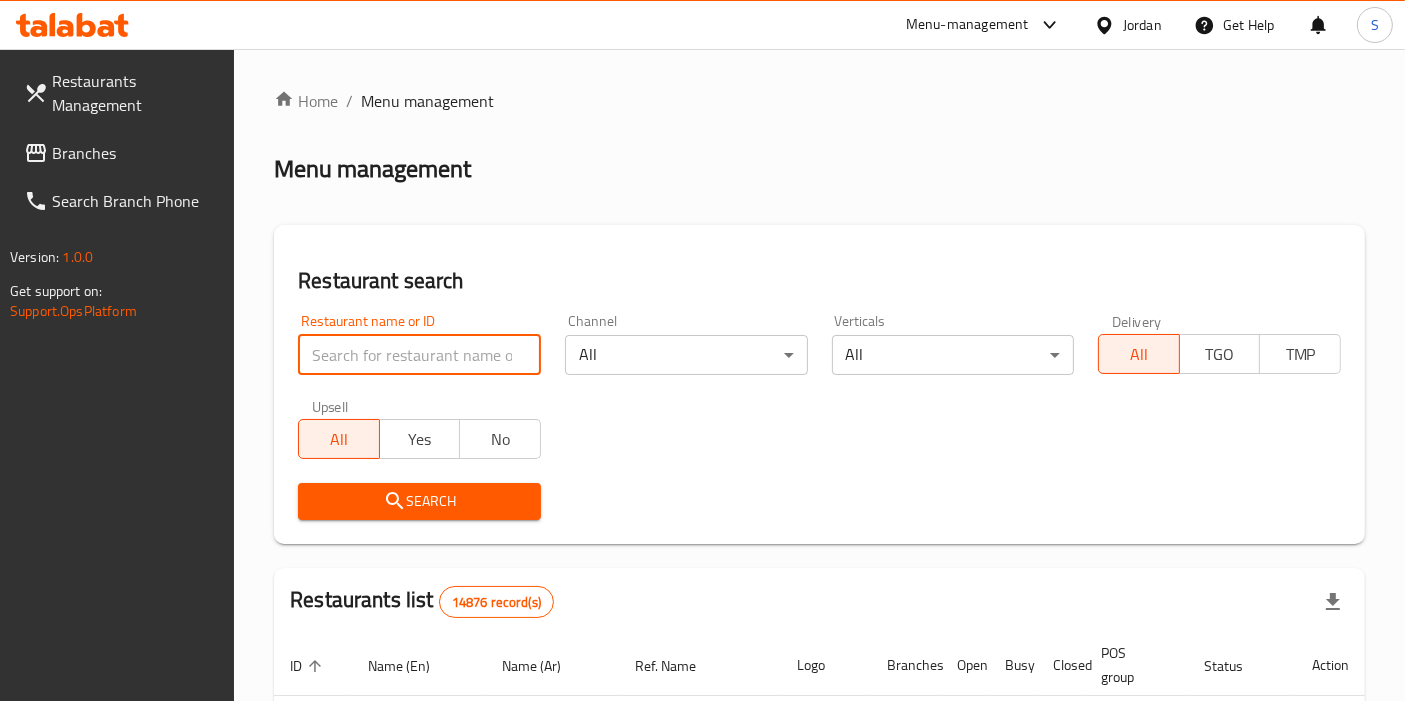 click at bounding box center [419, 355] 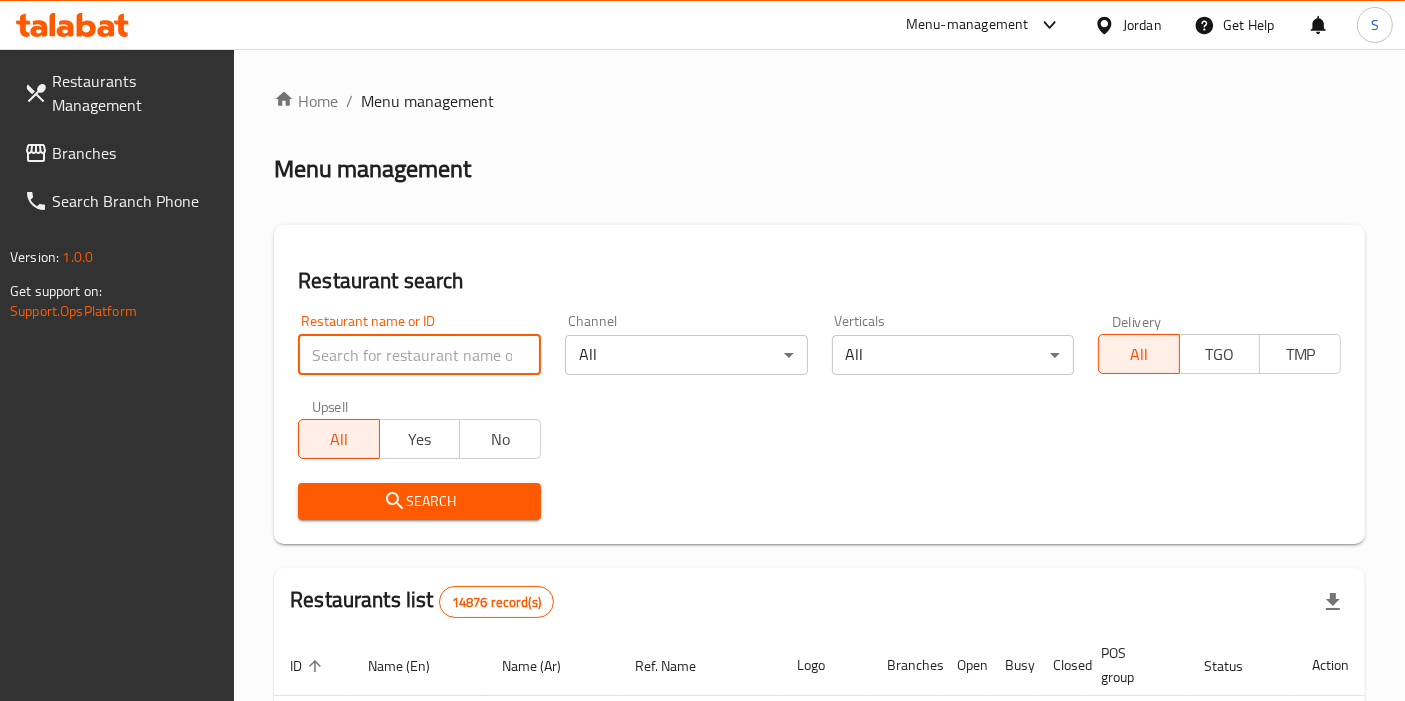 type on "Al-[PERSON_NAME] & Grill" 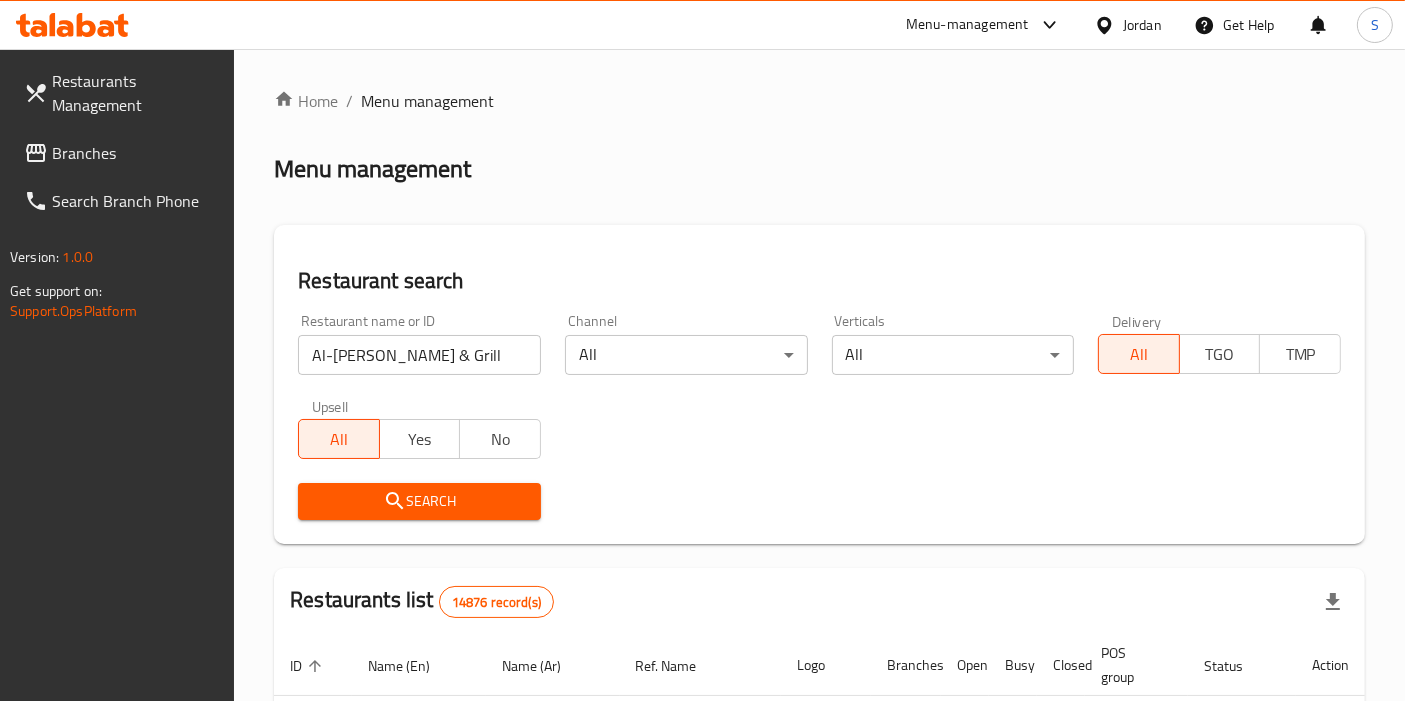 click on "Upsell All Yes No" at bounding box center [419, 429] 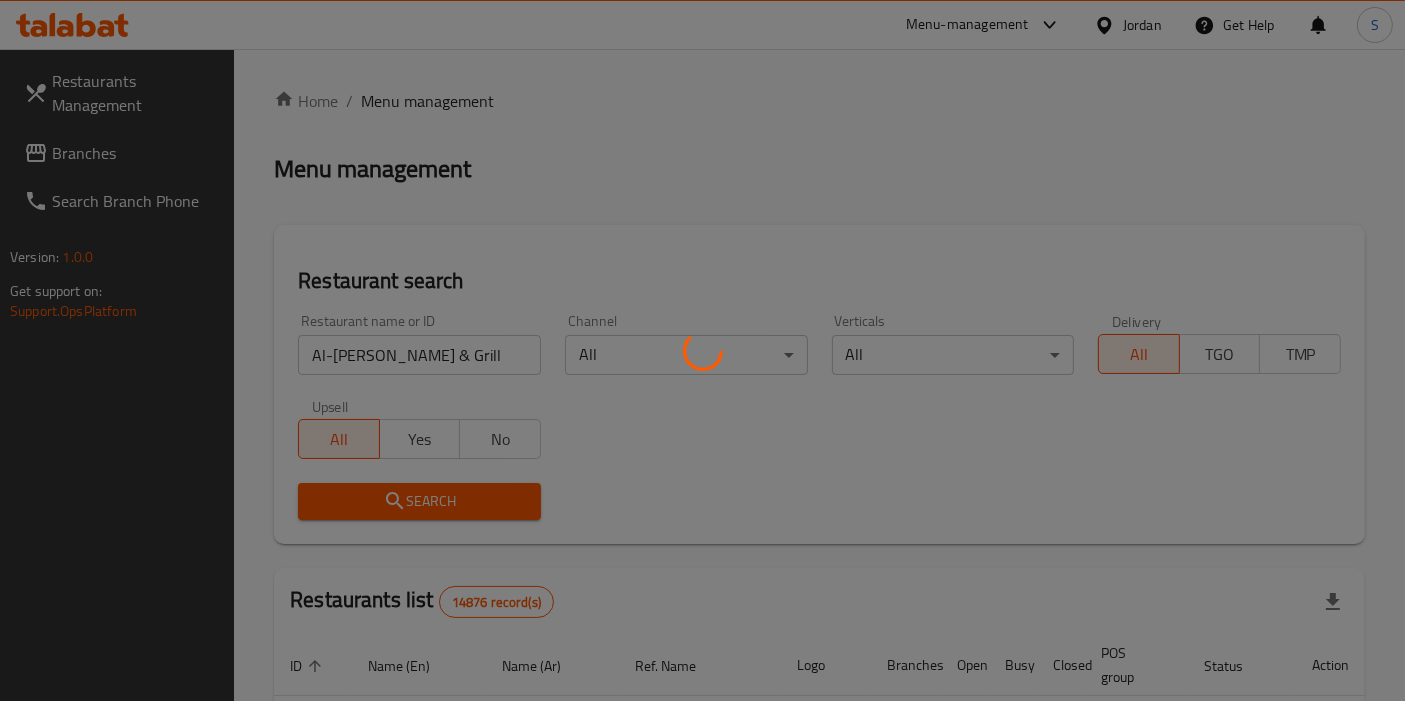 click at bounding box center (702, 350) 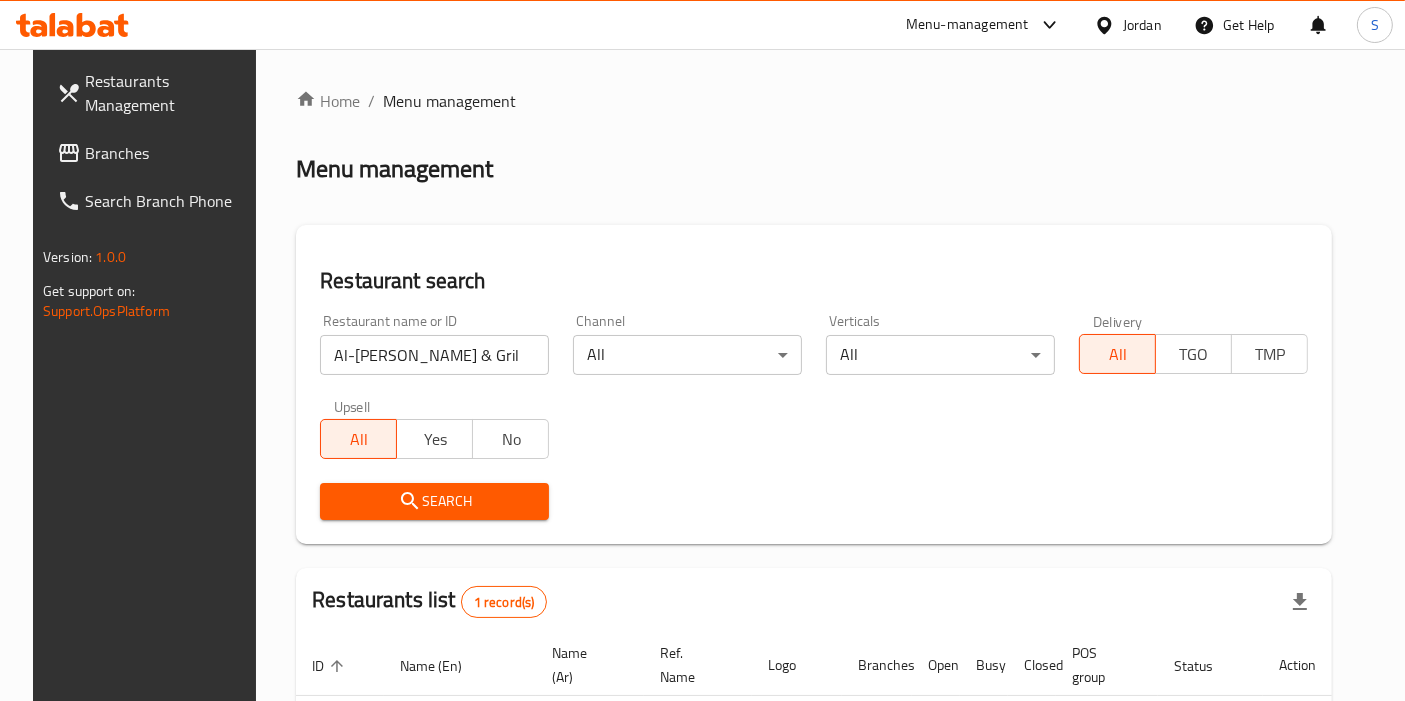 click on "Search" at bounding box center (434, 501) 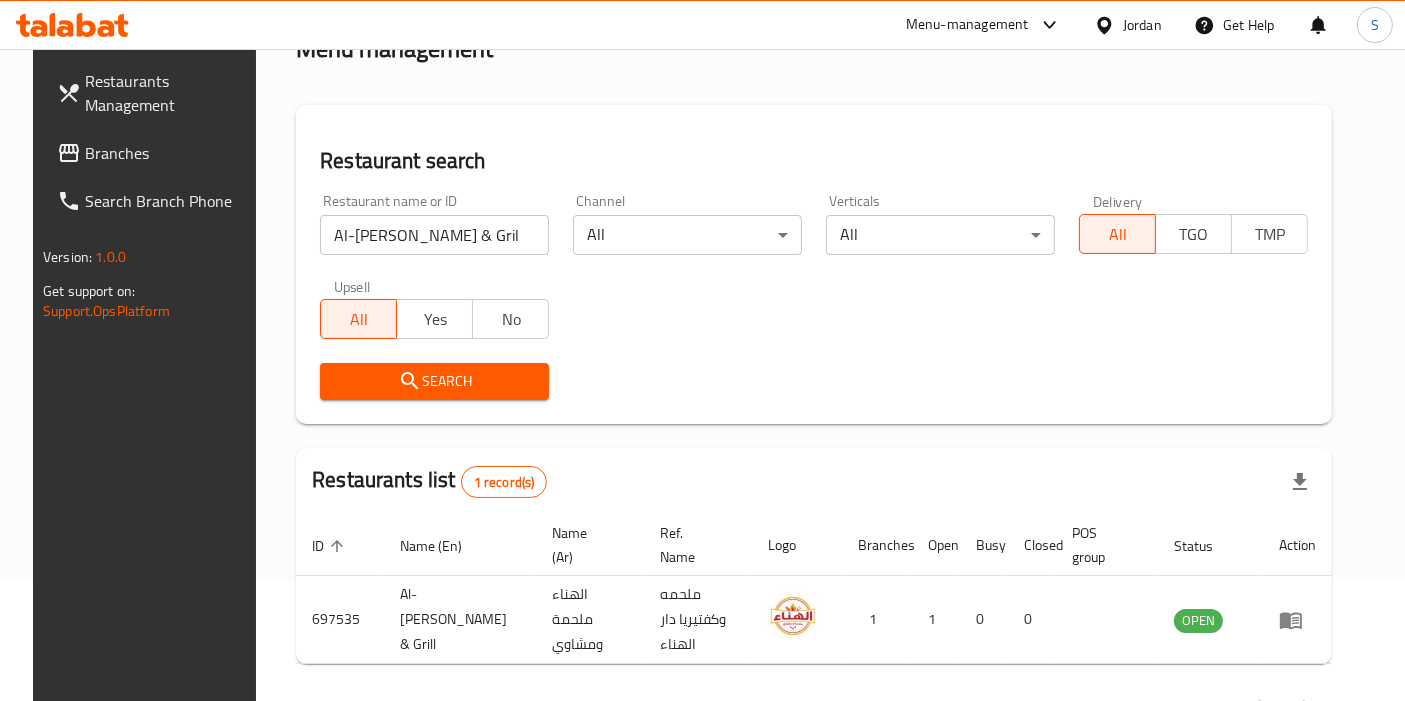 scroll, scrollTop: 173, scrollLeft: 0, axis: vertical 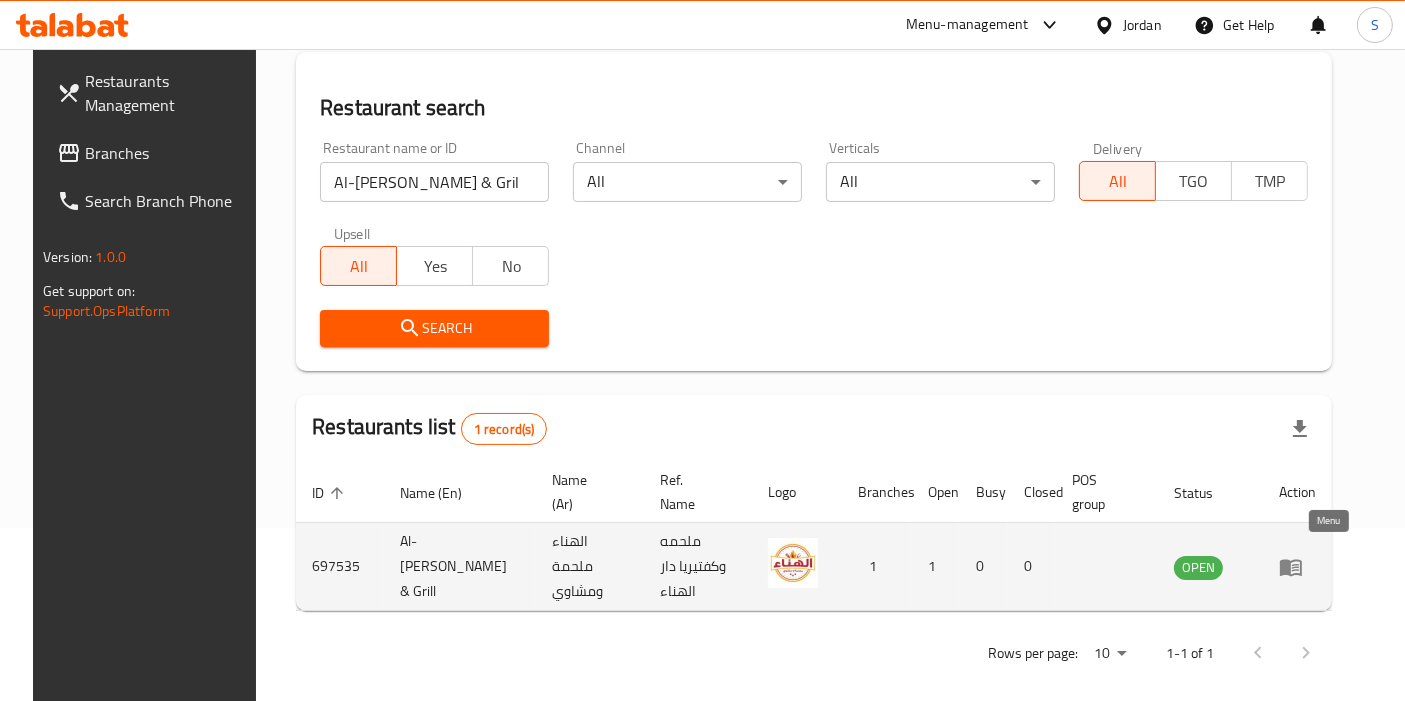 click 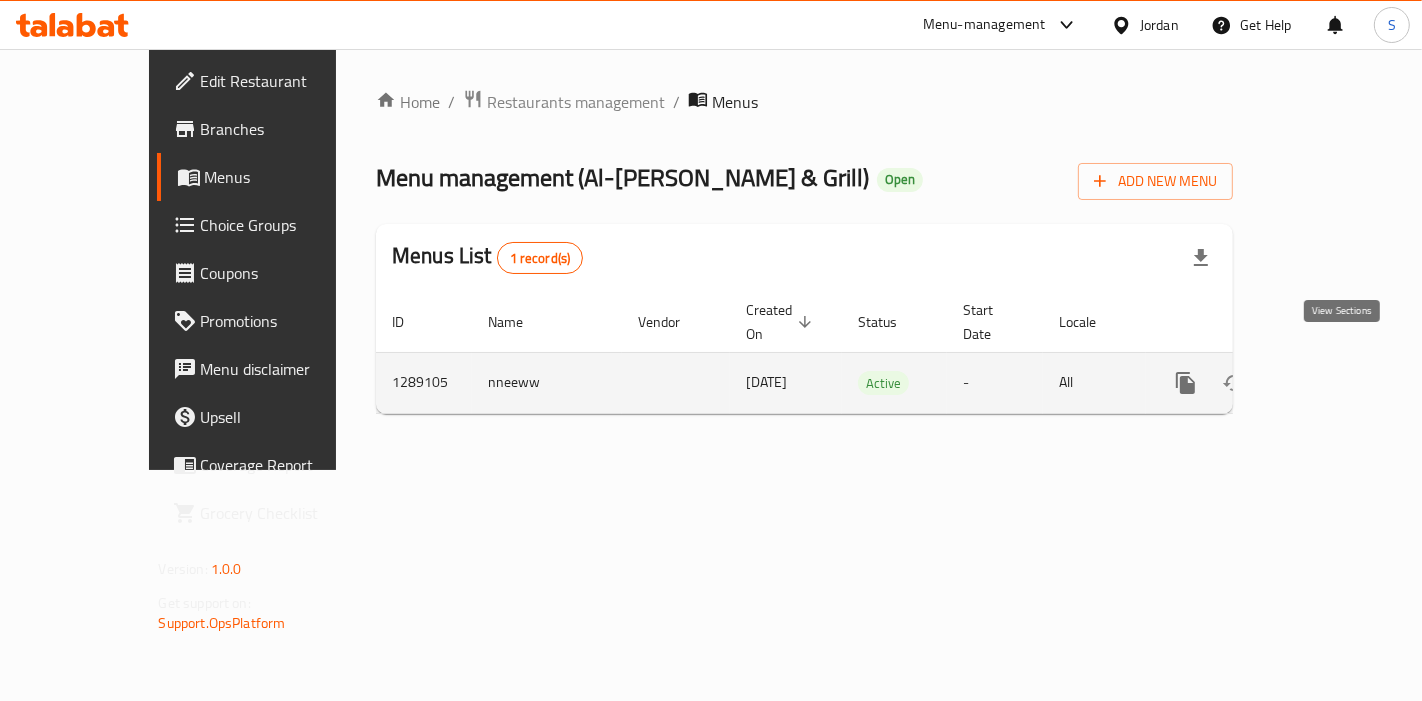 click 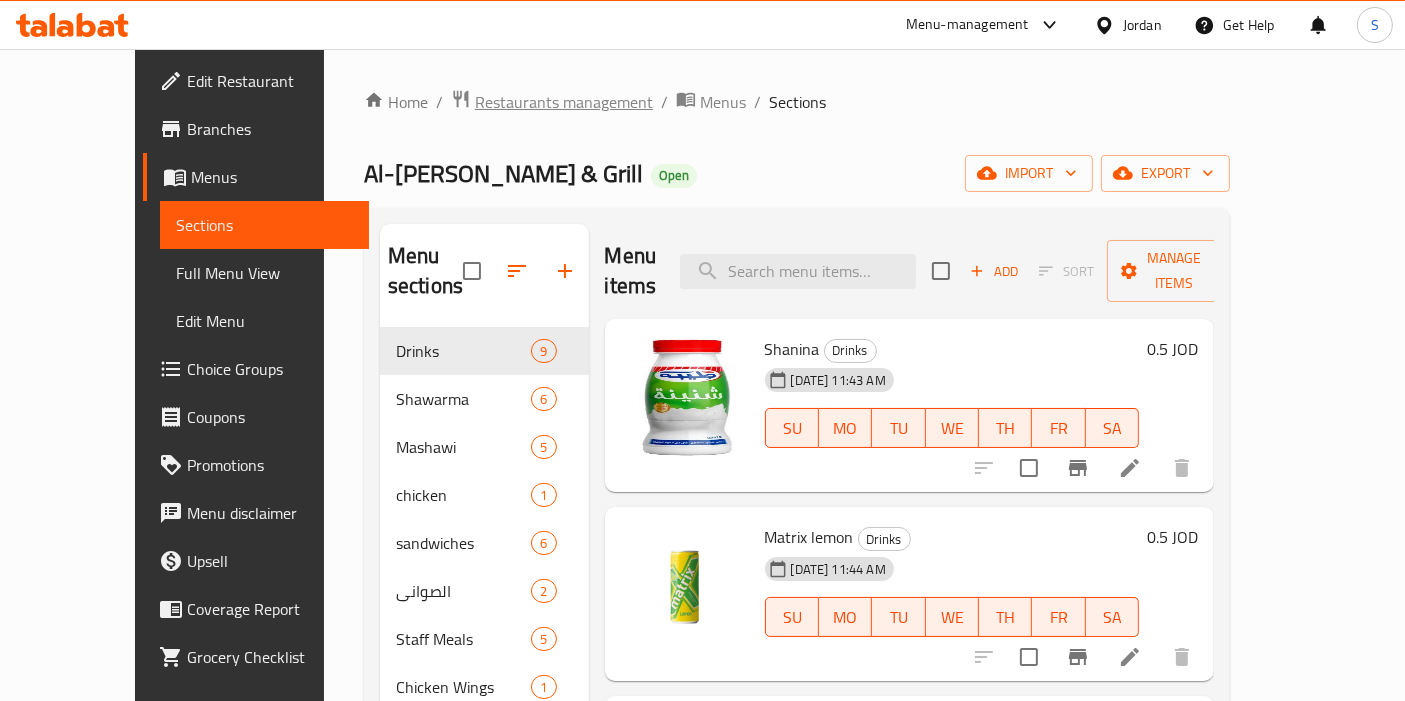 click on "Restaurants management" at bounding box center [564, 102] 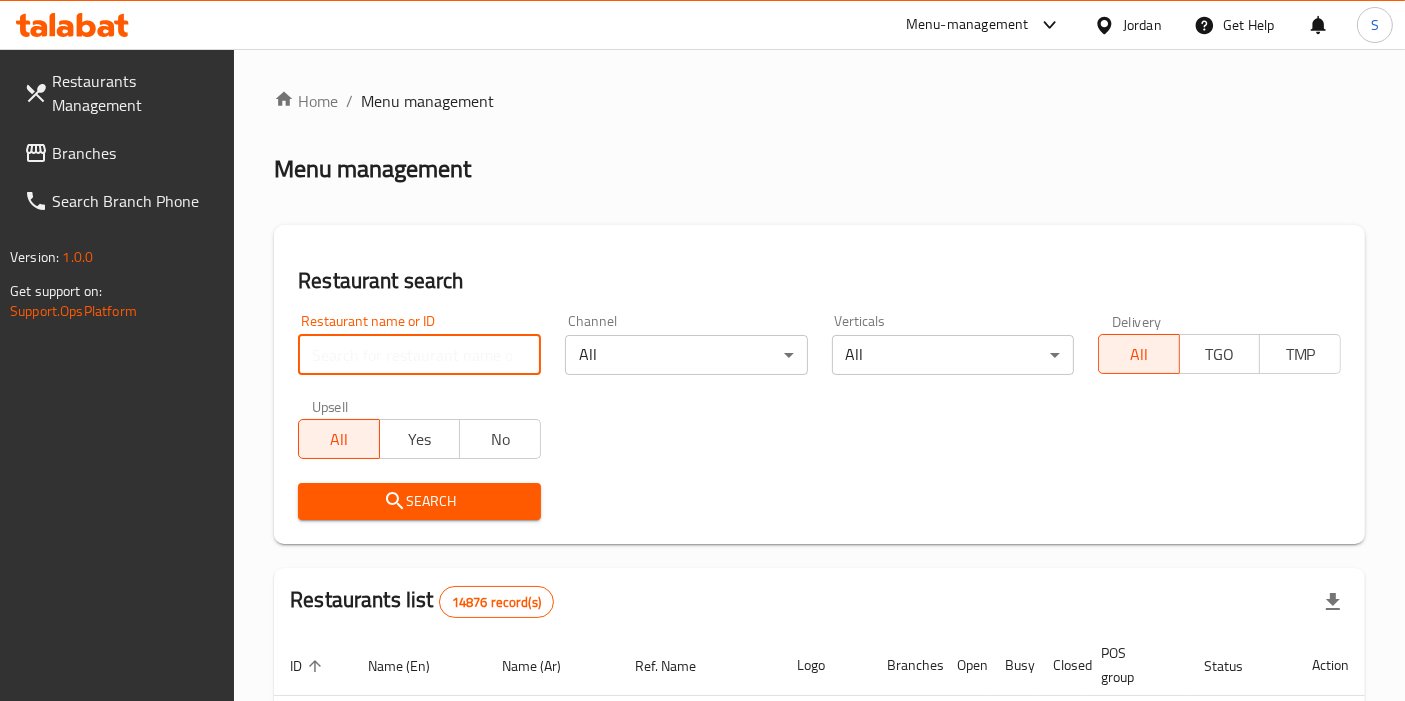 click at bounding box center (419, 355) 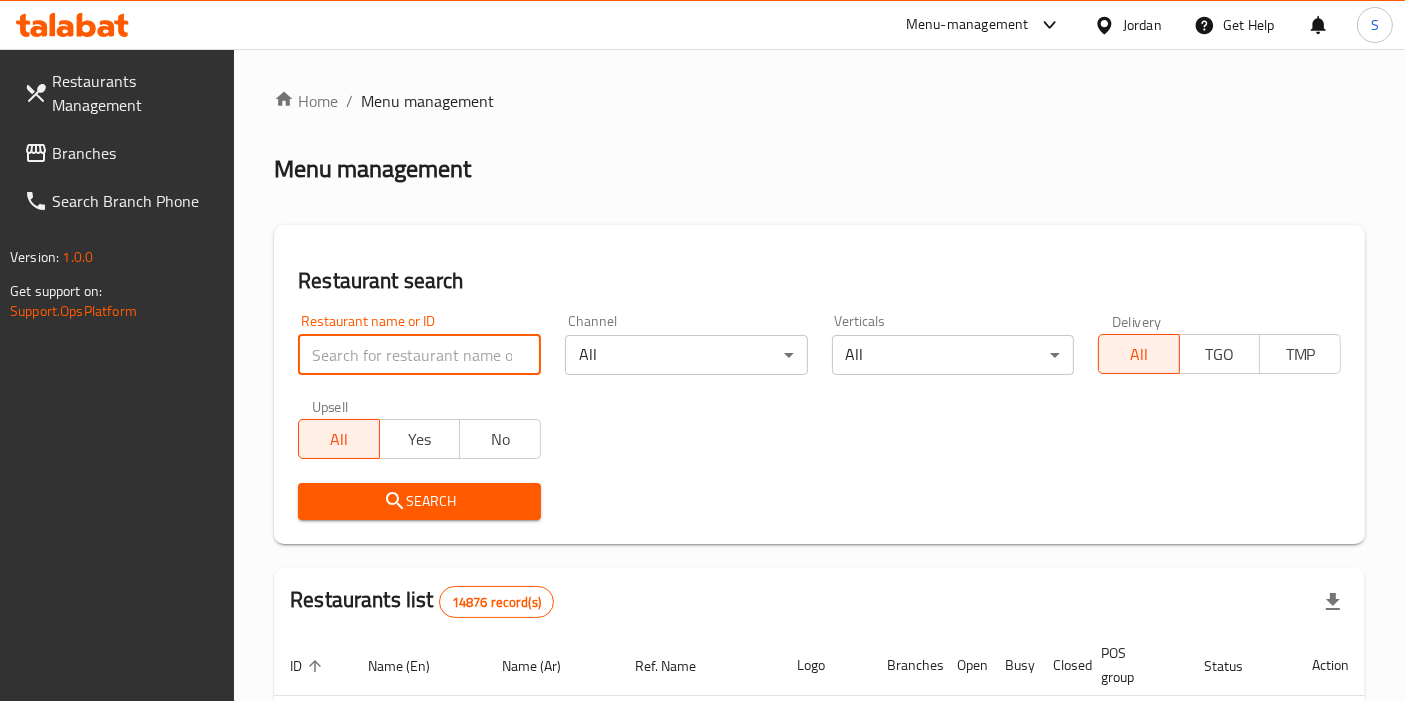 click at bounding box center [419, 355] 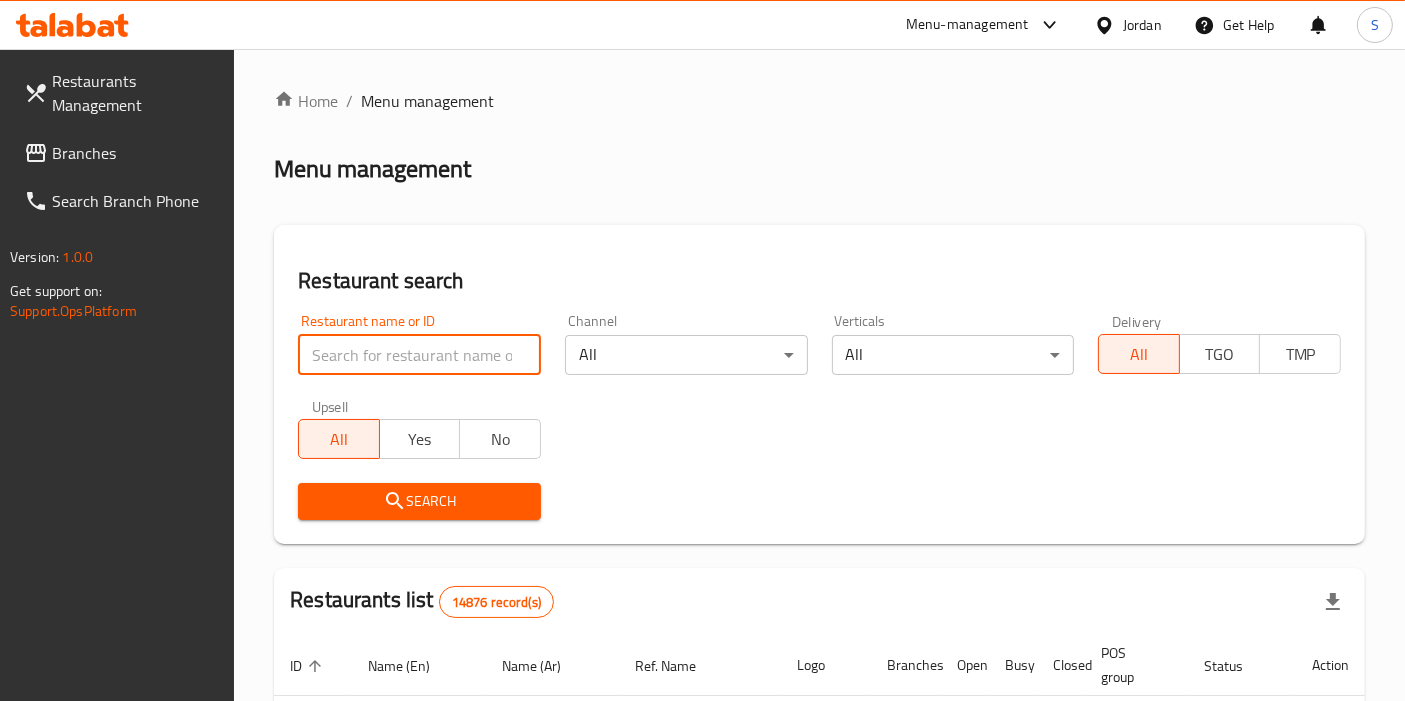 type on "لجين العمر" 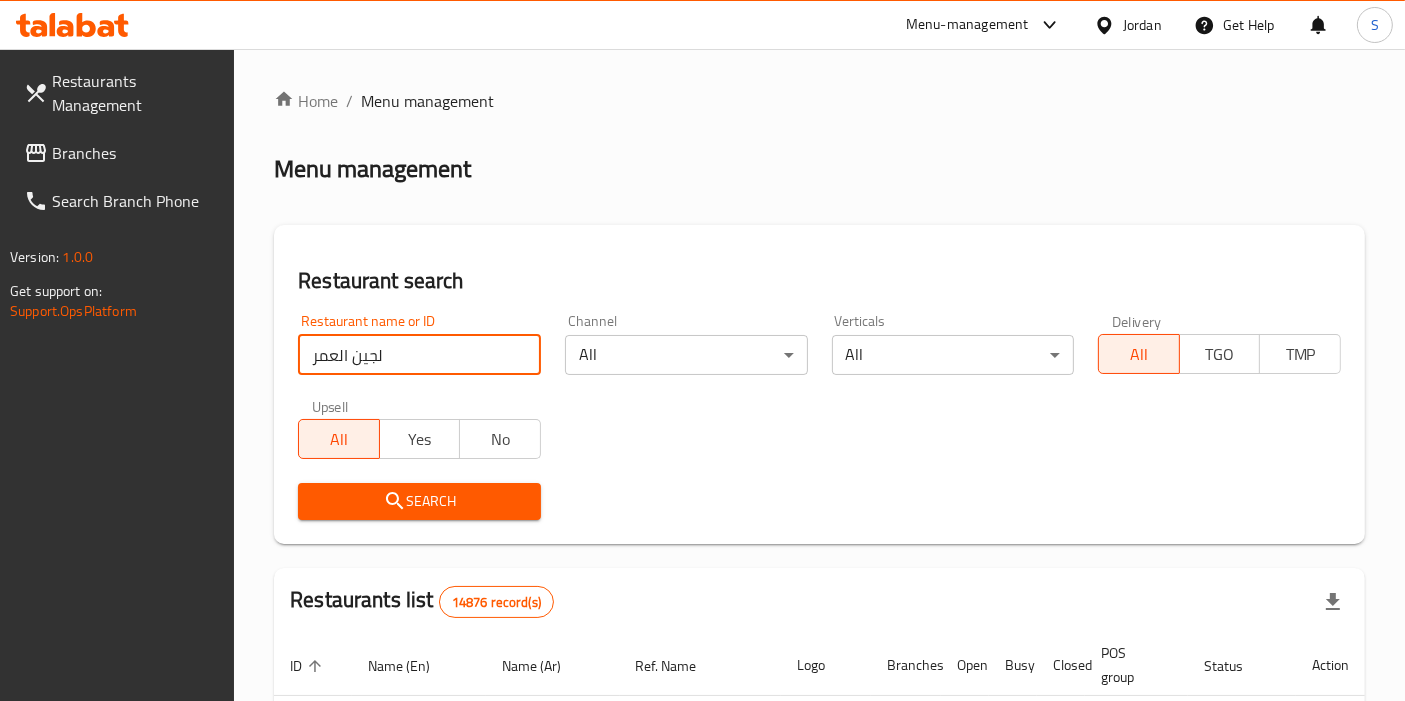 click on "Search" at bounding box center (419, 501) 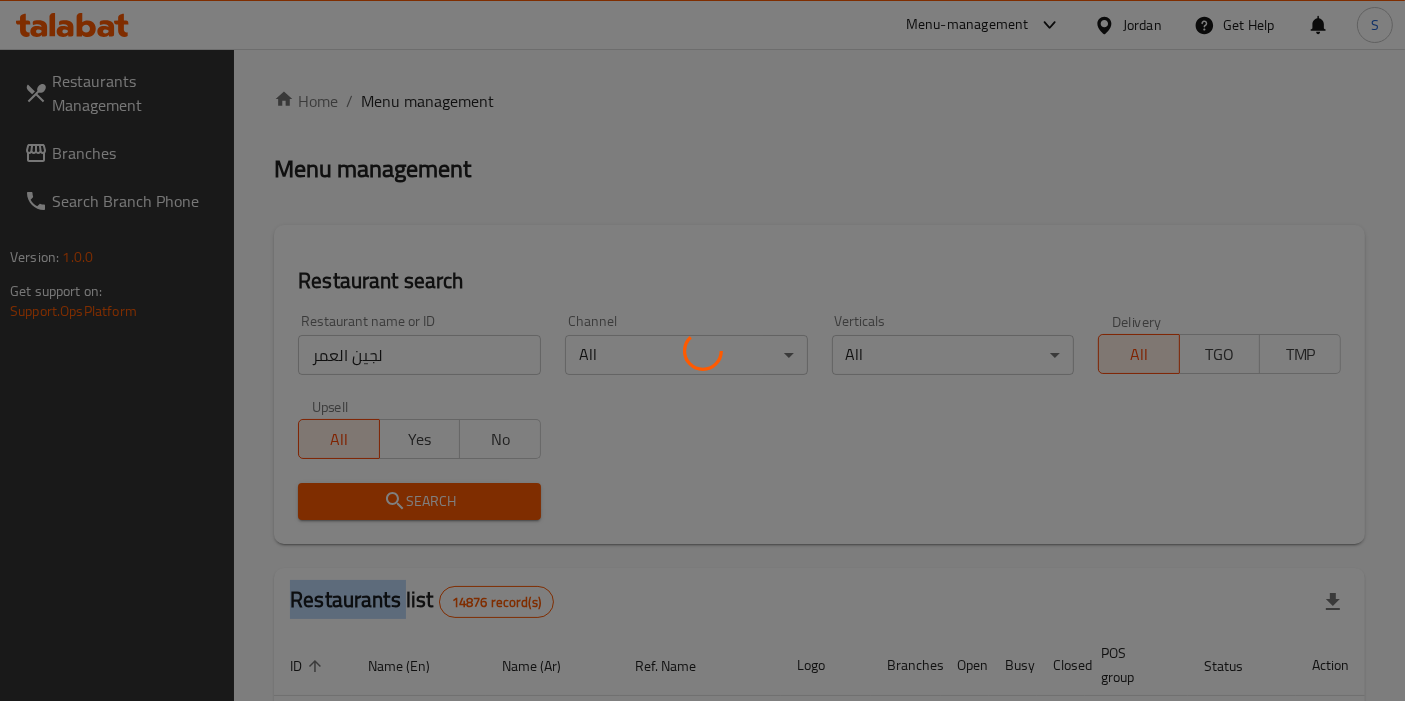 click at bounding box center [702, 350] 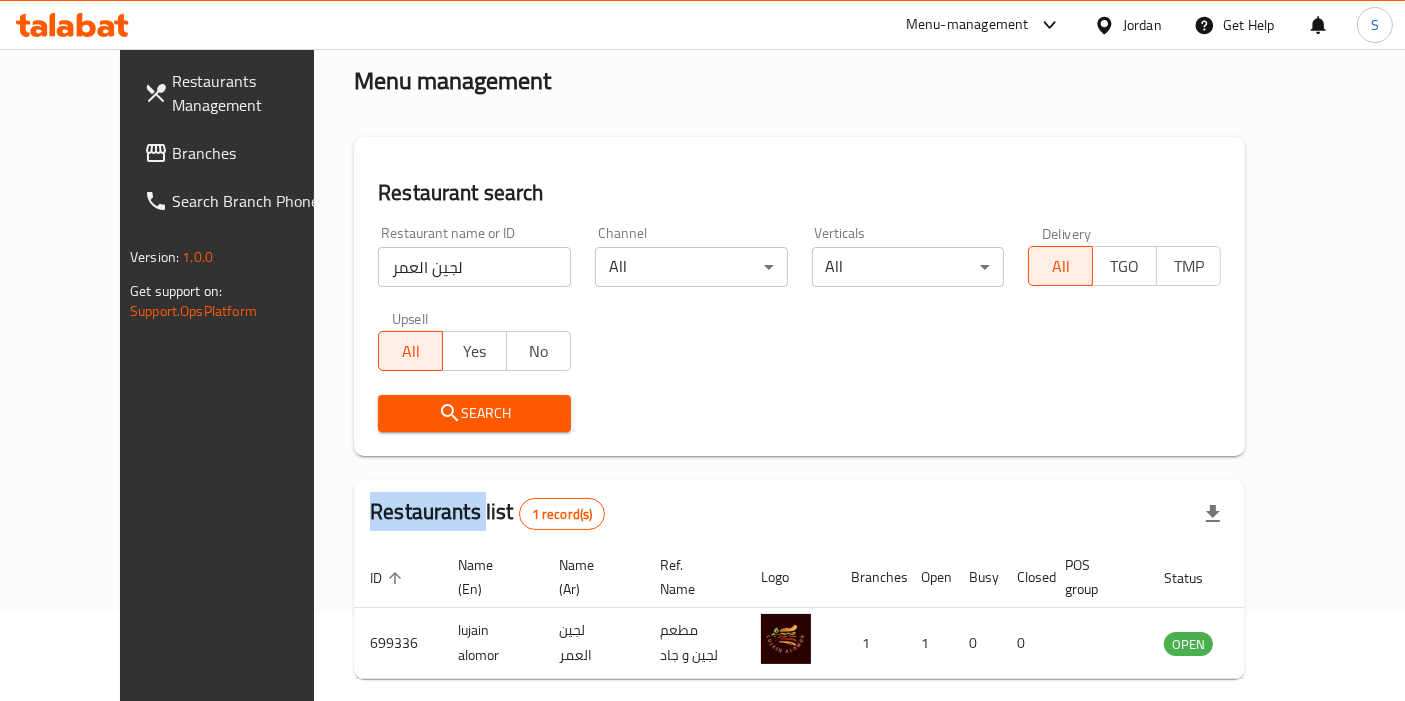 scroll, scrollTop: 151, scrollLeft: 0, axis: vertical 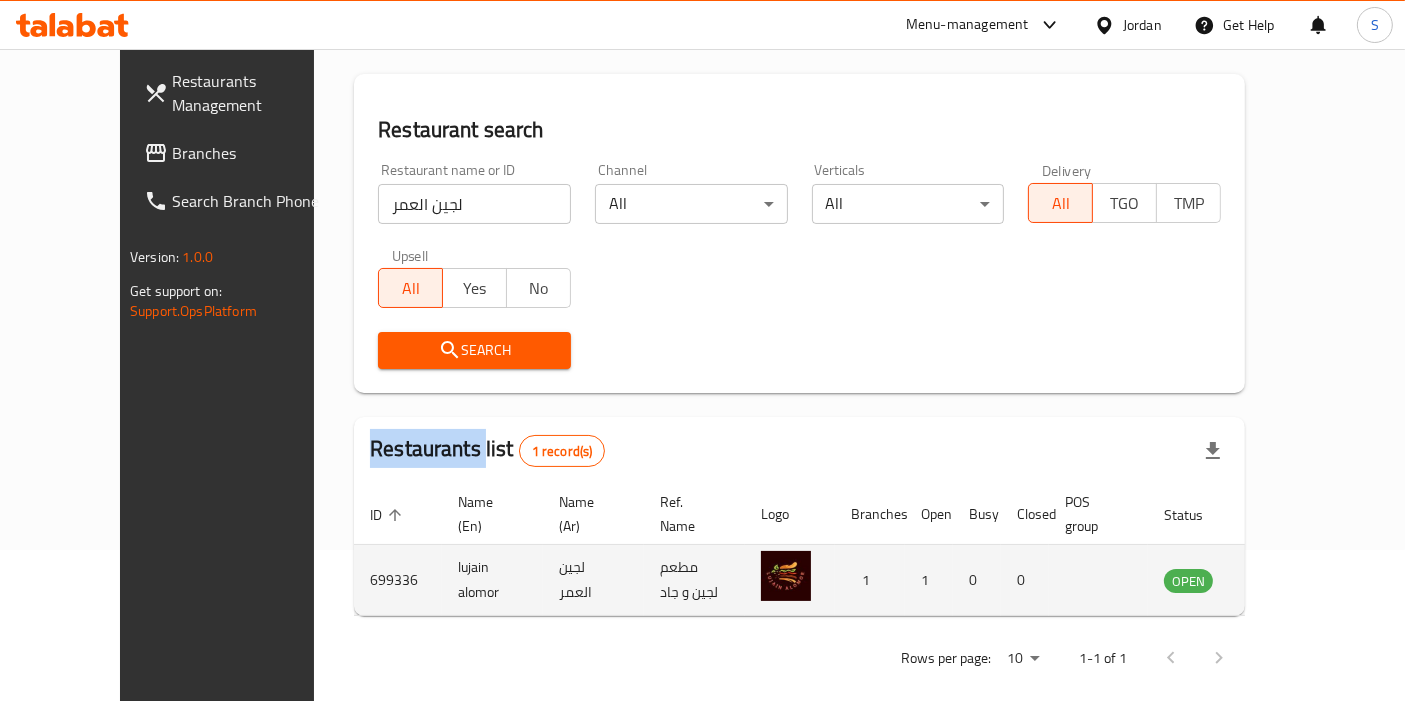 click at bounding box center [1287, 580] 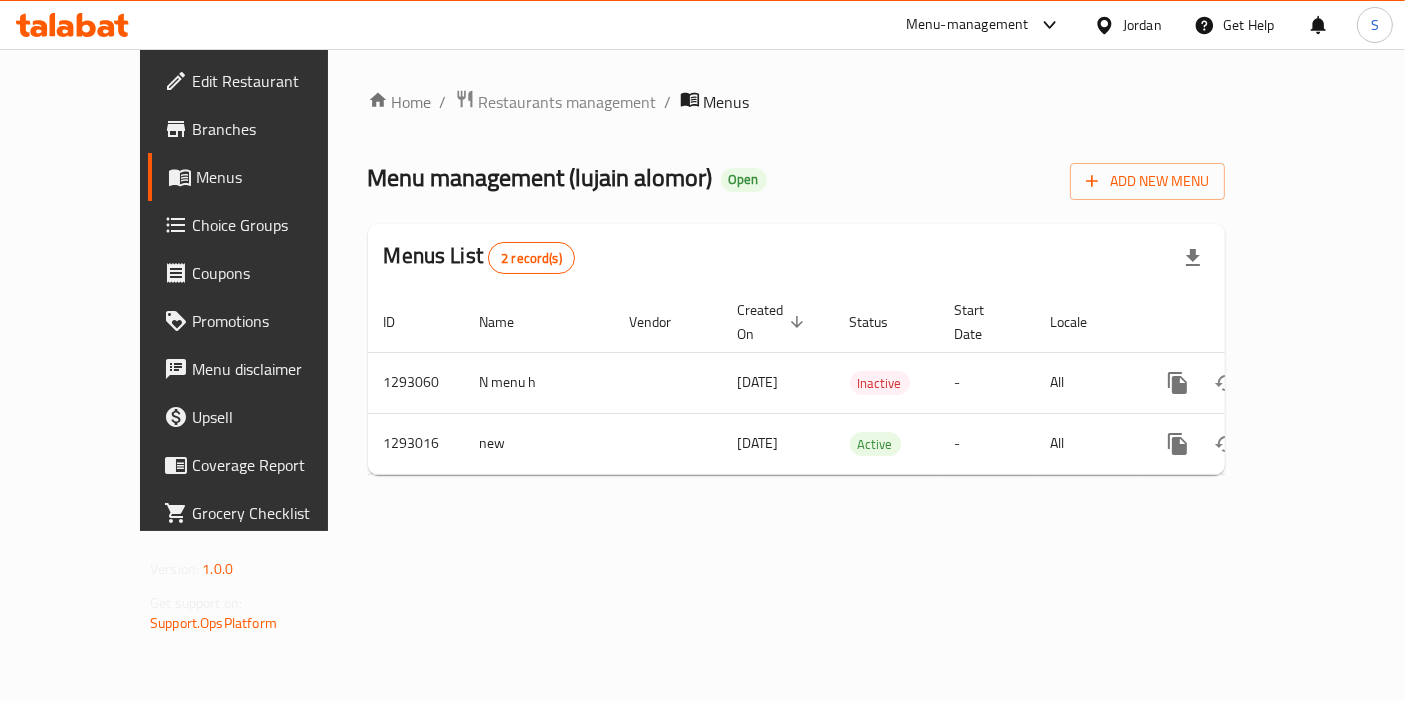 scroll, scrollTop: 0, scrollLeft: 0, axis: both 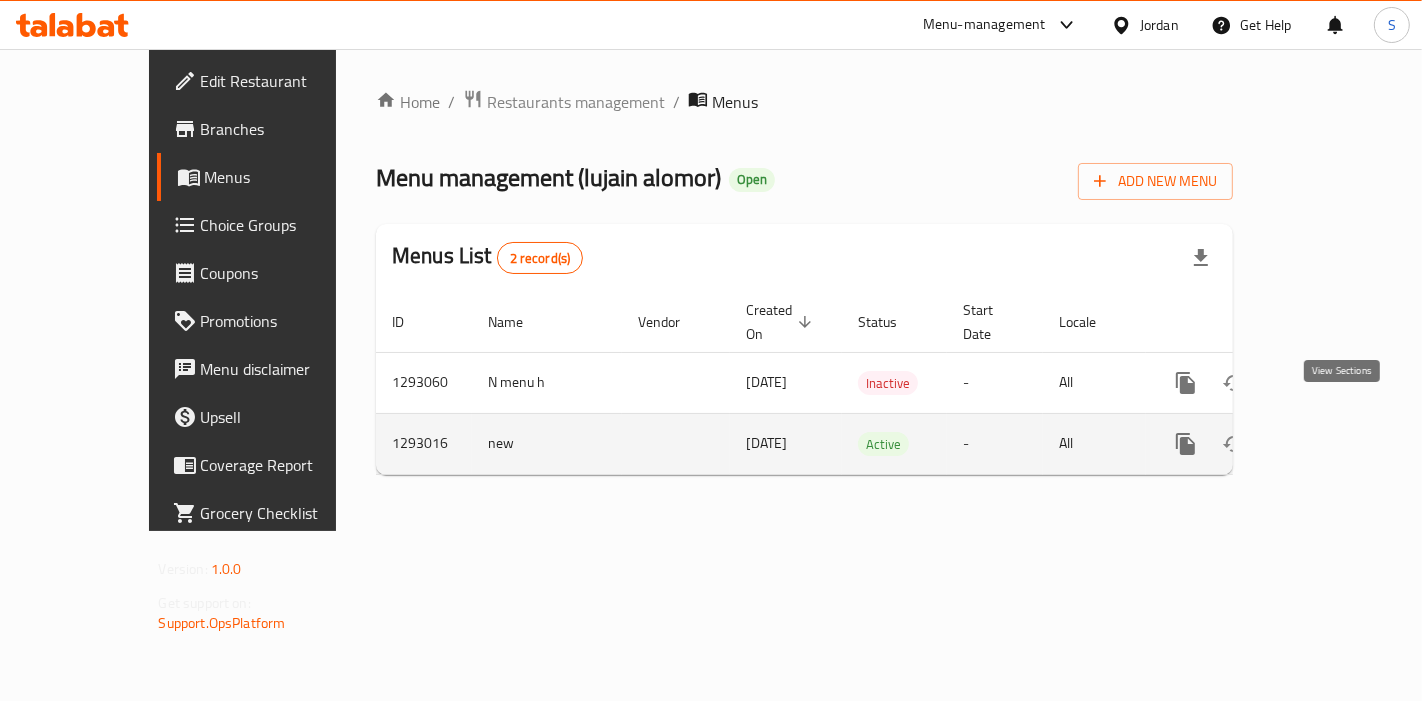 click 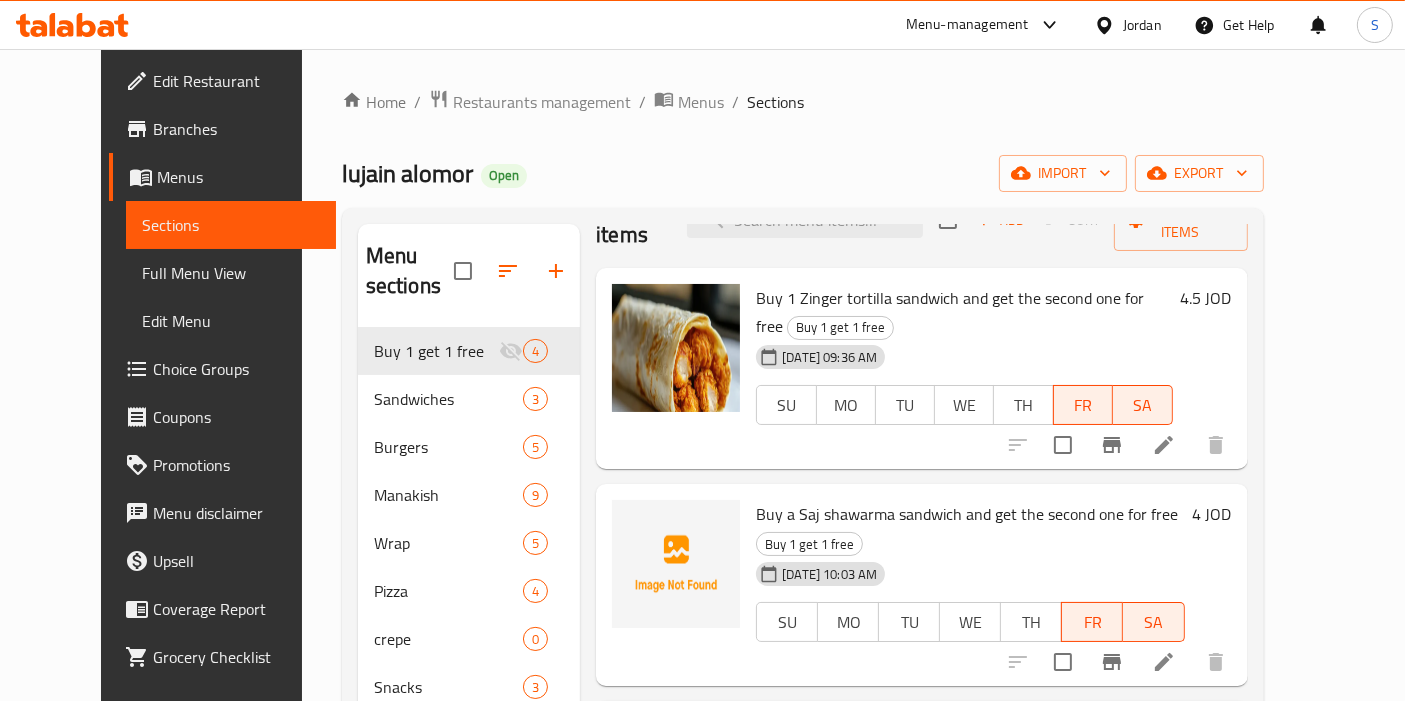scroll, scrollTop: 79, scrollLeft: 0, axis: vertical 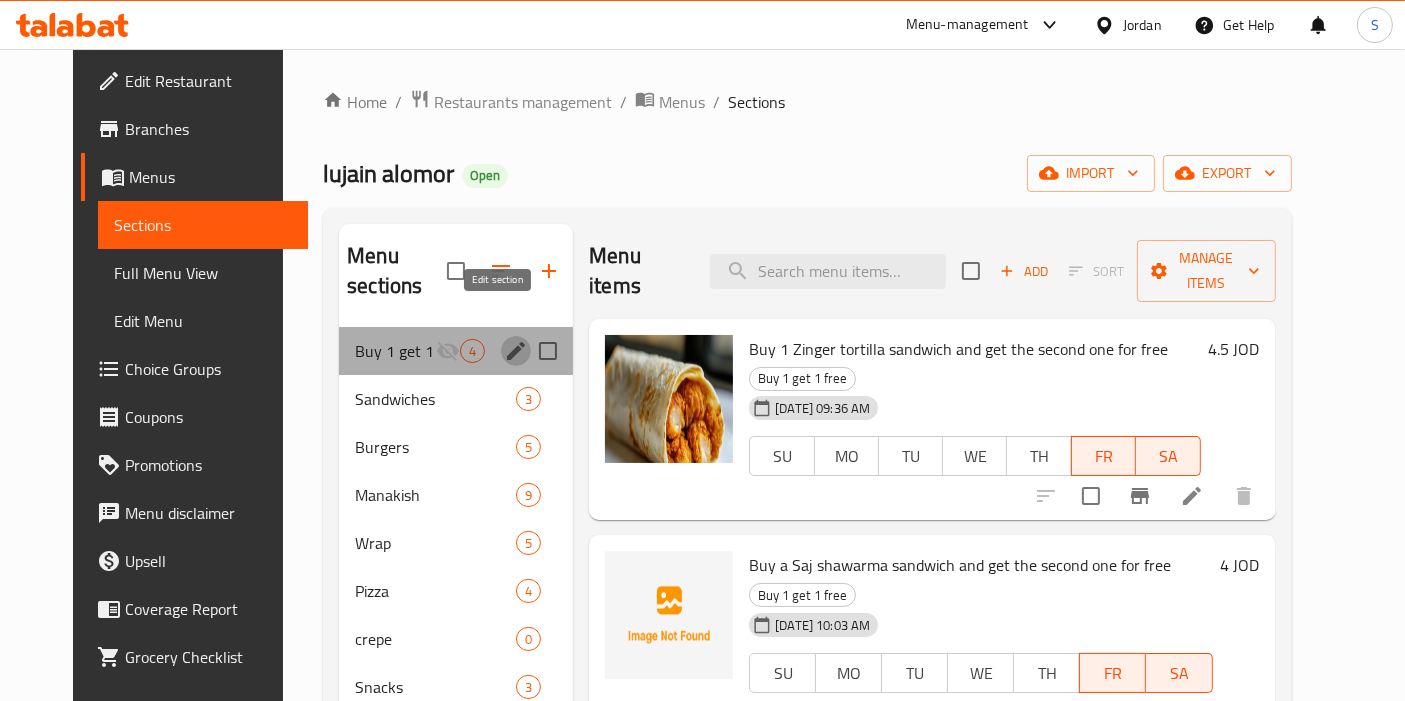 click 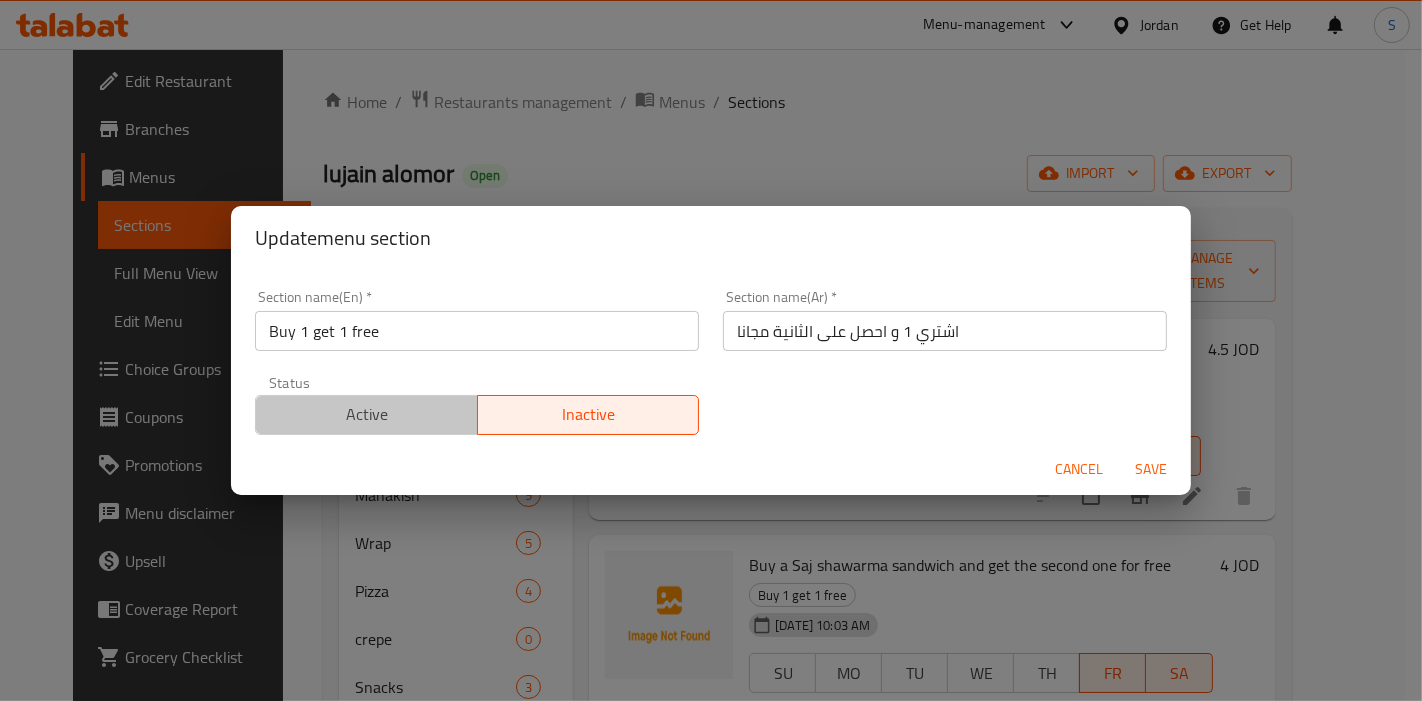 click on "Active" at bounding box center [367, 414] 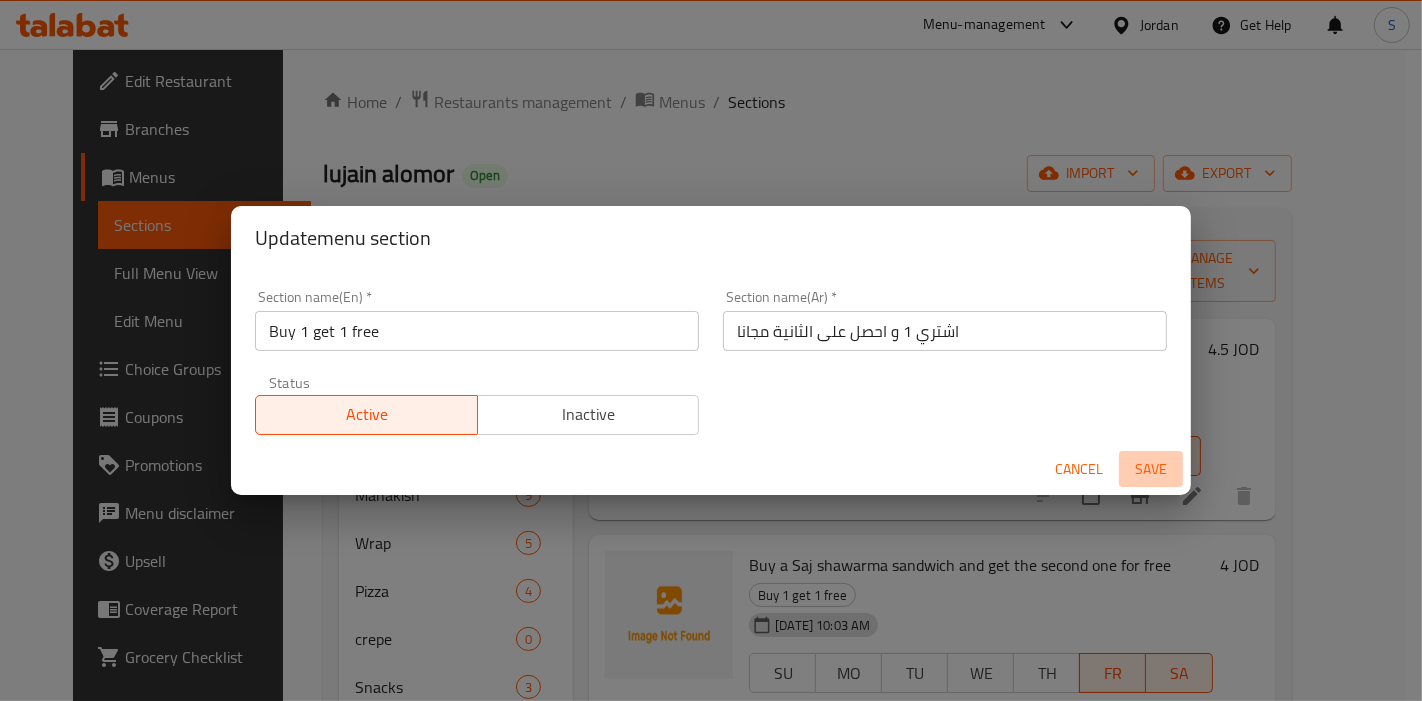 click on "Save" at bounding box center [1151, 469] 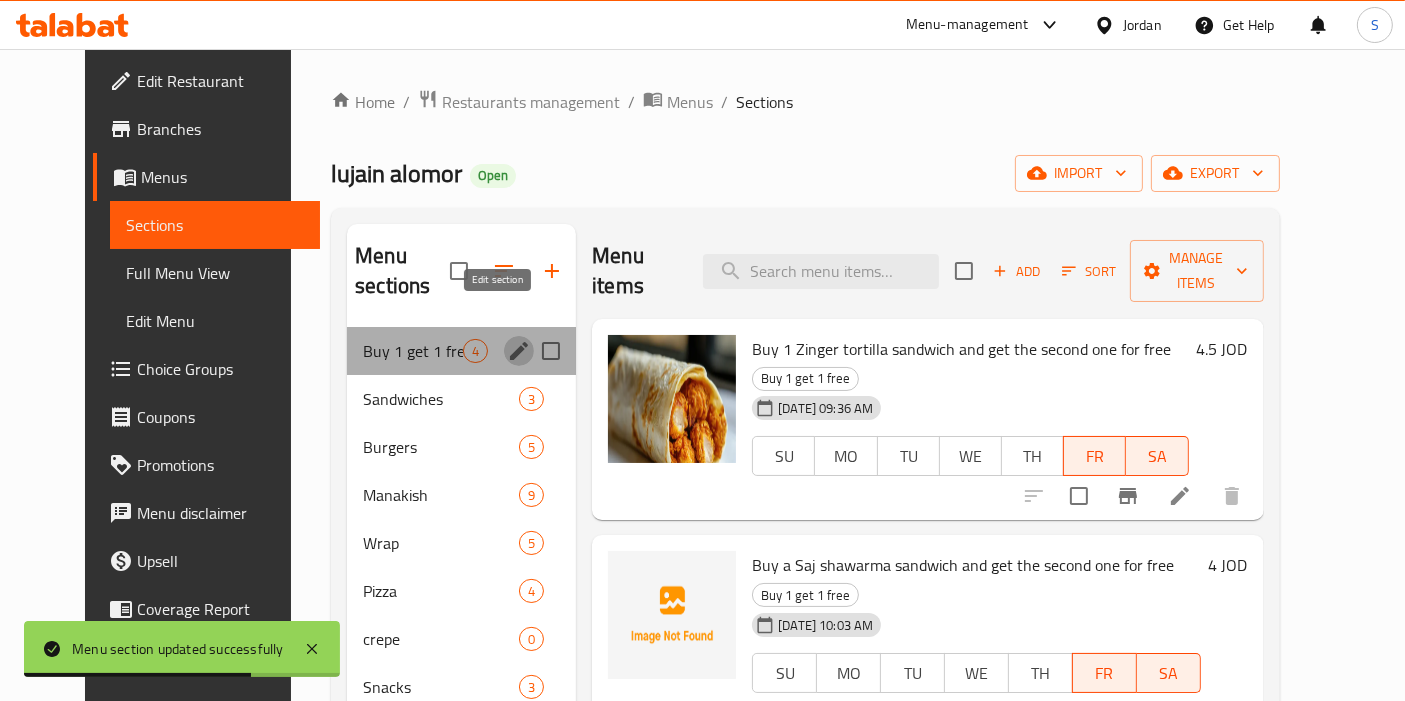 click 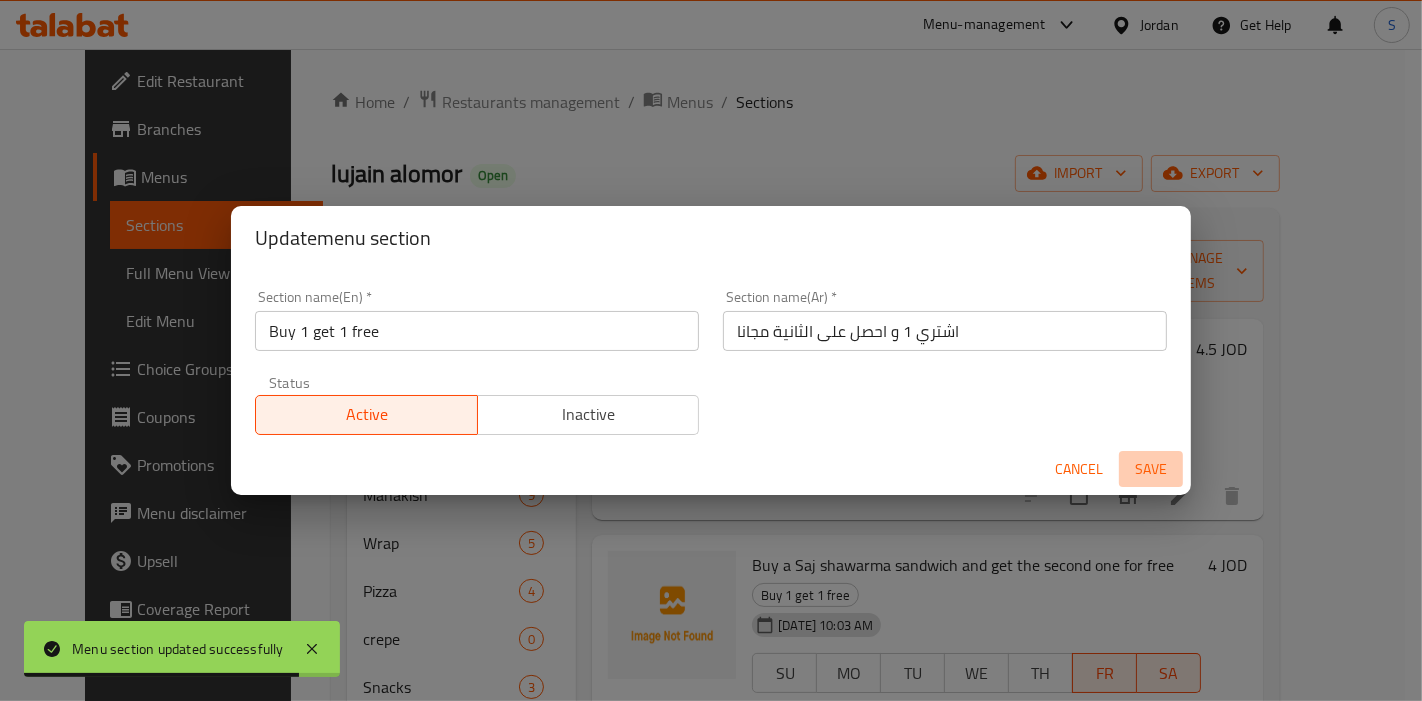click on "Save" at bounding box center [1151, 469] 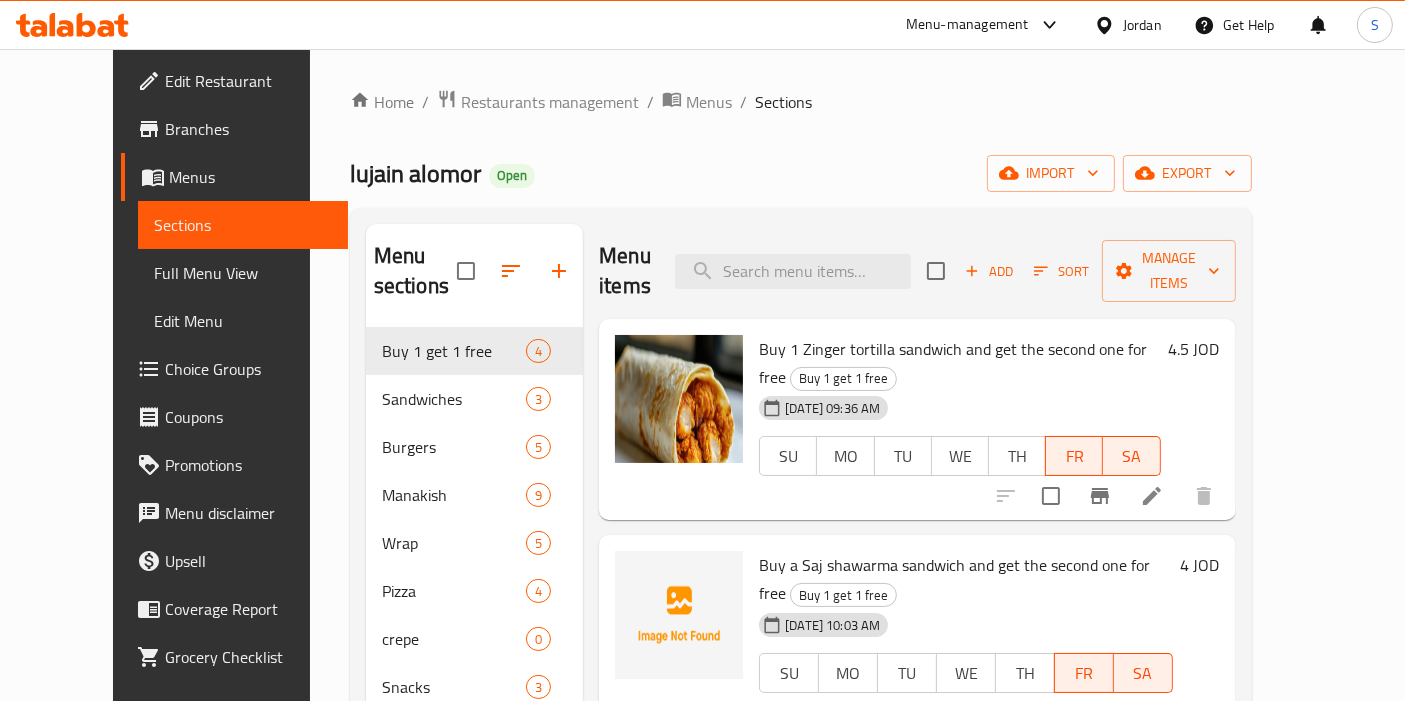click on "Branches" at bounding box center [248, 129] 